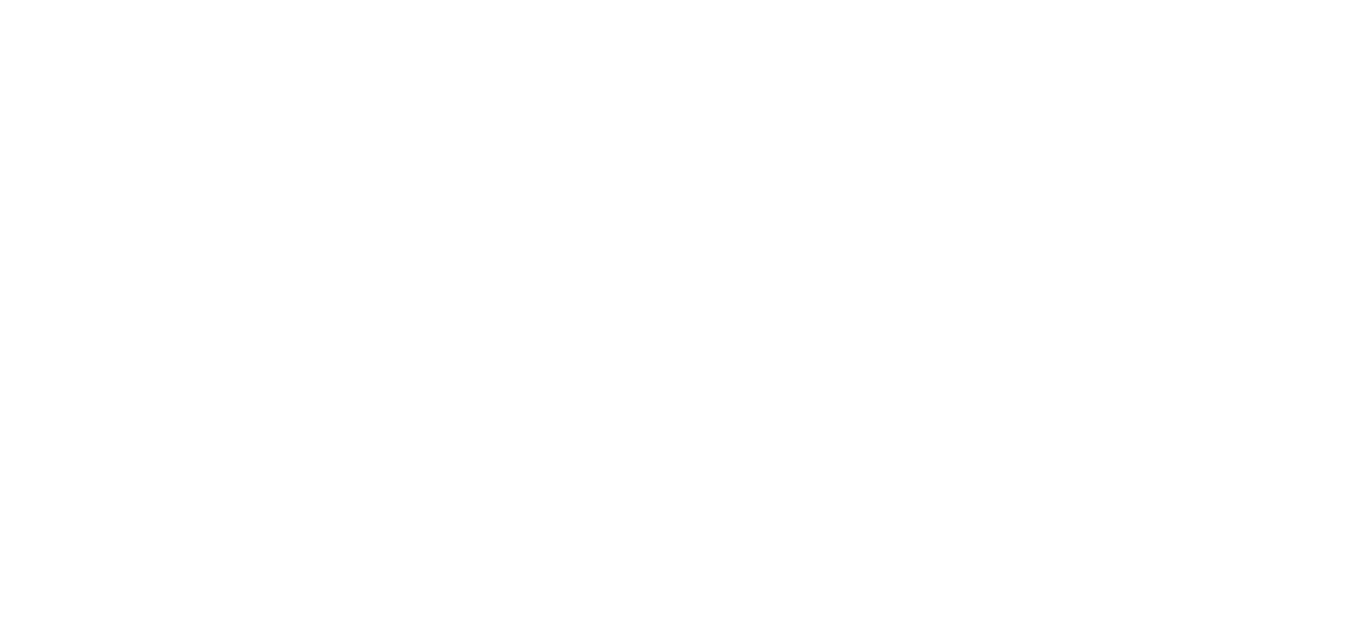 scroll, scrollTop: 0, scrollLeft: 0, axis: both 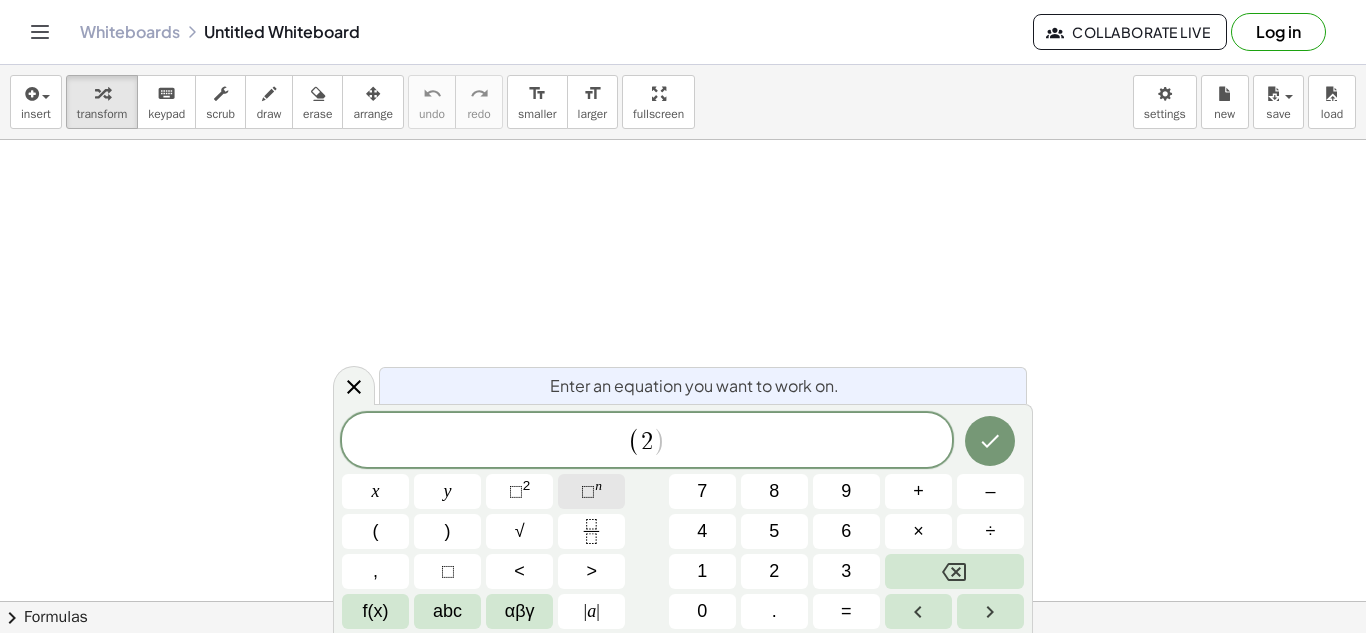 click on "⬚" at bounding box center [588, 491] 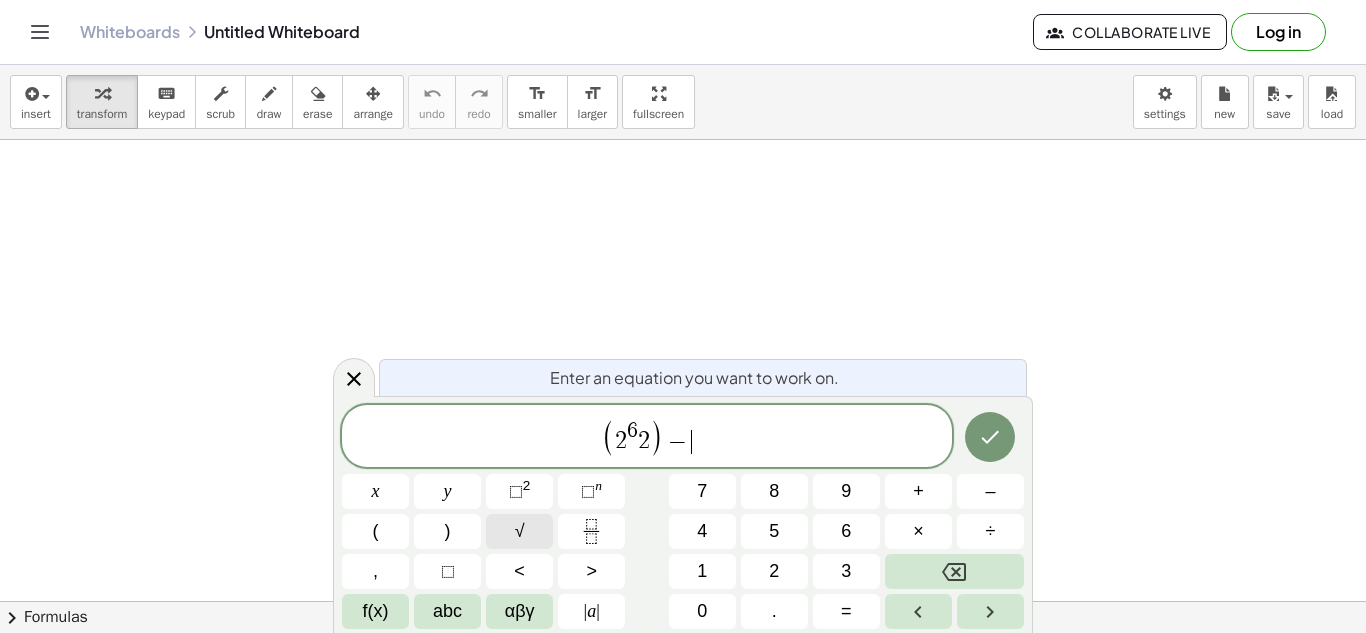 click on "√" at bounding box center (519, 531) 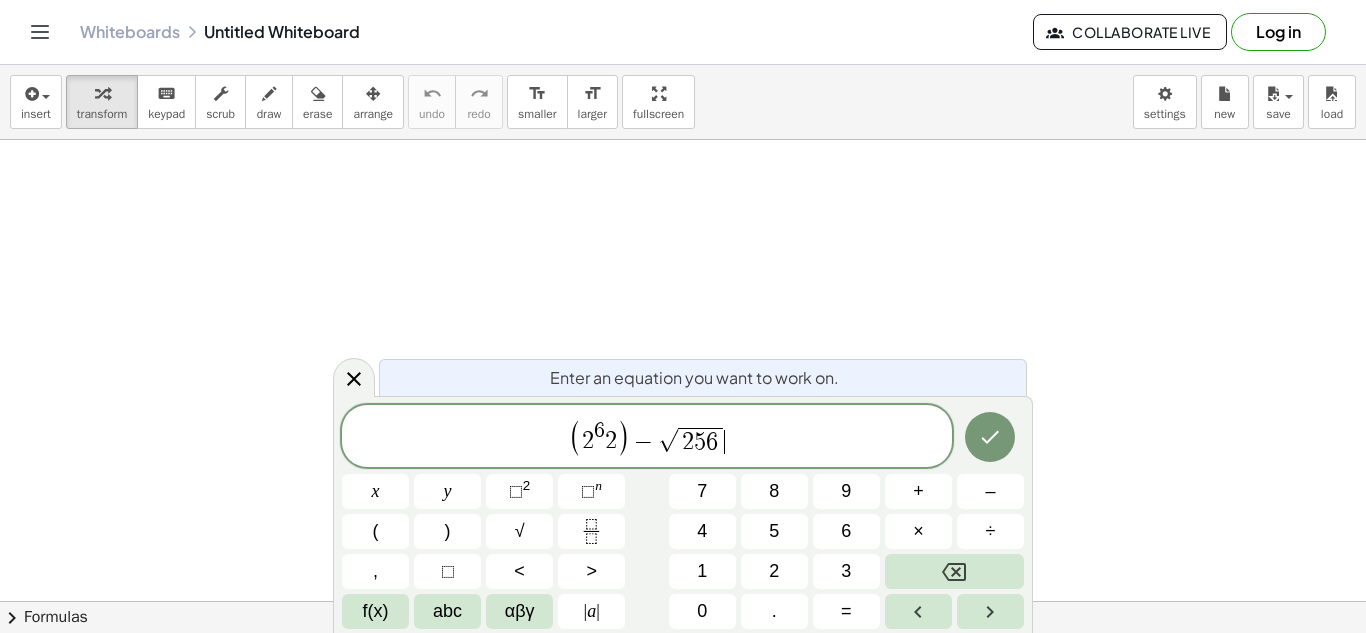 click on "( 2 6 2 ) − √ 2 5 6" at bounding box center [647, 437] 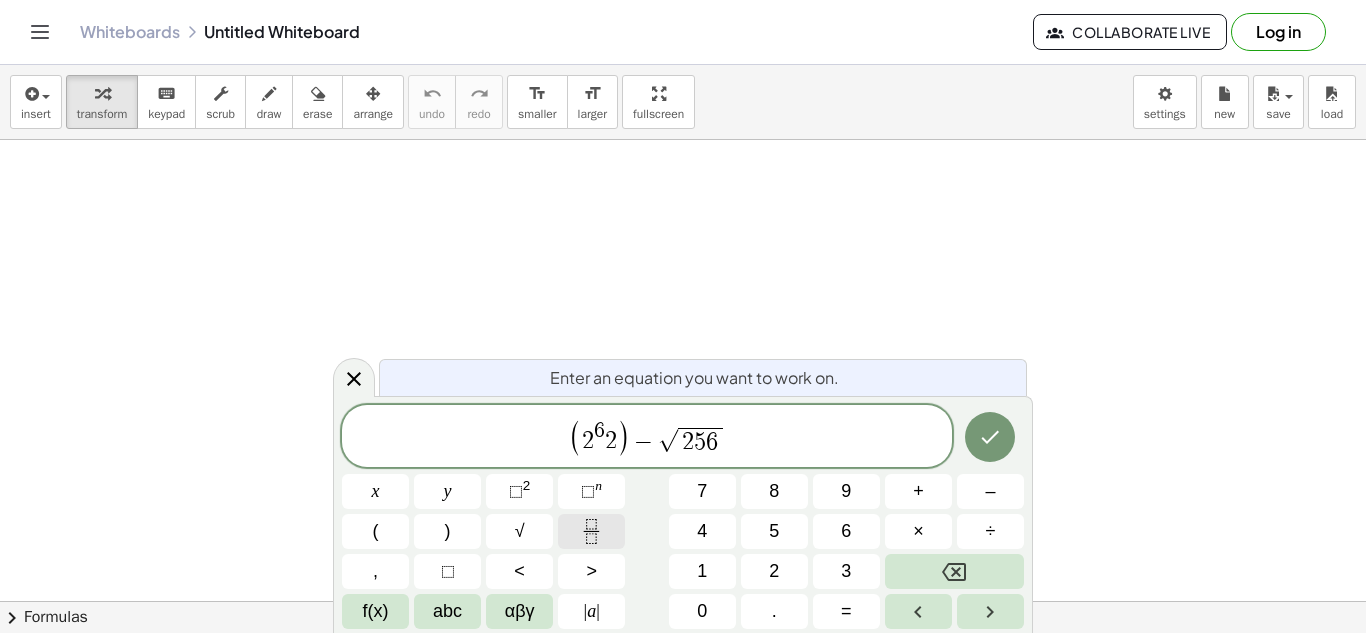 click 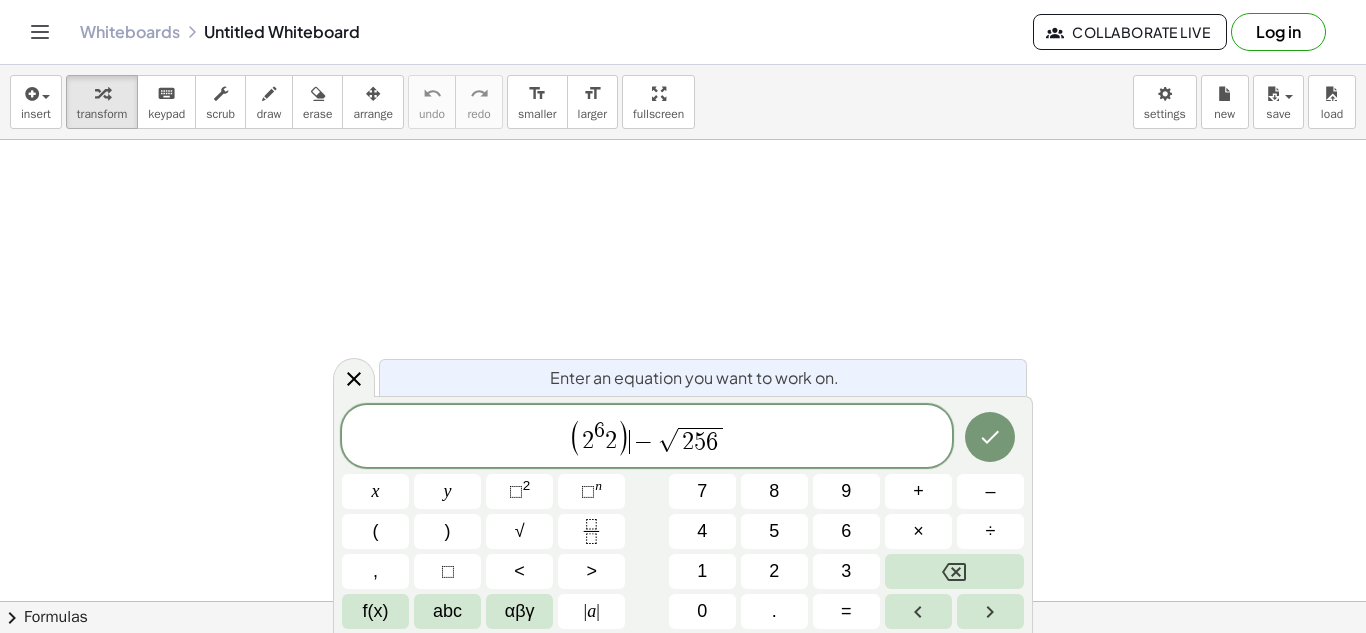 click on "( 2 6 2 ) ​ − √ 2 5 6" at bounding box center [647, 437] 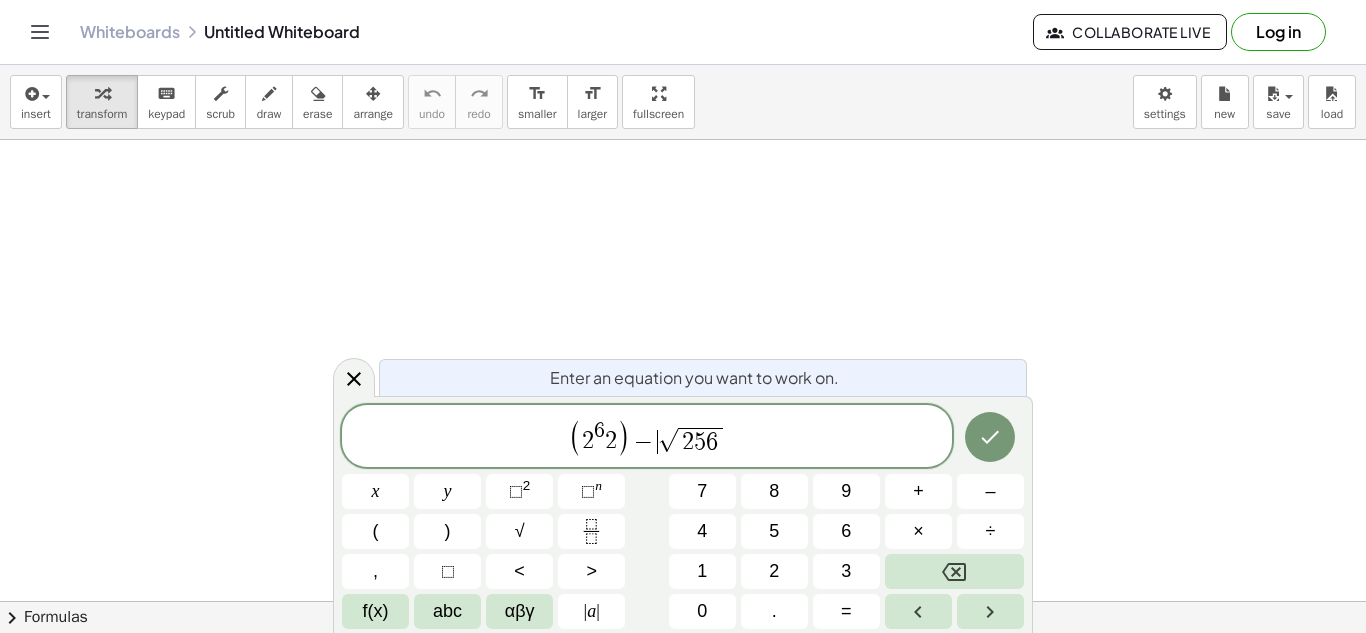 click on "( 2 6 2 ) − ​ √ 2 5 6" at bounding box center [647, 437] 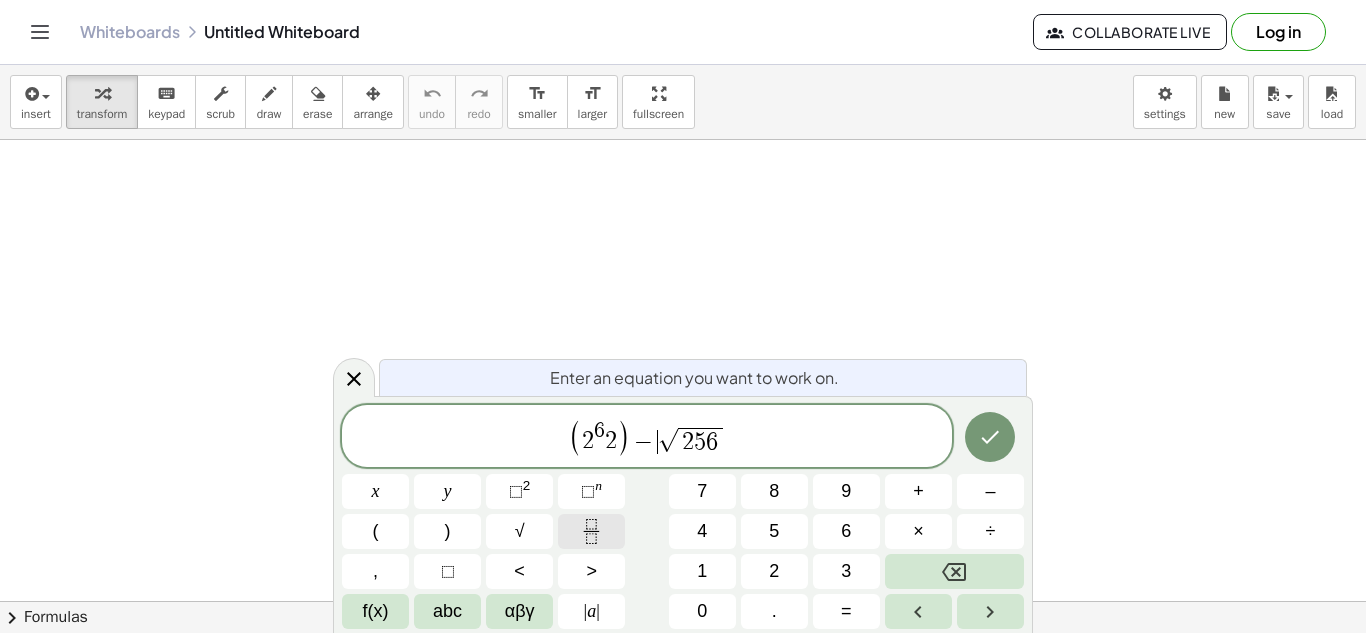 click 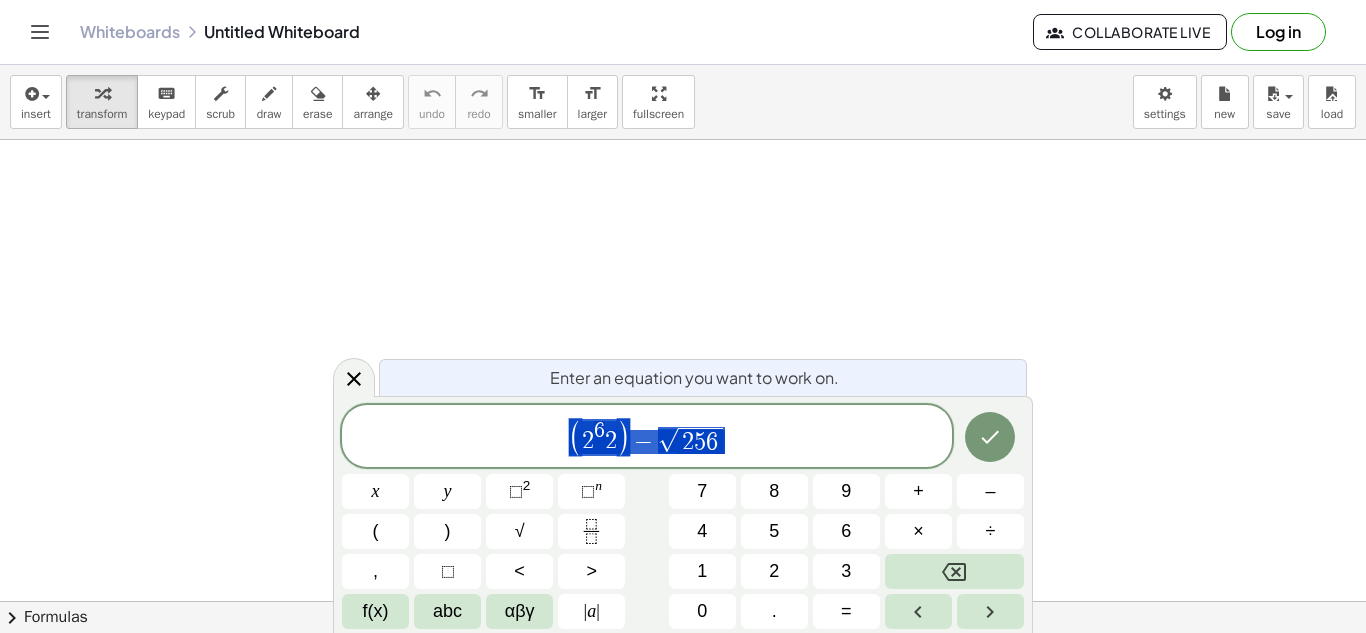 drag, startPoint x: 569, startPoint y: 437, endPoint x: 741, endPoint y: 403, distance: 175.32826 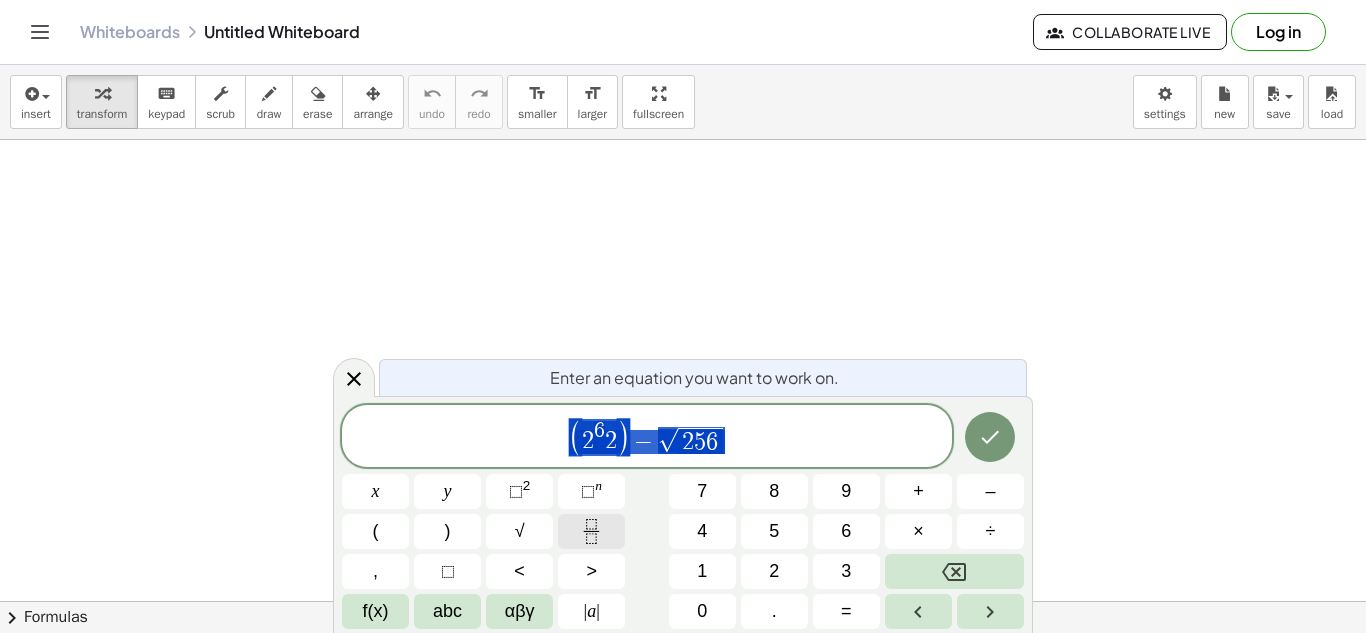 click 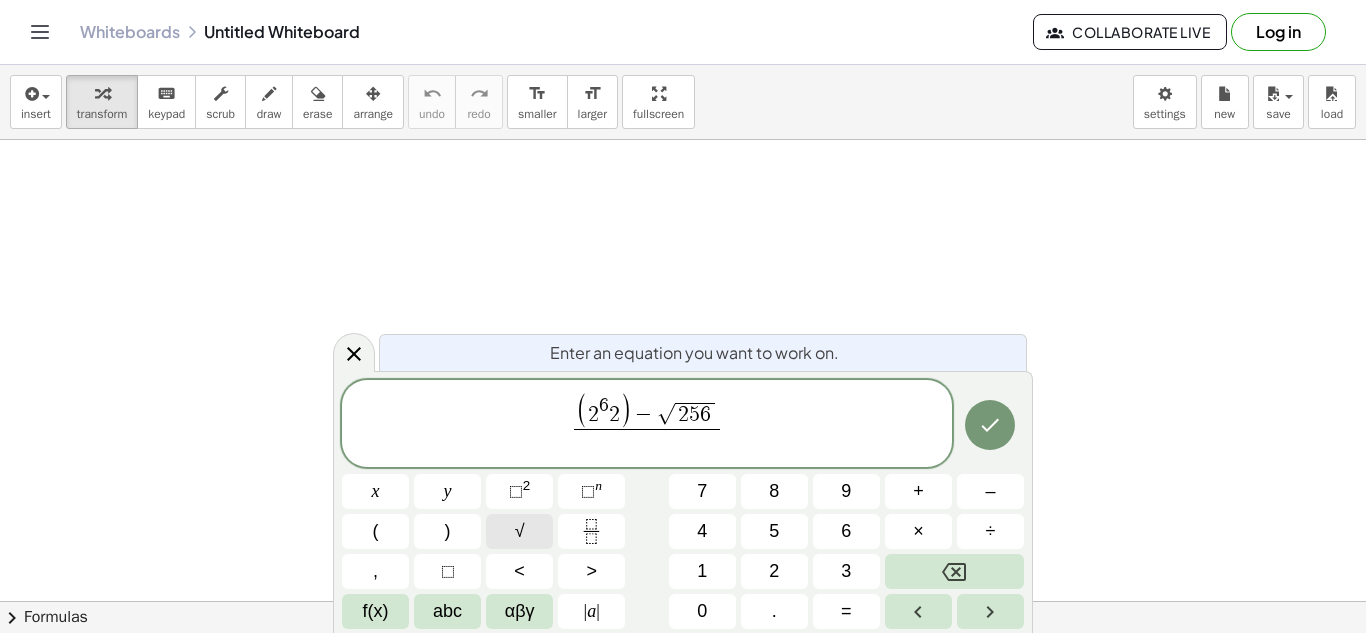 click on "√" at bounding box center [520, 531] 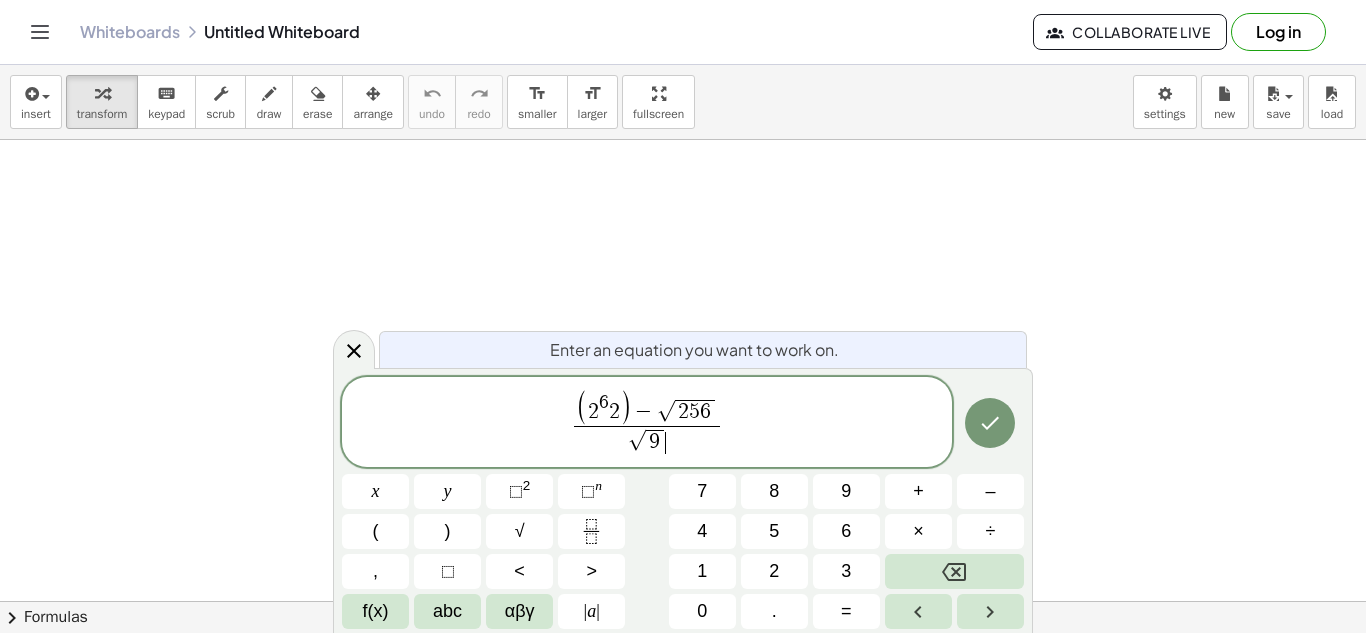 click on "√ 9" at bounding box center (646, 441) 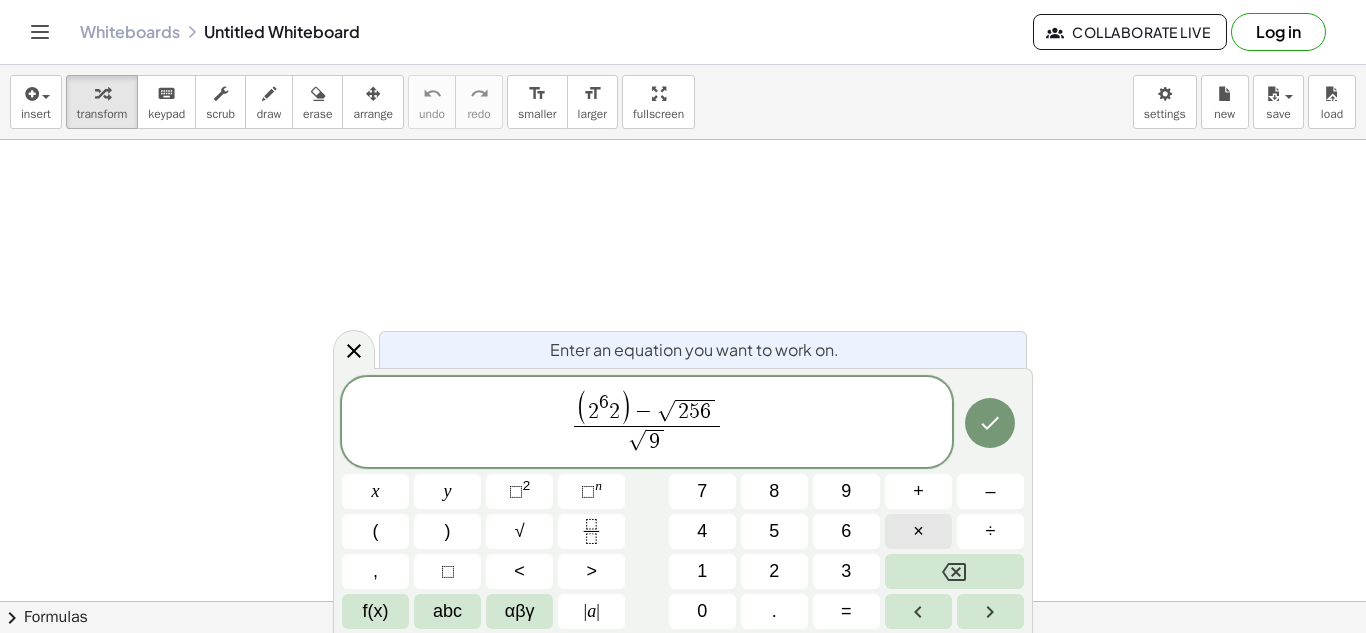 click on "×" at bounding box center [918, 531] 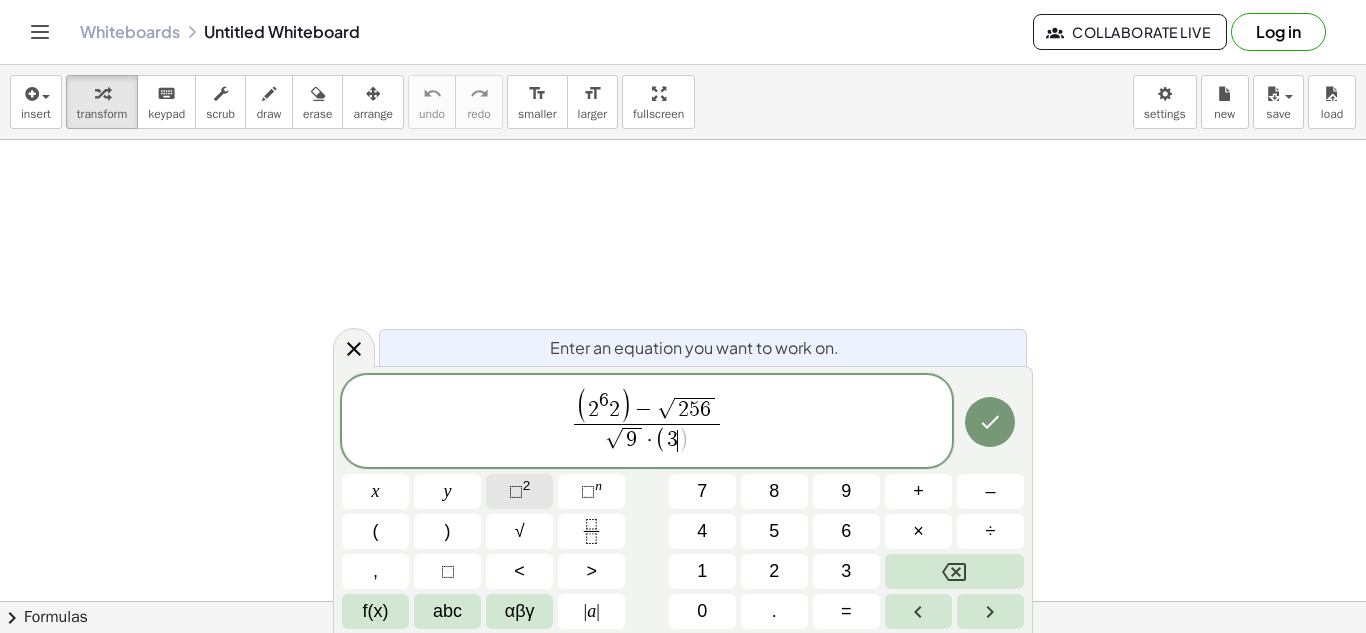 click on "⬚ 2" 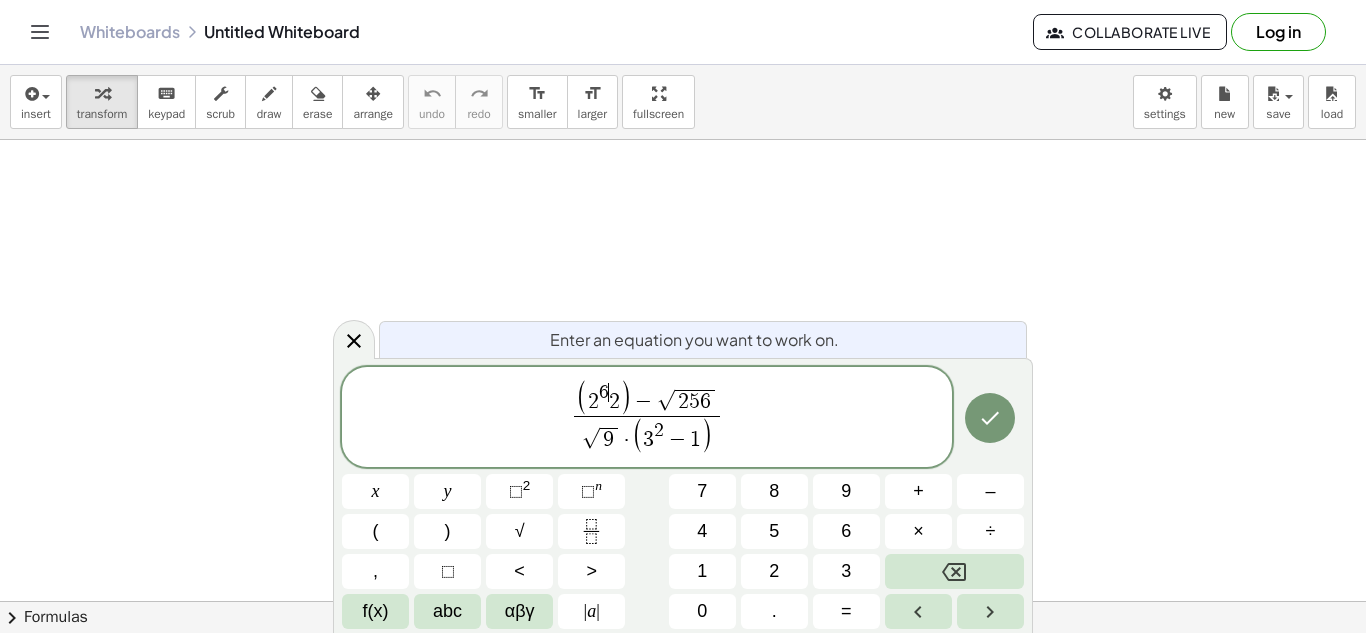 click on "6" at bounding box center [604, 392] 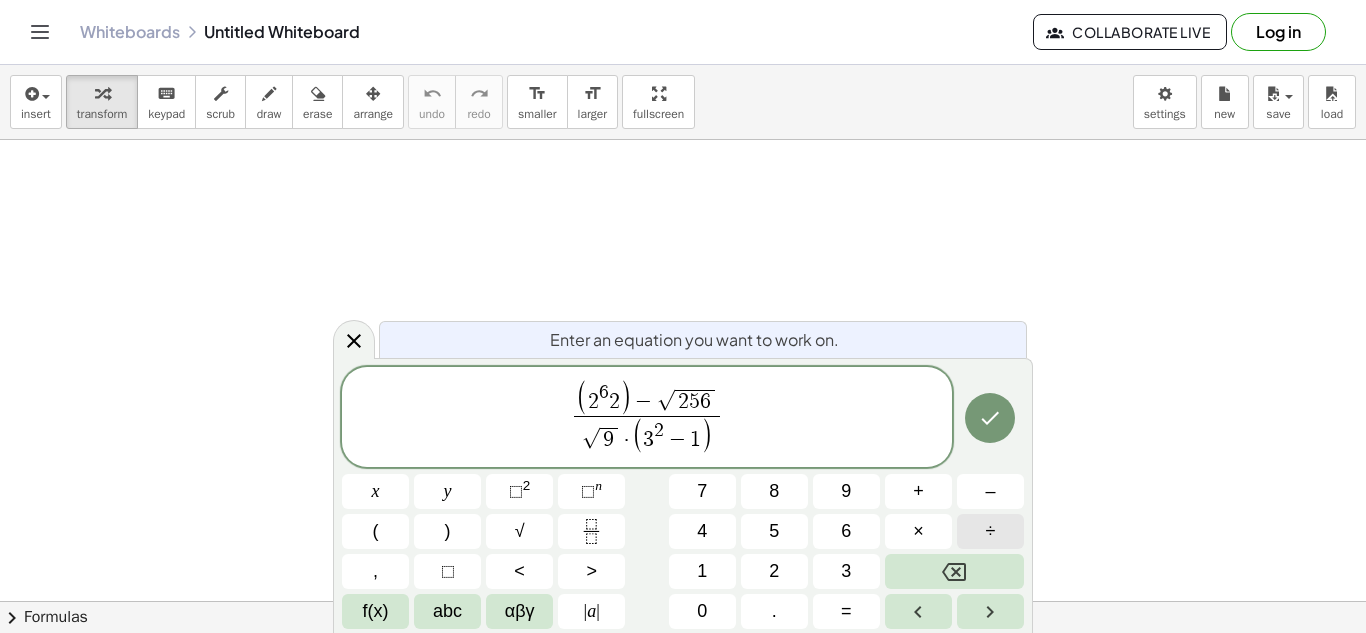 click on "÷" at bounding box center (990, 531) 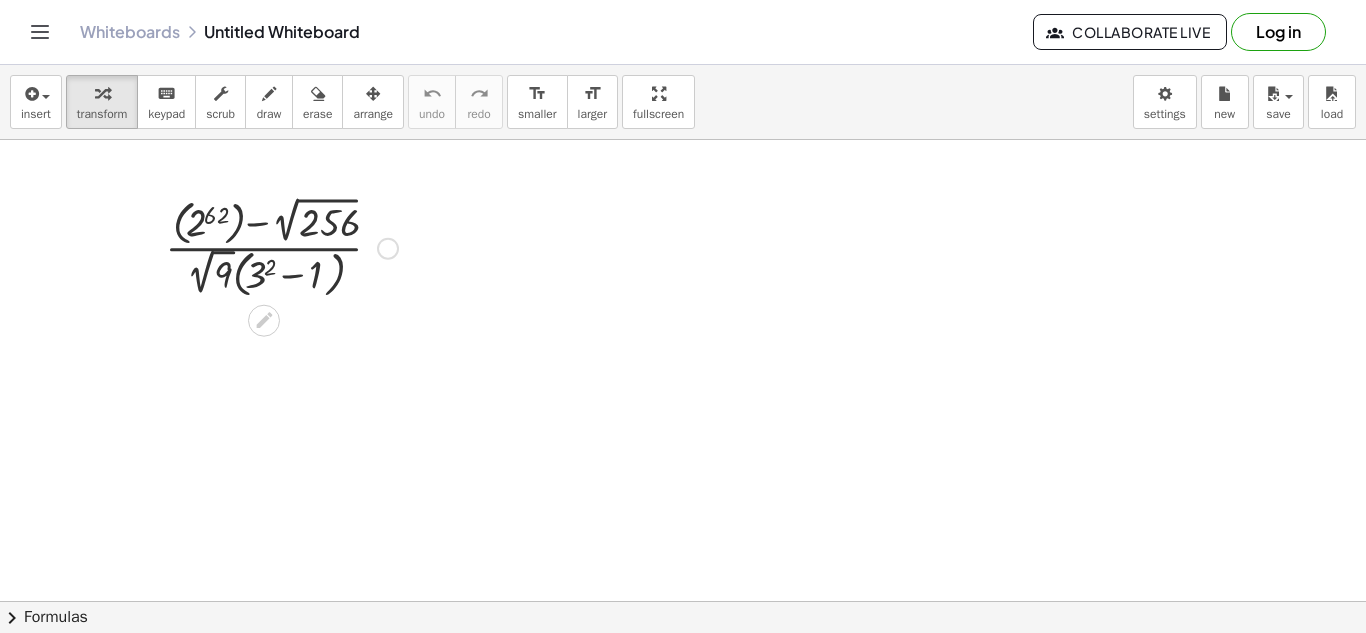 click at bounding box center [281, 246] 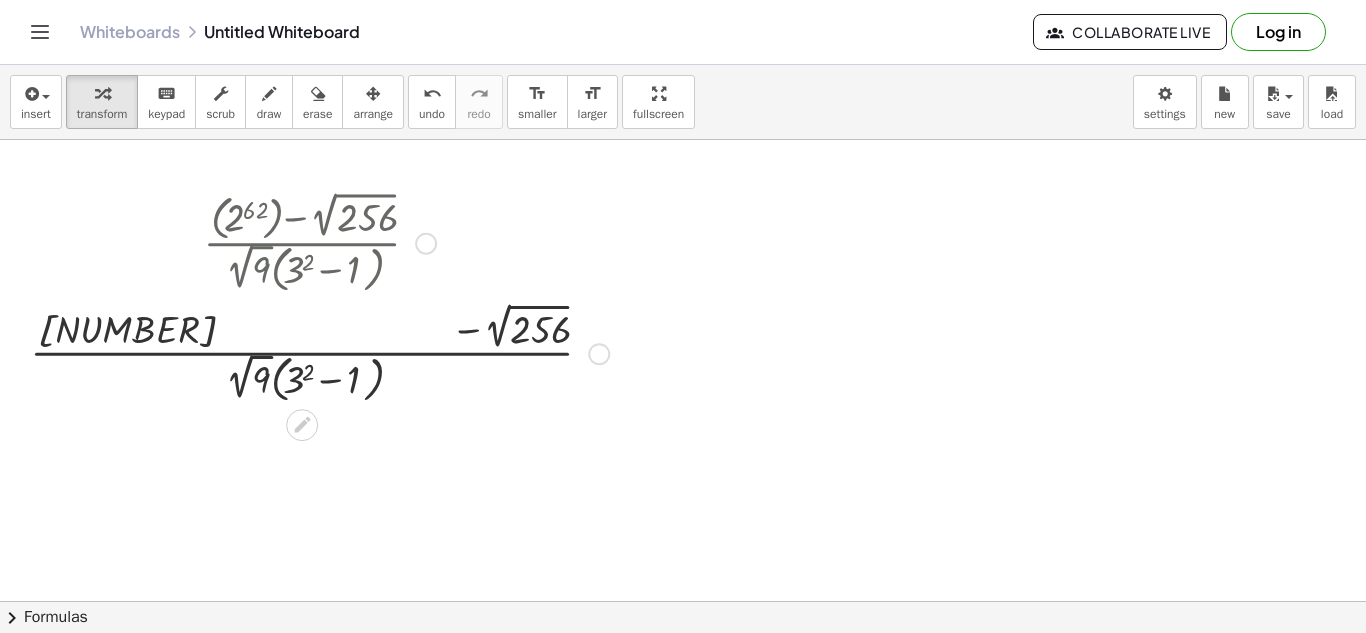scroll, scrollTop: 0, scrollLeft: 0, axis: both 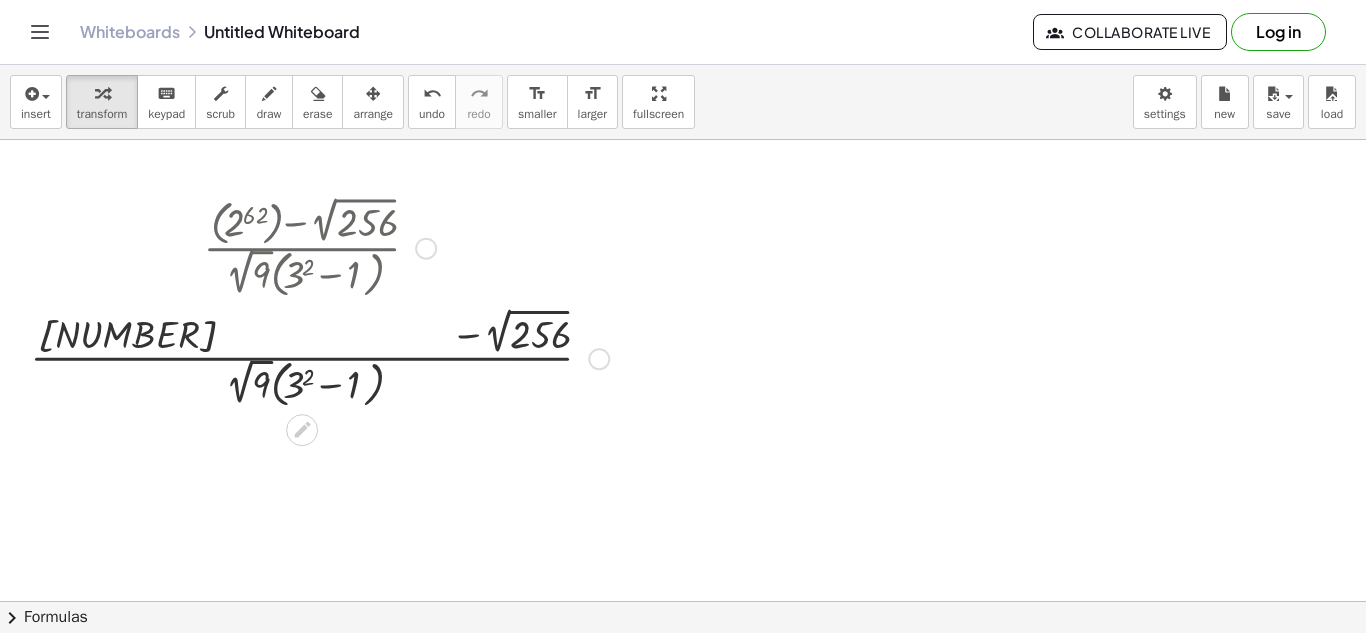 click at bounding box center [319, 246] 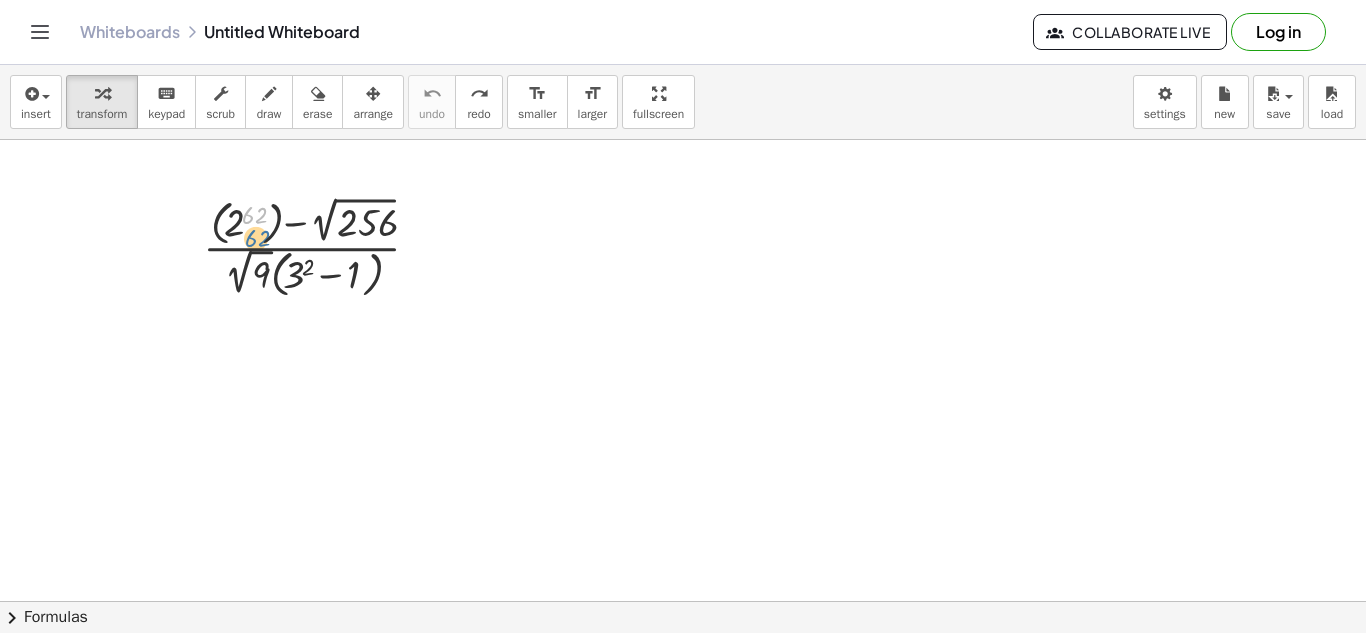 drag, startPoint x: 262, startPoint y: 204, endPoint x: 265, endPoint y: 227, distance: 23.194826 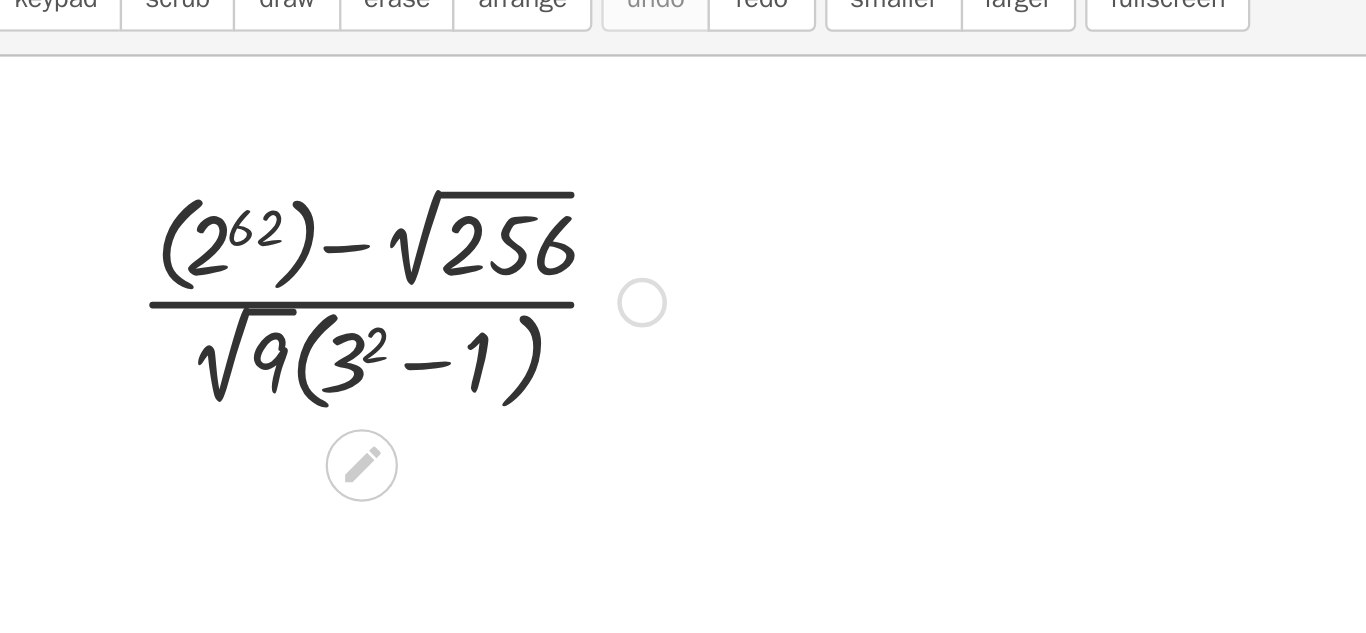 click at bounding box center (319, 246) 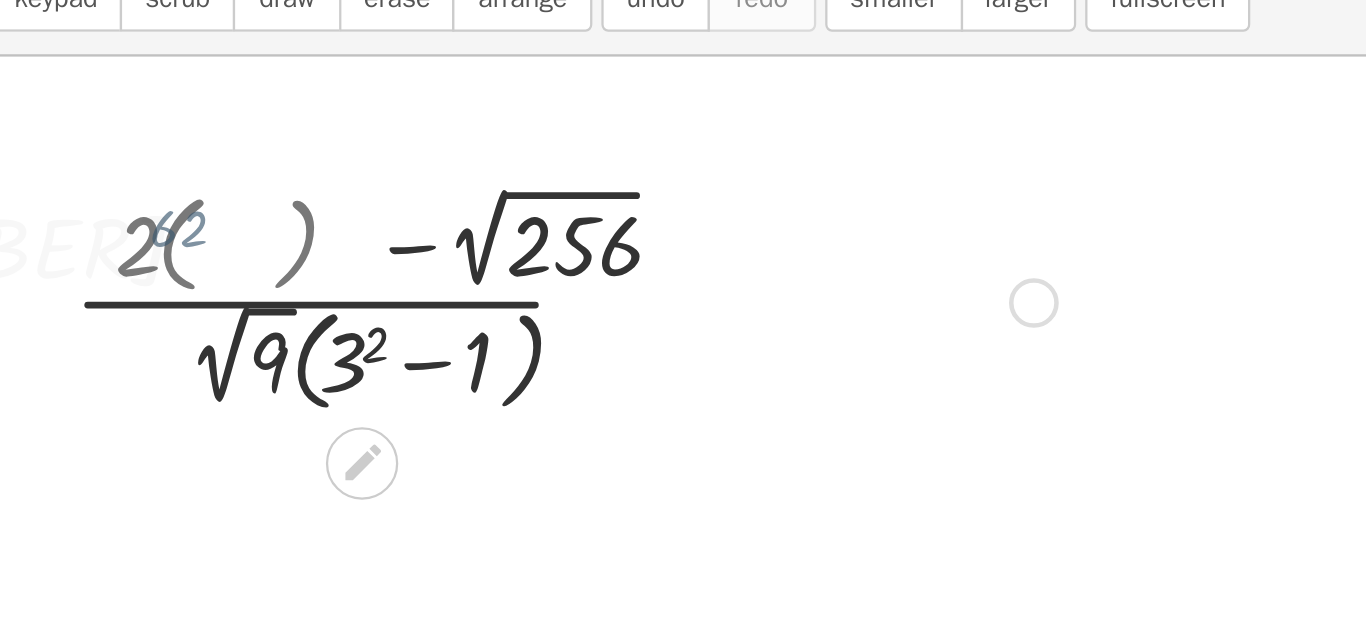 click at bounding box center [319, 247] 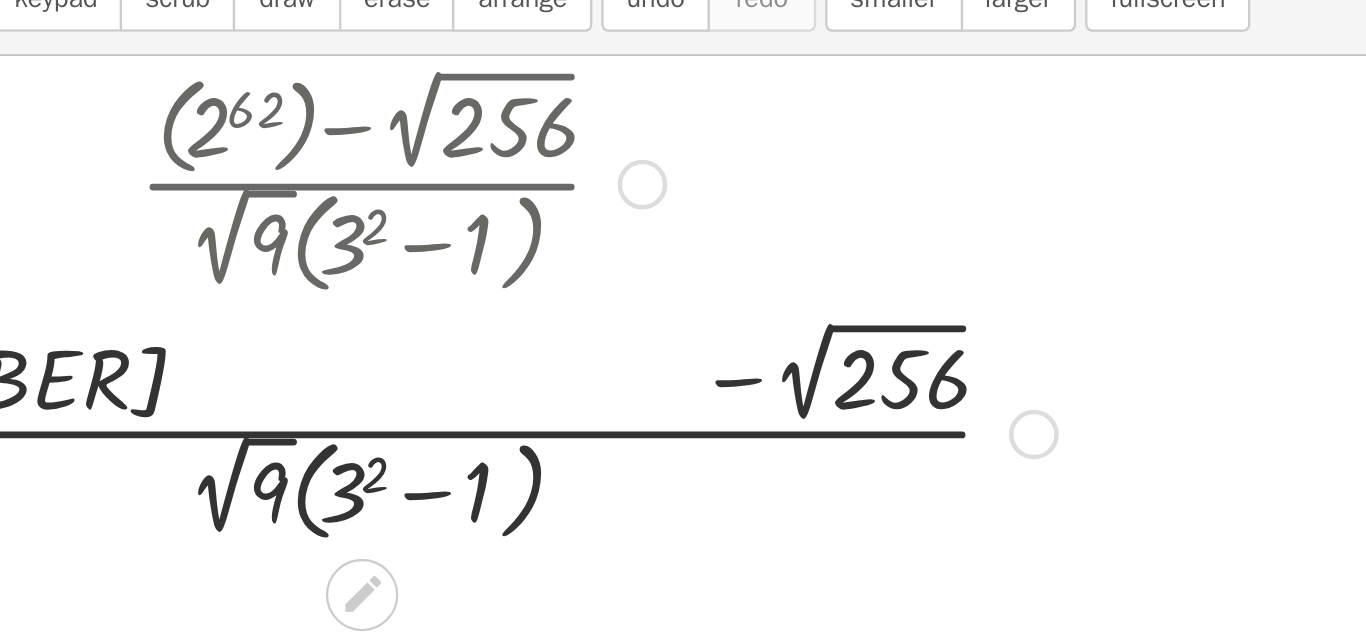 scroll, scrollTop: 53, scrollLeft: 0, axis: vertical 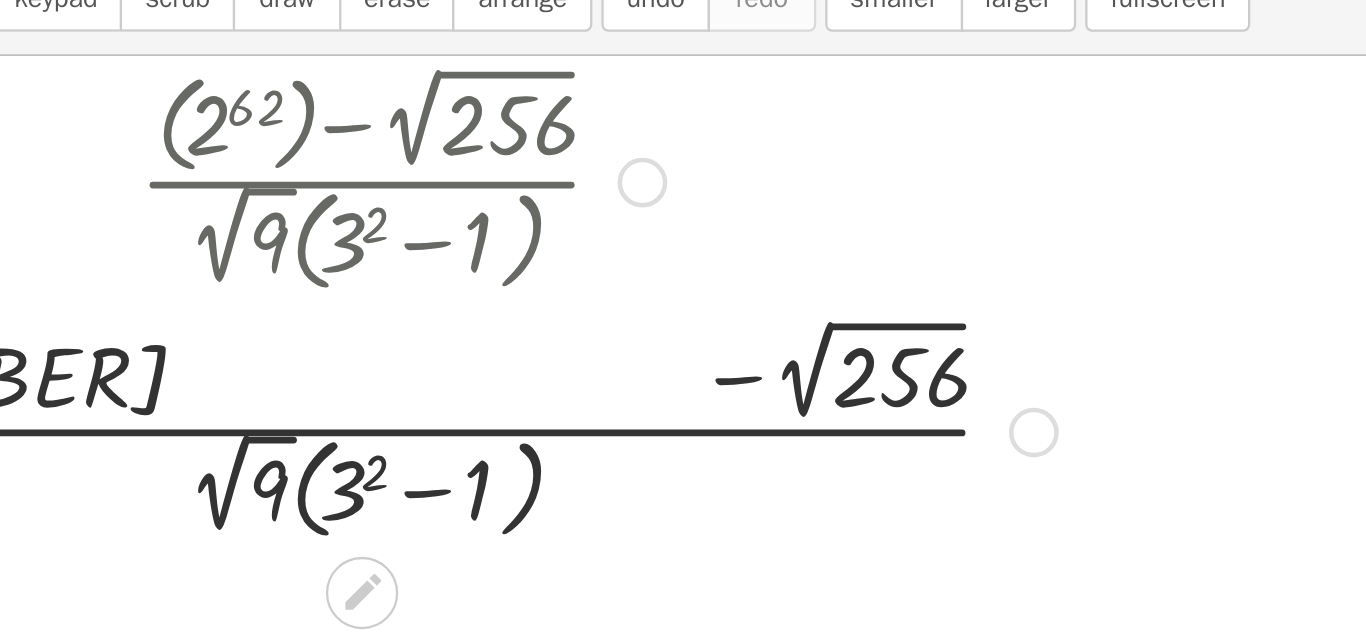 click at bounding box center [319, 193] 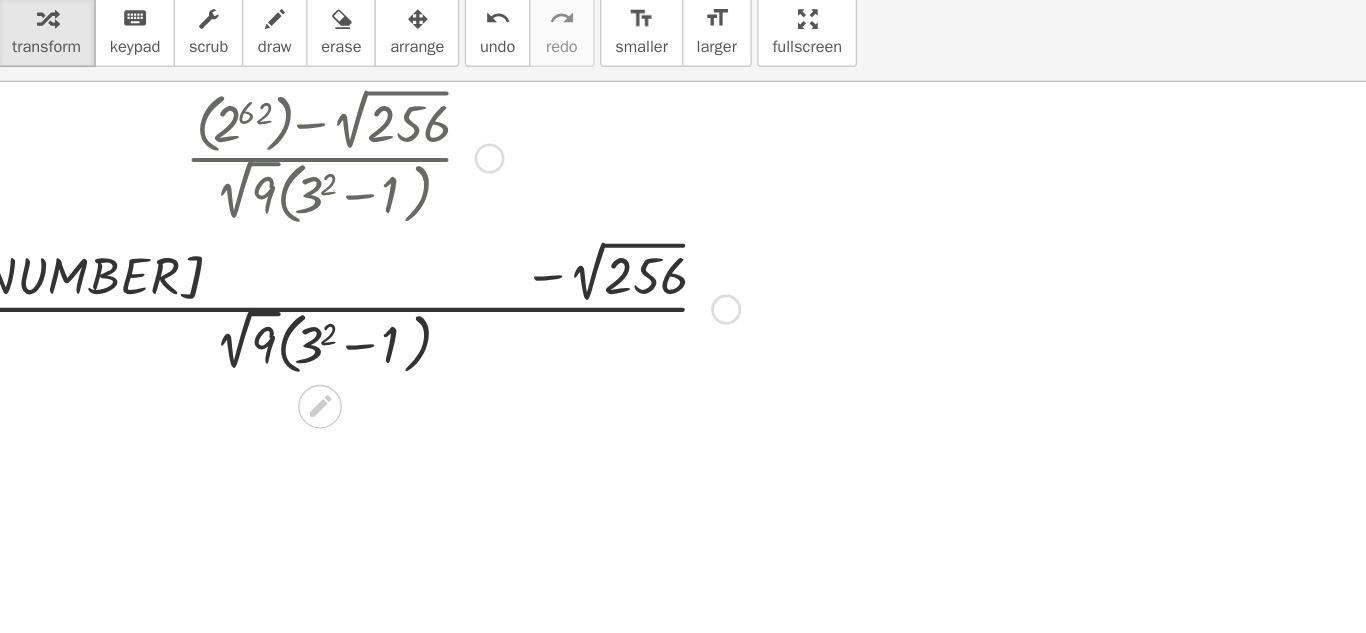 scroll, scrollTop: 0, scrollLeft: 0, axis: both 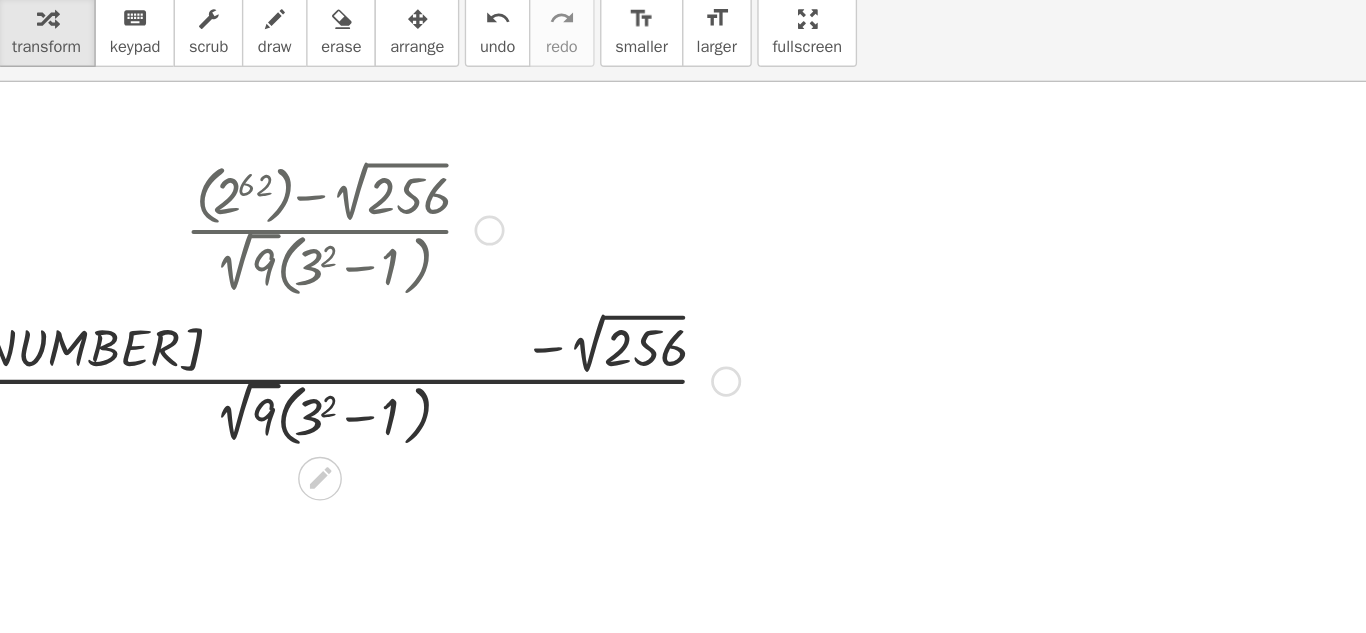 drag, startPoint x: 206, startPoint y: 199, endPoint x: 389, endPoint y: 285, distance: 202.2004 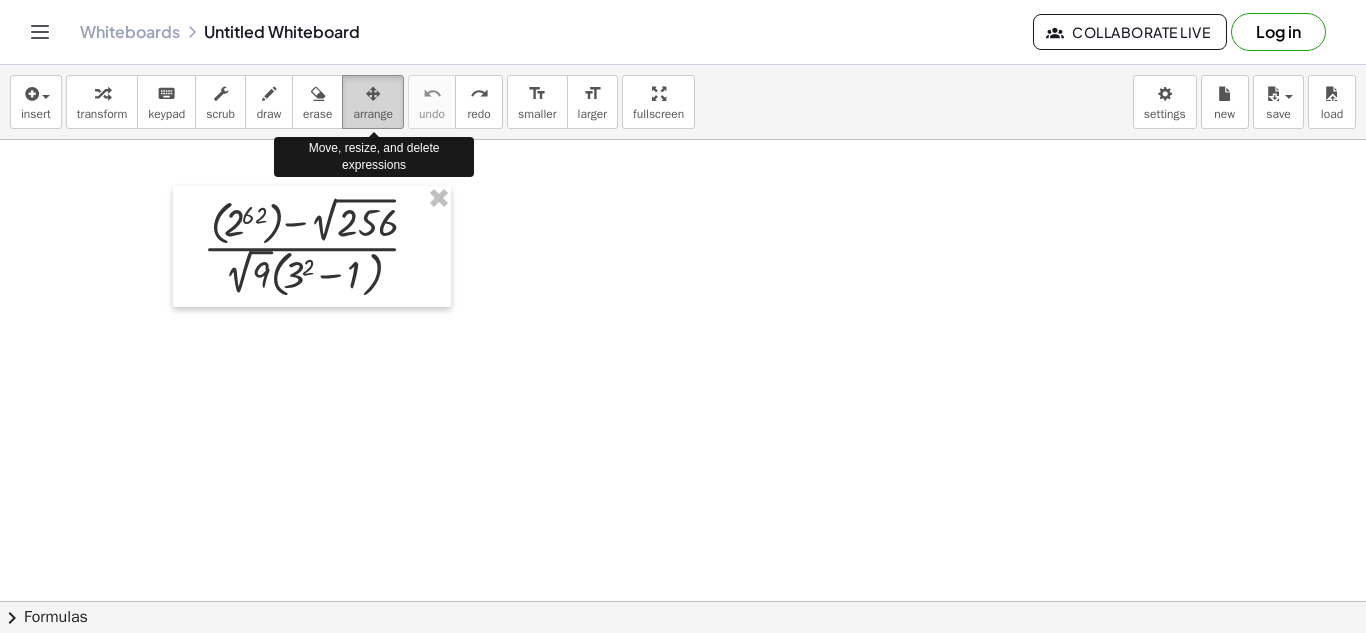 click on "arrange" at bounding box center (373, 114) 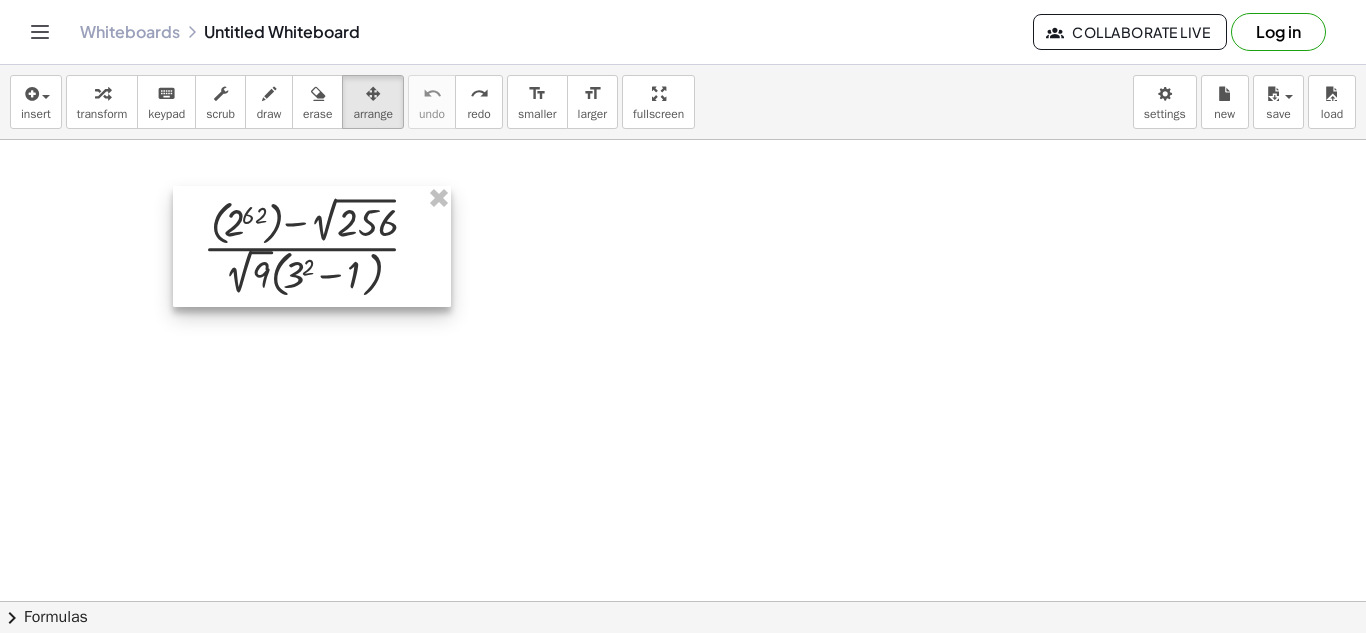 click at bounding box center [312, 246] 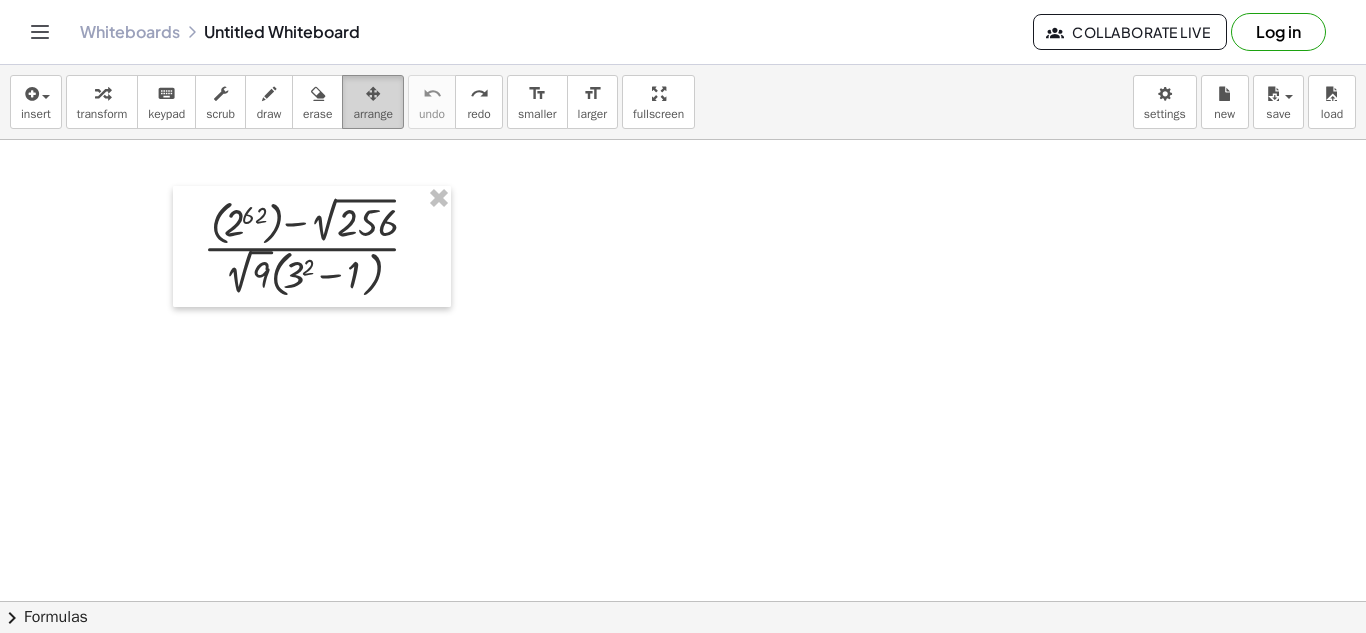 click on "arrange" at bounding box center (373, 102) 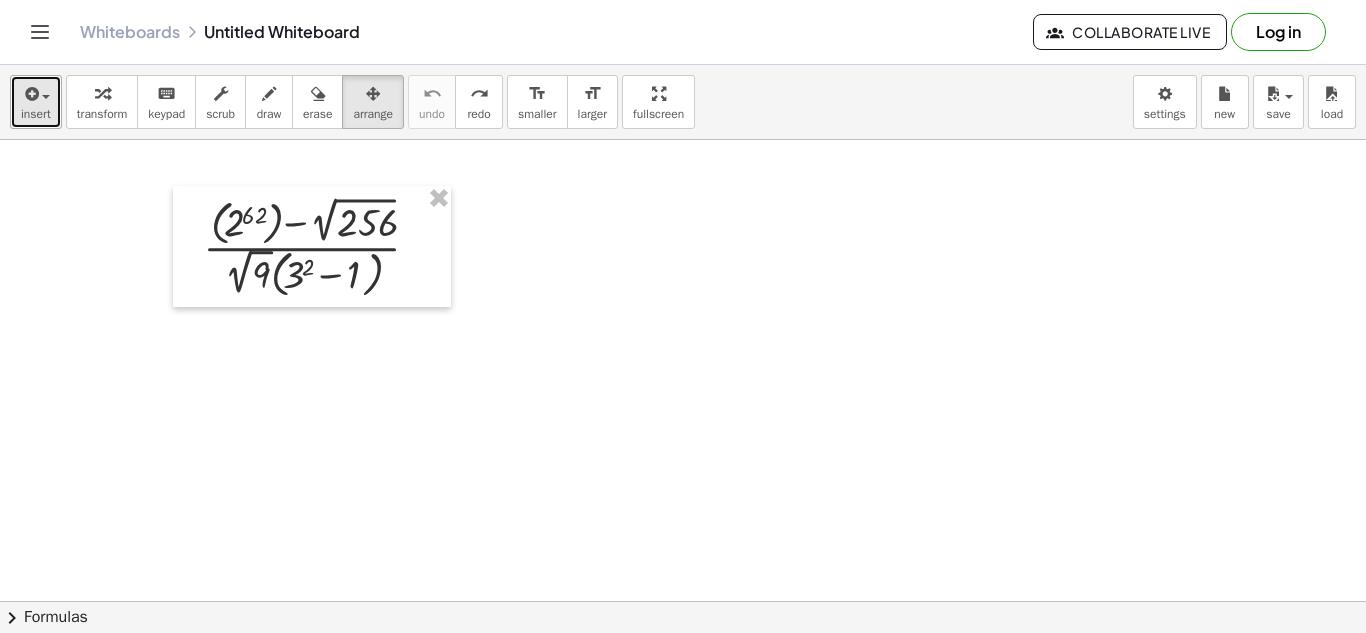 click on "insert" at bounding box center (36, 114) 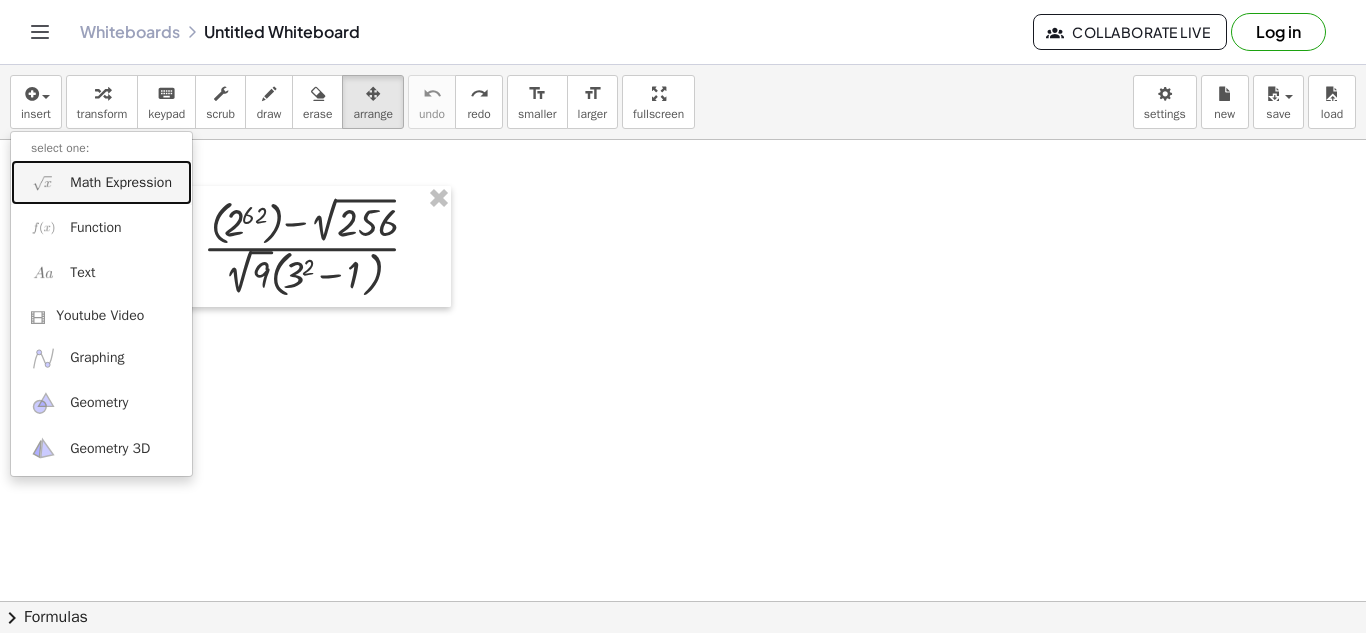 click on "Math Expression" at bounding box center (101, 182) 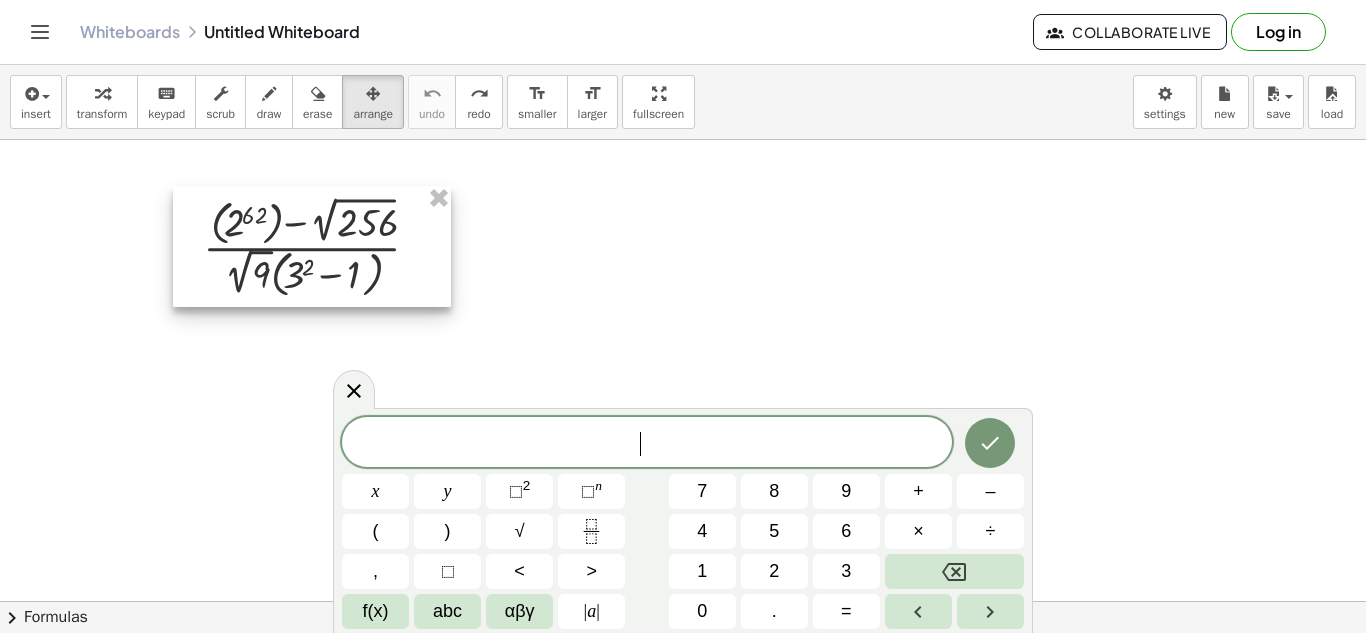 click at bounding box center [312, 246] 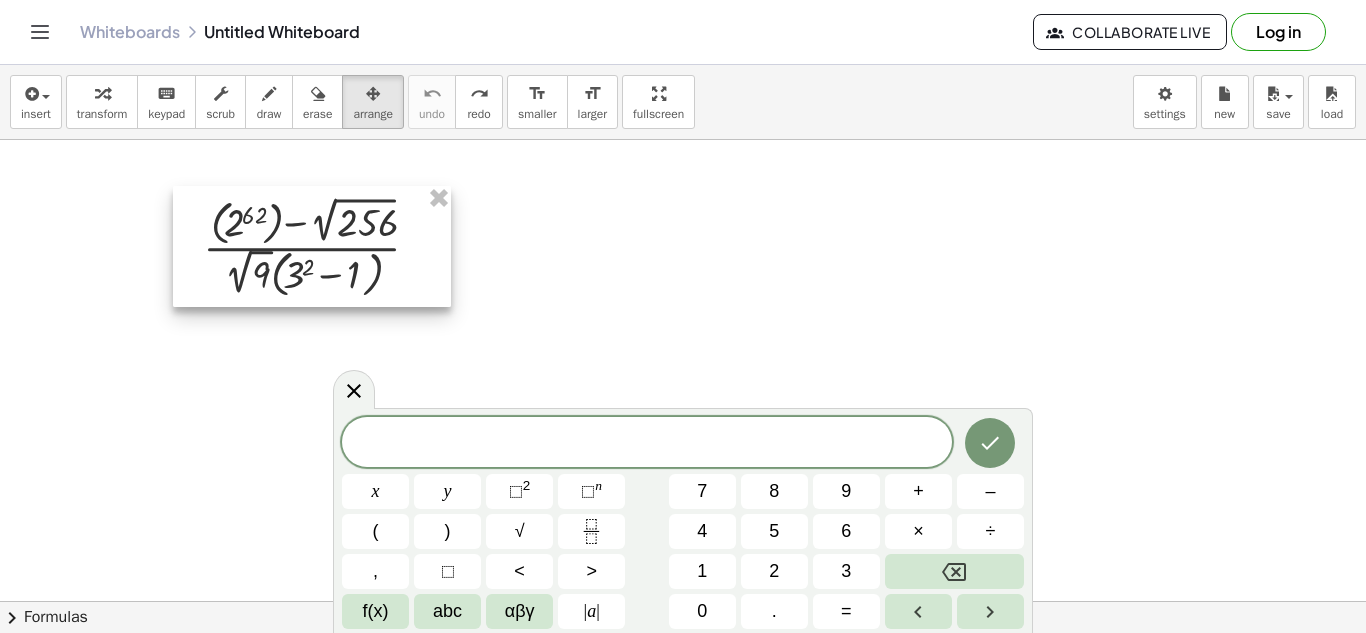 click at bounding box center (312, 246) 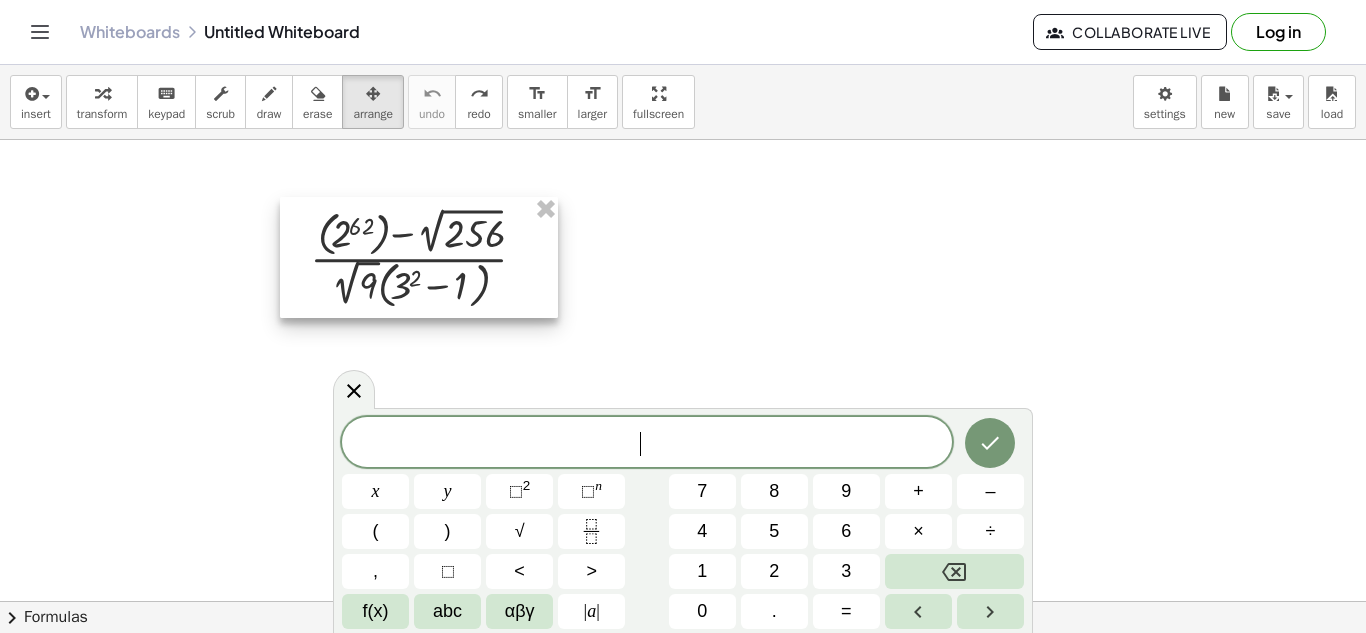drag, startPoint x: 224, startPoint y: 217, endPoint x: 328, endPoint y: 221, distance: 104.0769 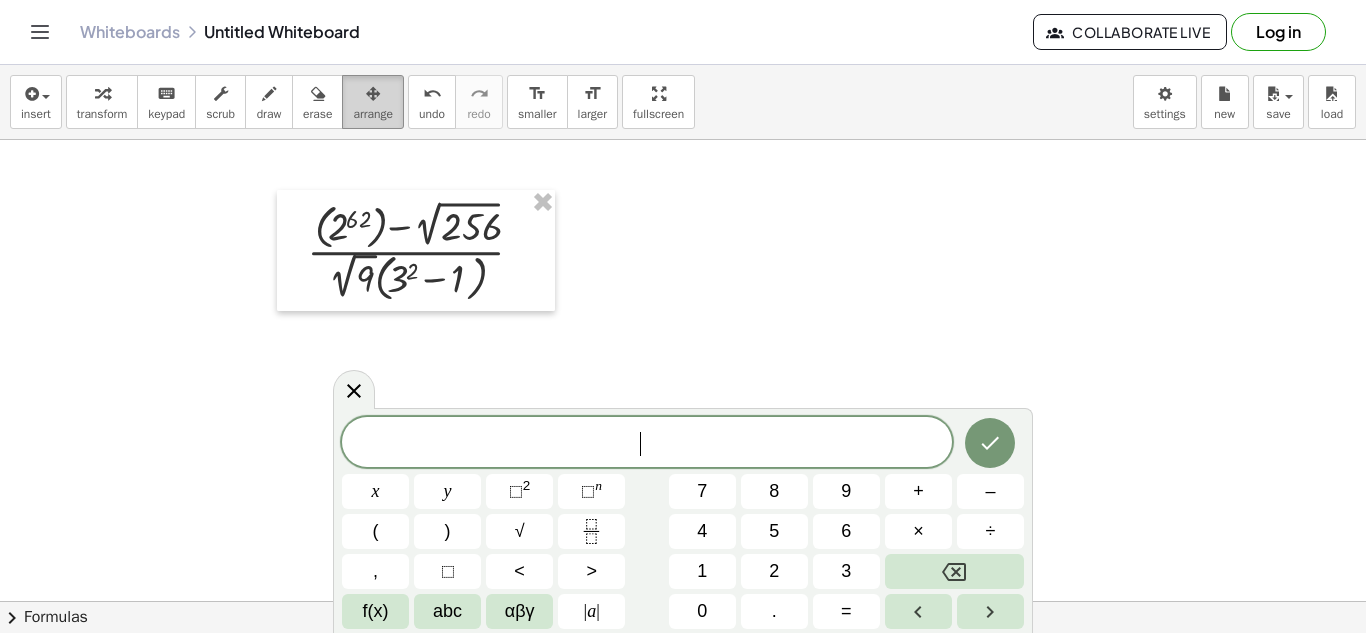 click on "arrange" at bounding box center [373, 114] 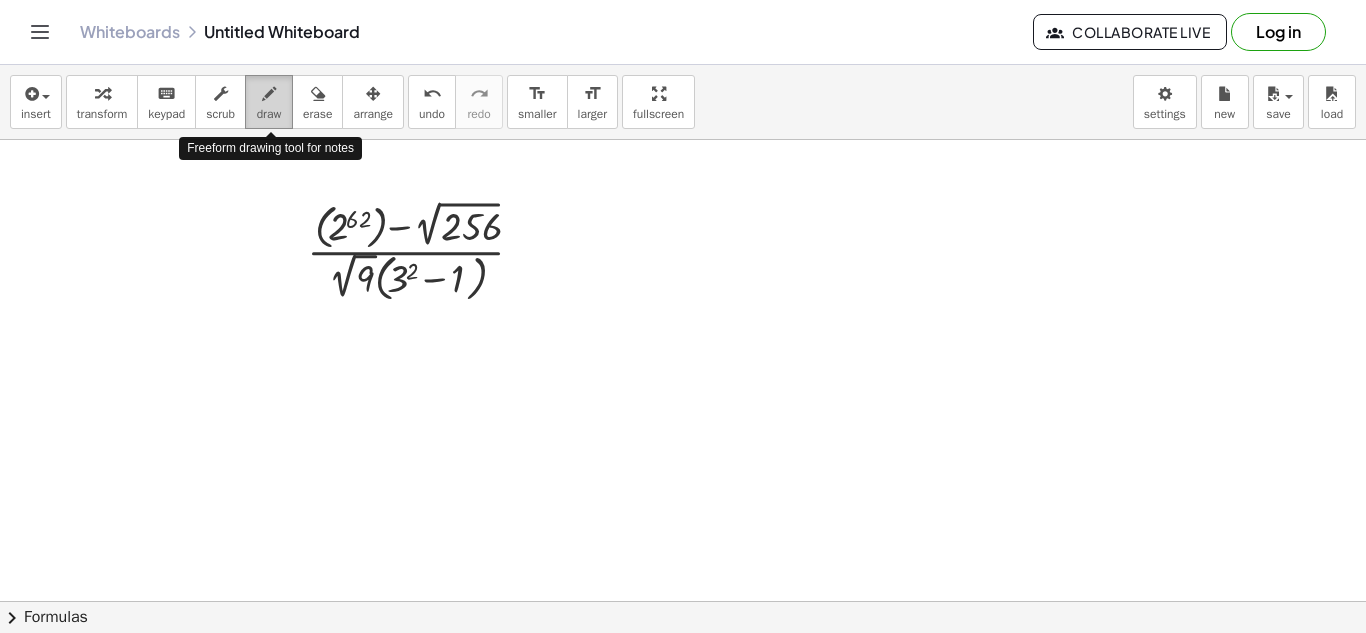 click on "draw" at bounding box center [269, 114] 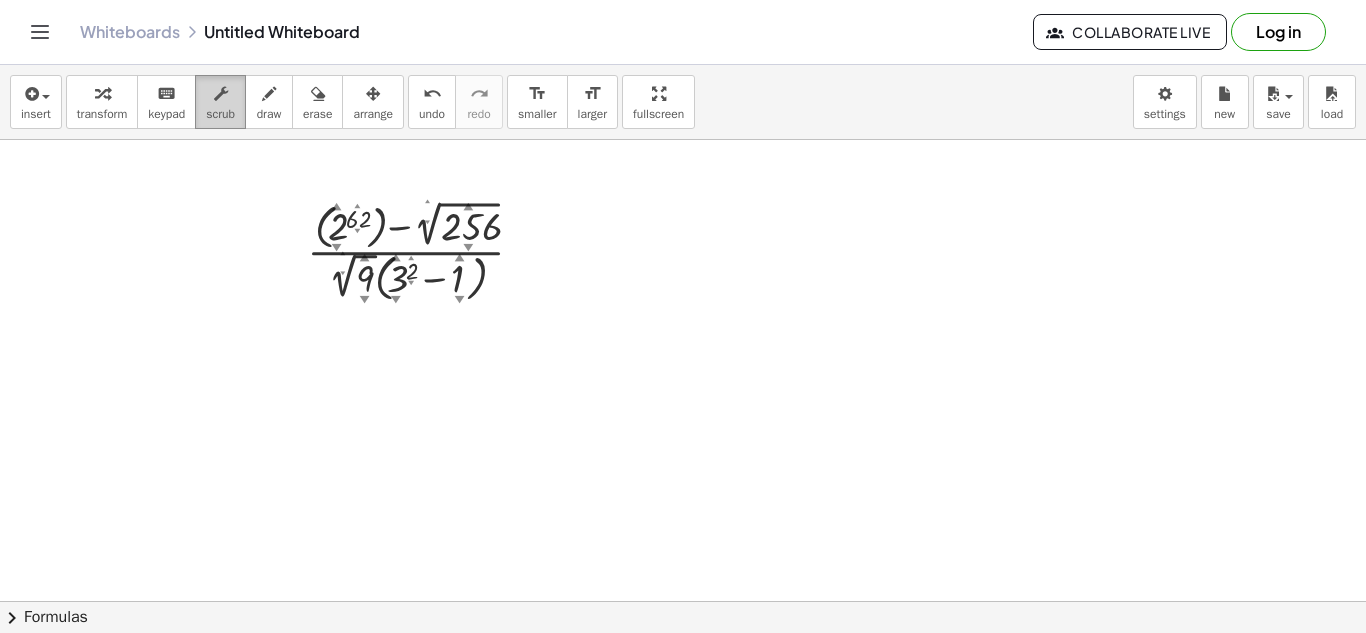 click on "scrub" at bounding box center (220, 114) 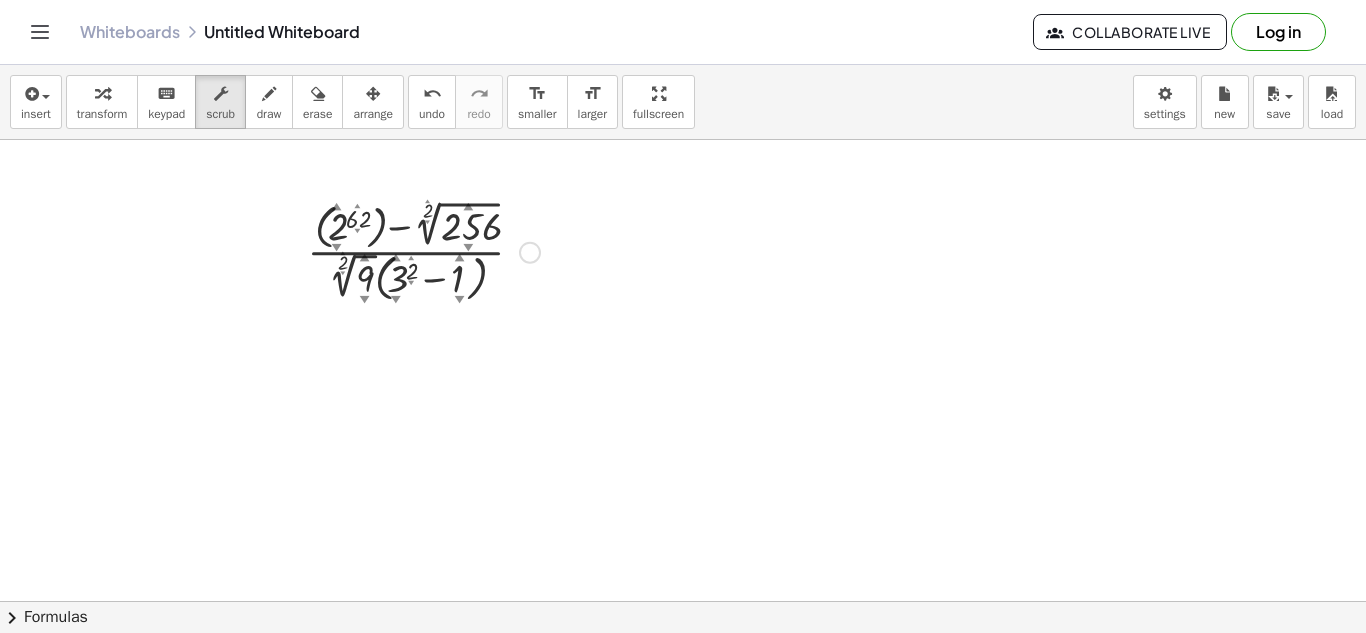 click at bounding box center (423, 250) 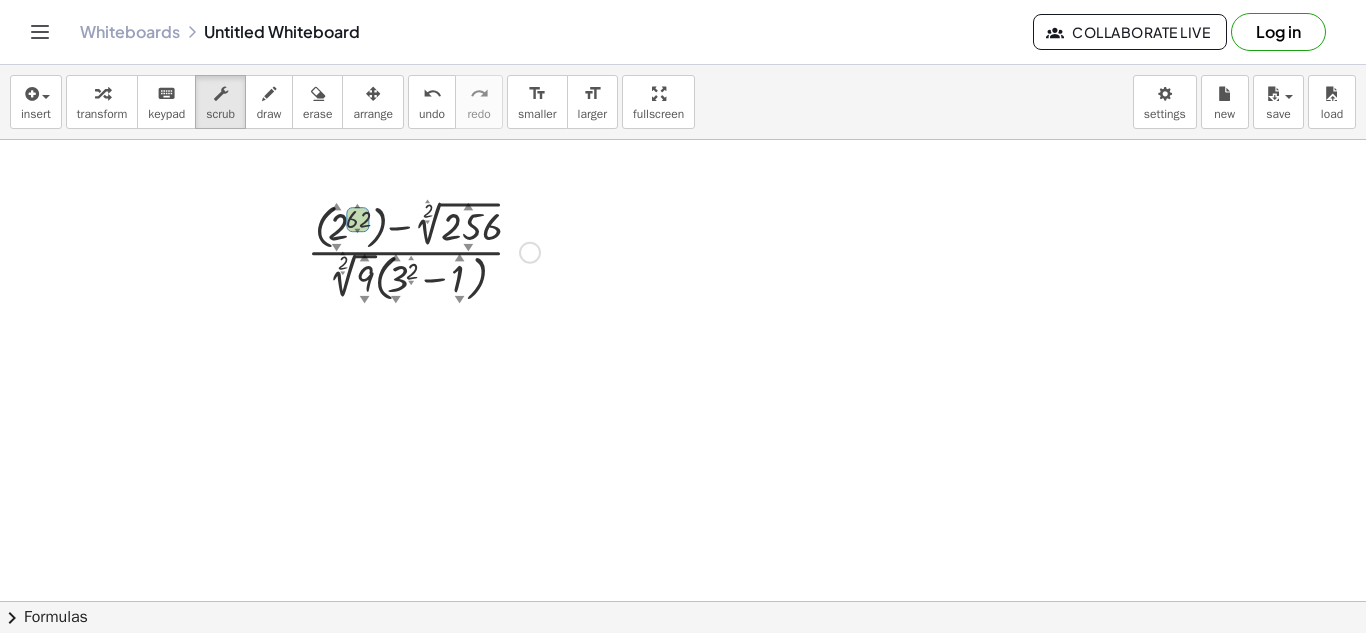 click at bounding box center (423, 250) 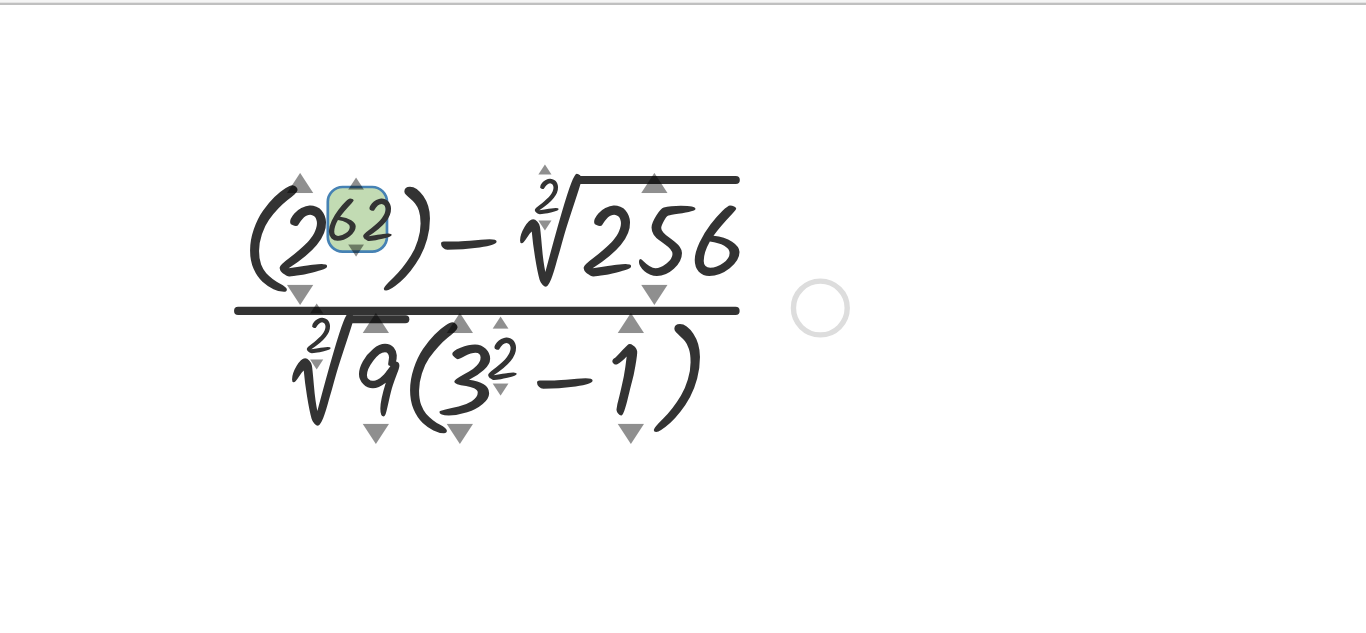 click at bounding box center (423, 250) 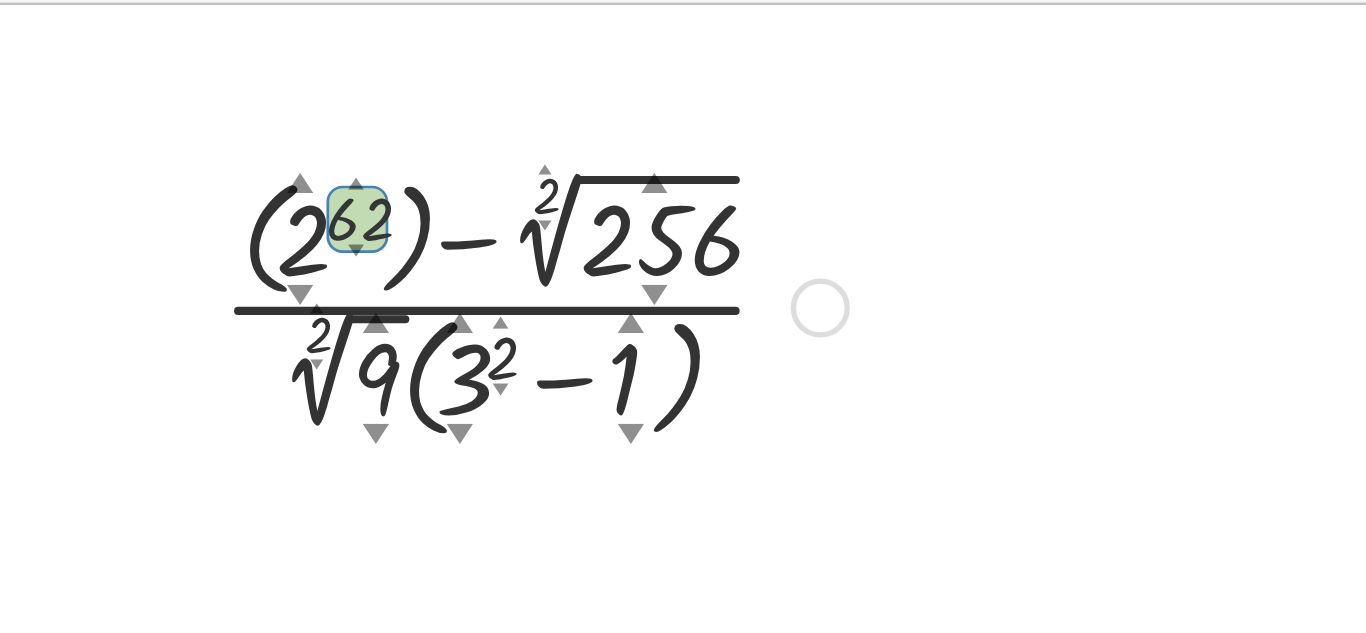 click at bounding box center (423, 250) 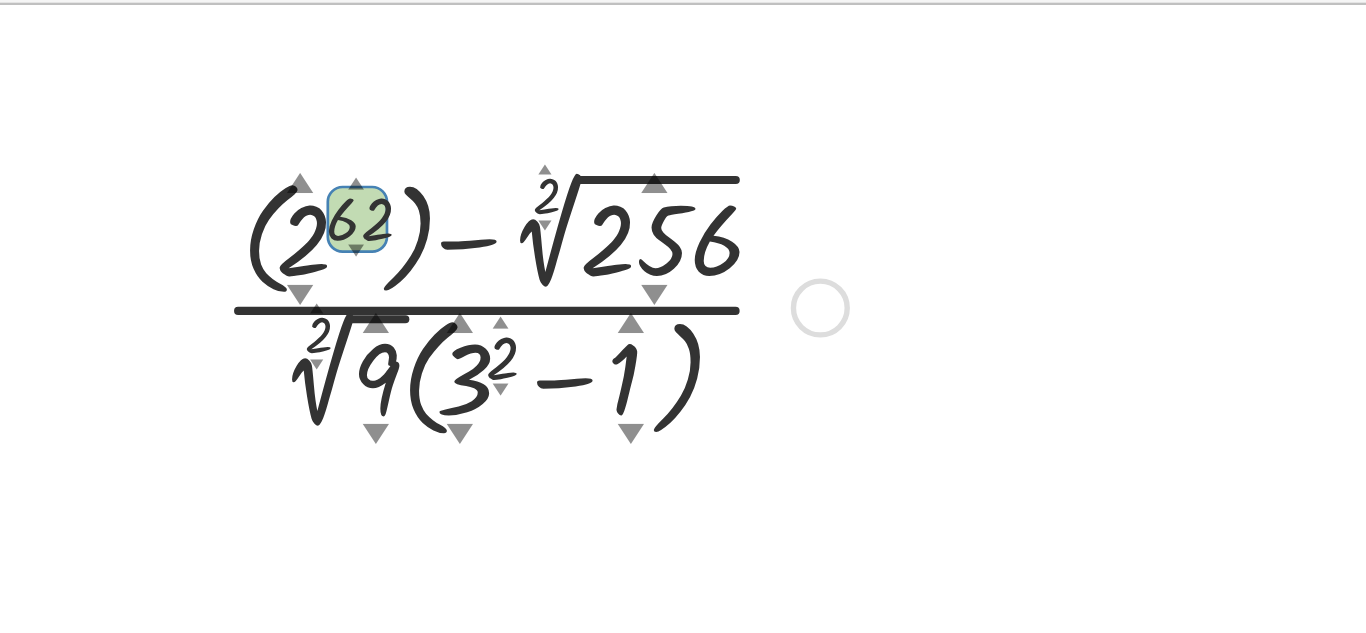 click at bounding box center [423, 250] 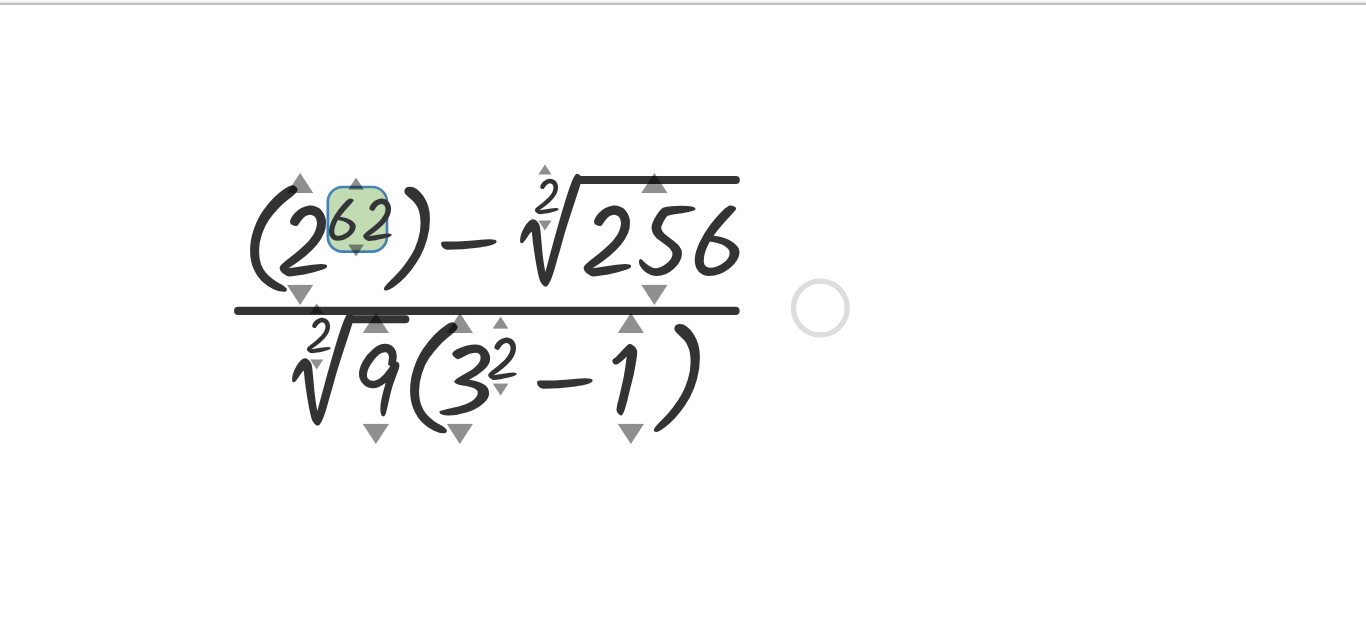 click on "▼" at bounding box center (357, 232) 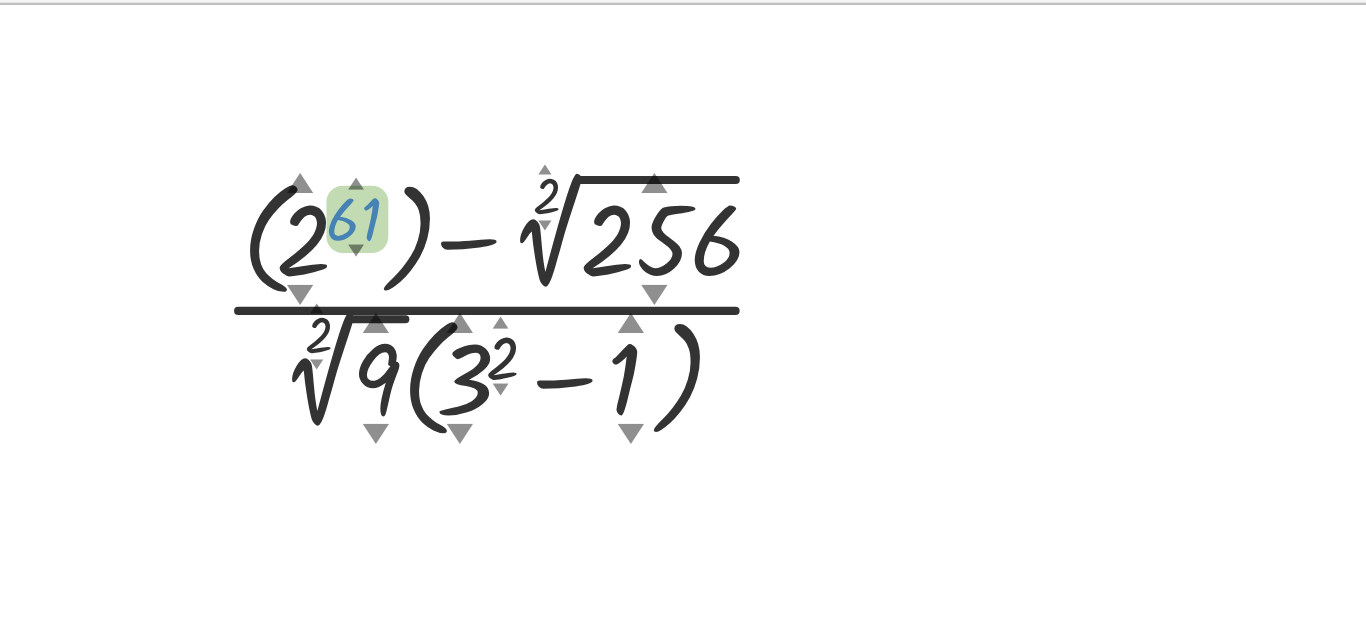 drag, startPoint x: 357, startPoint y: 231, endPoint x: 361, endPoint y: 255, distance: 24.33105 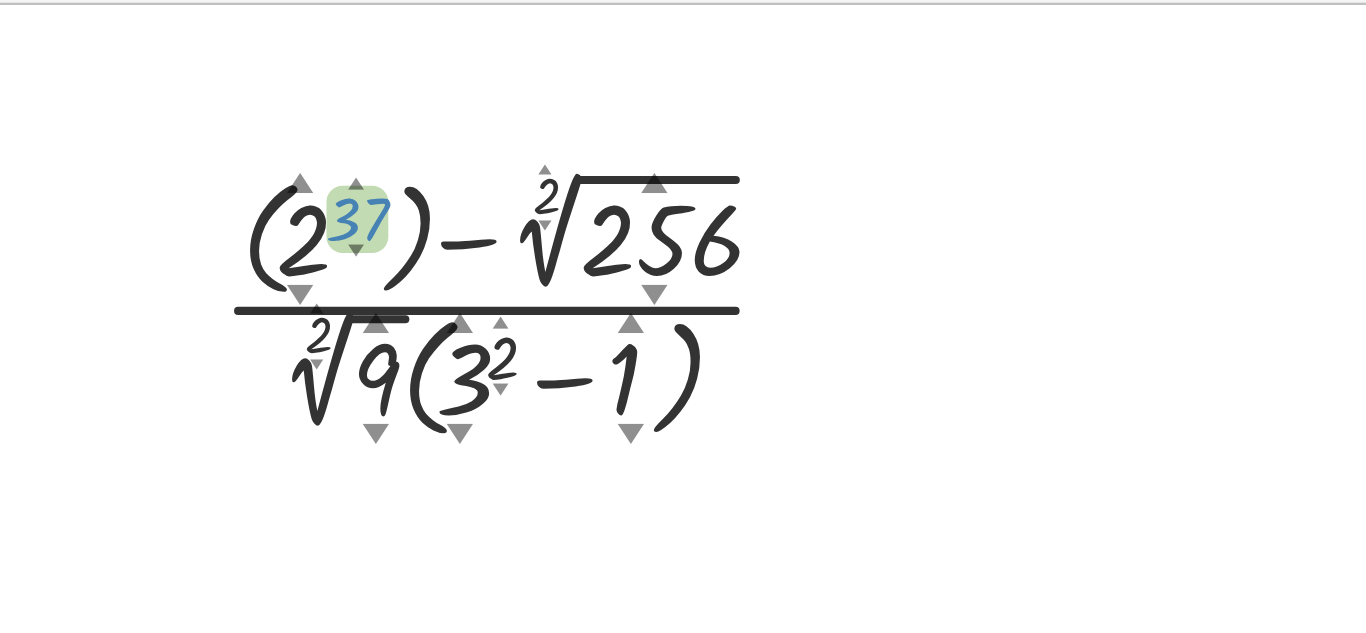 drag, startPoint x: 357, startPoint y: 231, endPoint x: 341, endPoint y: 354, distance: 124.036285 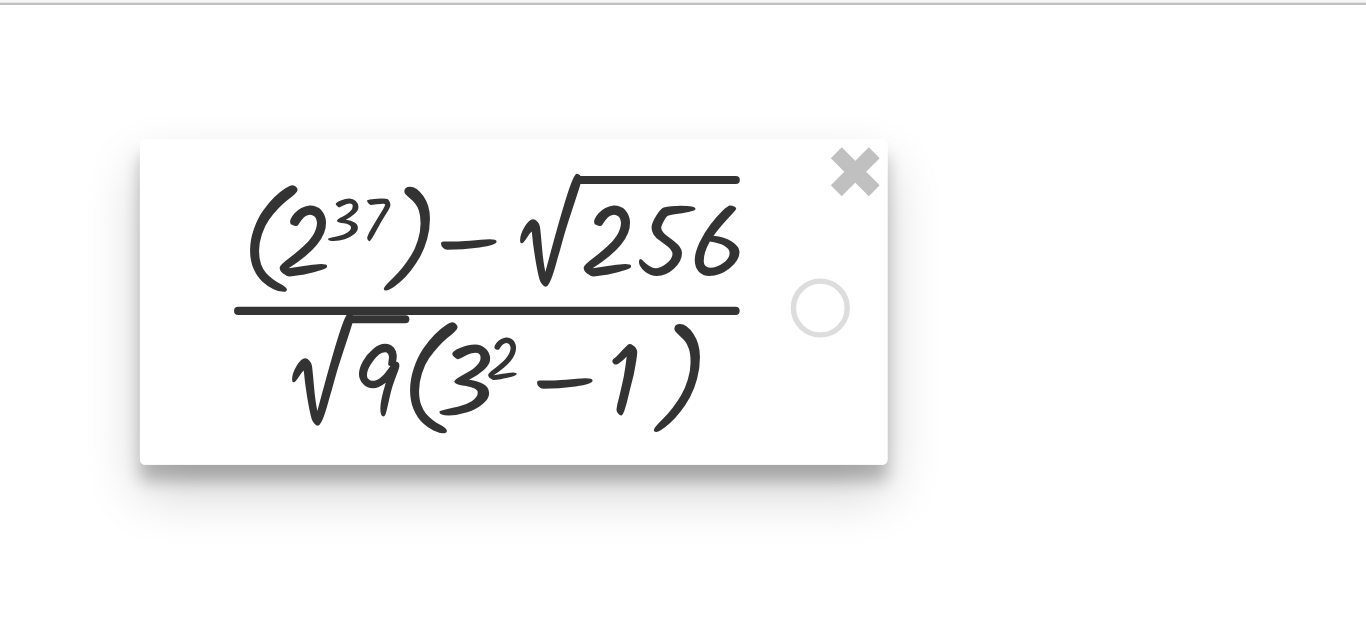 click at bounding box center [416, 250] 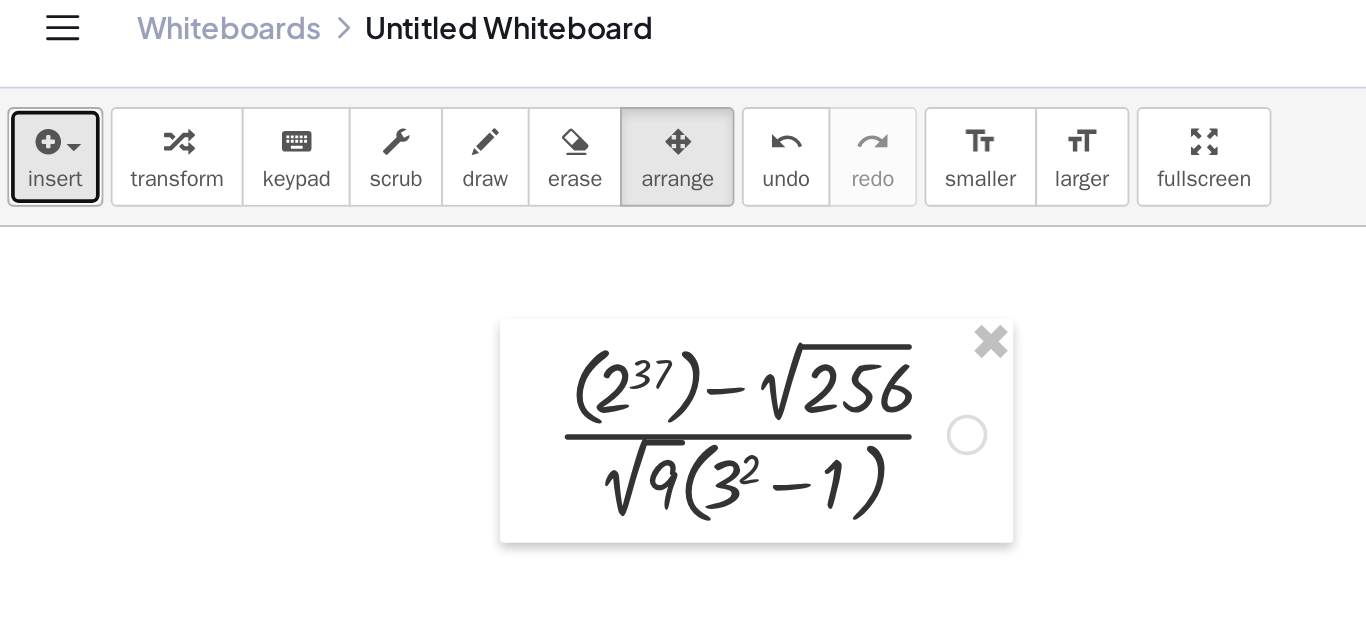 click at bounding box center (30, 94) 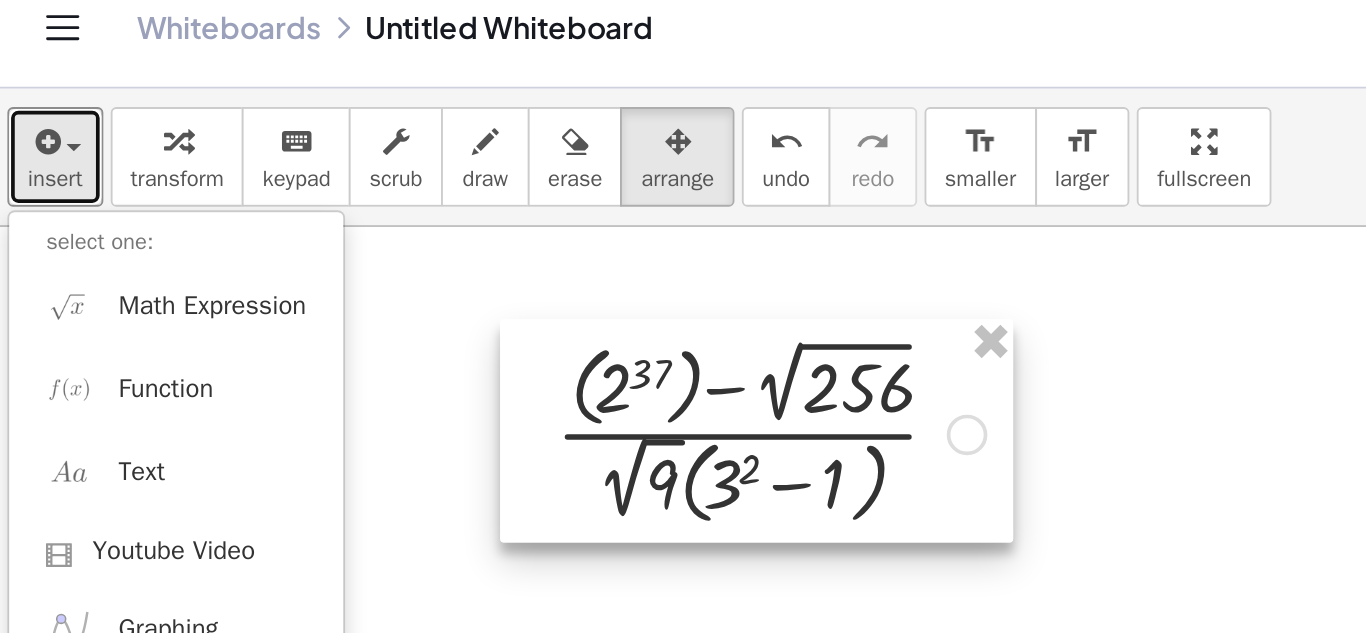 click at bounding box center [416, 250] 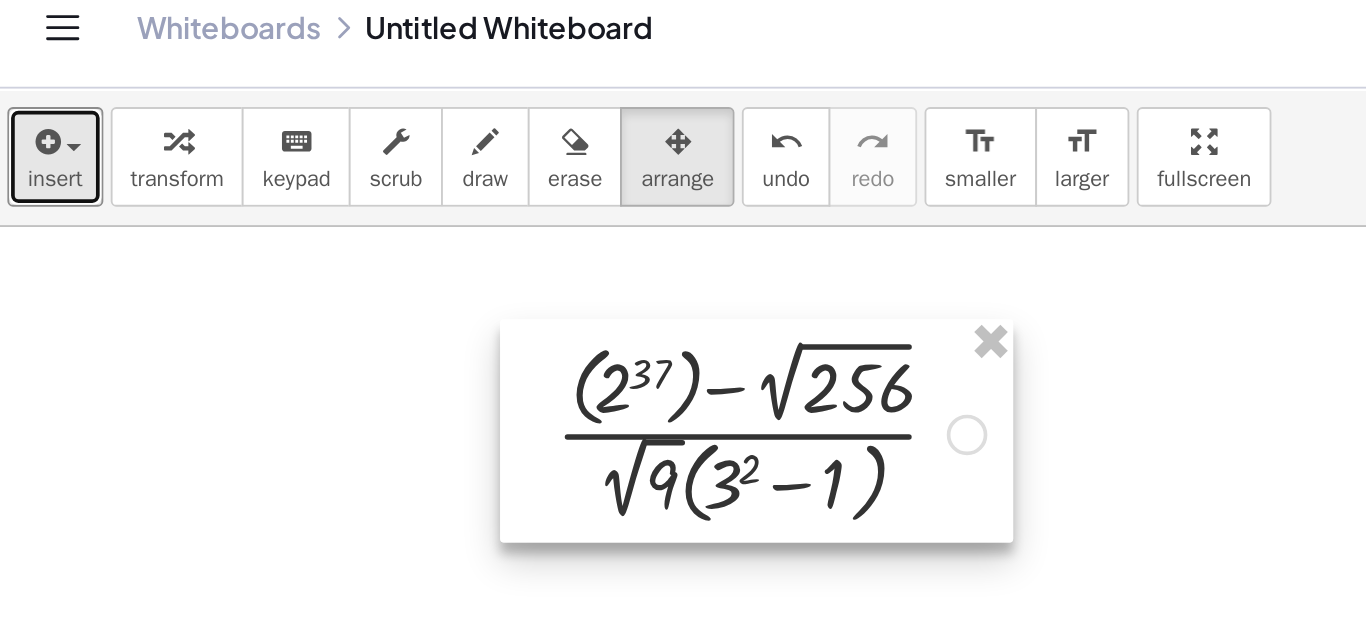 click at bounding box center (416, 250) 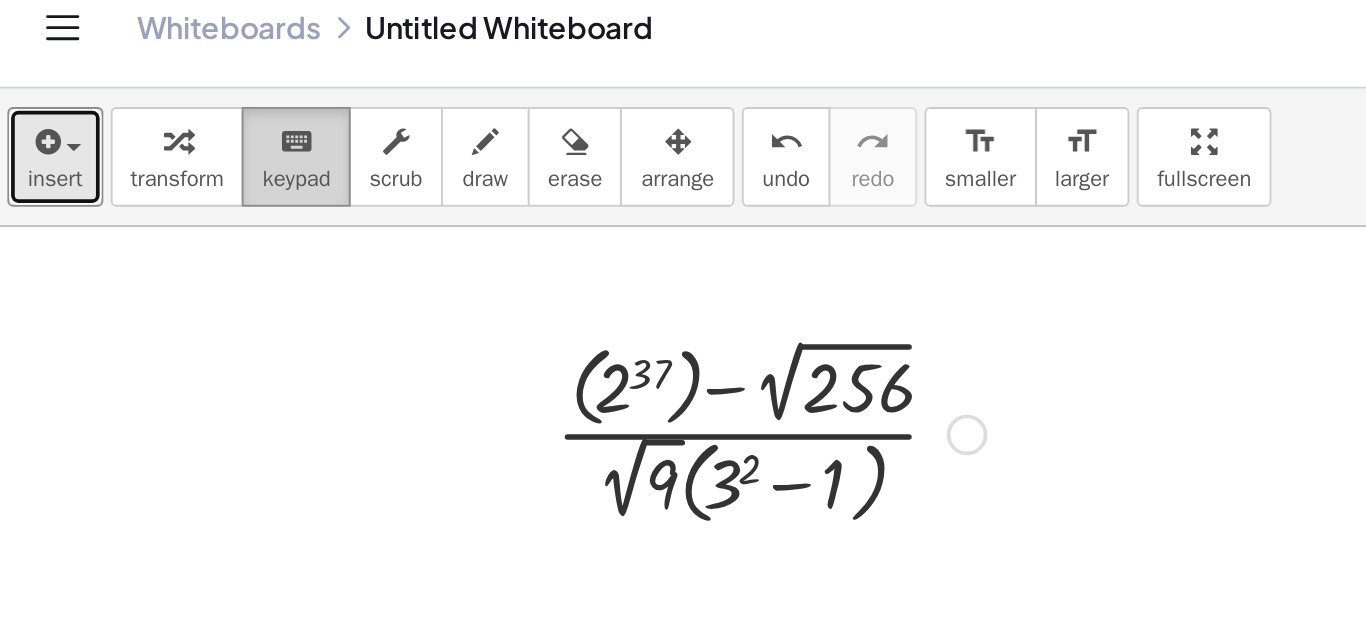 click on "keypad" at bounding box center (166, 114) 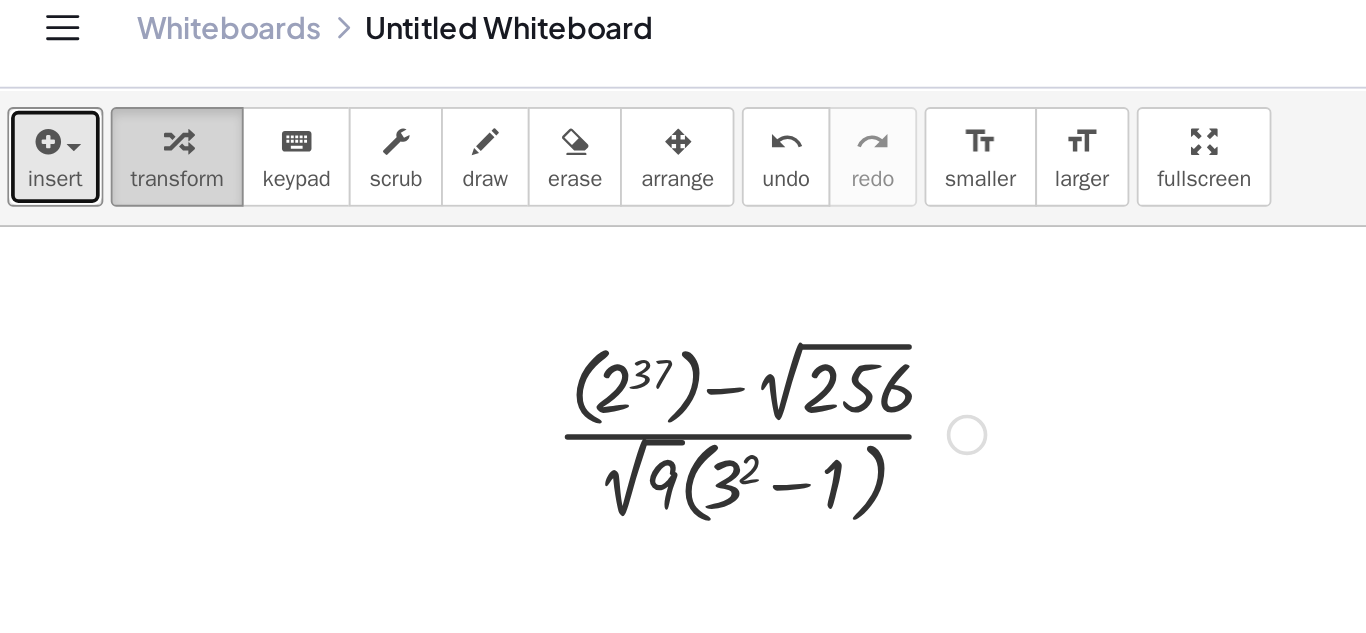 click on "transform" at bounding box center (102, 114) 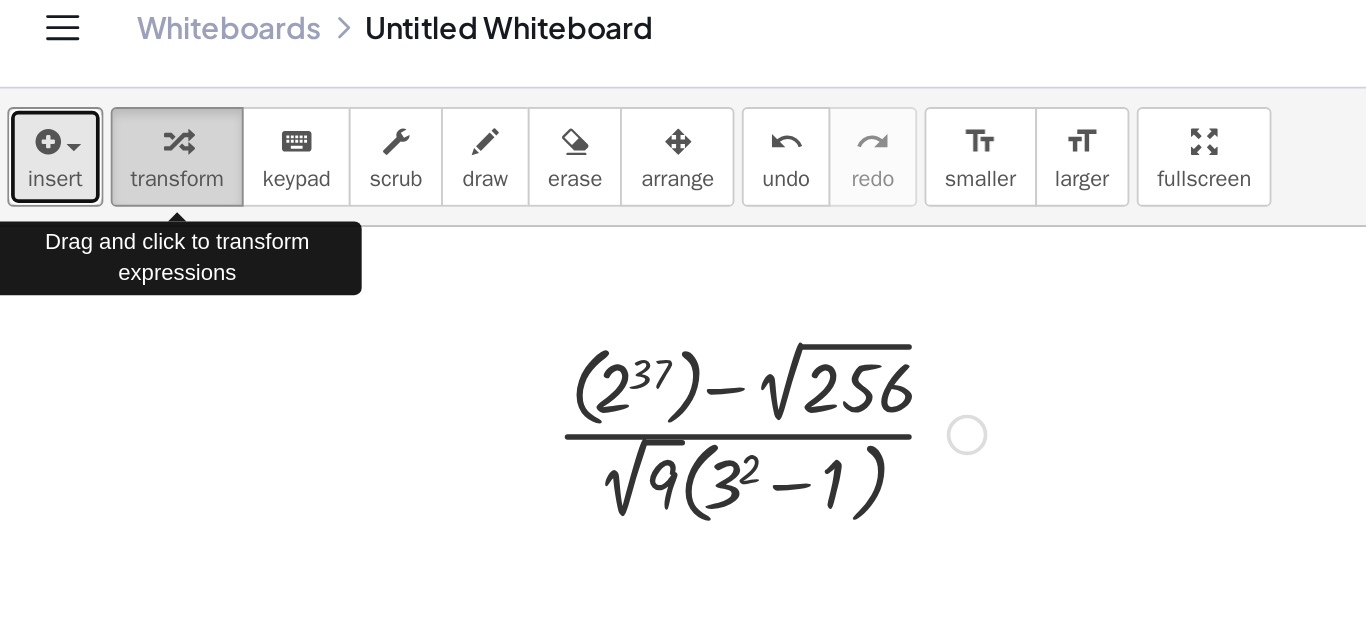 click on "transform" at bounding box center (102, 102) 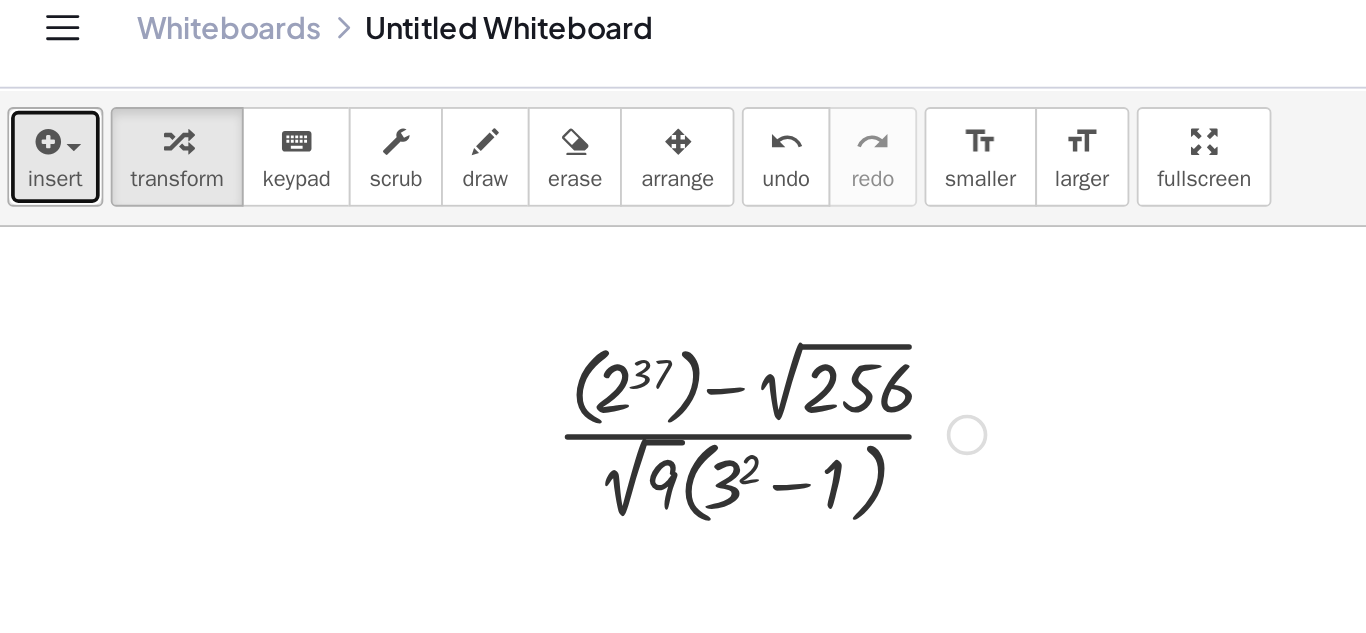 click on "insert" at bounding box center (36, 102) 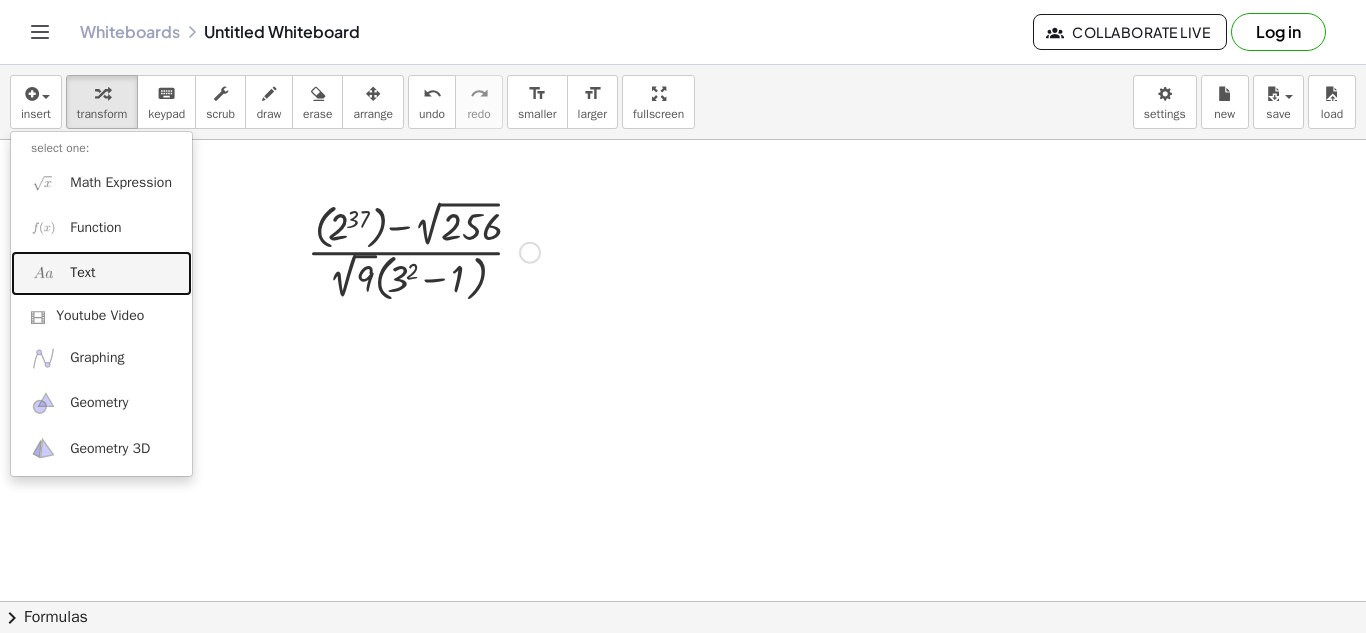 click on "Text" at bounding box center [101, 273] 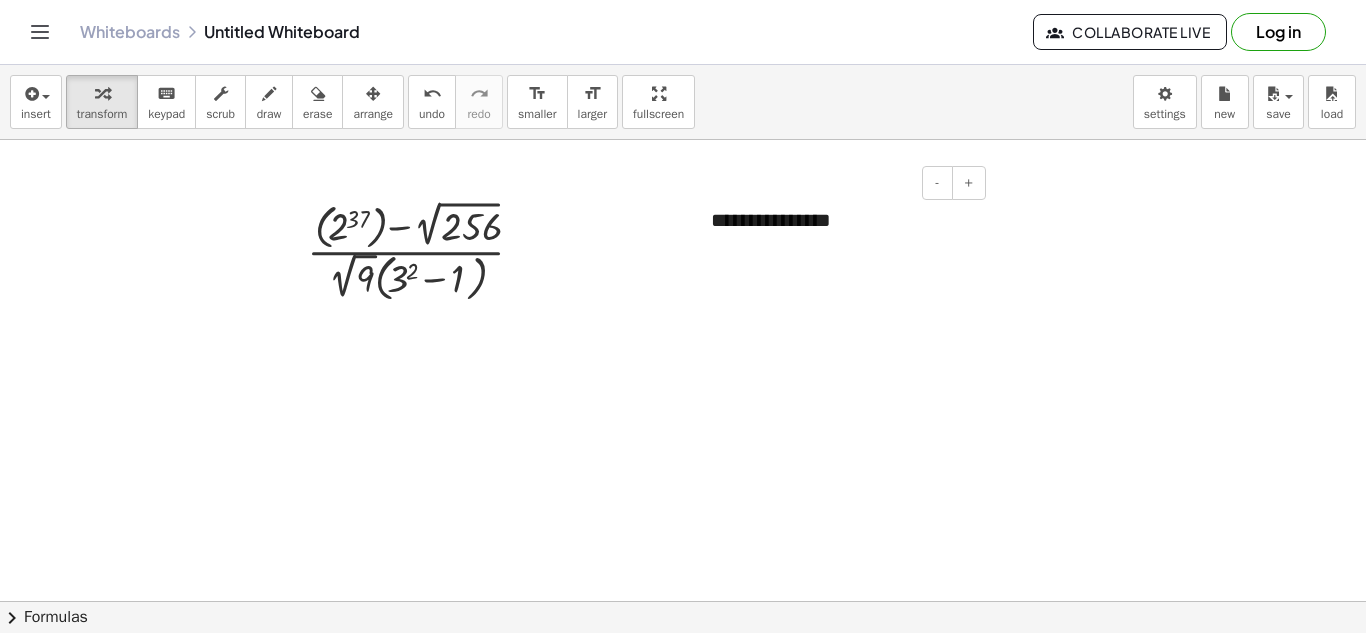 type 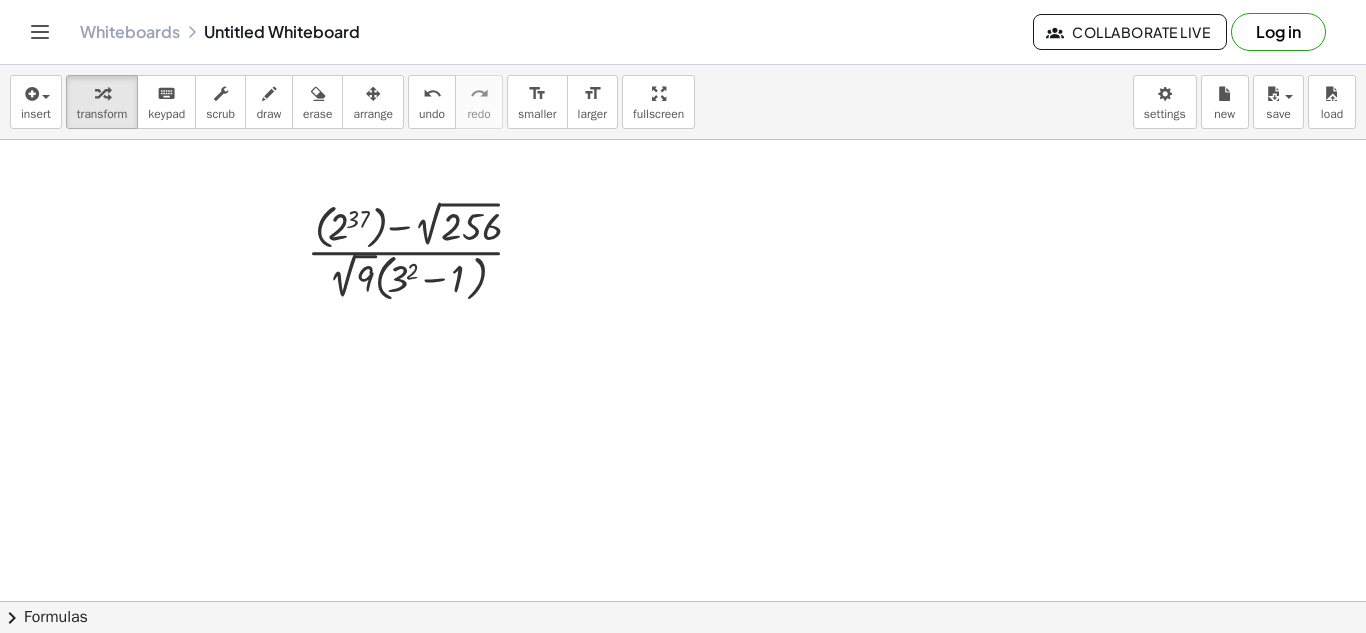 click at bounding box center (683, 601) 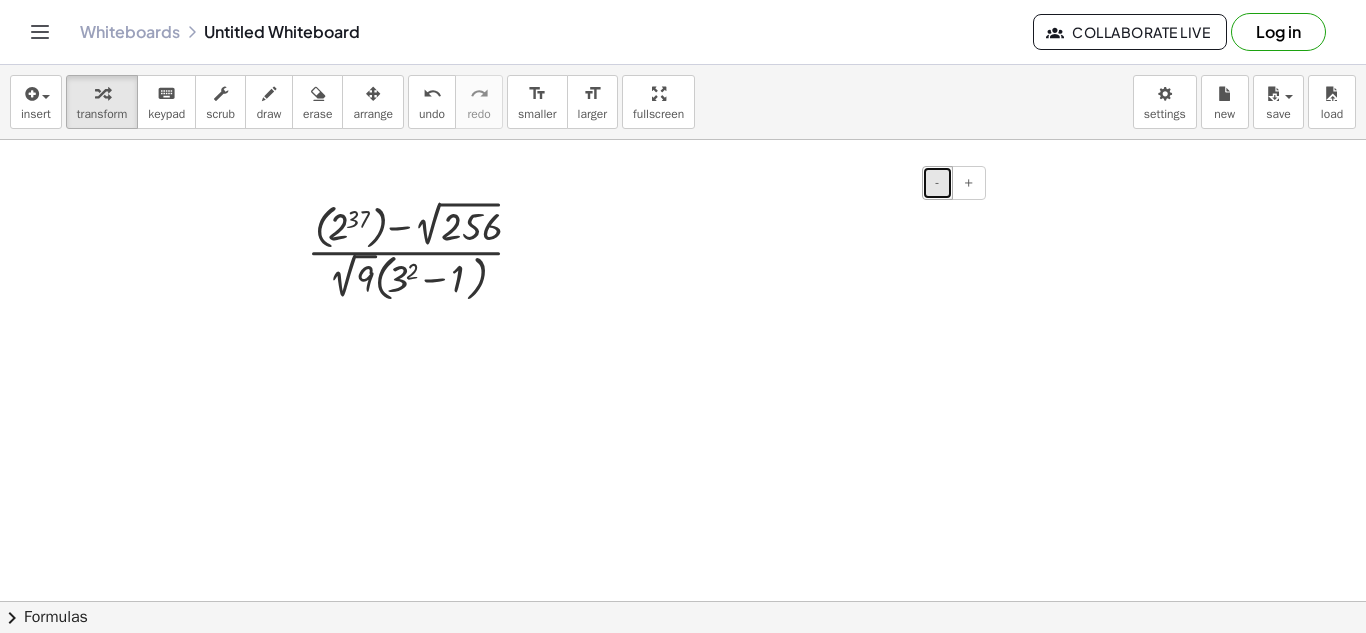 click on "-" at bounding box center [937, 183] 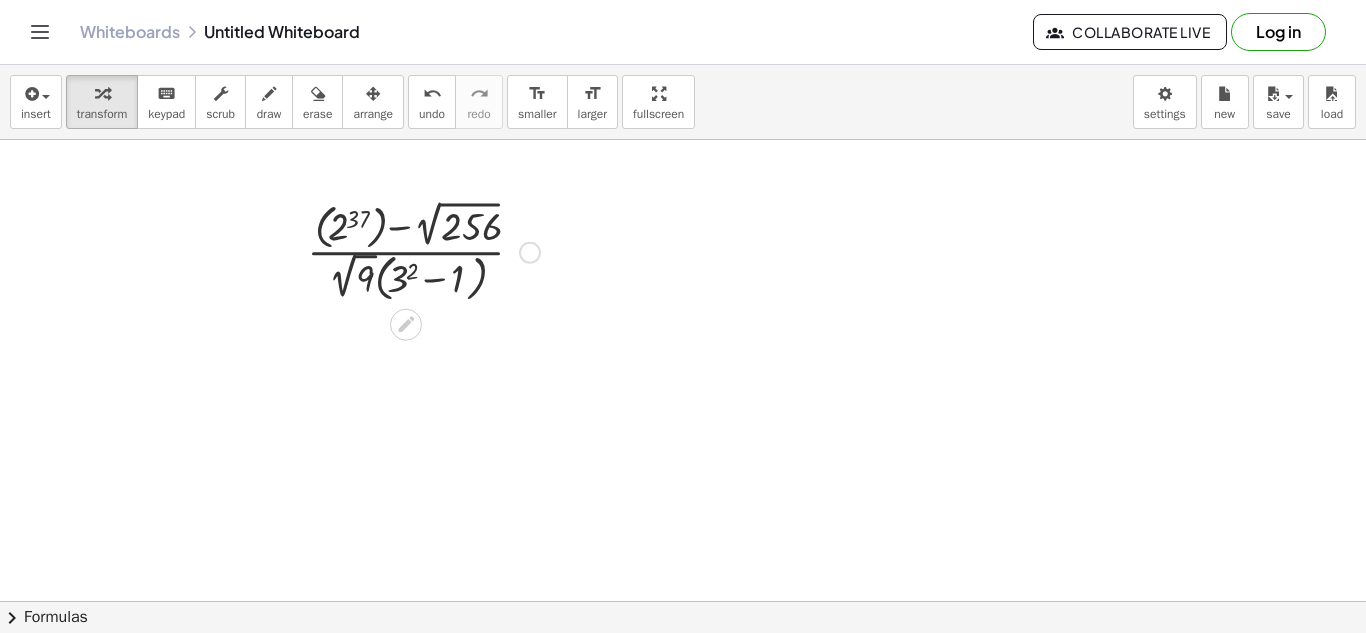 click at bounding box center (423, 250) 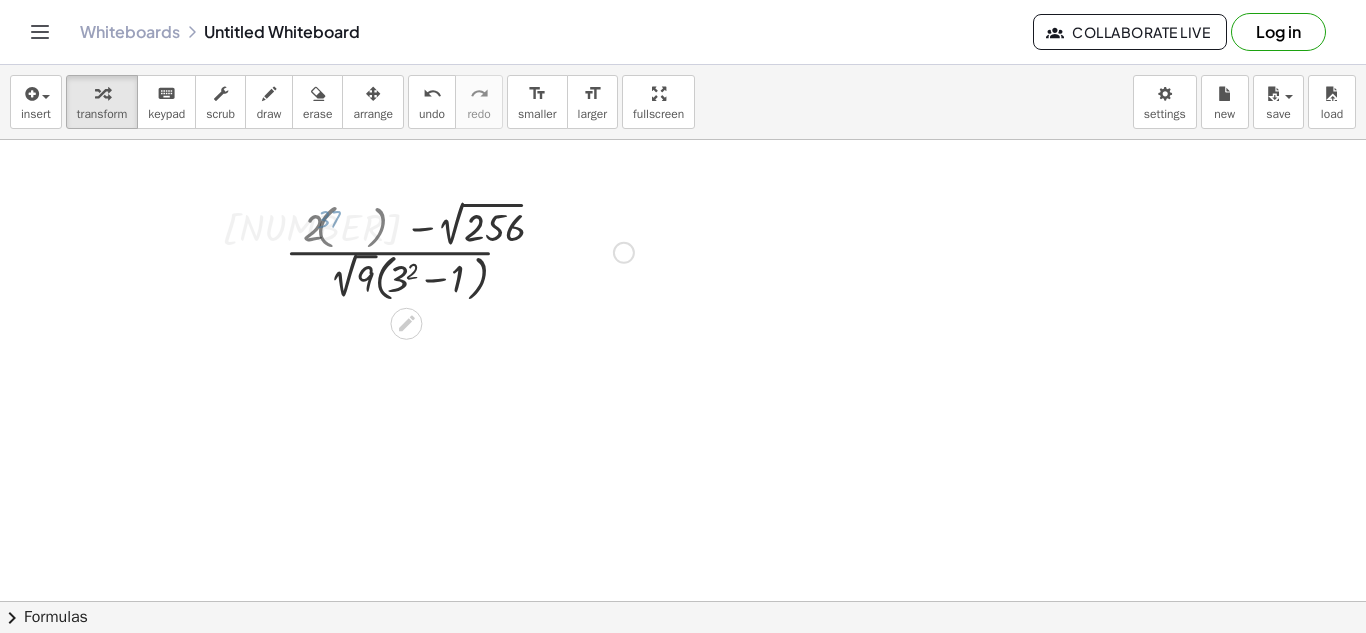click at bounding box center (424, 251) 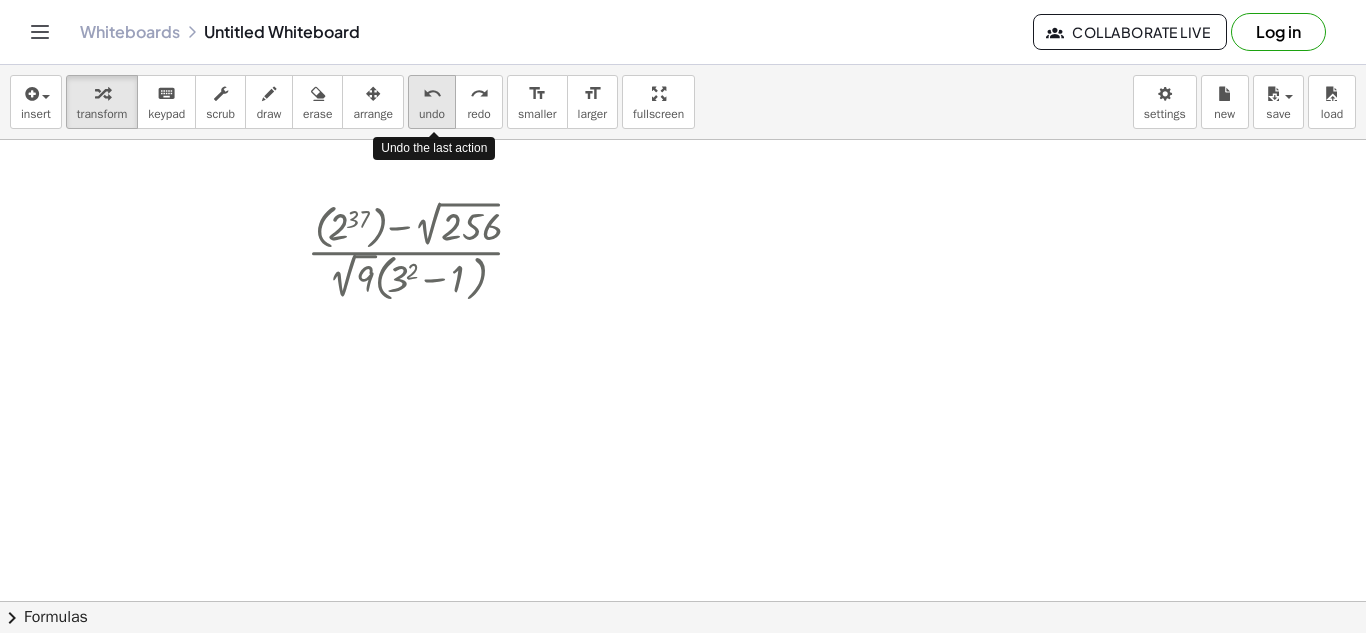 click on "undo undo" at bounding box center [432, 102] 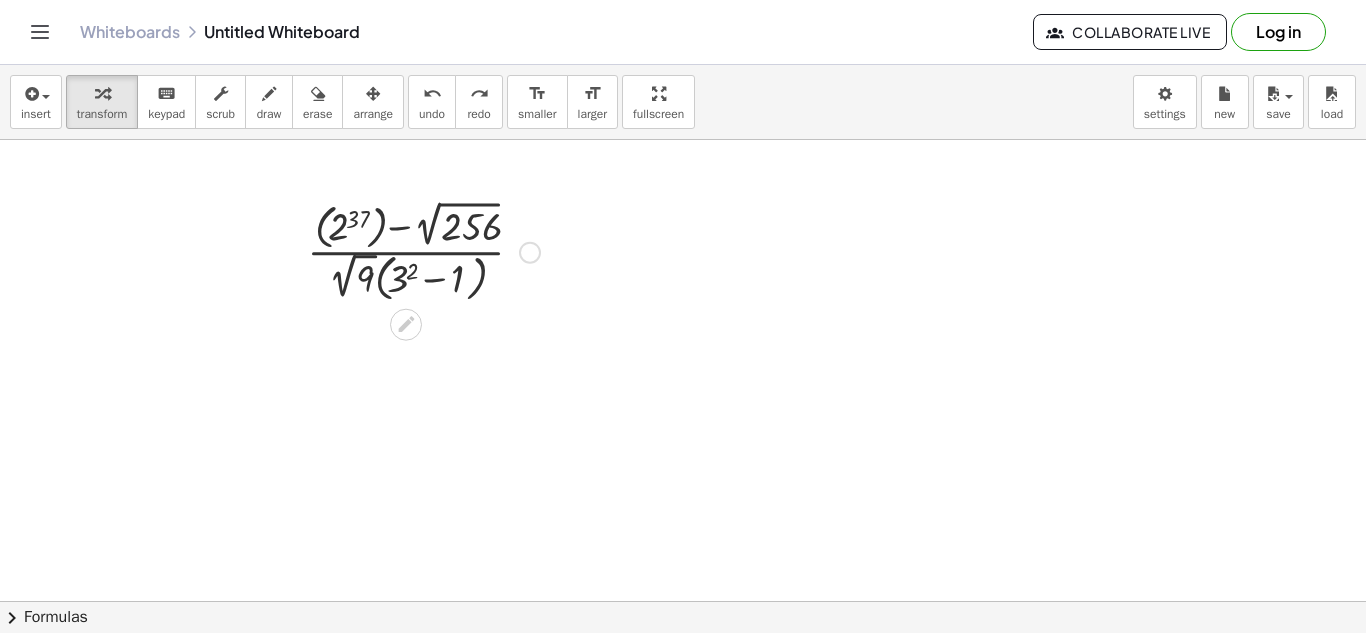 click at bounding box center (423, 250) 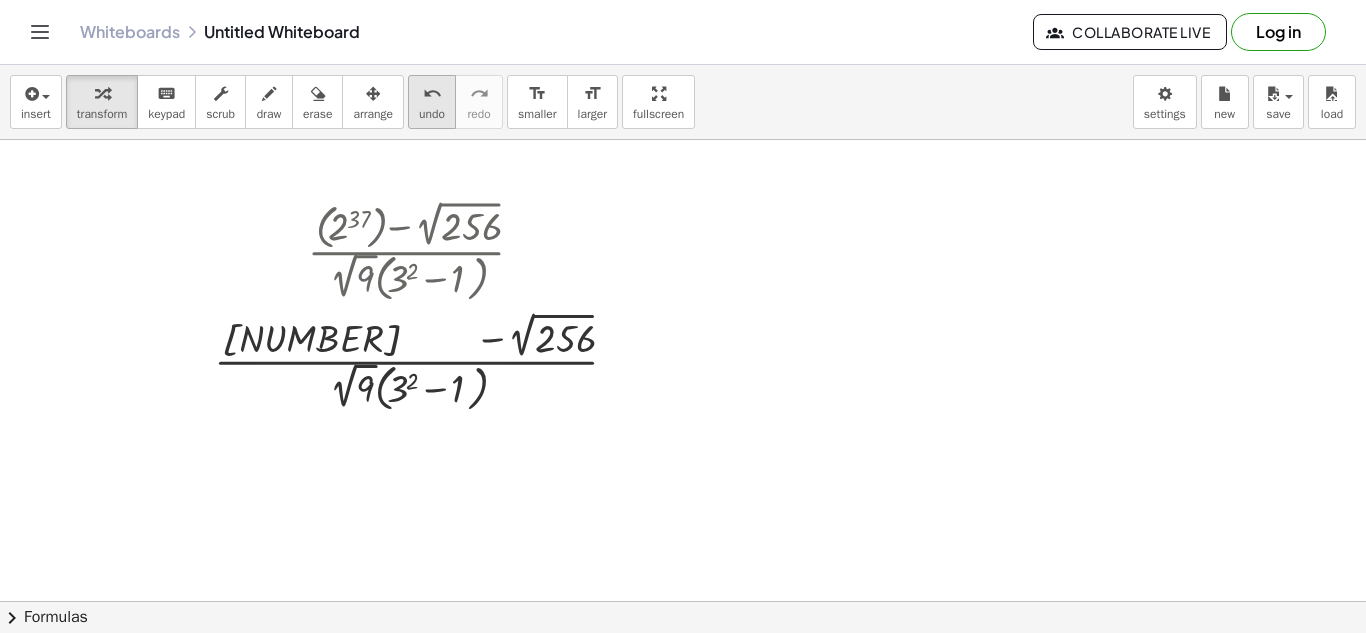 click on "undo" at bounding box center (432, 114) 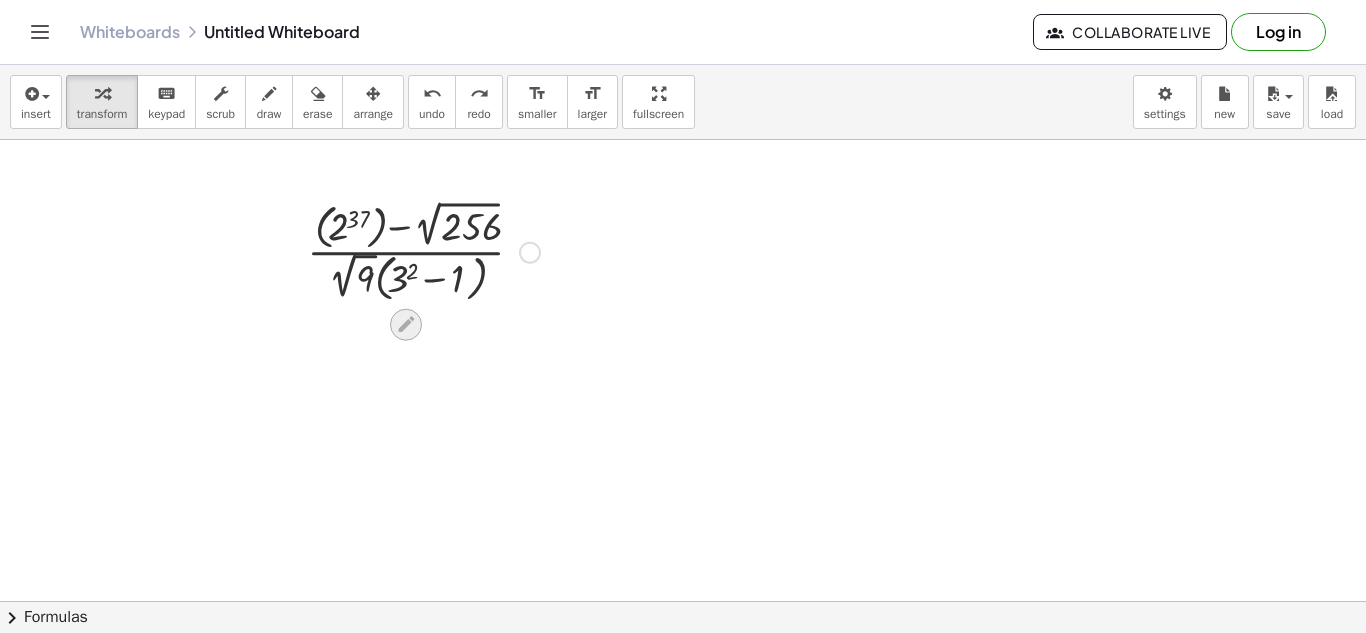 click 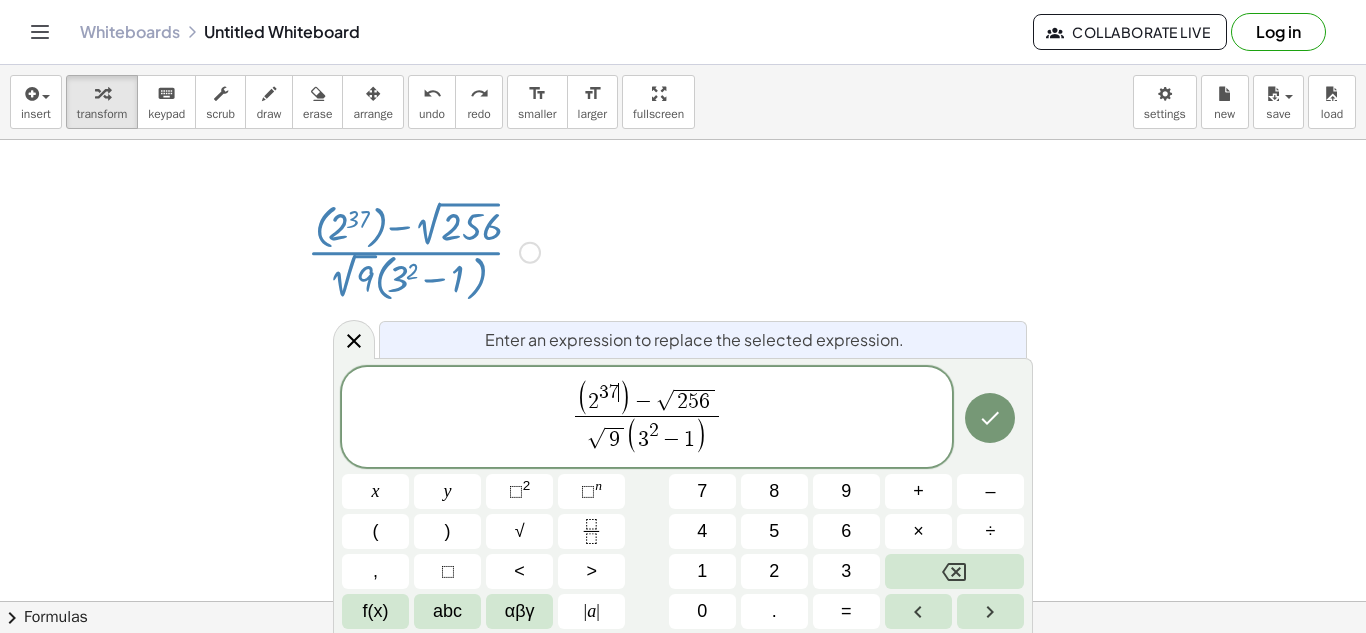 click on "7" at bounding box center [614, 392] 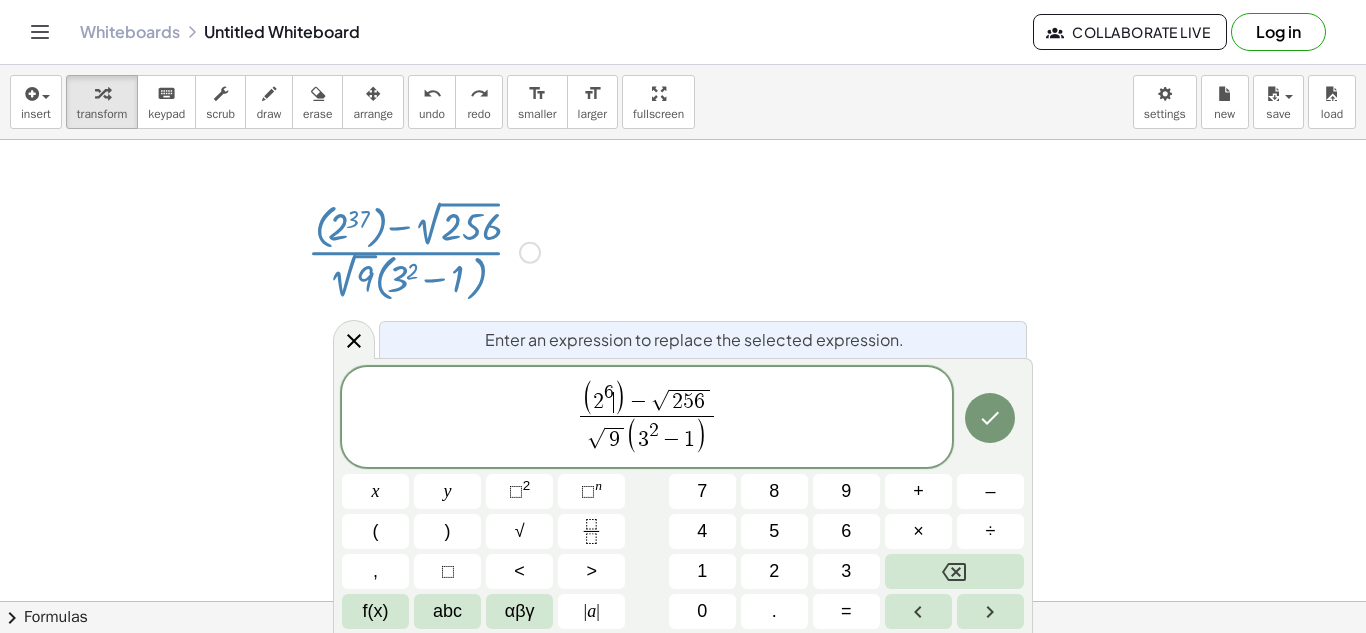 click on ")" at bounding box center (620, 398) 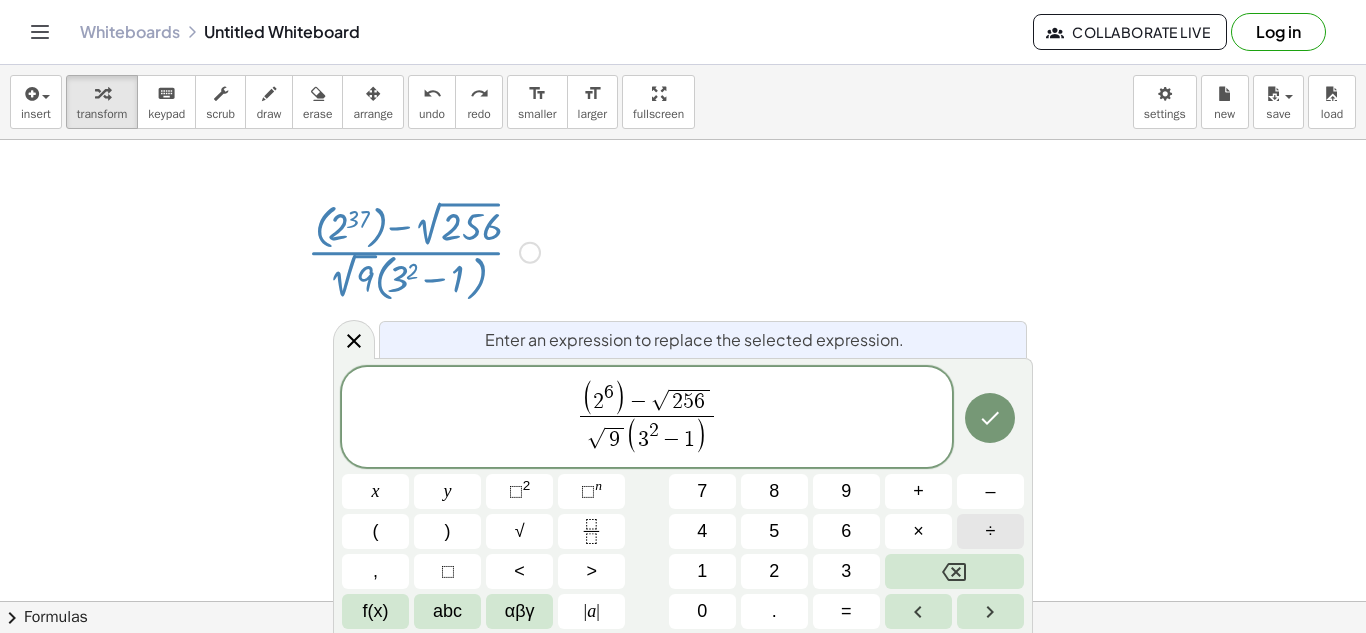 click on "÷" at bounding box center (990, 531) 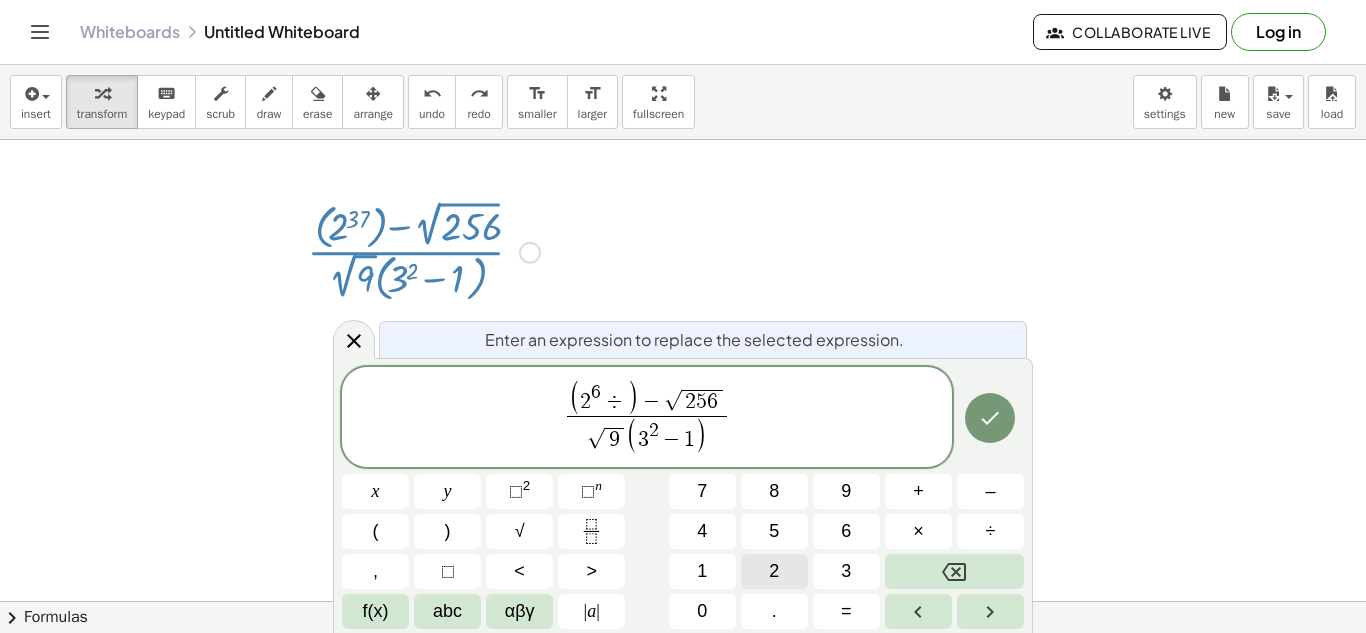click on "2" at bounding box center [774, 571] 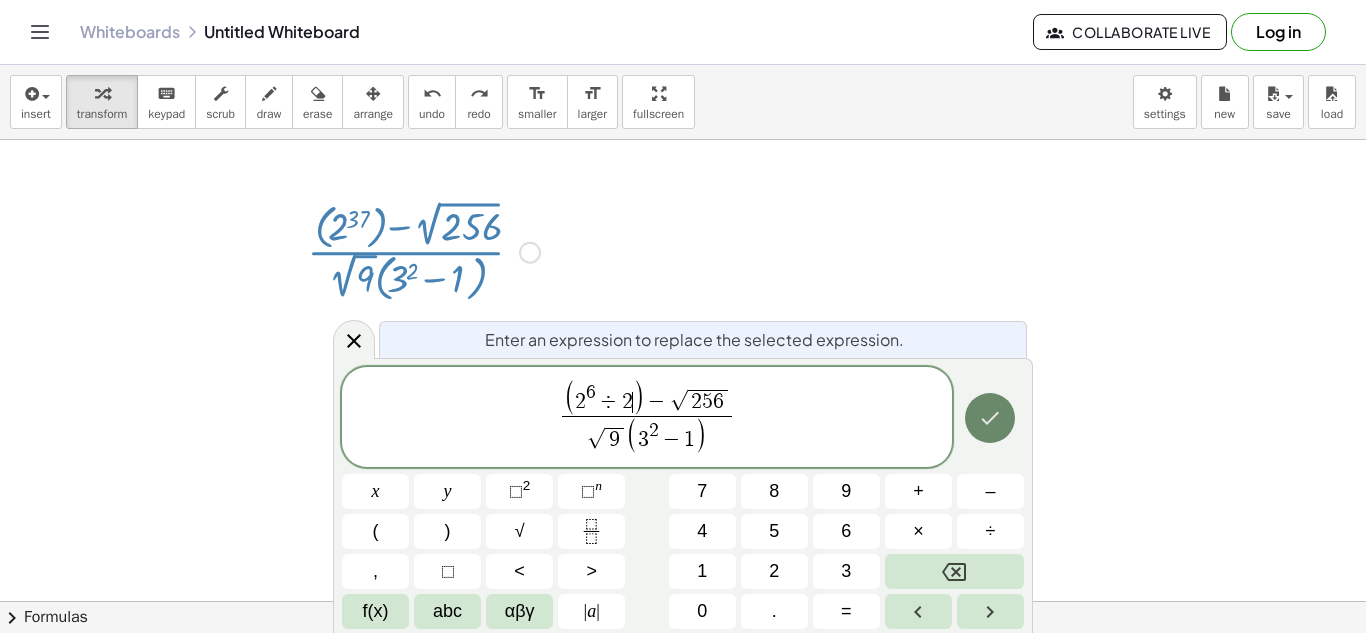 click 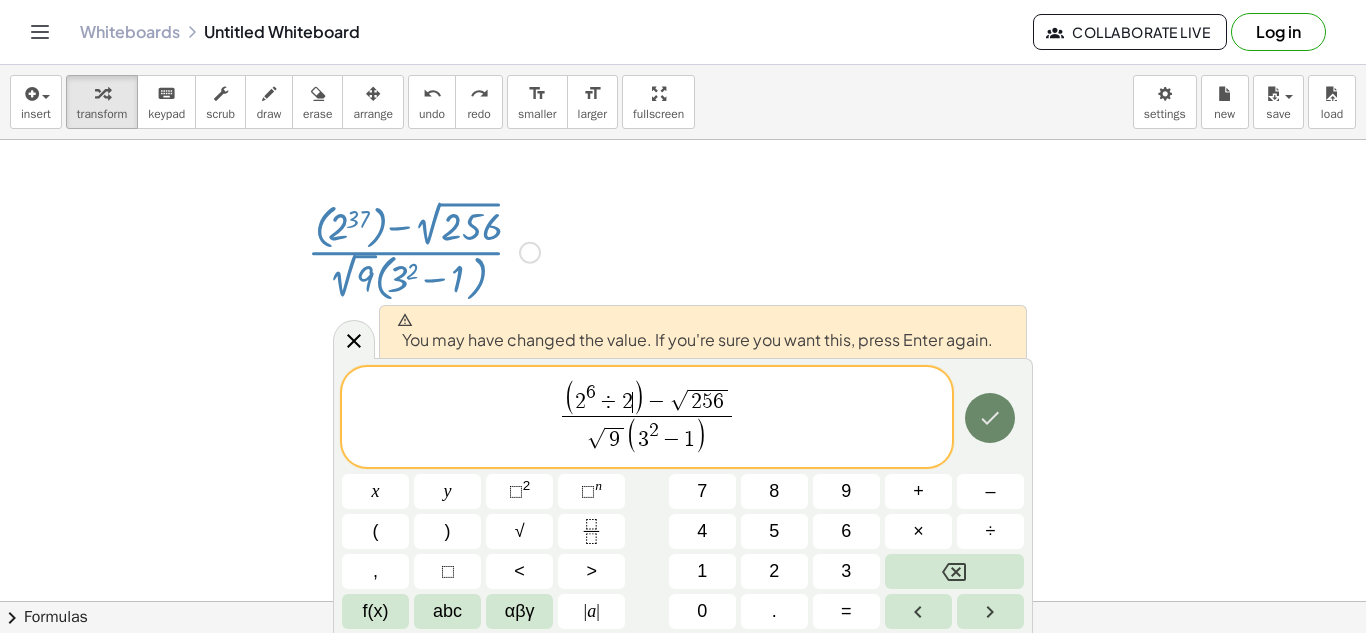 click 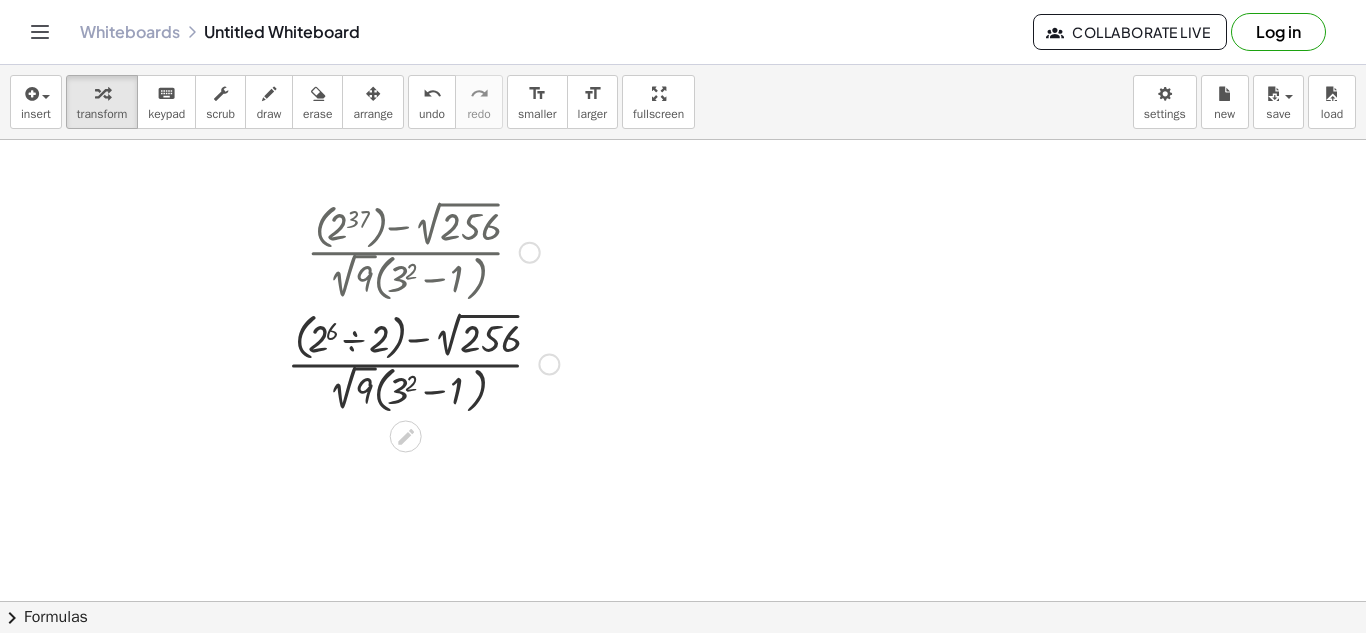 click at bounding box center (423, 250) 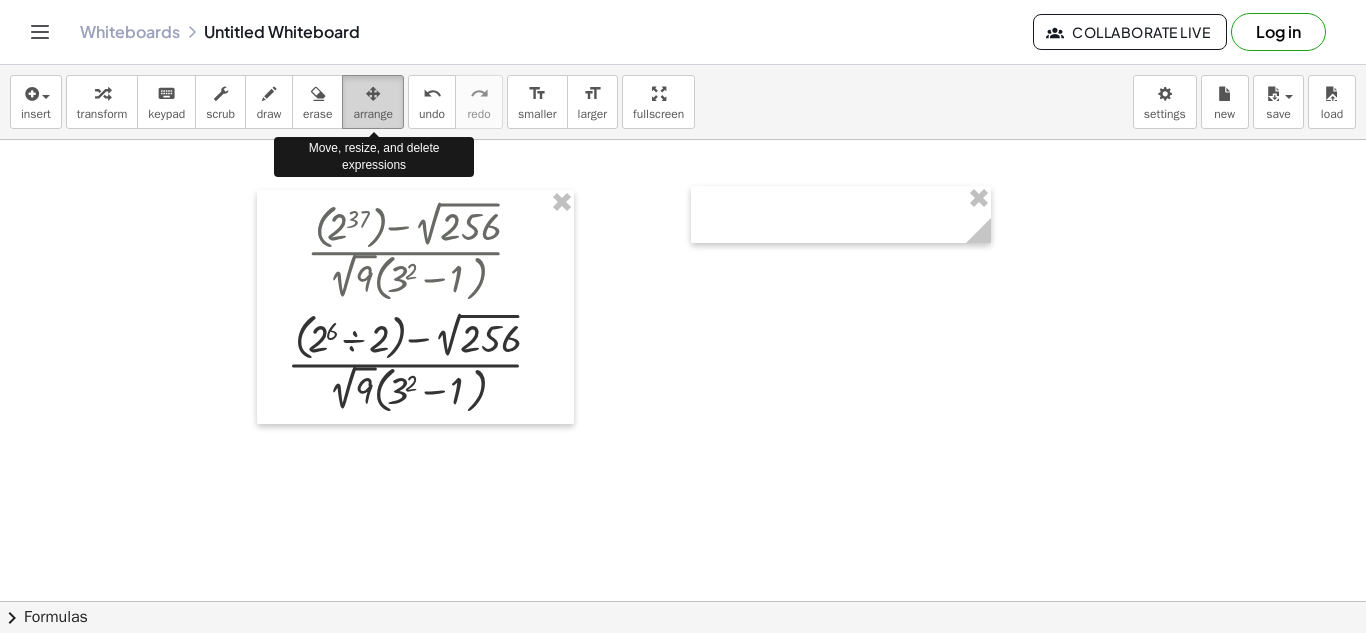 click at bounding box center (373, 93) 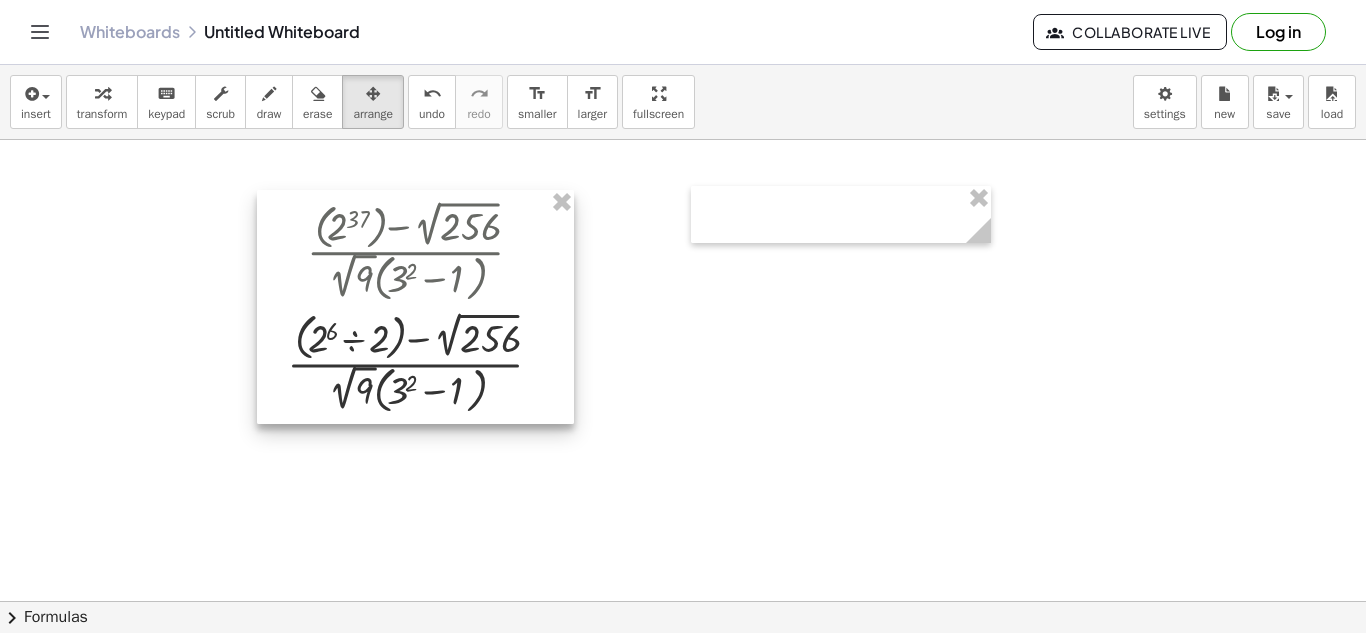 click at bounding box center (415, 307) 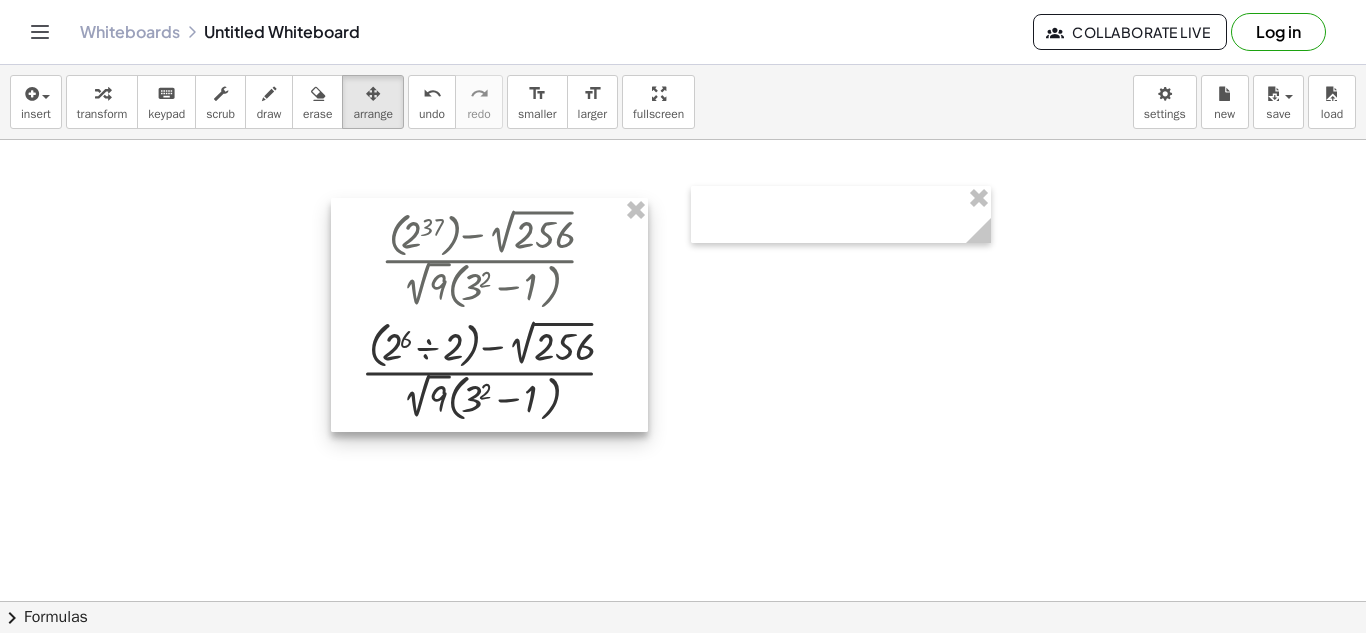 drag, startPoint x: 336, startPoint y: 243, endPoint x: 410, endPoint y: 251, distance: 74.431175 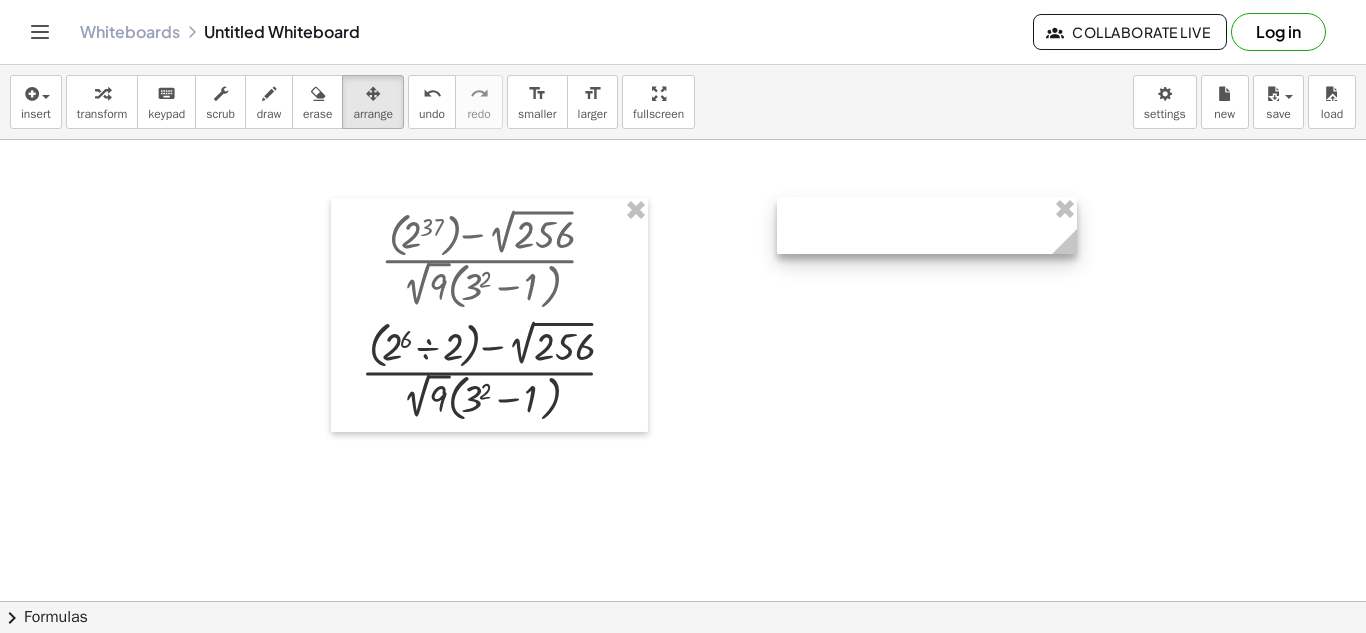 drag, startPoint x: 893, startPoint y: 196, endPoint x: 979, endPoint y: 207, distance: 86.70064 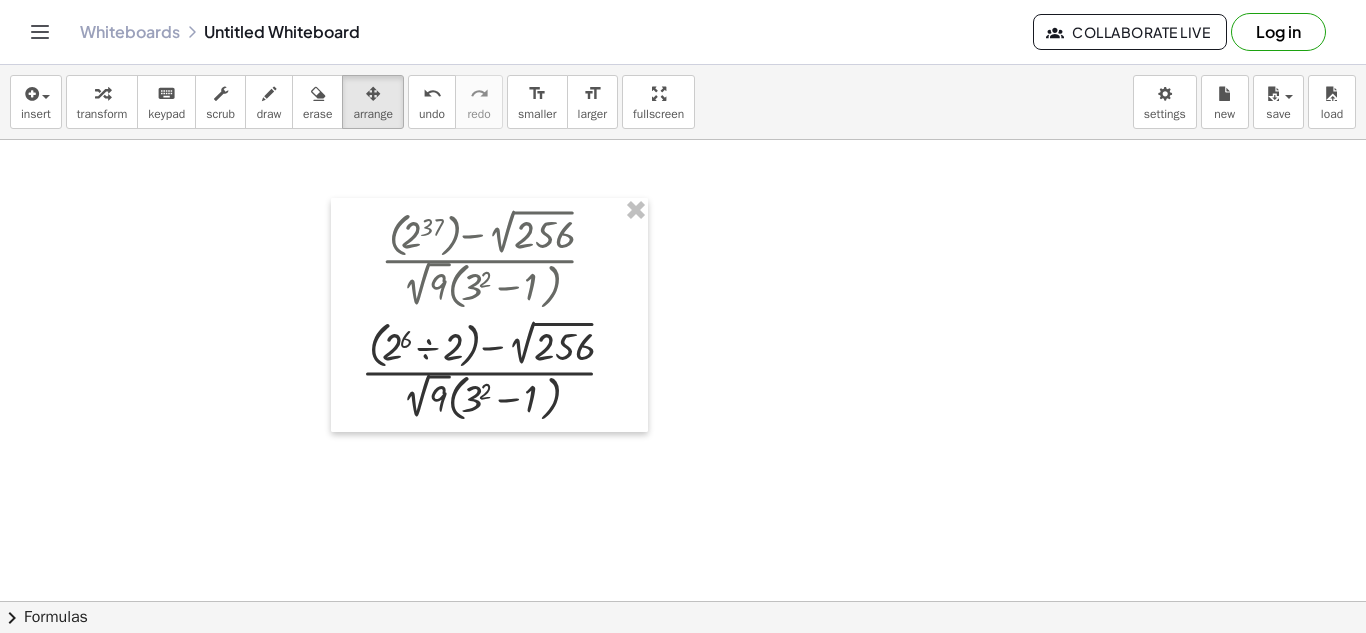 click at bounding box center [683, 601] 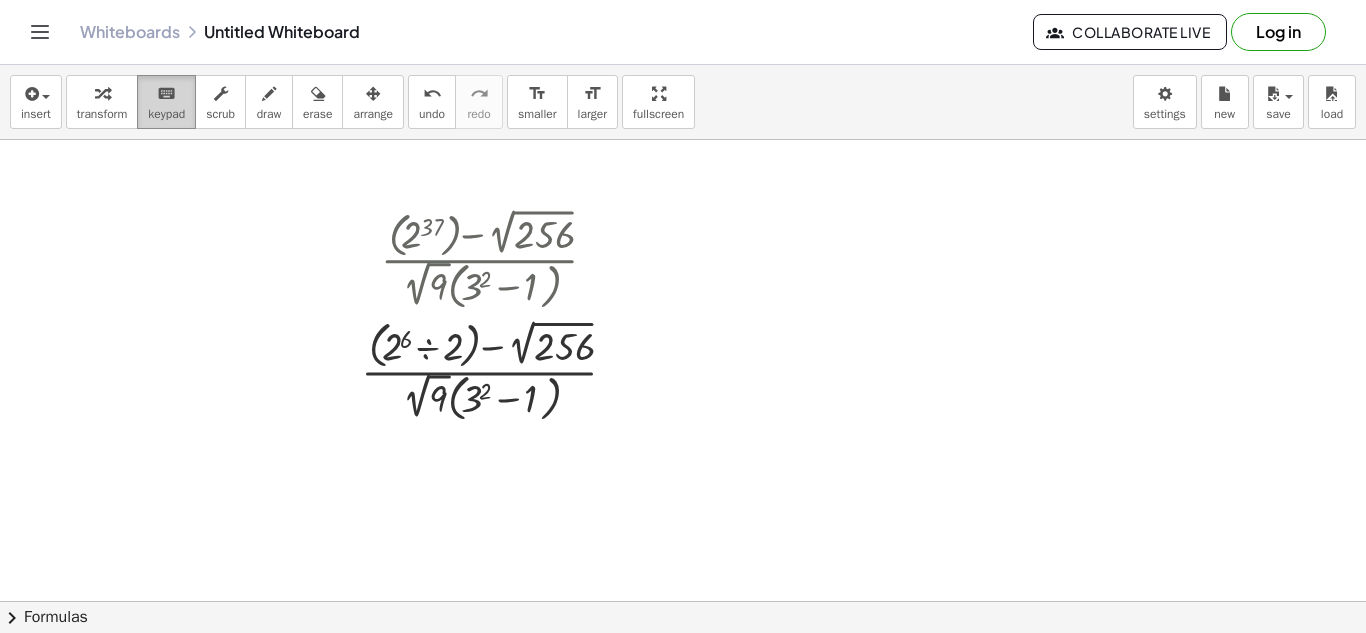 click on "keypad" at bounding box center (166, 114) 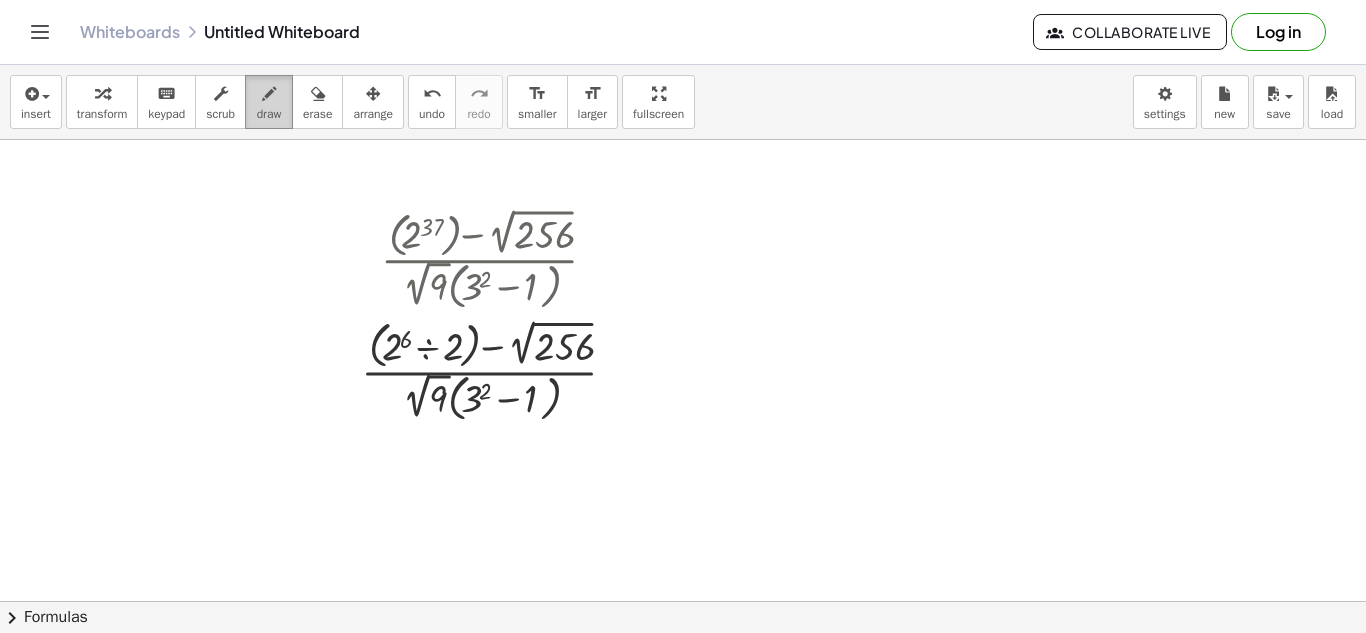click on "draw" at bounding box center (269, 102) 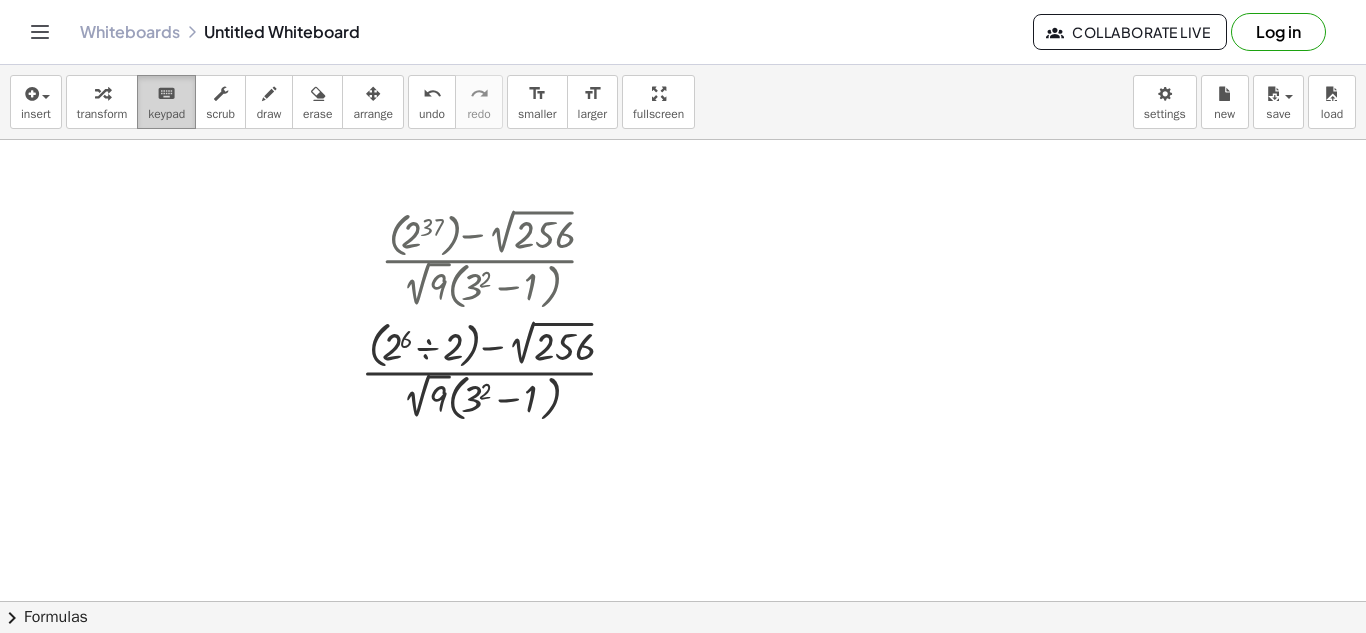 click on "keyboard keypad" at bounding box center (166, 102) 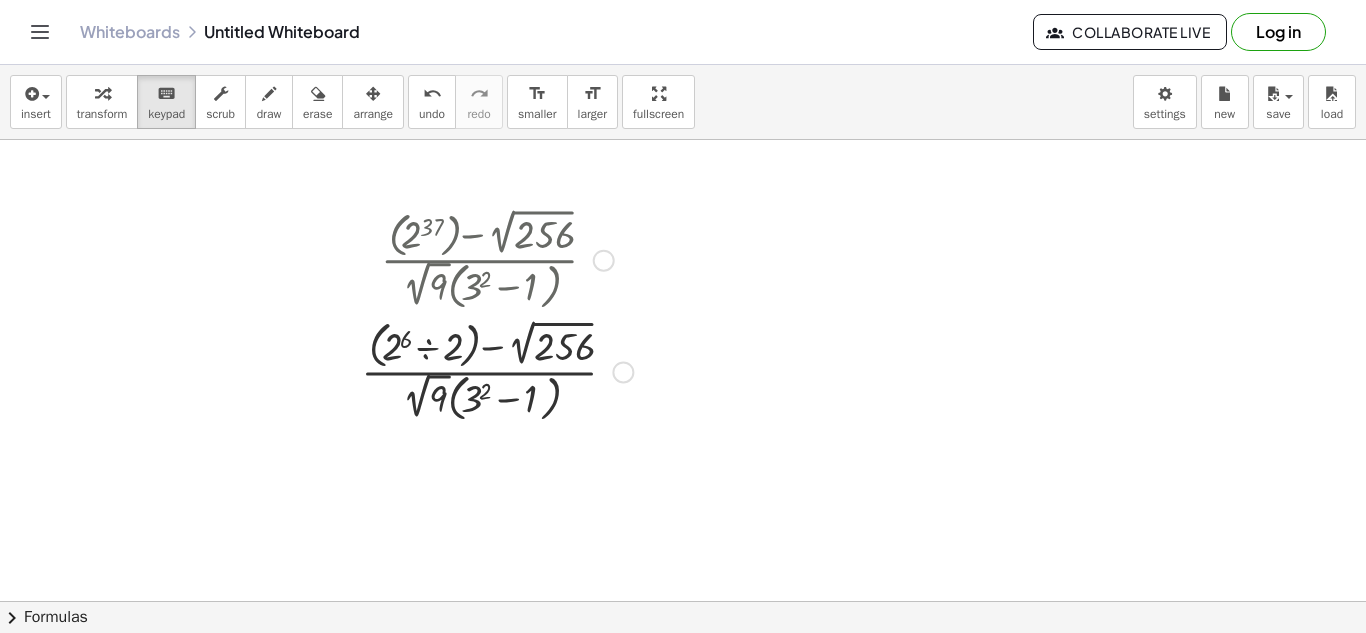 click at bounding box center [497, 258] 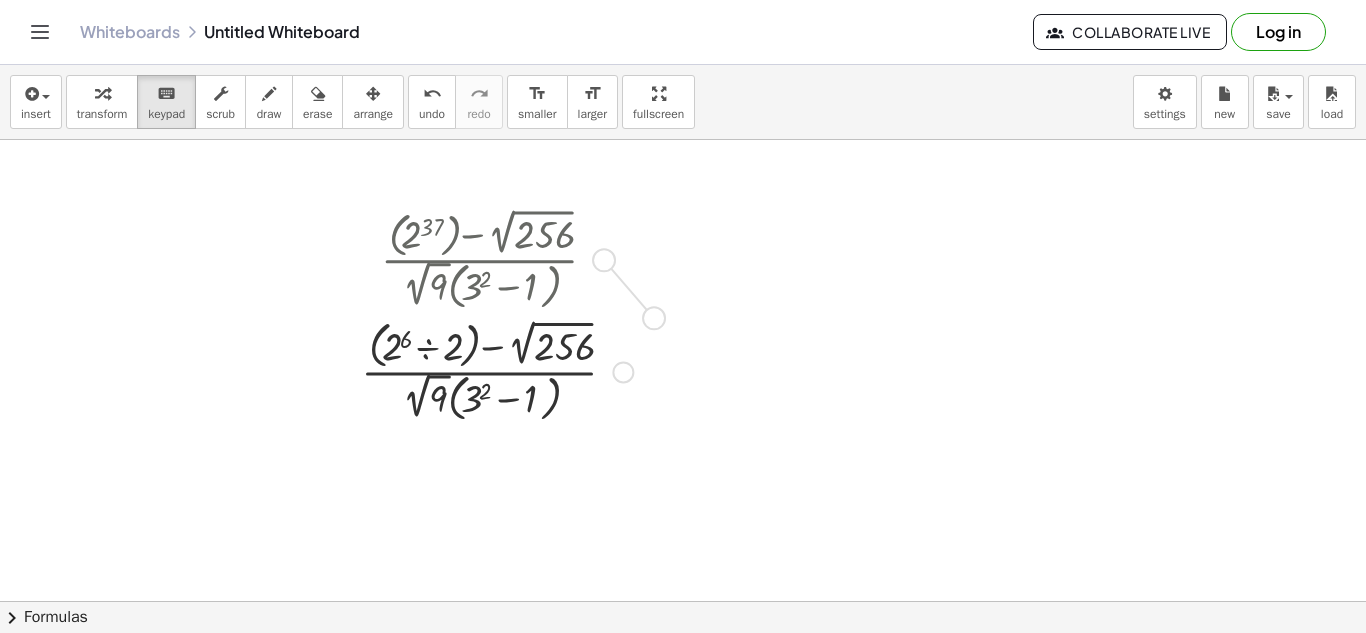 drag, startPoint x: 610, startPoint y: 265, endPoint x: 666, endPoint y: 372, distance: 120.76837 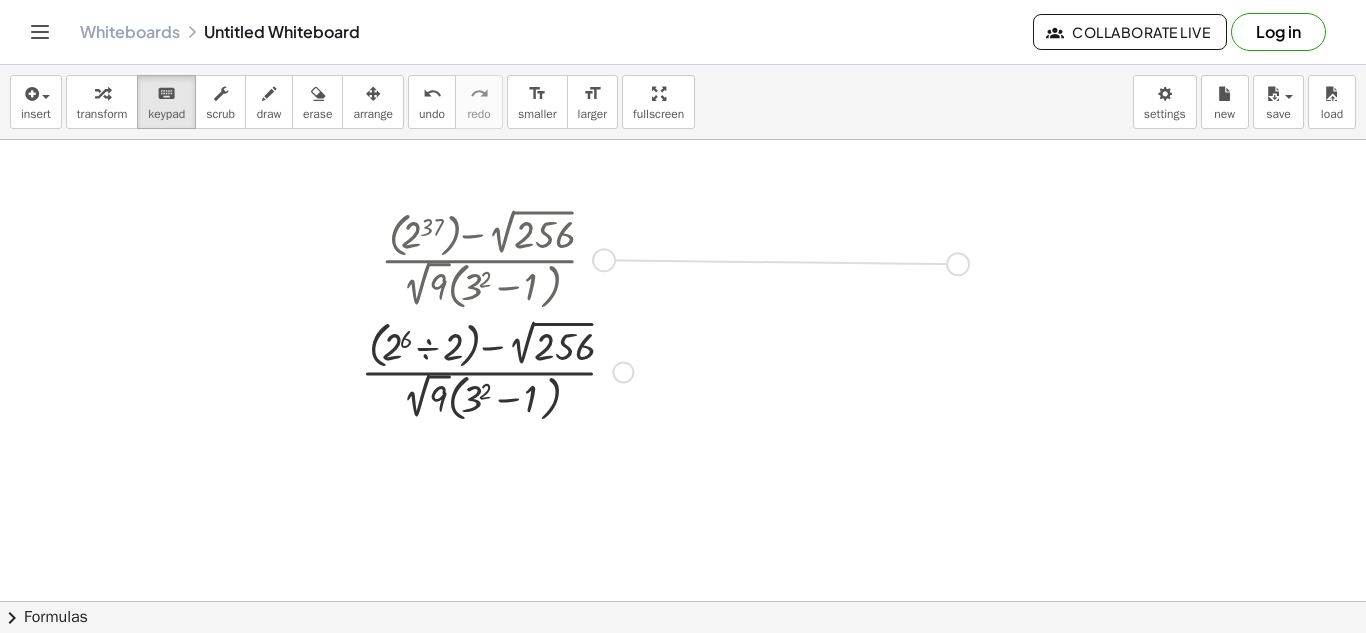 drag, startPoint x: 597, startPoint y: 252, endPoint x: 953, endPoint y: 258, distance: 356.05057 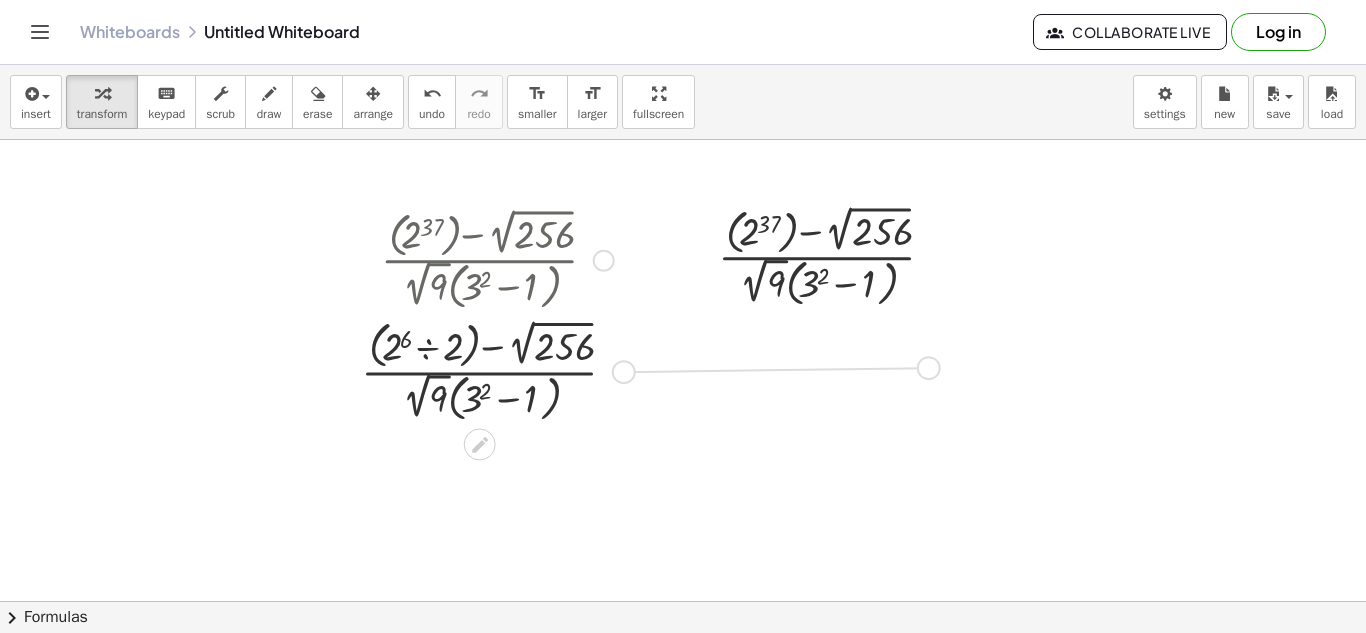 drag, startPoint x: 621, startPoint y: 373, endPoint x: 932, endPoint y: 369, distance: 311.02573 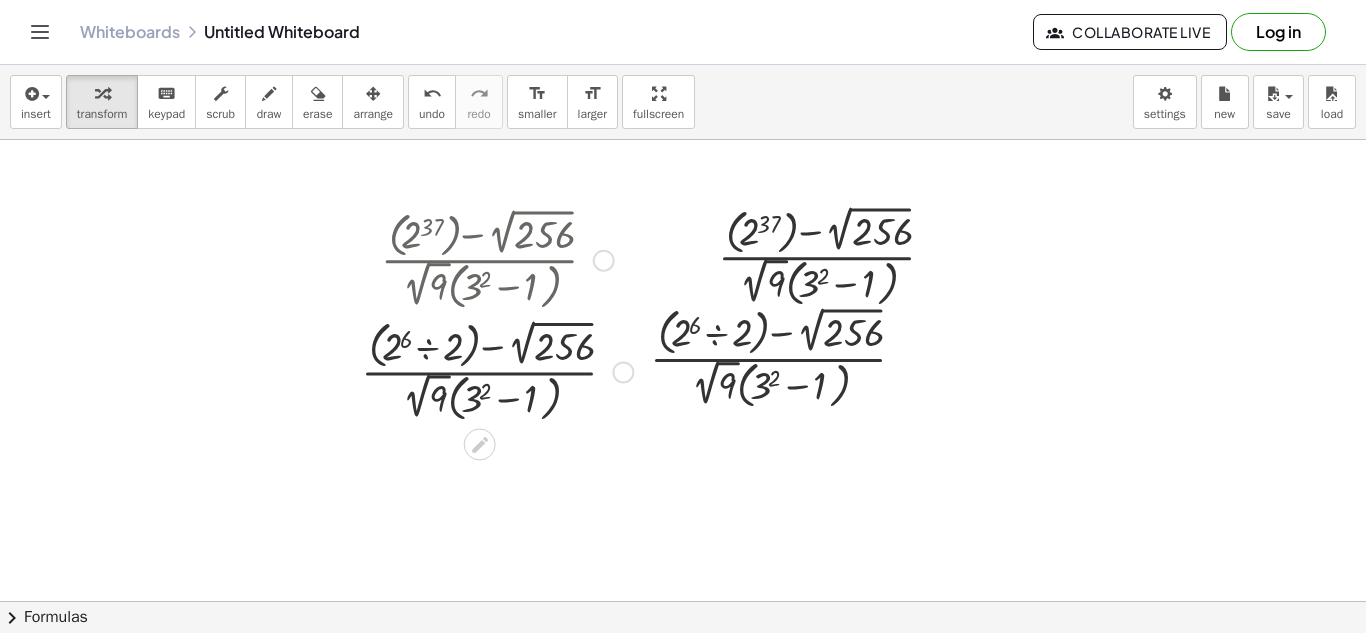 click at bounding box center (497, 258) 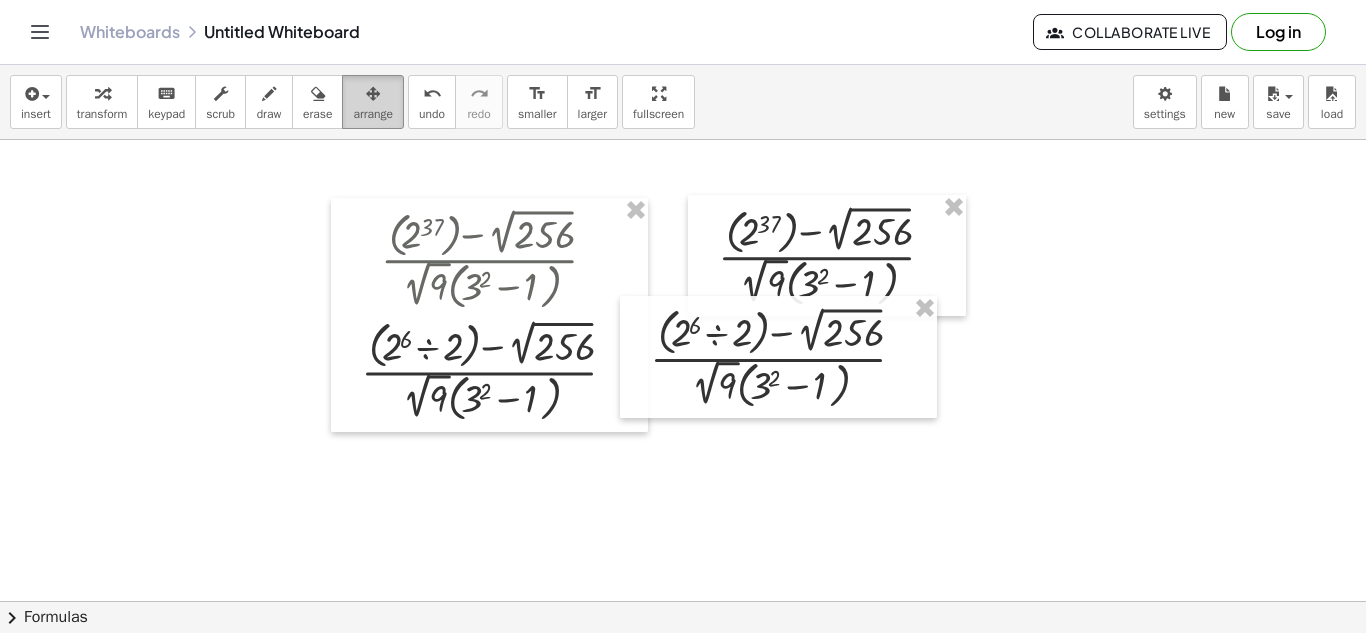 click at bounding box center (373, 93) 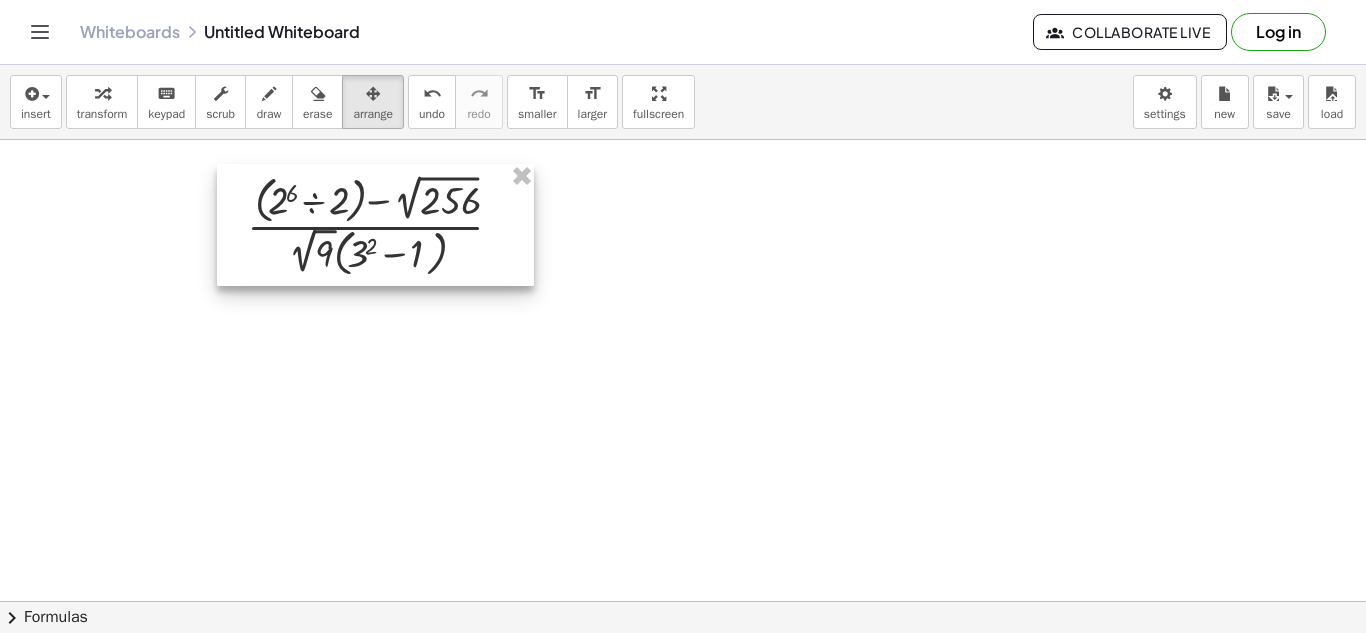 drag, startPoint x: 795, startPoint y: 332, endPoint x: 390, endPoint y: 200, distance: 425.96832 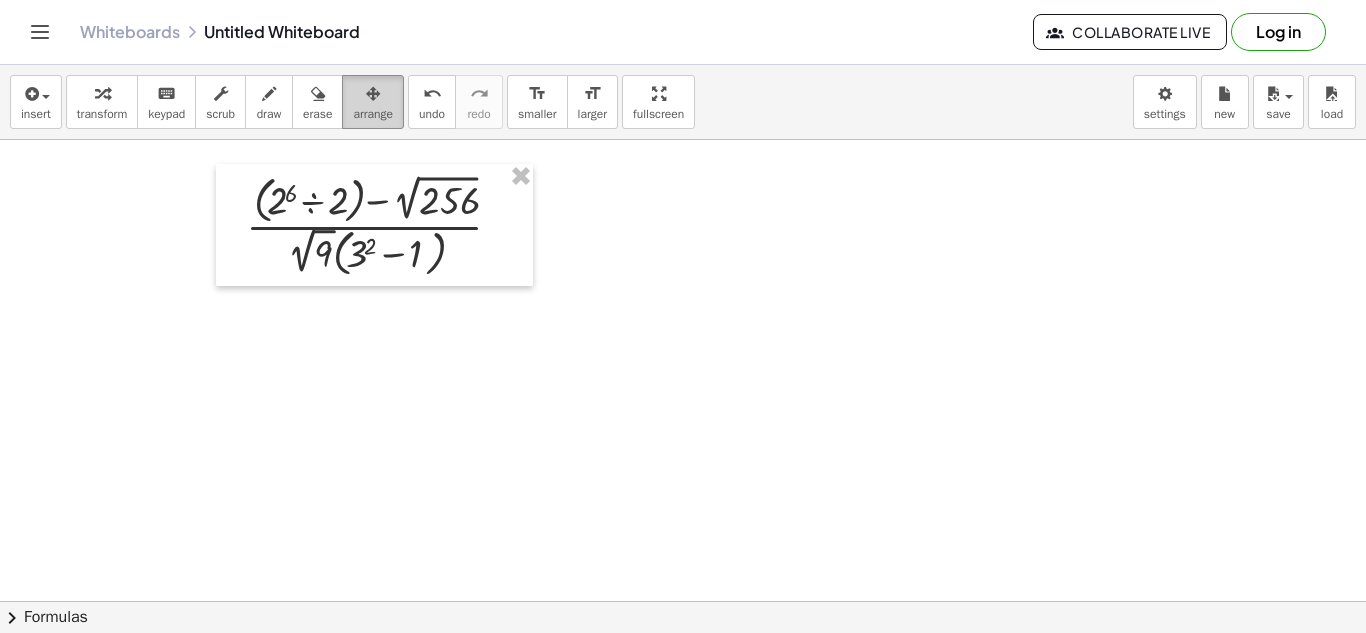 click on "arrange" at bounding box center (373, 114) 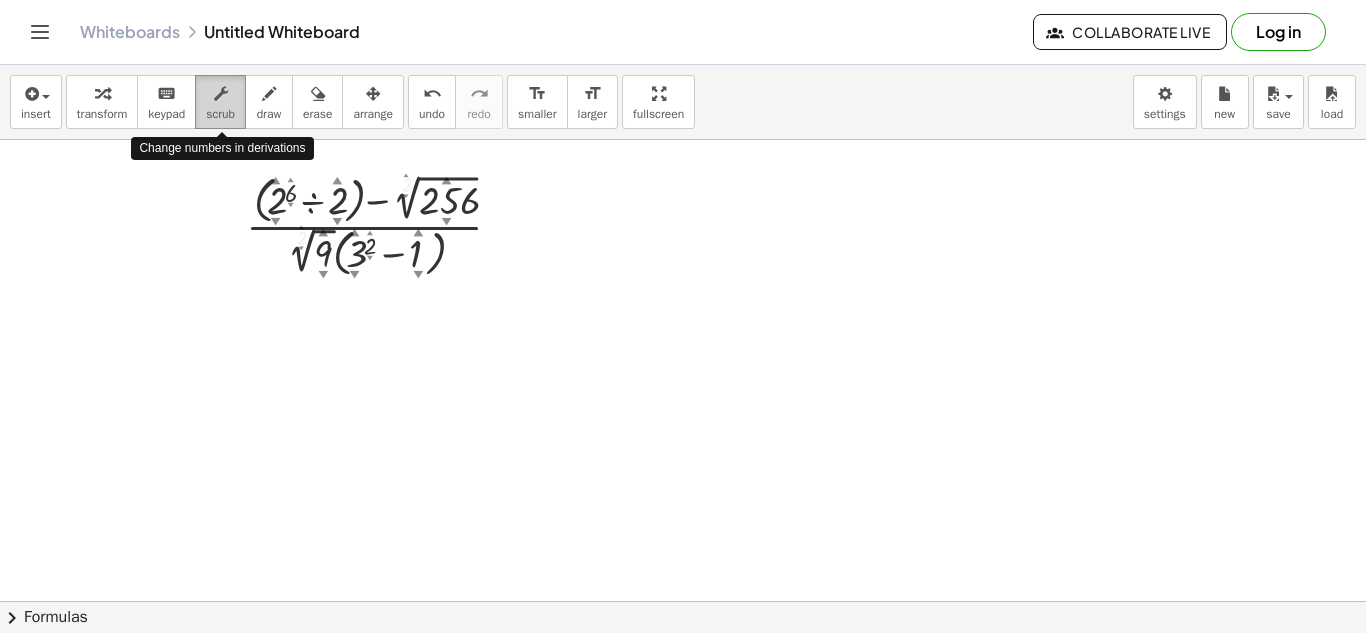 click on "scrub" at bounding box center (220, 114) 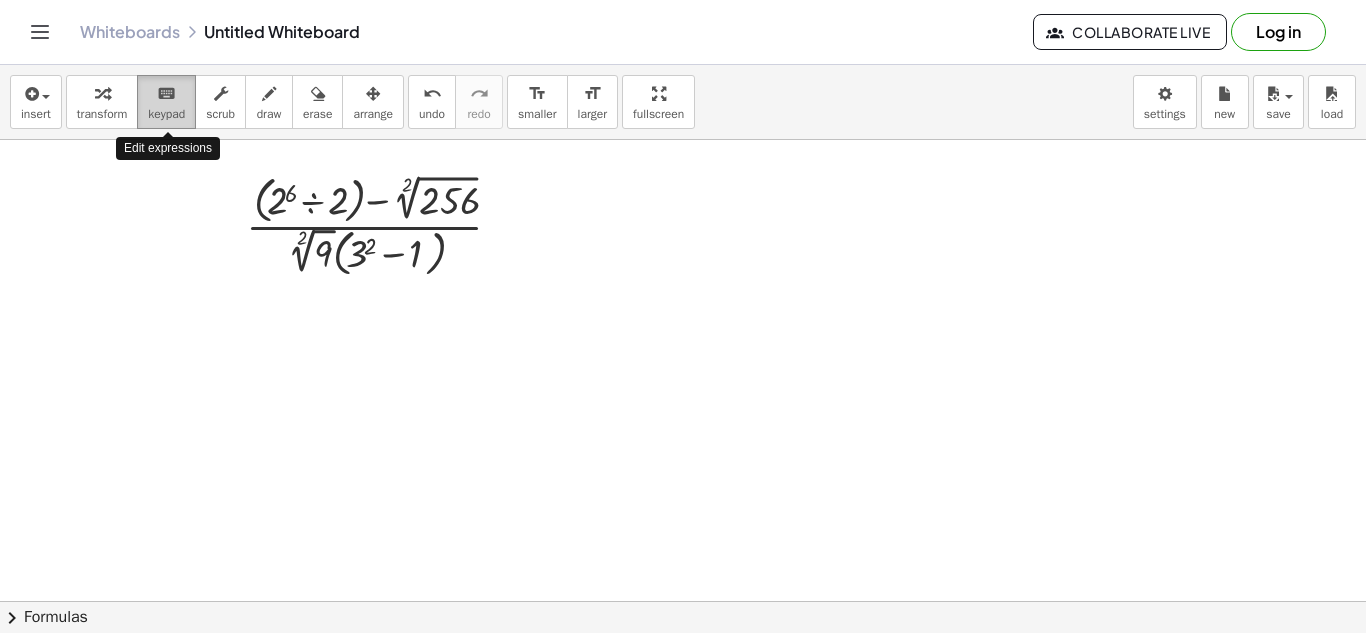 click on "keypad" at bounding box center (166, 114) 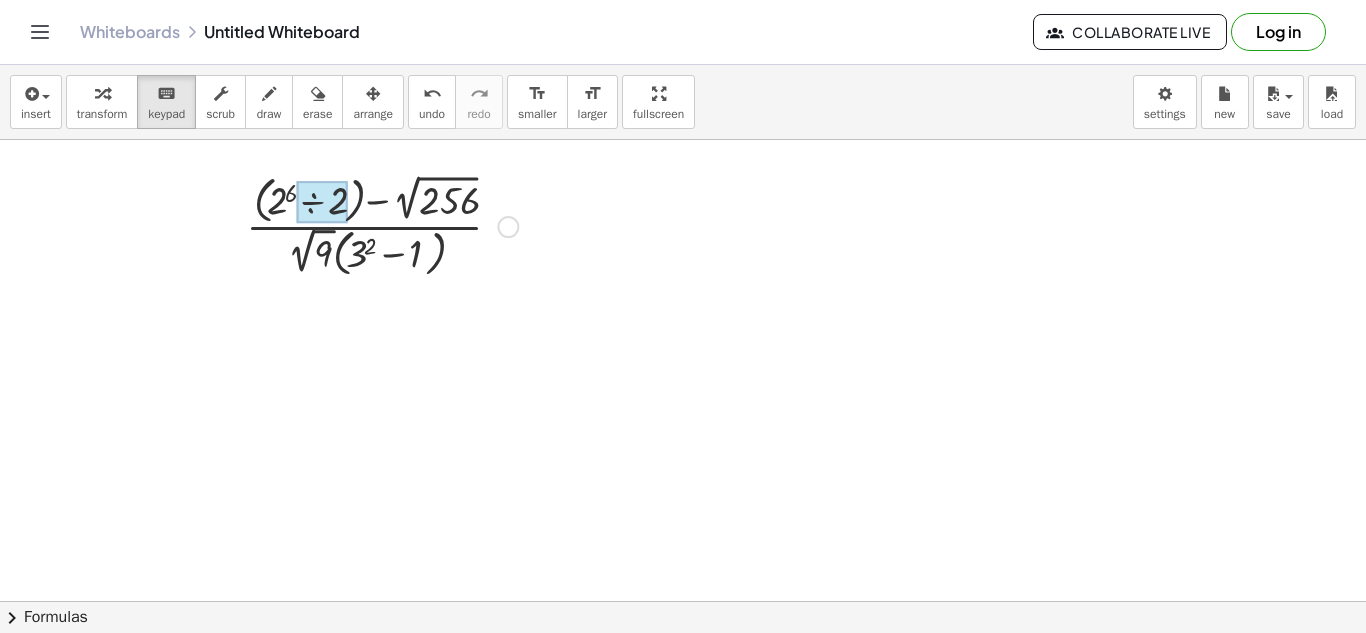 click at bounding box center [322, 202] 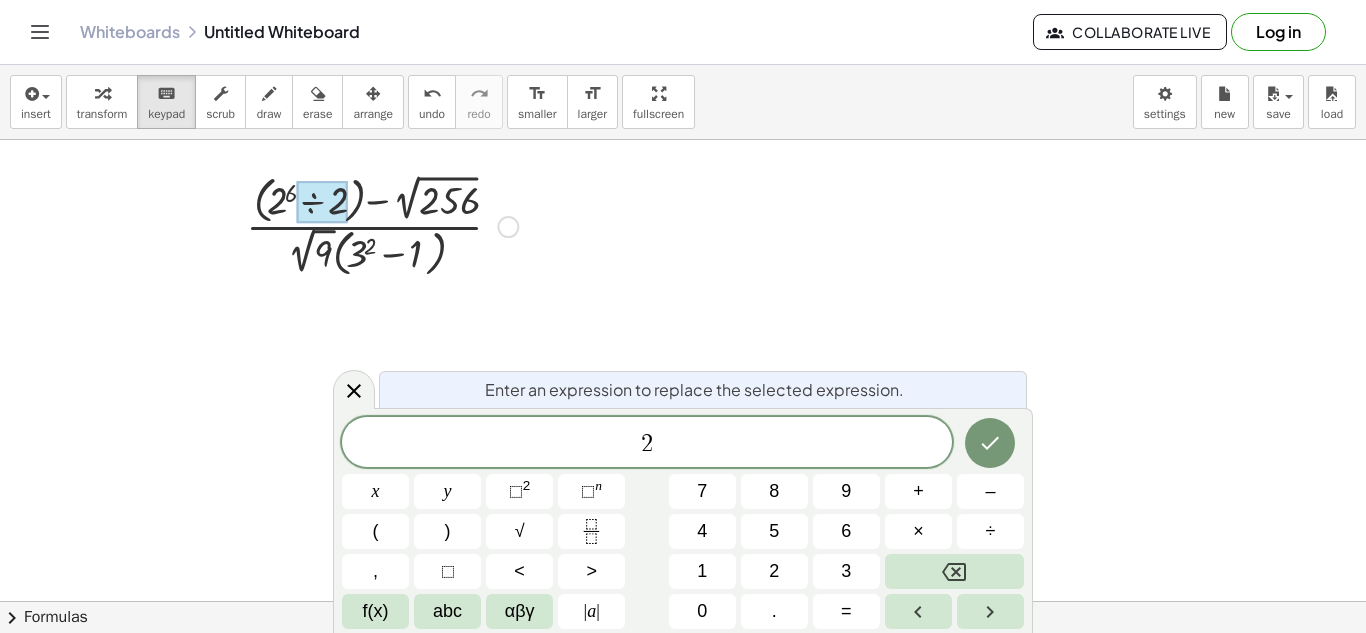 click at bounding box center [322, 202] 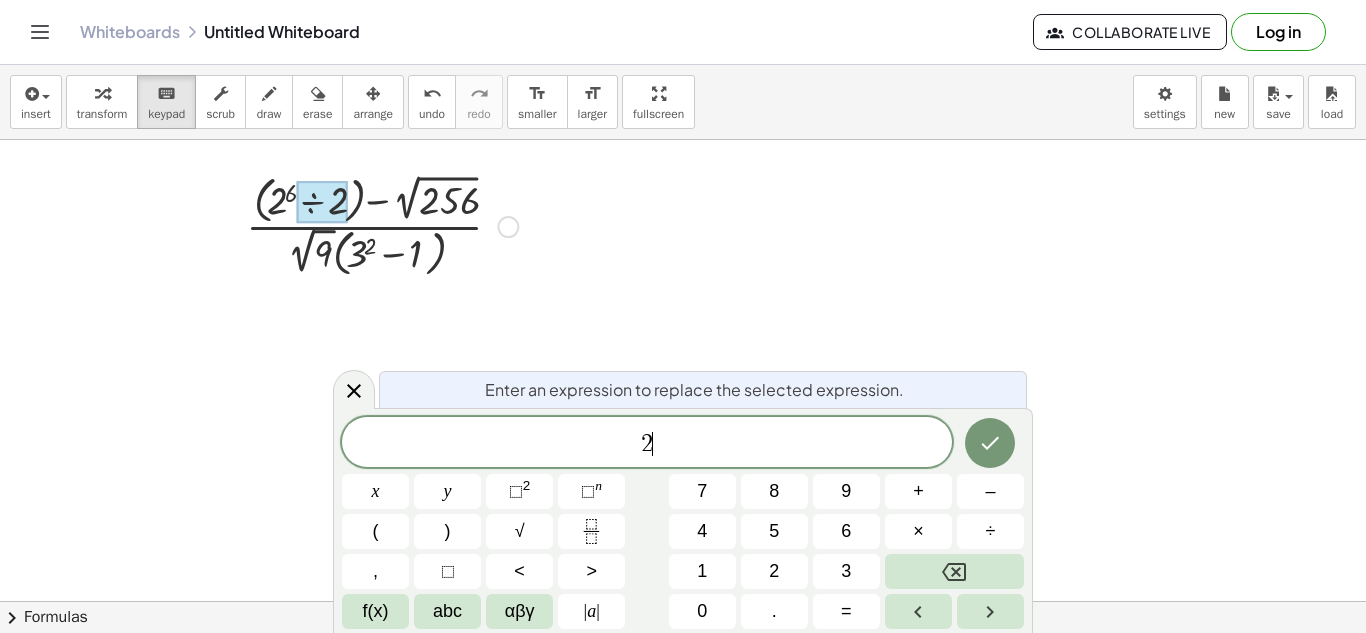 click on "2 ​" at bounding box center (647, 444) 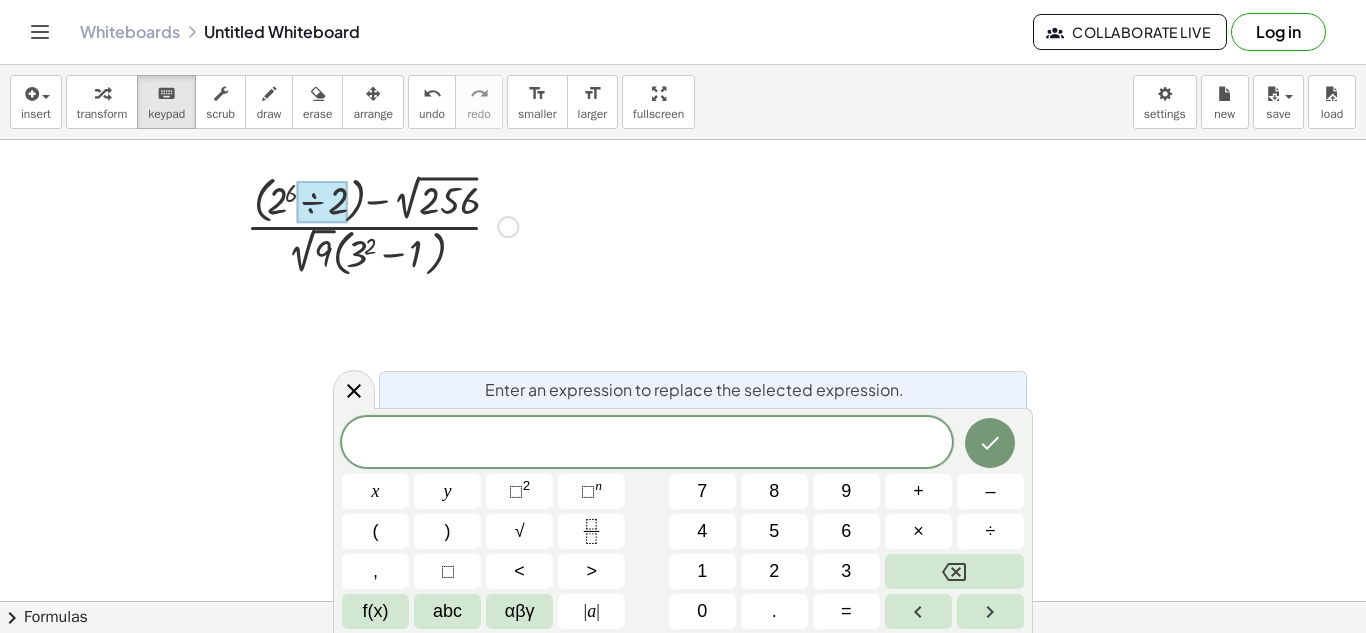 click at bounding box center (683, 601) 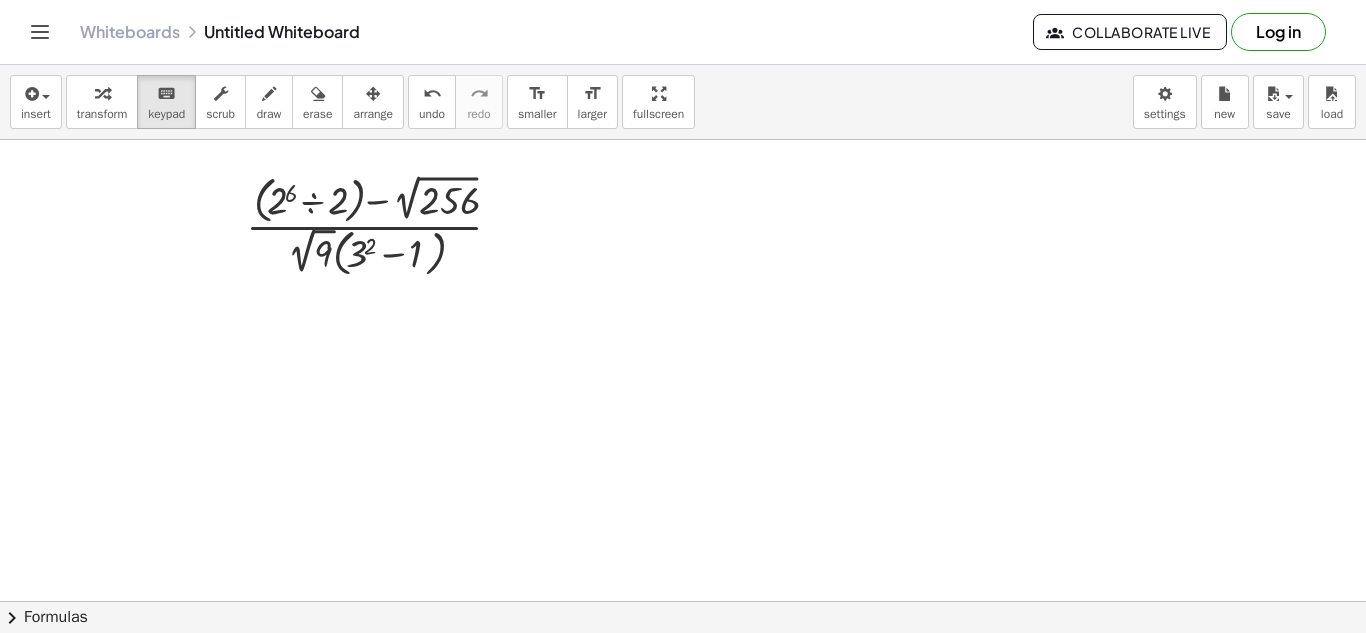 click at bounding box center [683, 601] 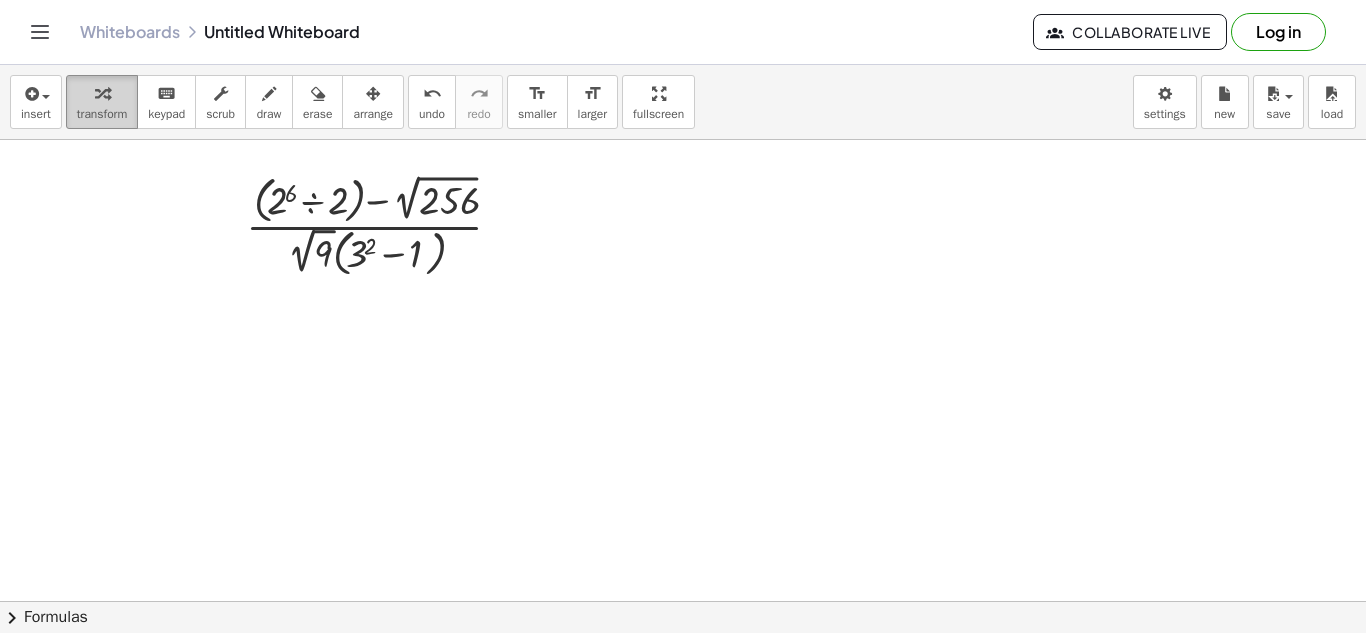 click at bounding box center [102, 93] 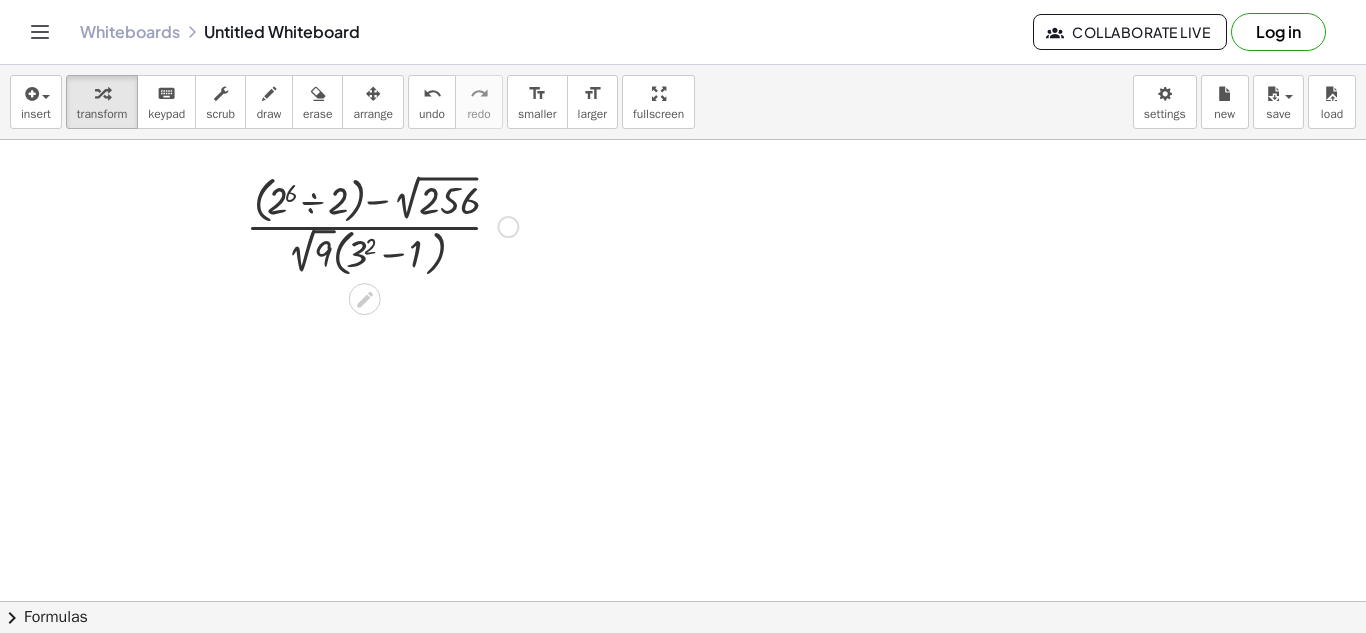 click at bounding box center [382, 225] 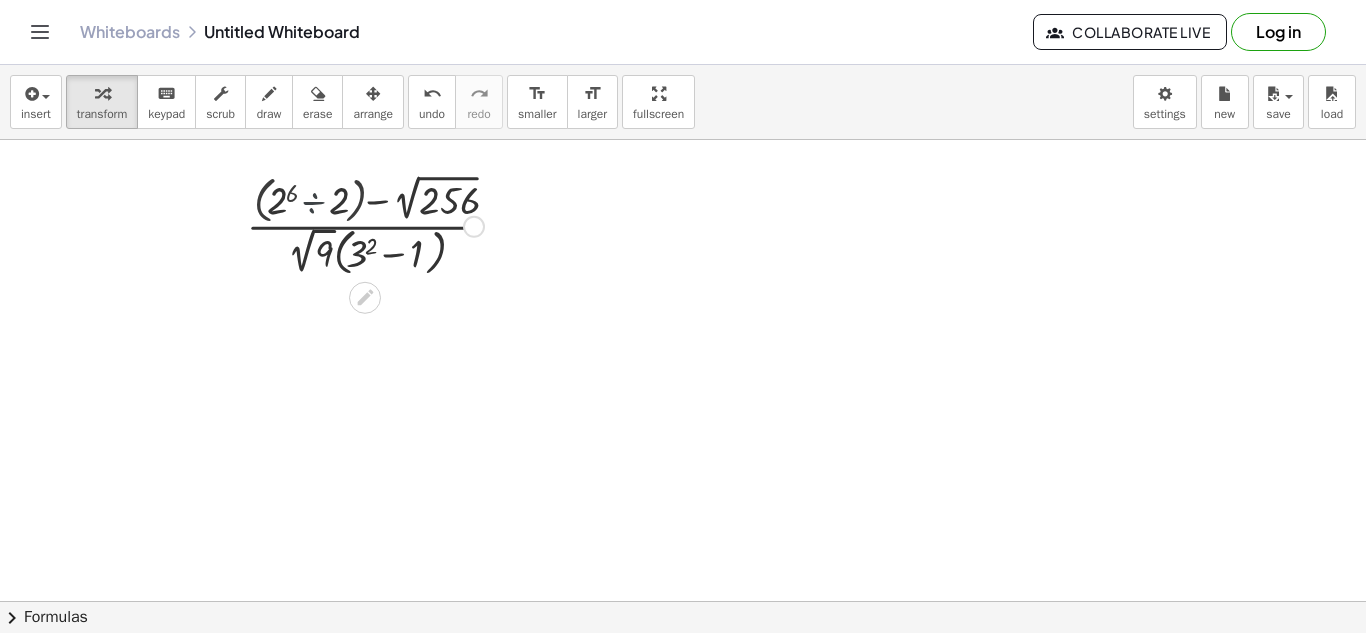 click at bounding box center (382, 225) 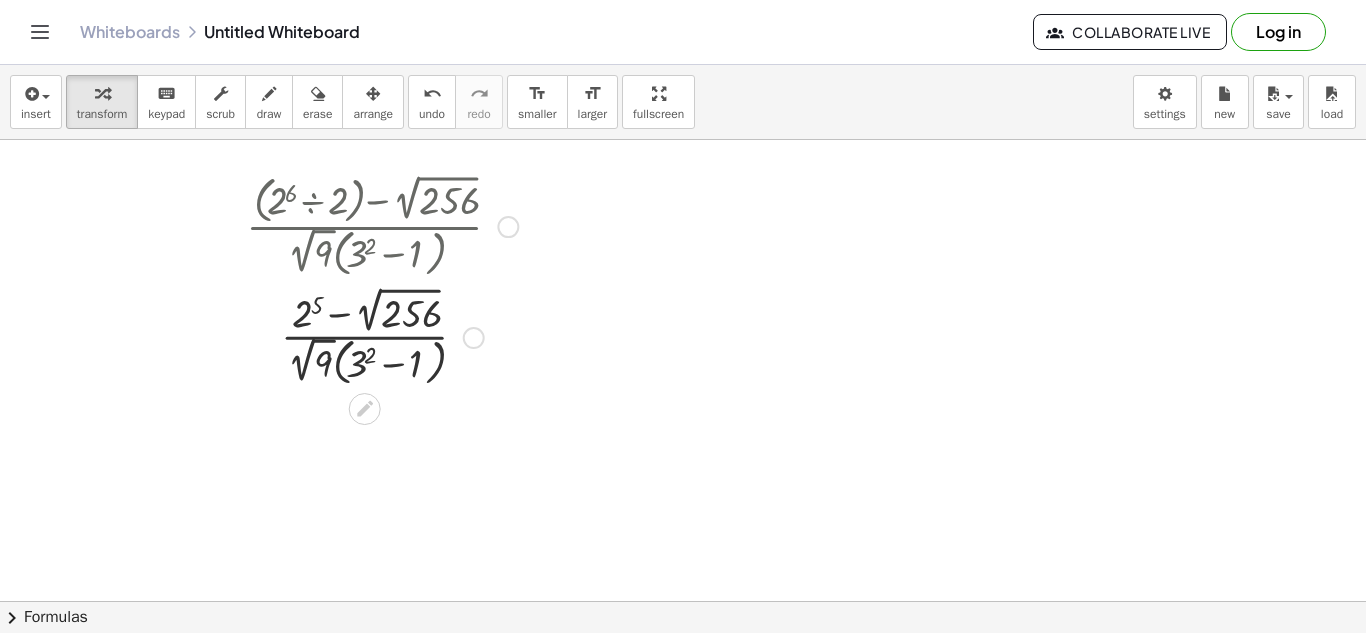 click at bounding box center (382, 225) 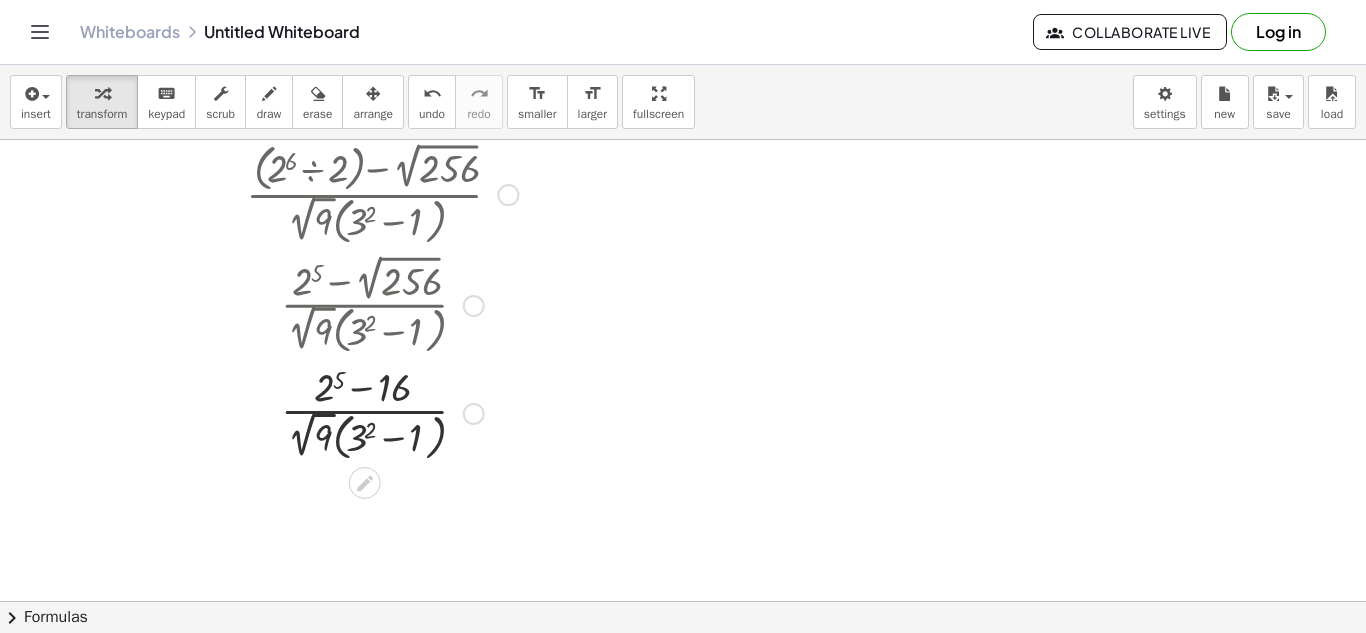 scroll, scrollTop: 34, scrollLeft: 0, axis: vertical 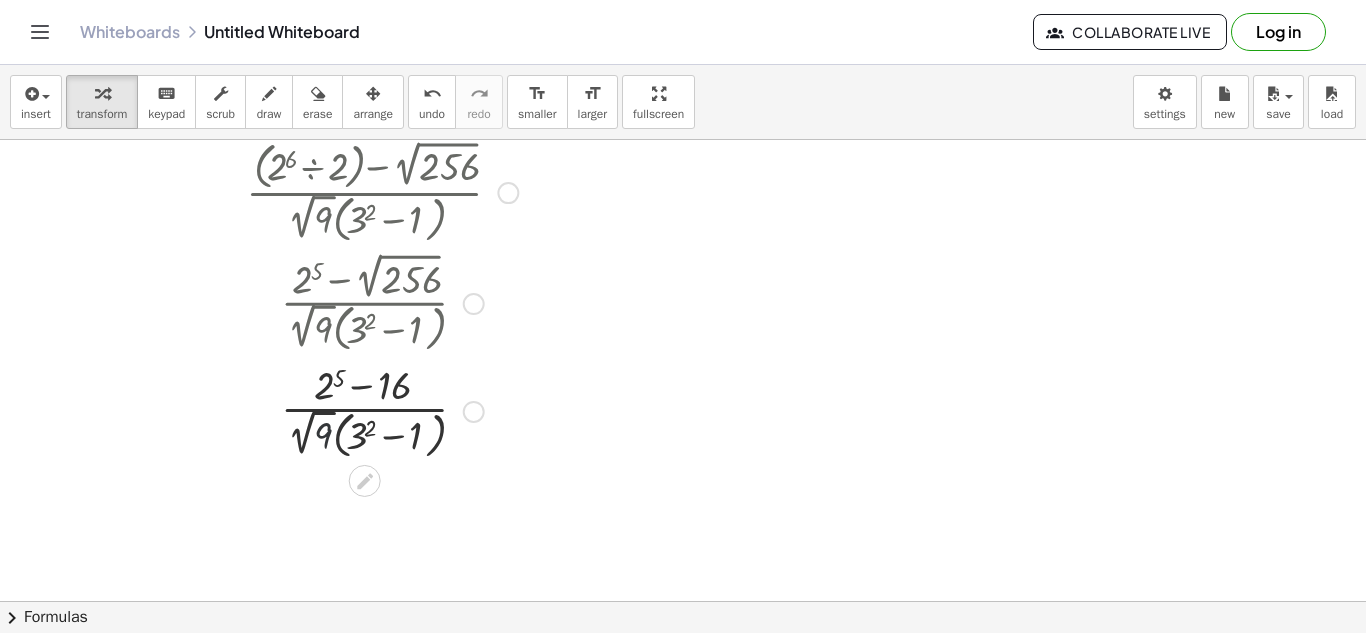 click at bounding box center [382, 410] 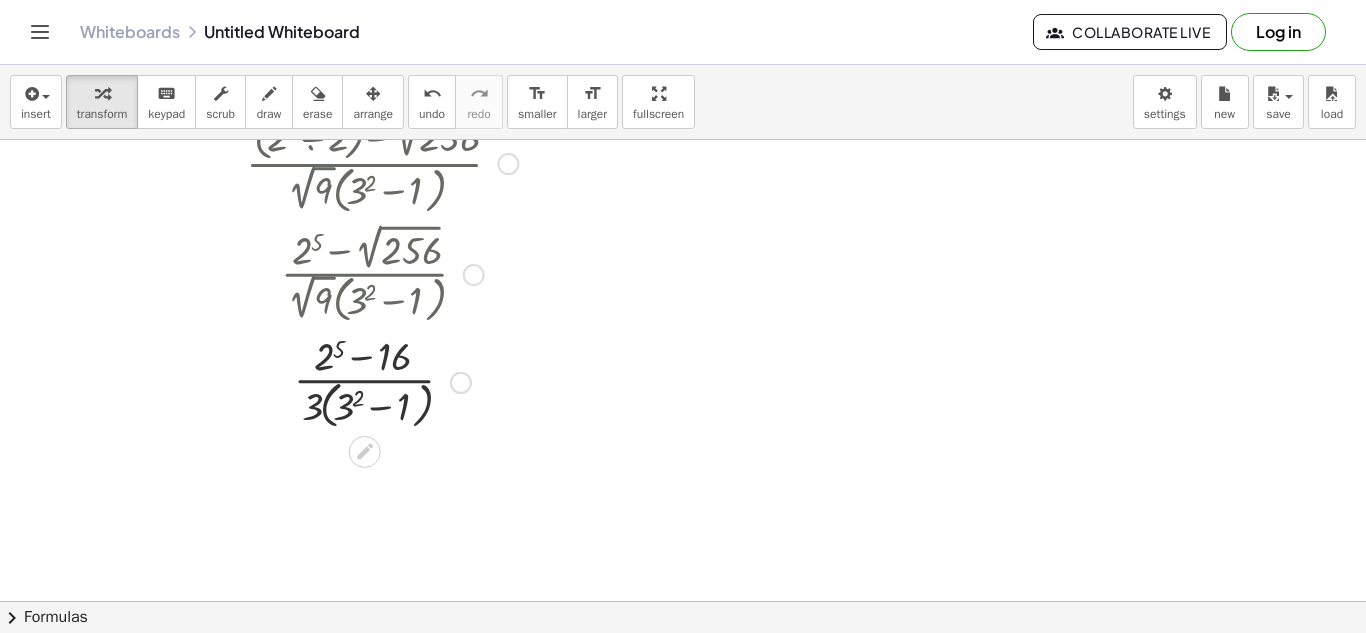 scroll, scrollTop: 64, scrollLeft: 0, axis: vertical 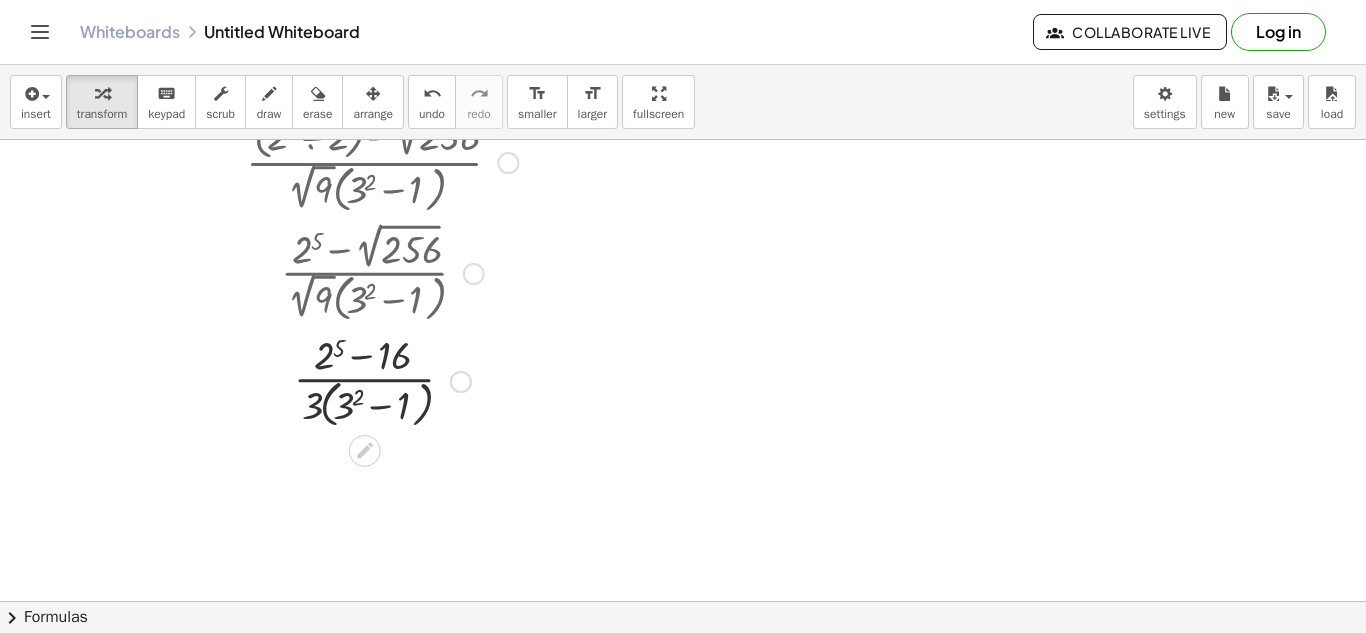 click at bounding box center (382, 380) 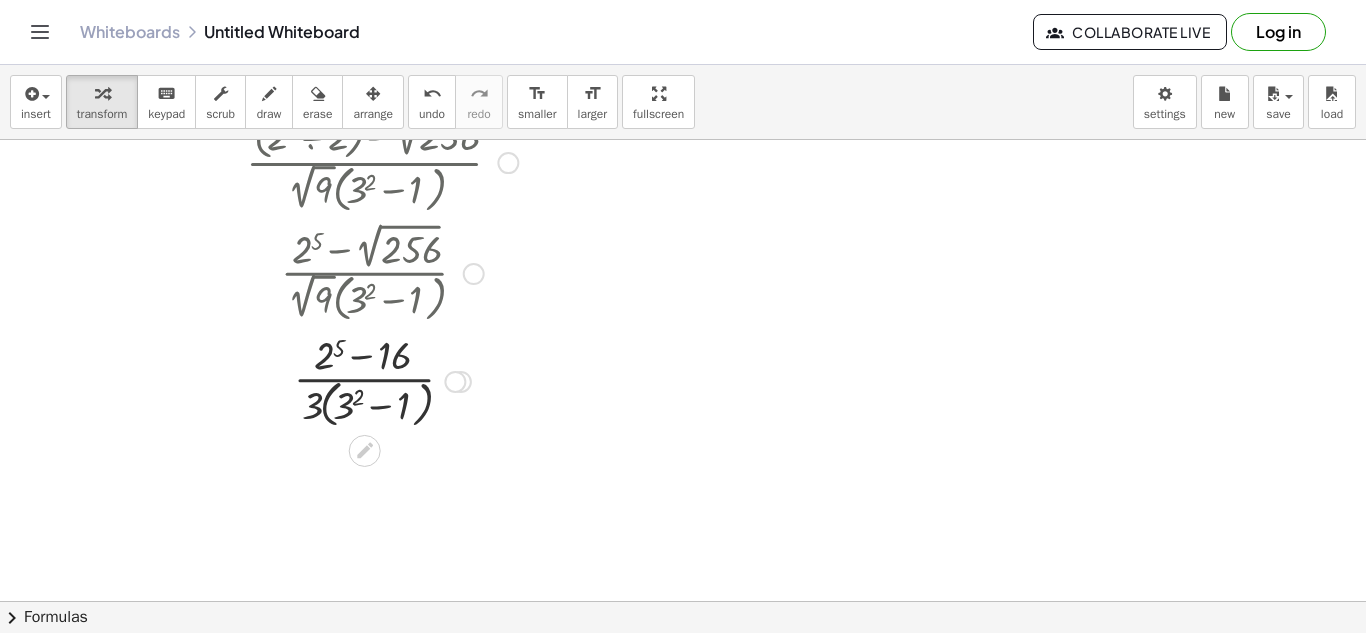 click at bounding box center (382, 380) 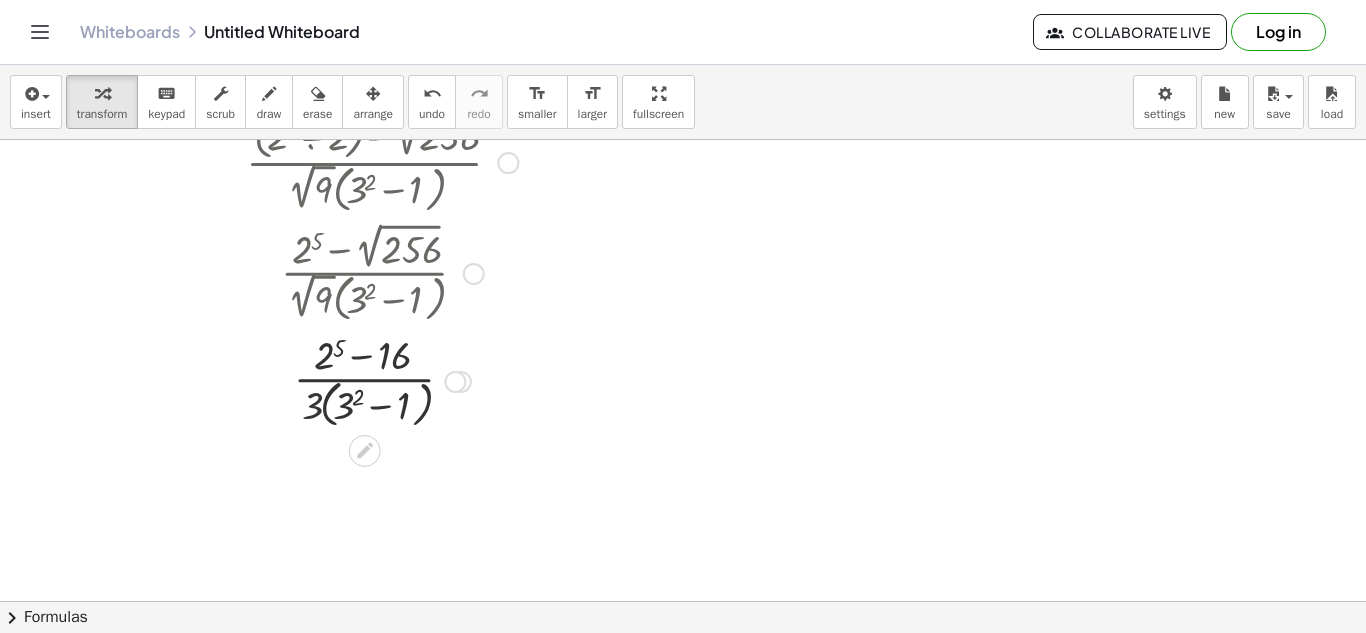 click at bounding box center [382, 380] 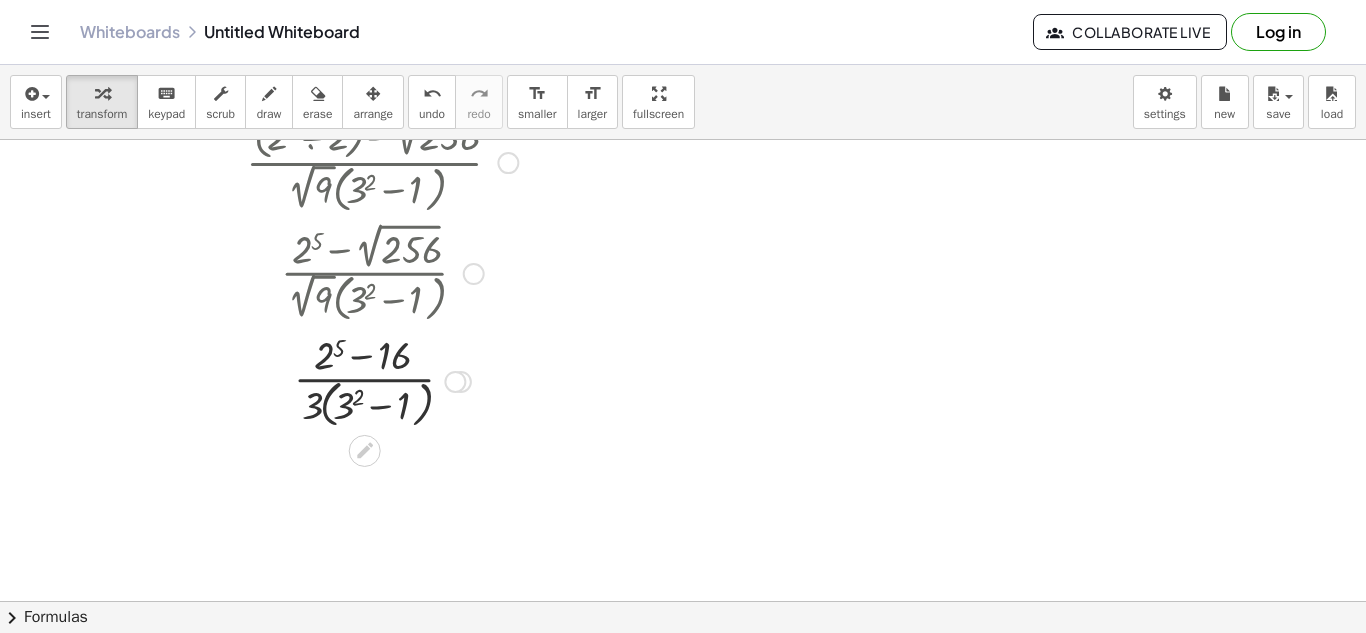 click at bounding box center (382, 380) 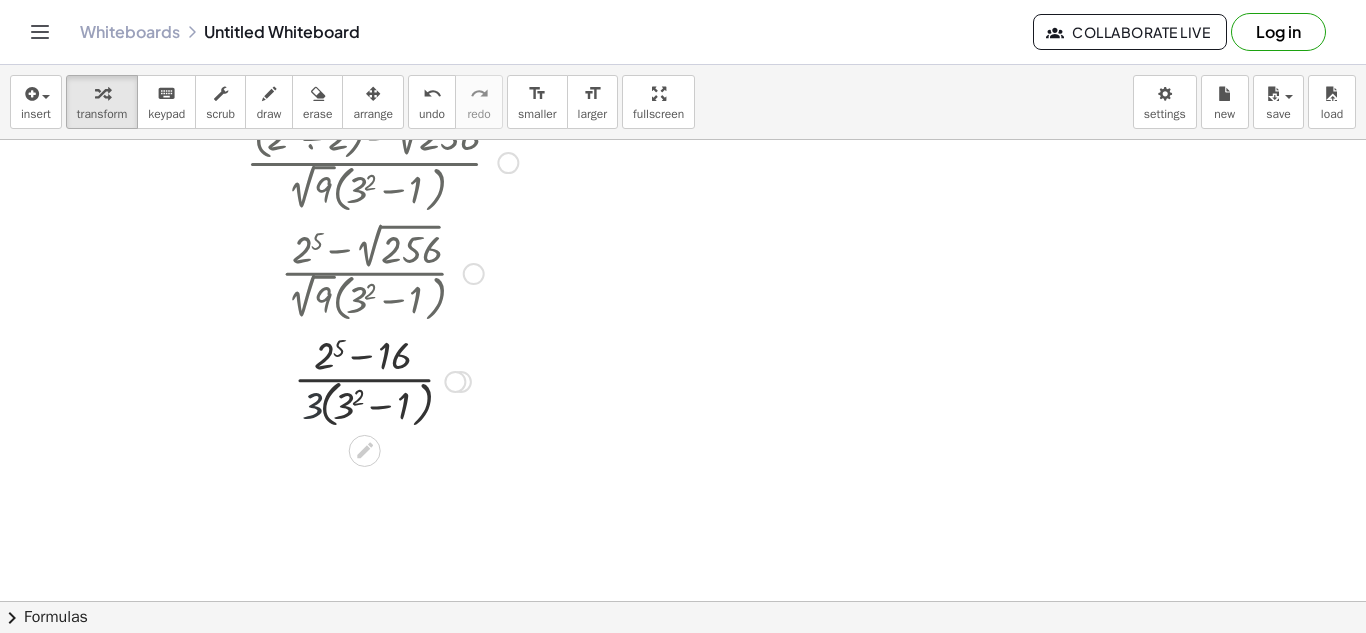 scroll, scrollTop: 0, scrollLeft: 0, axis: both 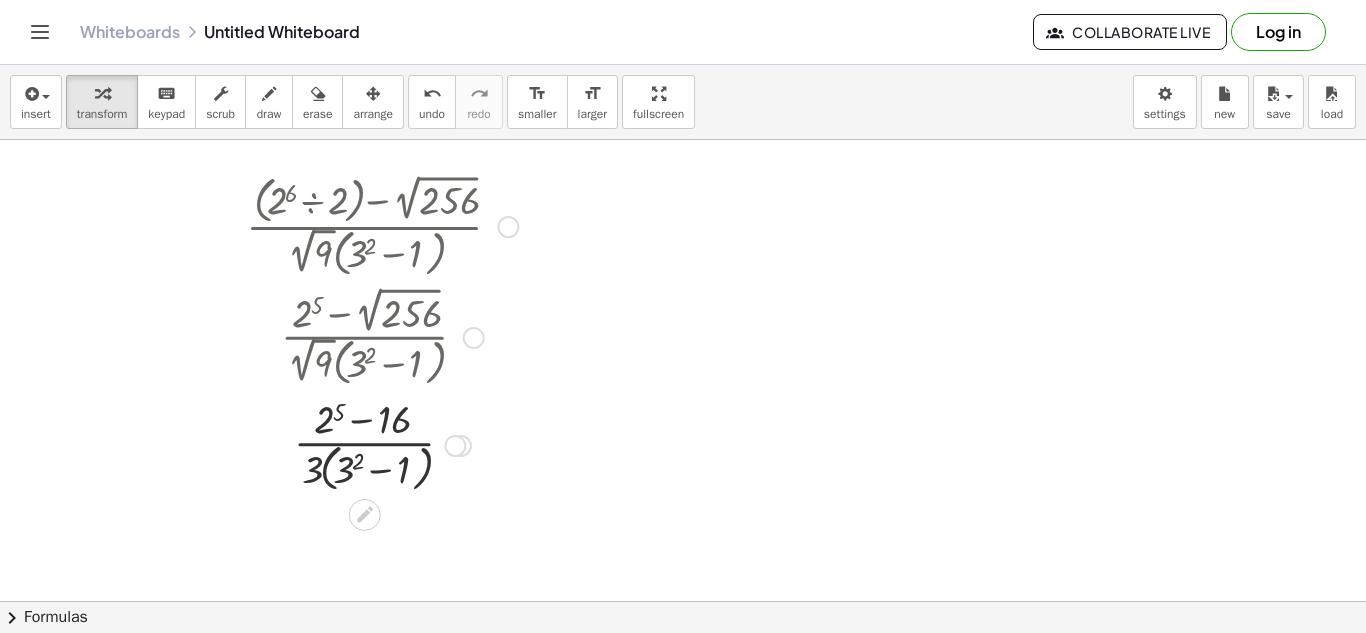 click at bounding box center [382, 444] 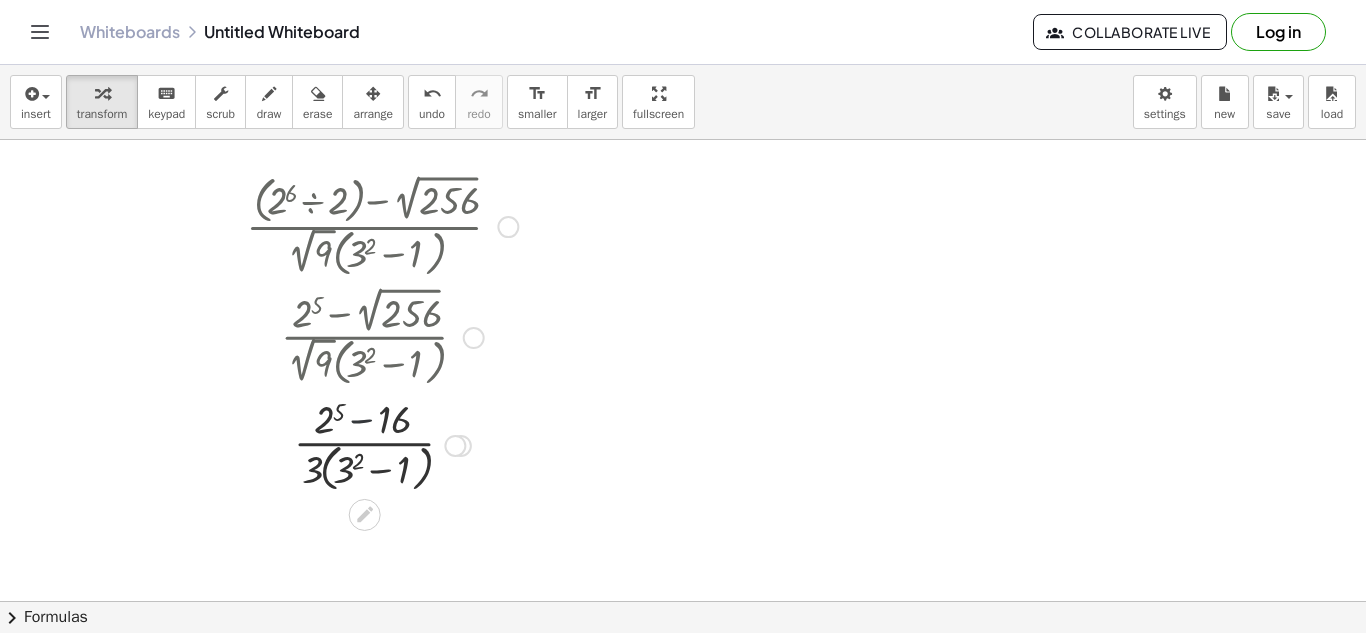 click at bounding box center (382, 444) 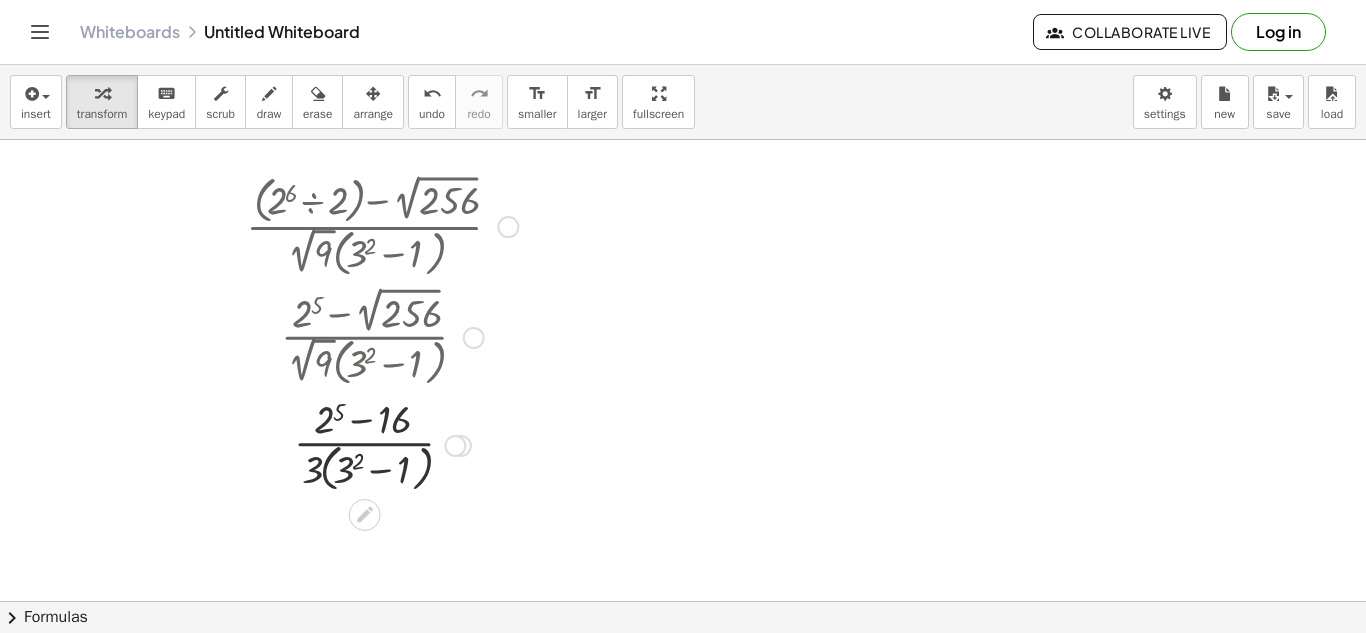 click at bounding box center (382, 444) 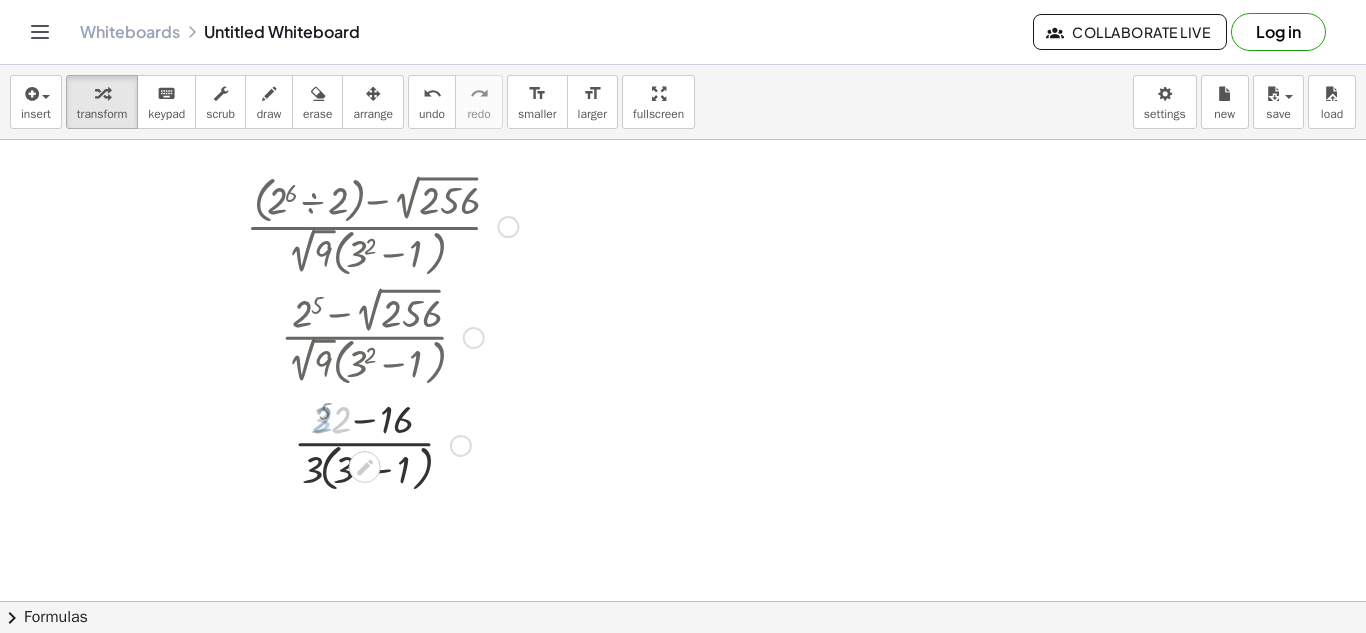 click at bounding box center [382, 444] 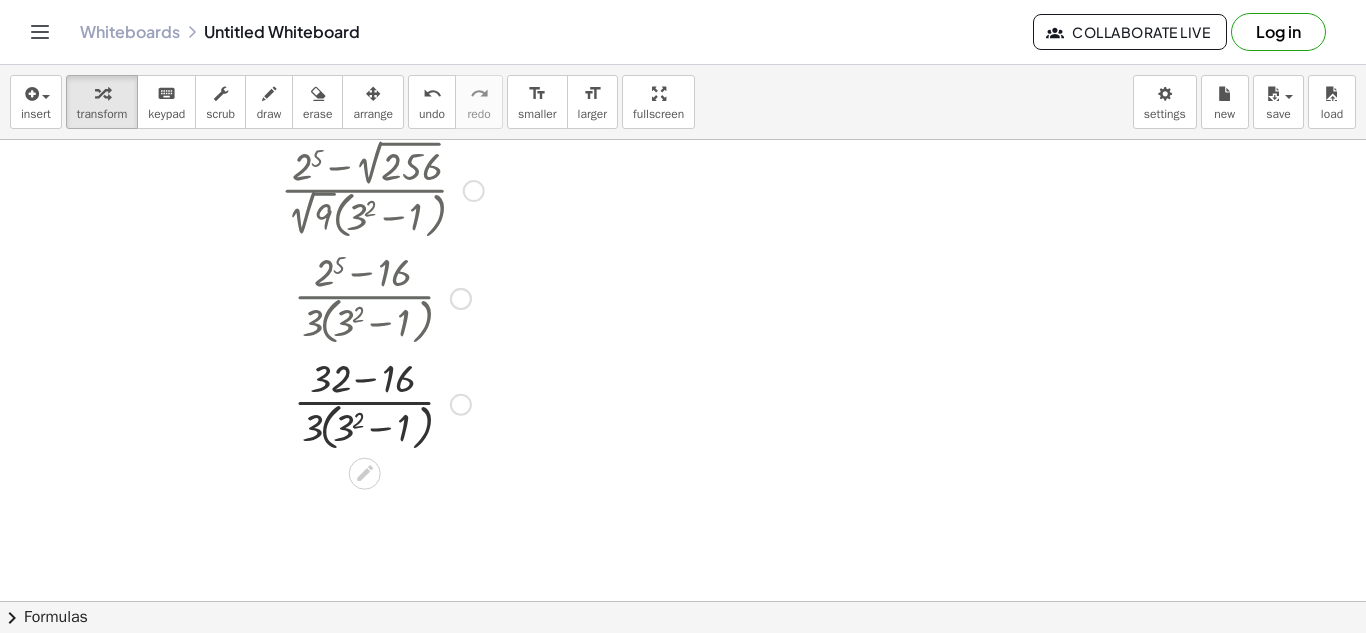scroll, scrollTop: 148, scrollLeft: 0, axis: vertical 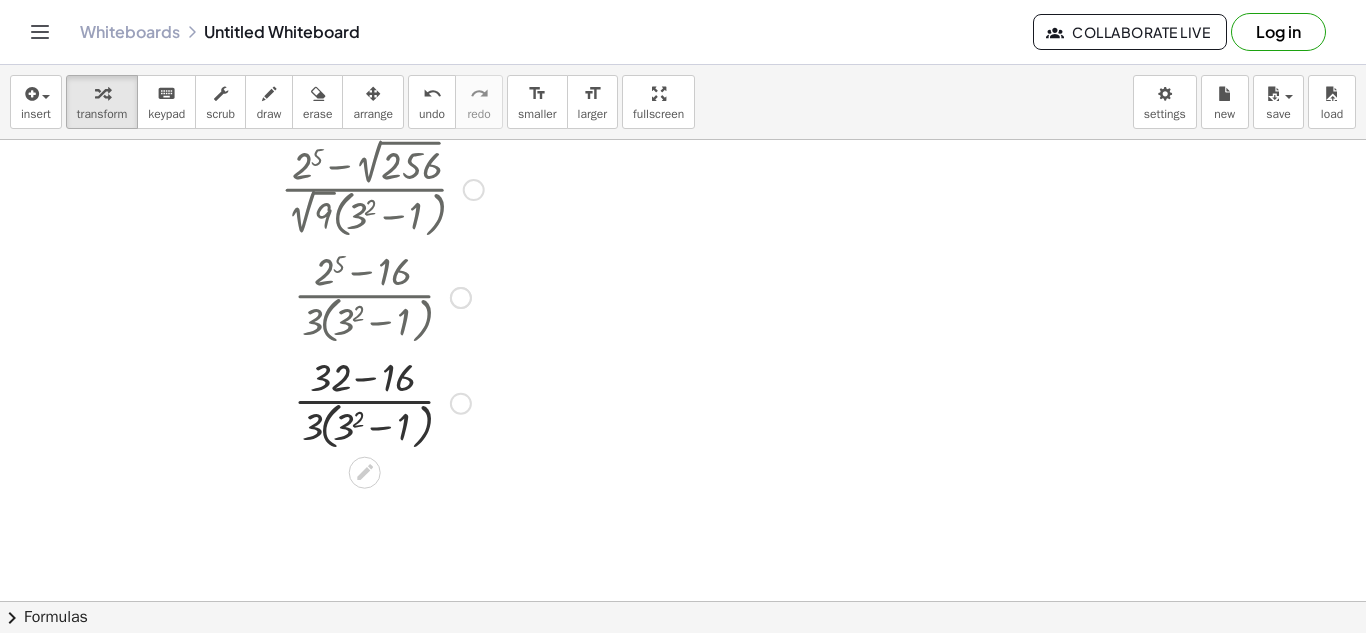 click at bounding box center (382, 402) 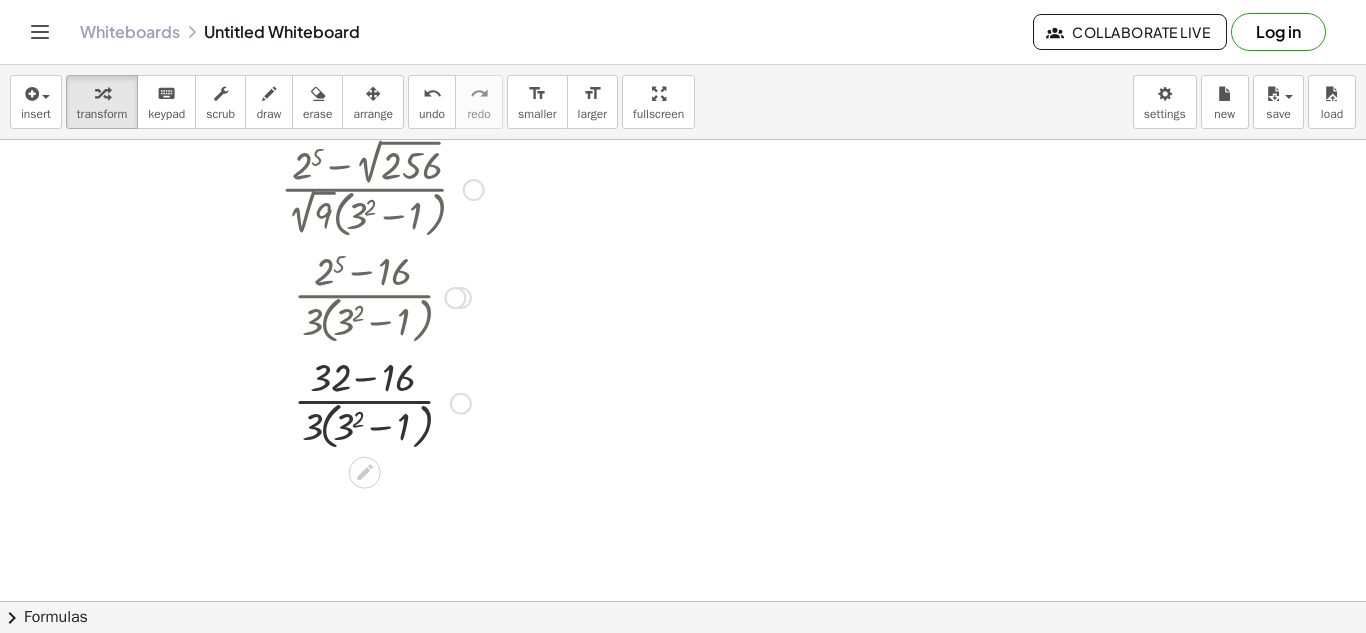 click at bounding box center (382, 402) 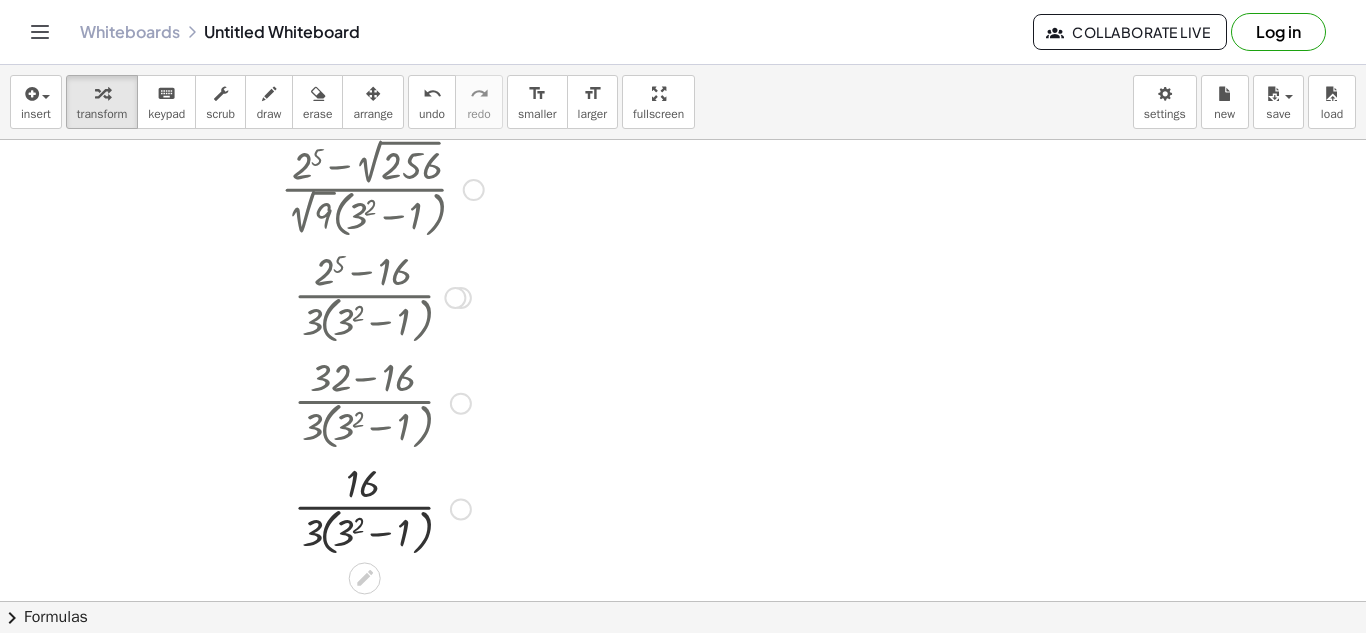 scroll, scrollTop: 198, scrollLeft: 0, axis: vertical 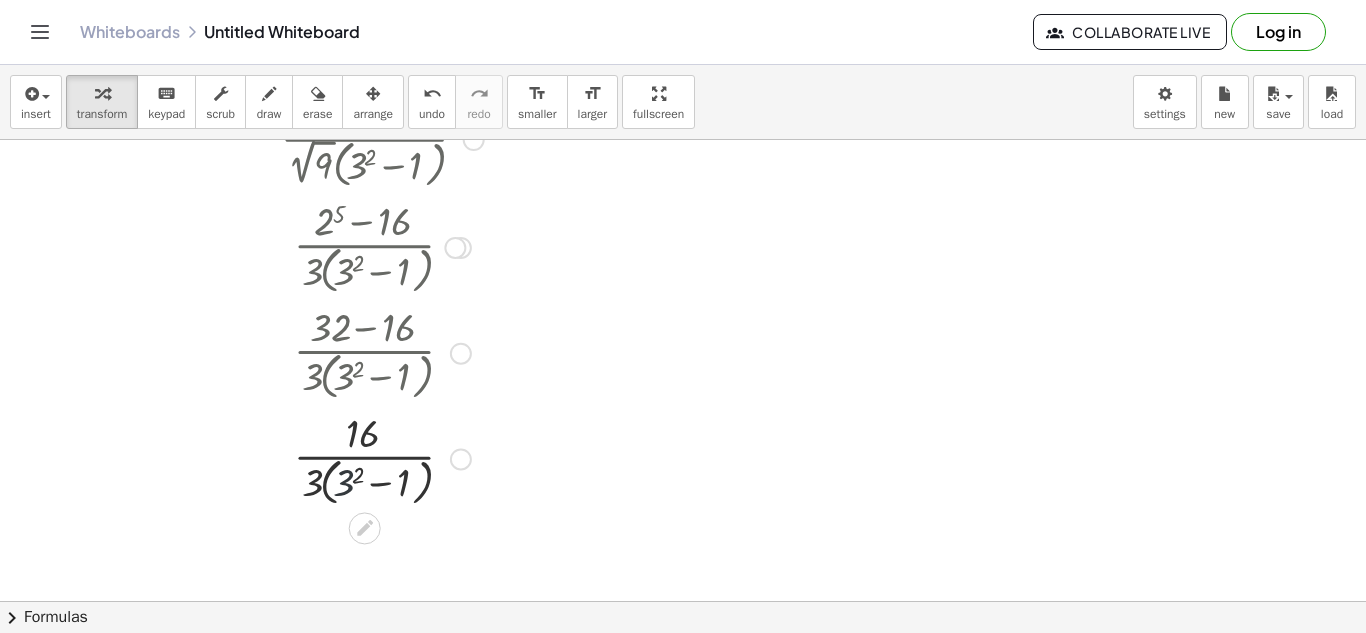 click at bounding box center [382, 458] 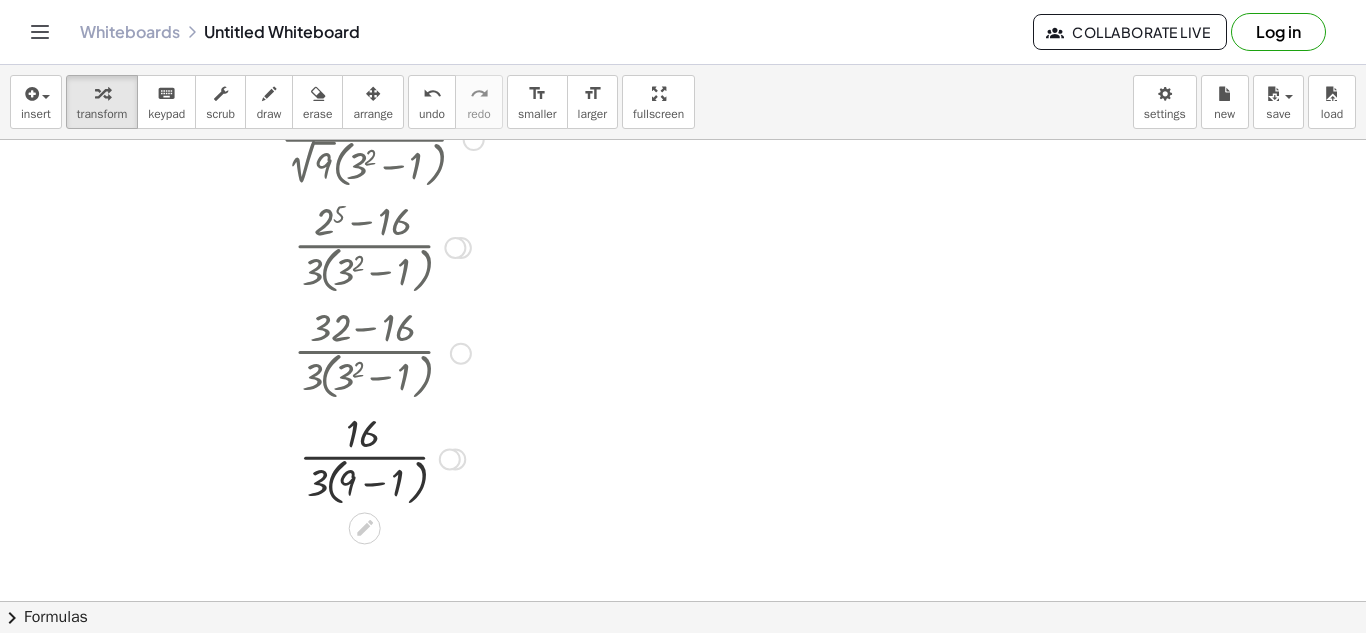click at bounding box center (382, 458) 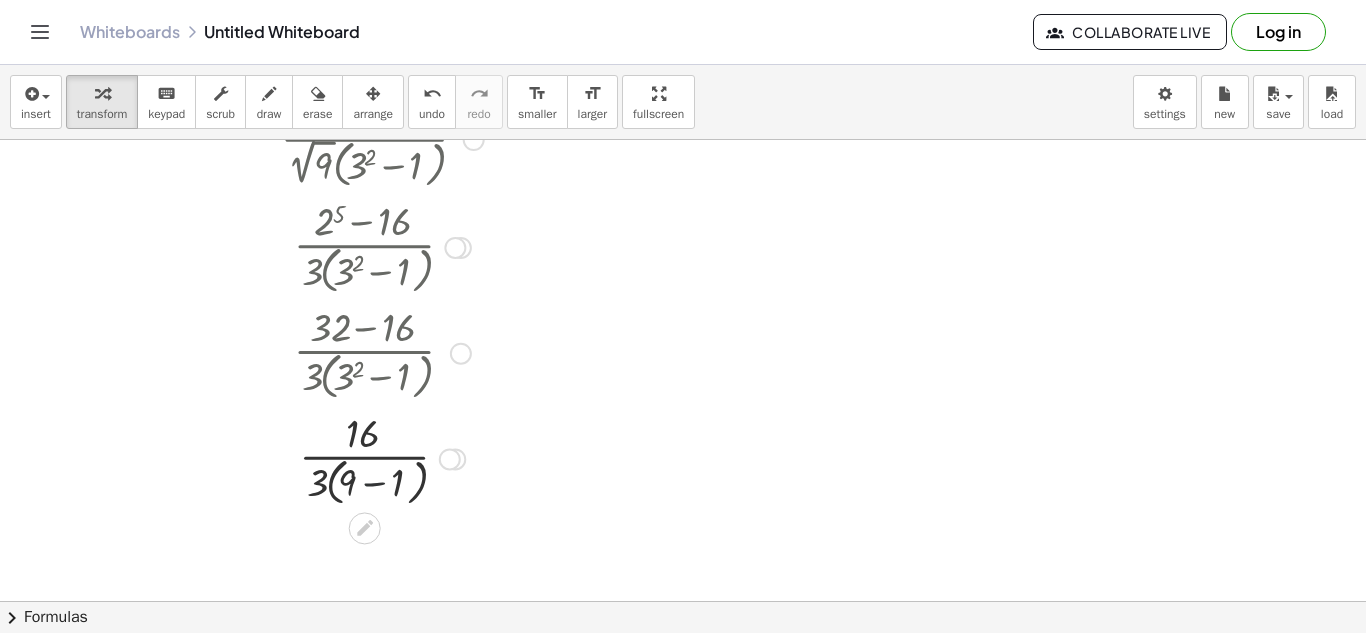 click at bounding box center [382, 458] 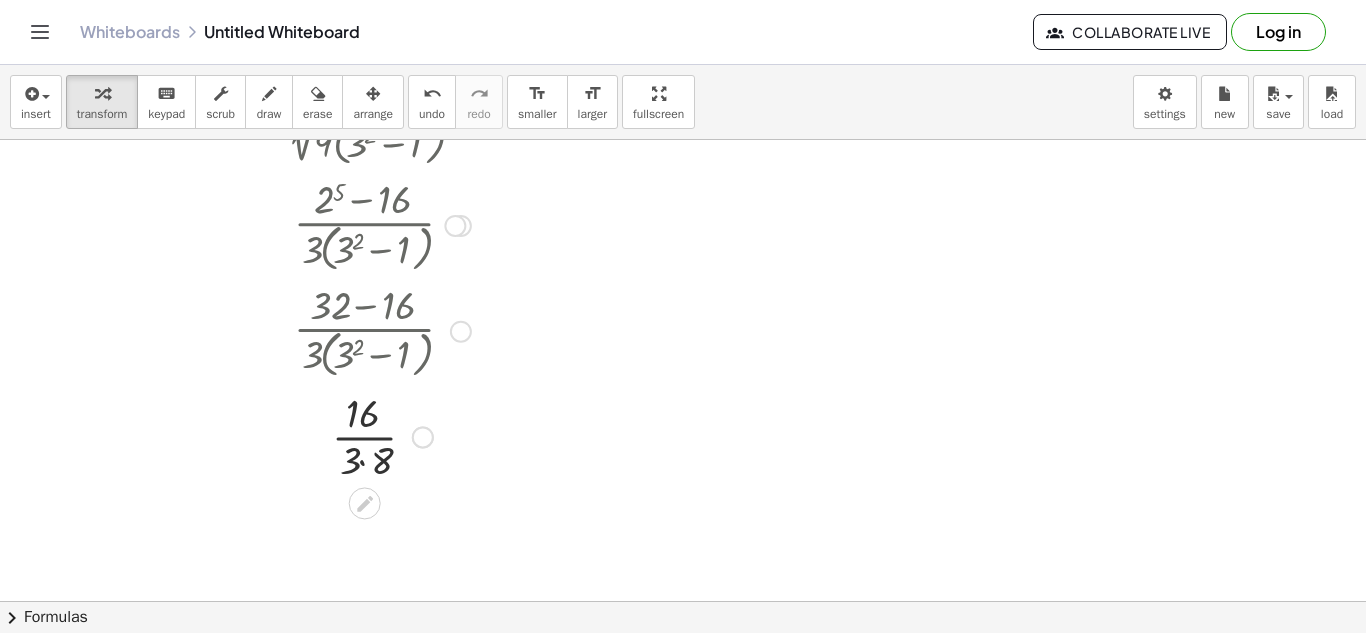 scroll, scrollTop: 222, scrollLeft: 0, axis: vertical 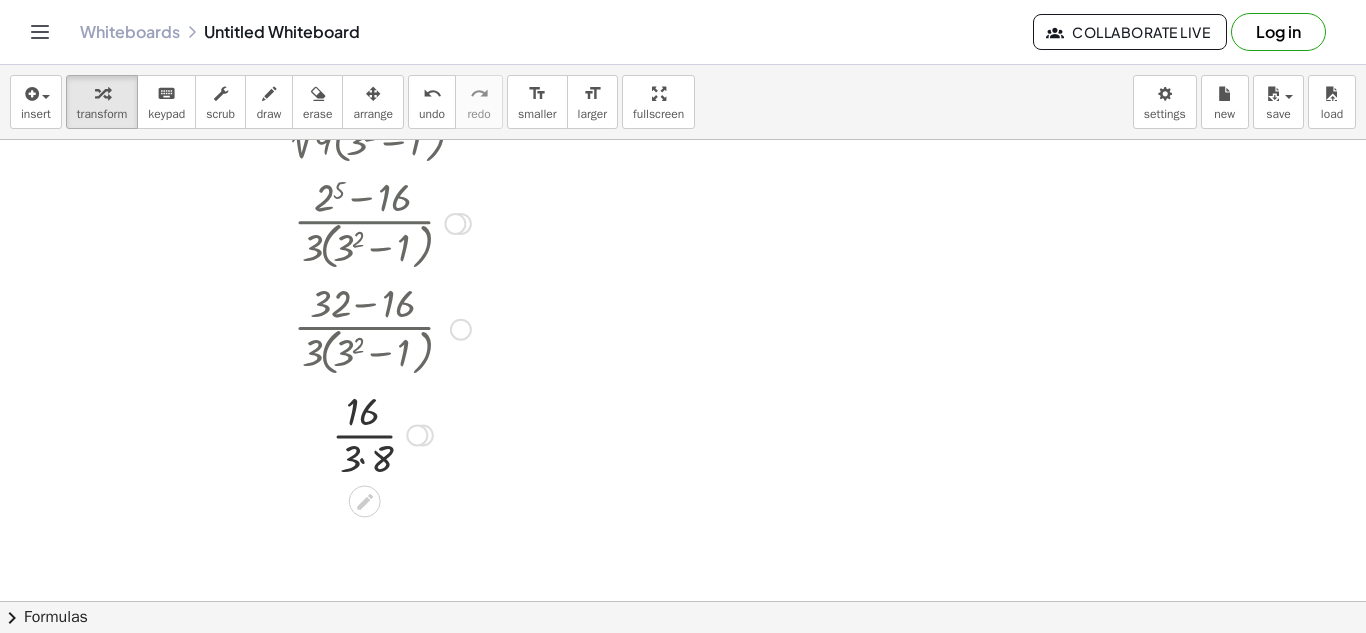 click at bounding box center (382, 433) 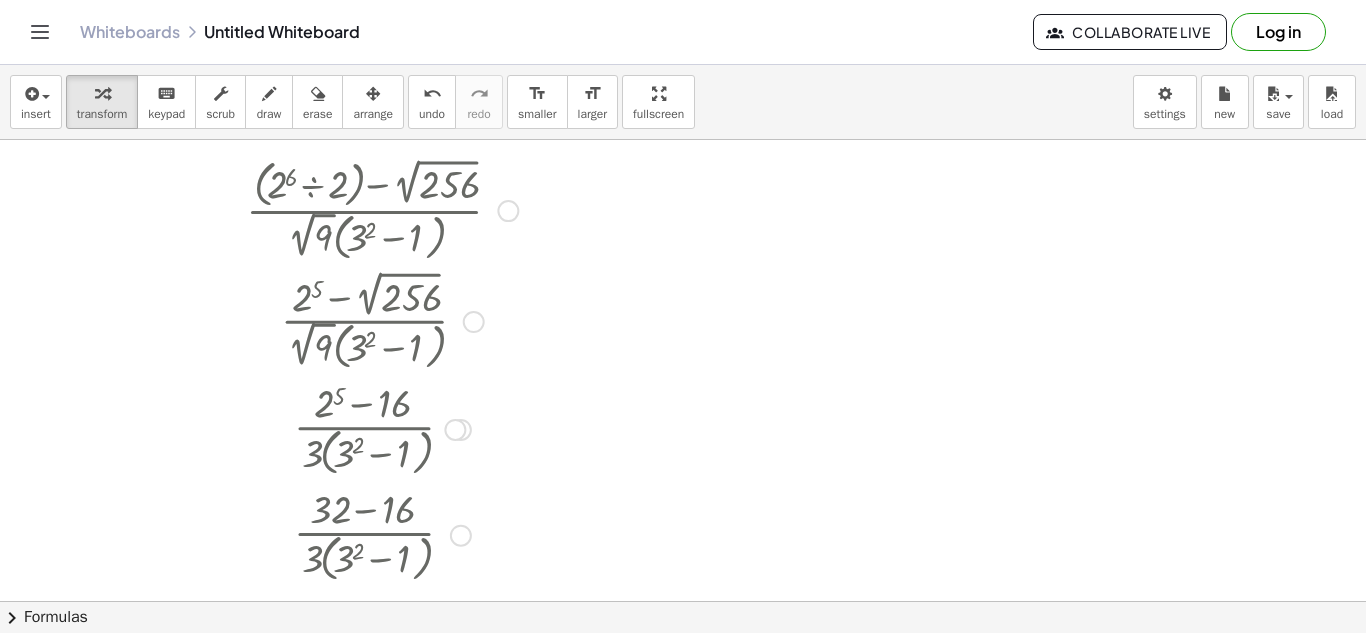 scroll, scrollTop: 0, scrollLeft: 0, axis: both 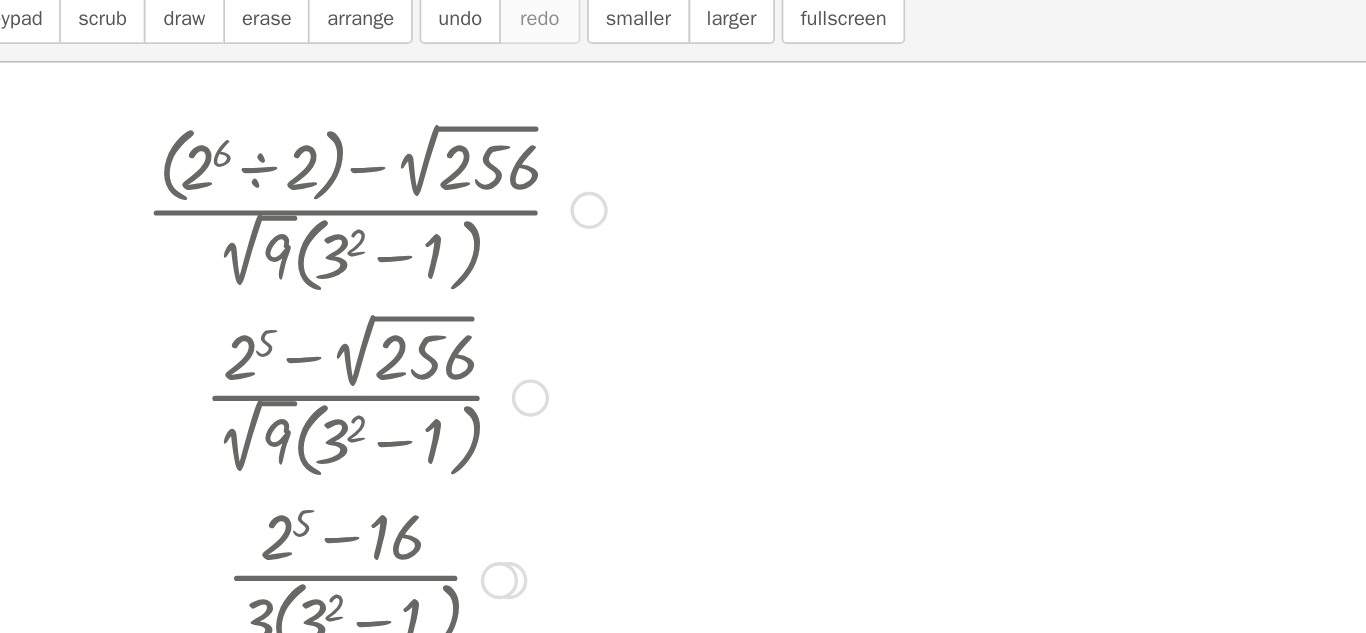 click at bounding box center (382, 225) 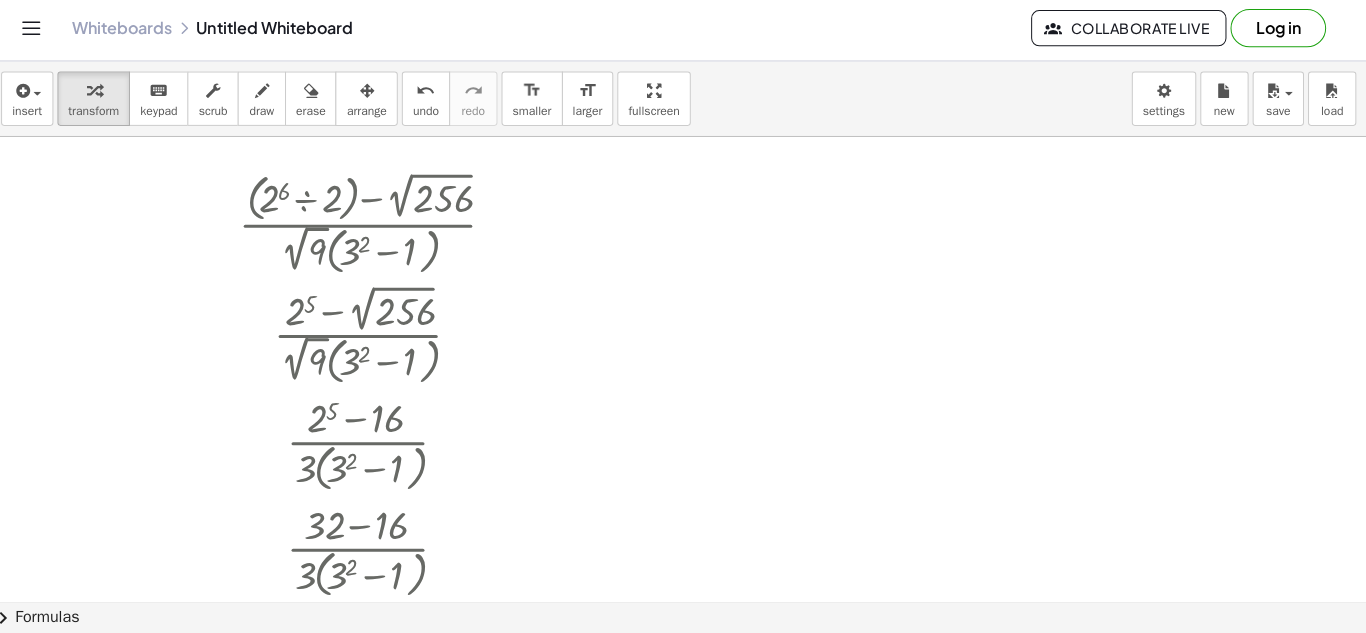 scroll, scrollTop: 0, scrollLeft: 0, axis: both 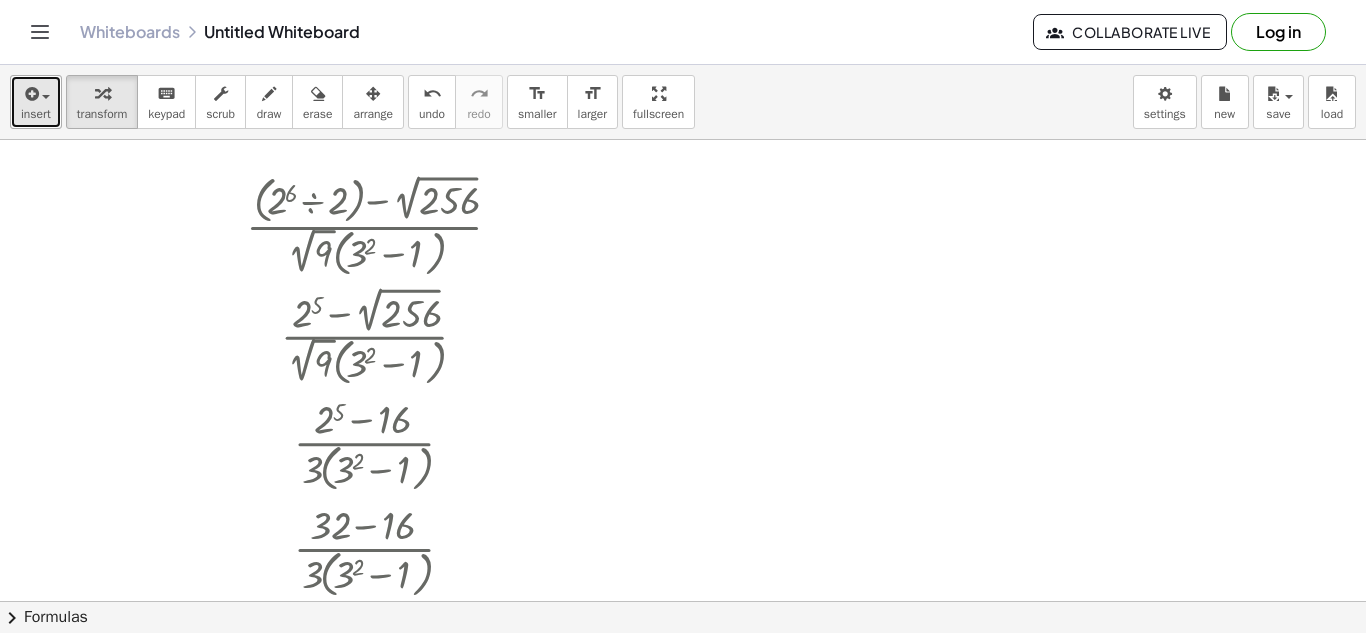 click on "insert" at bounding box center (36, 102) 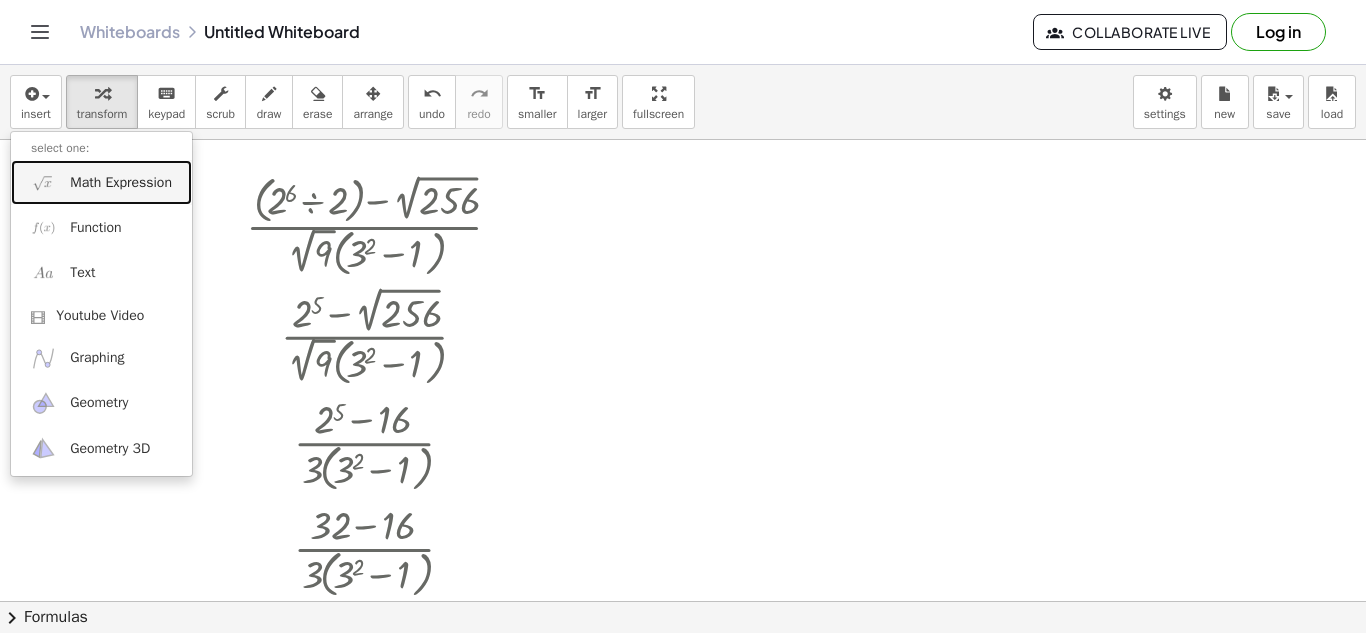click on "Math Expression" at bounding box center (101, 182) 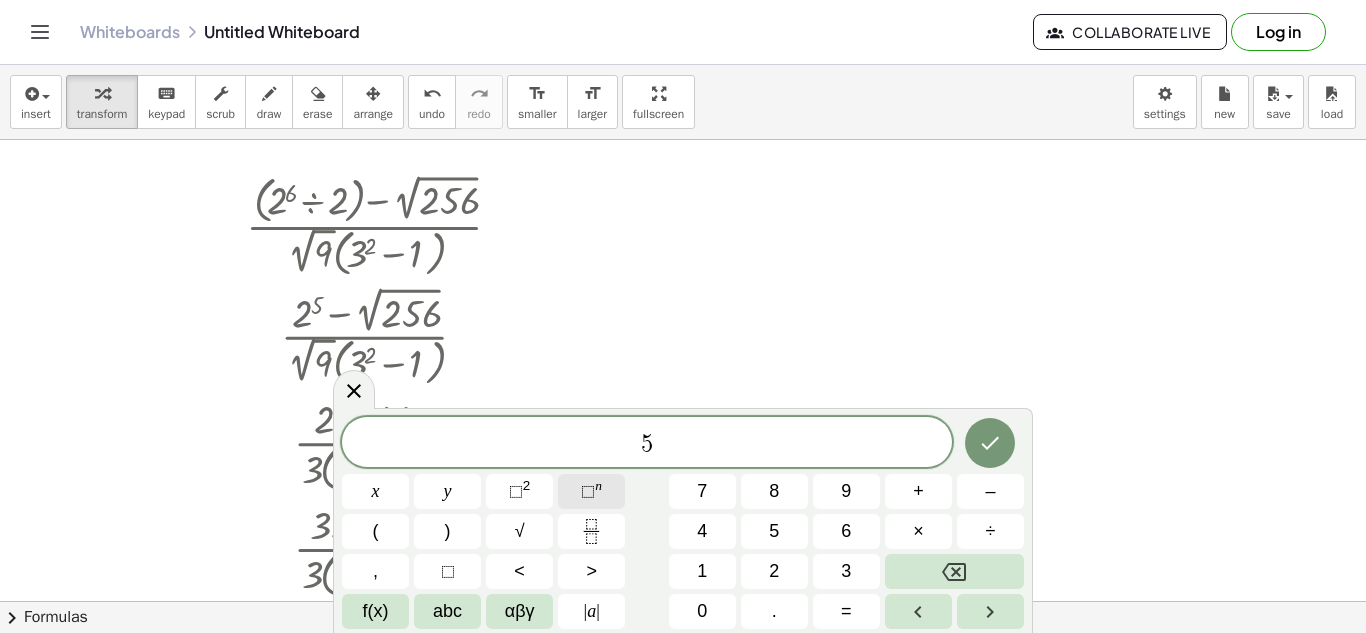 click on "⬚ n" at bounding box center [591, 491] 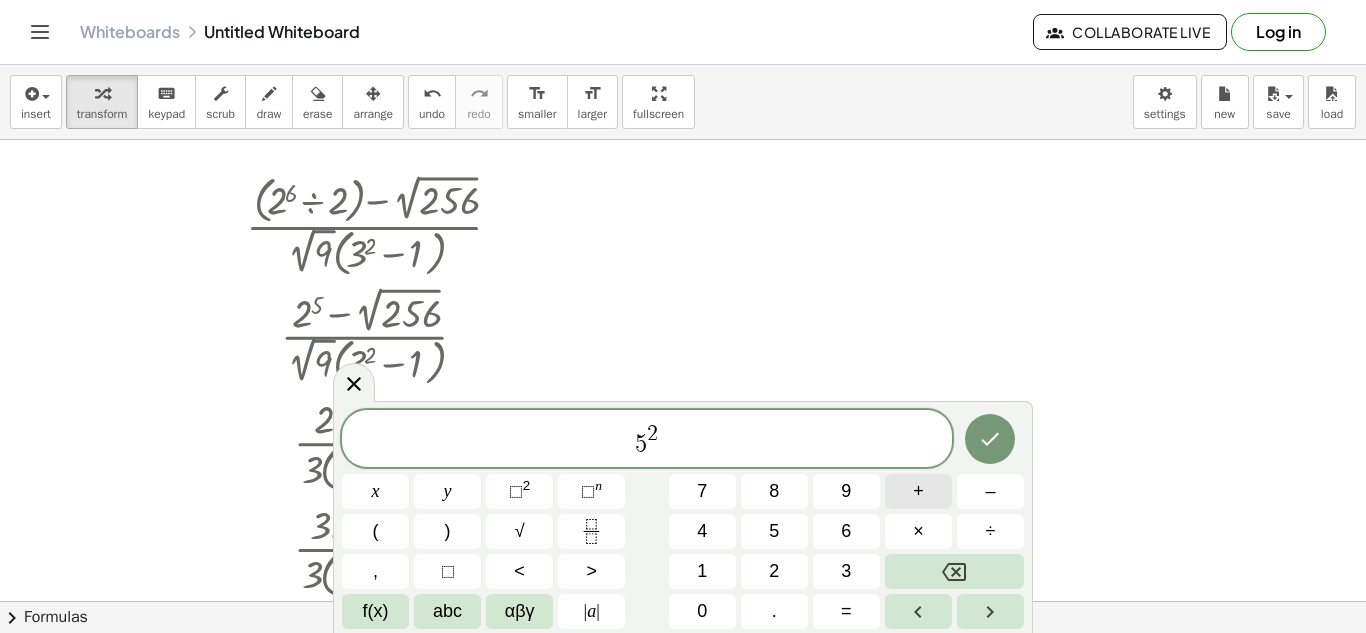 click on "+" at bounding box center [918, 491] 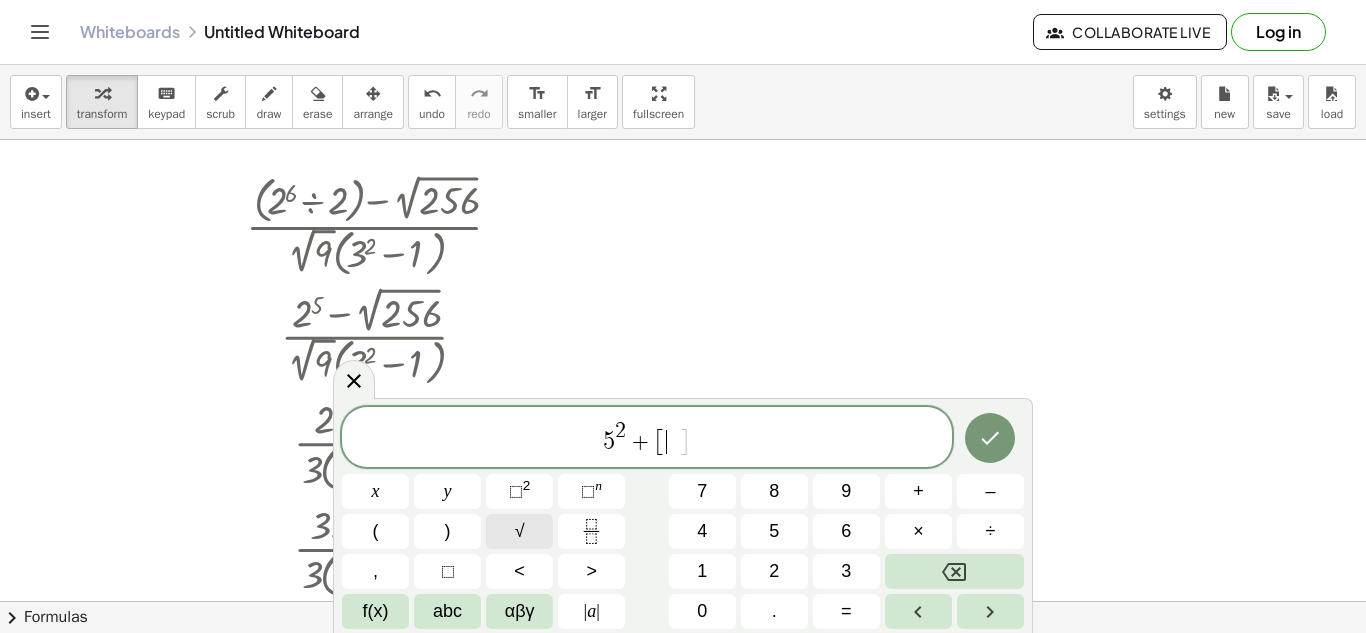 click on "√" at bounding box center [519, 531] 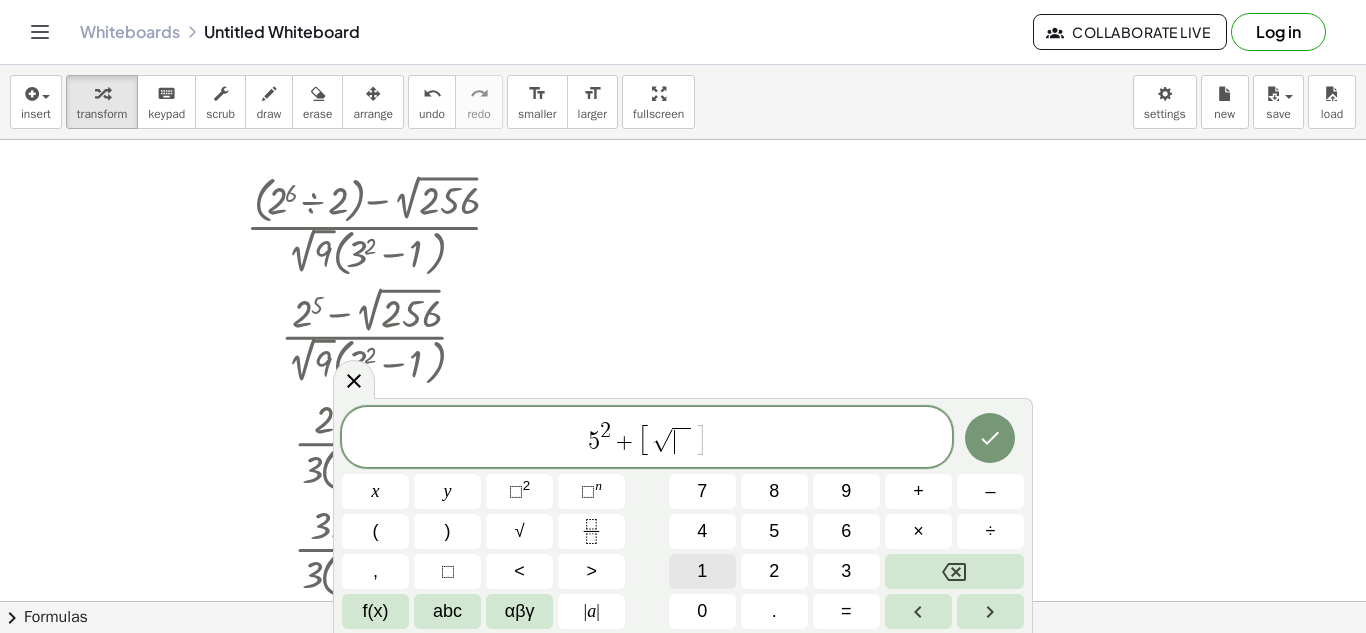 click on "1" at bounding box center (702, 571) 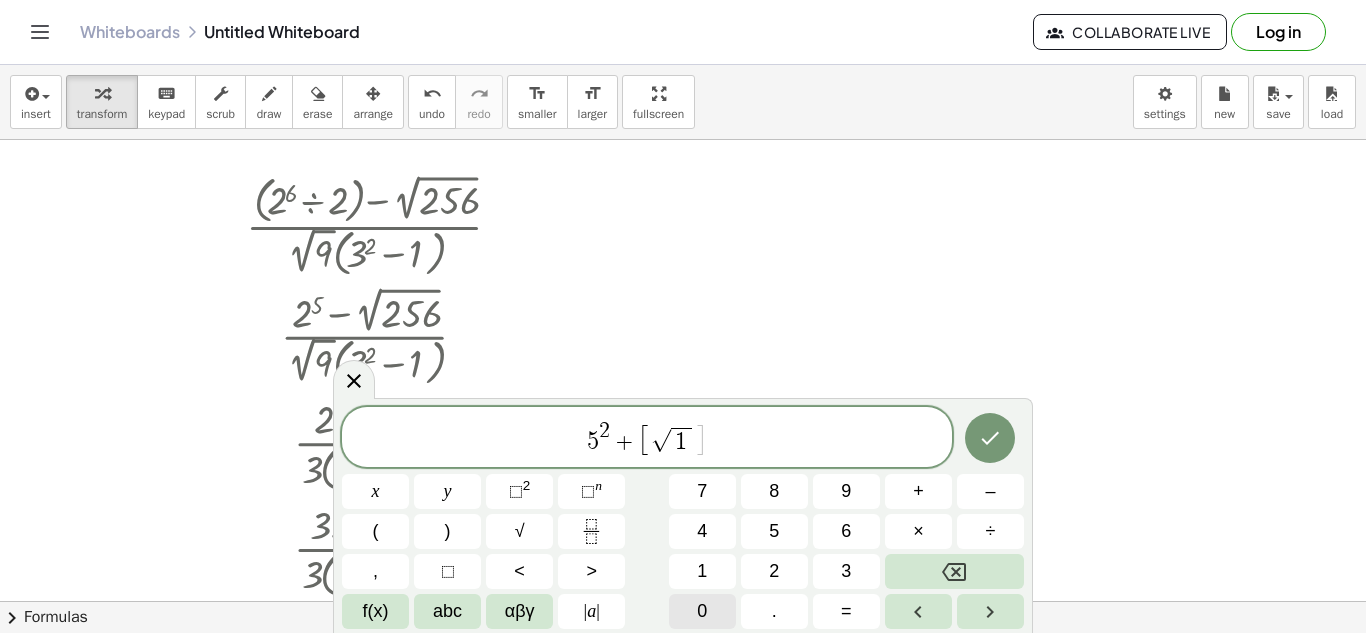 click on "0" at bounding box center (702, 611) 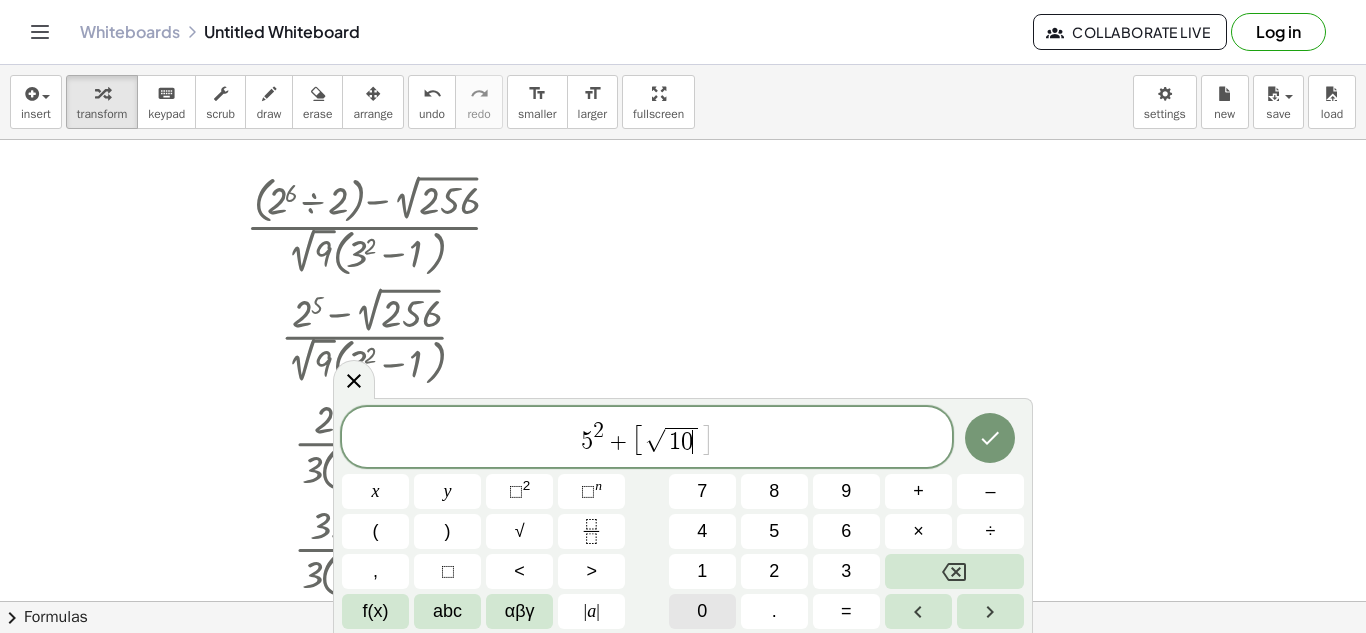 click on "0" at bounding box center [702, 611] 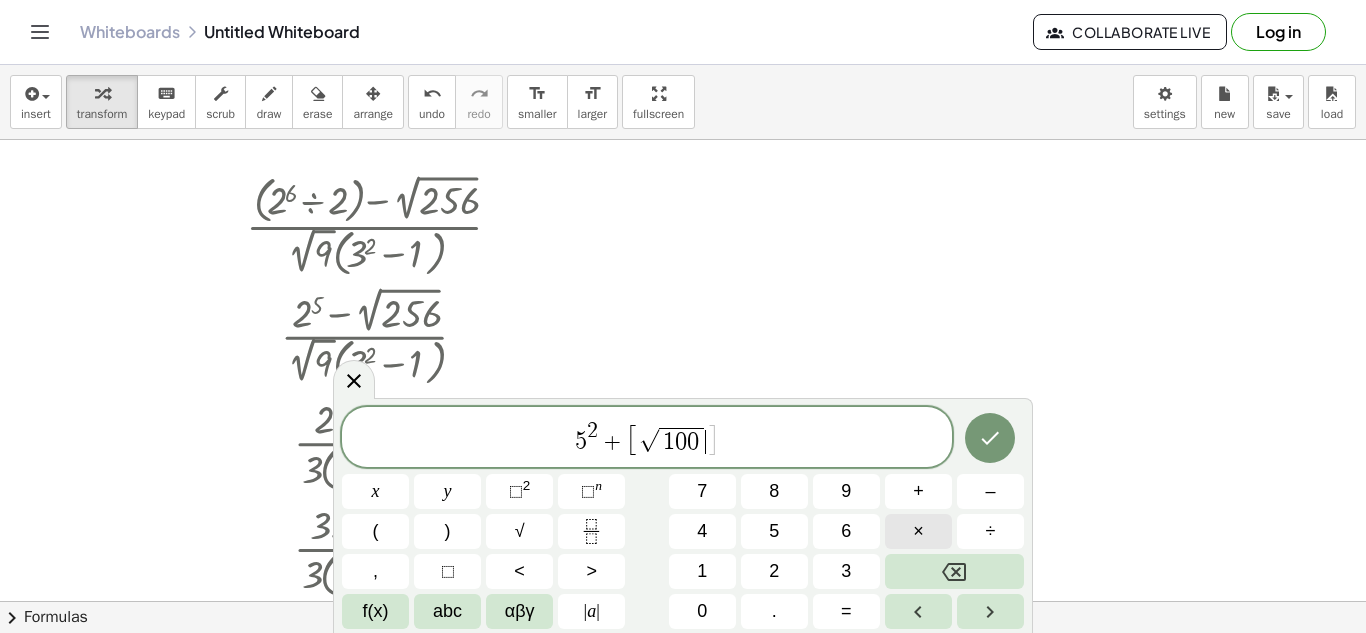click on "×" at bounding box center [918, 531] 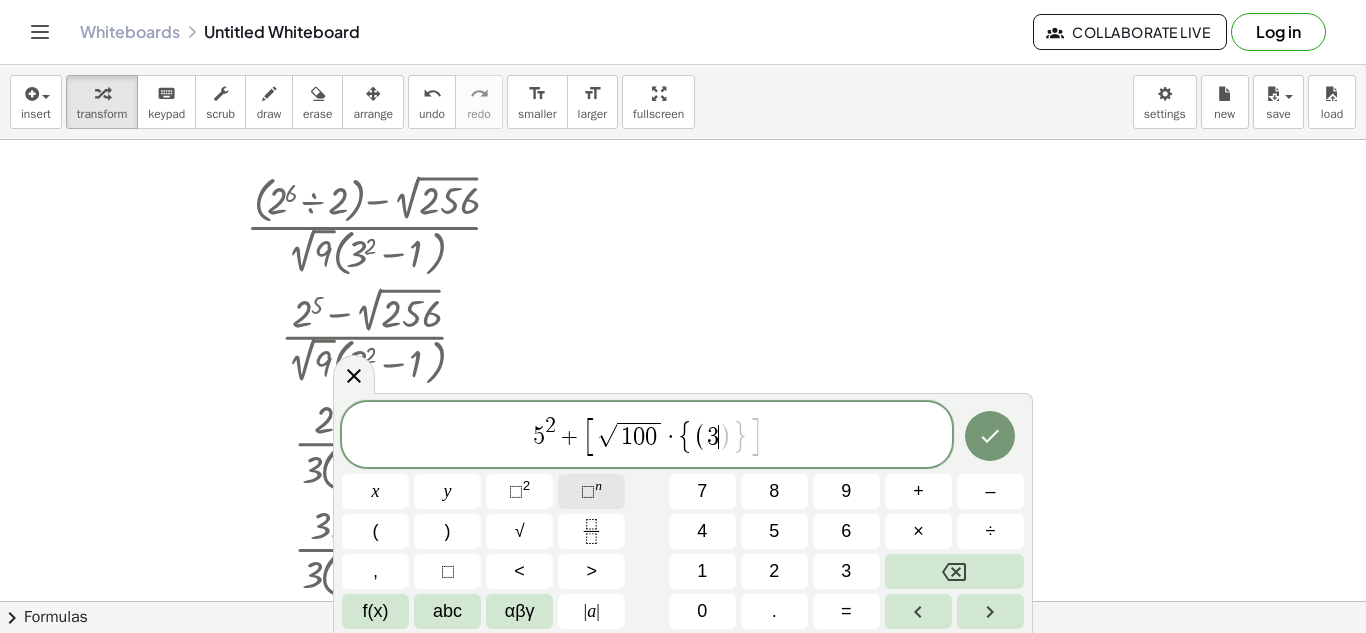 click on "⬚" at bounding box center (588, 491) 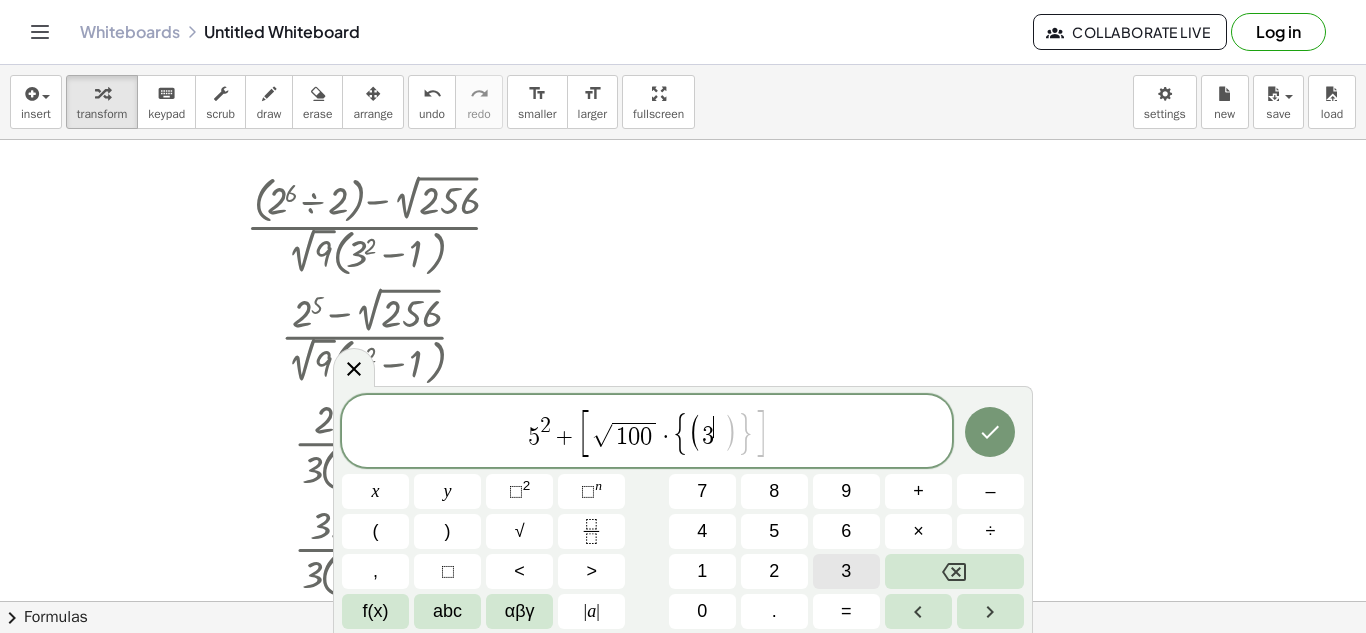 click on "3" at bounding box center [846, 571] 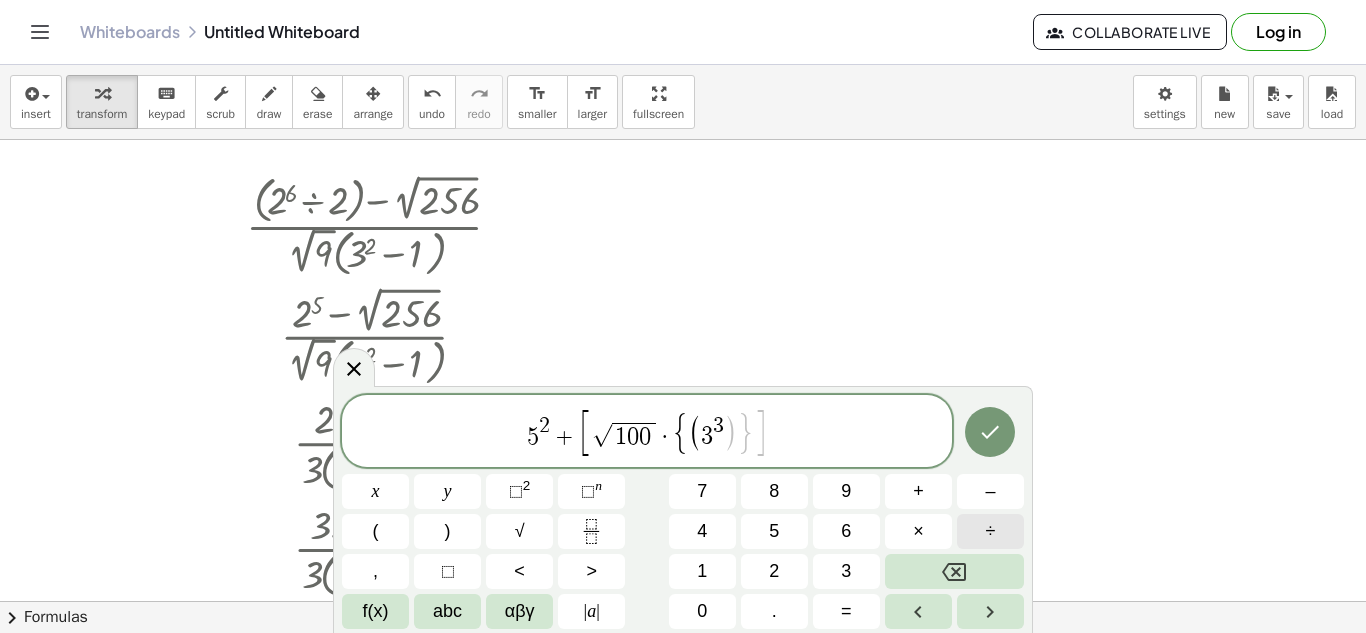 click on "÷" at bounding box center (990, 531) 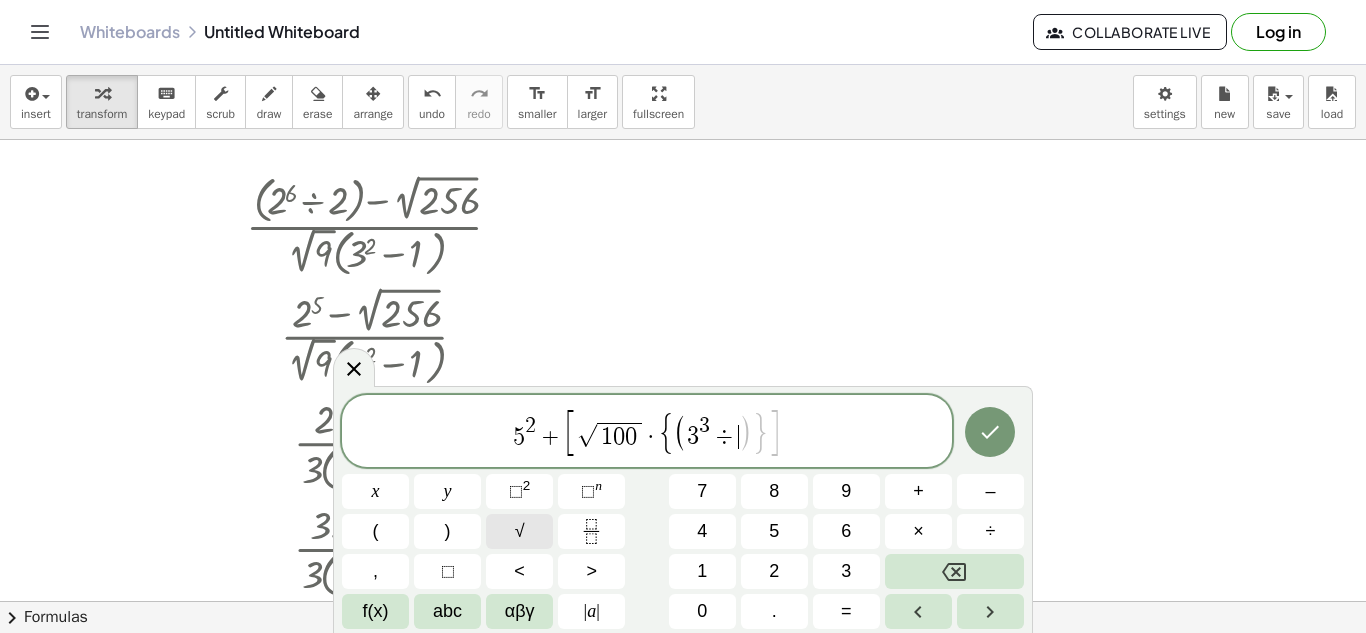 click on "√" at bounding box center [519, 531] 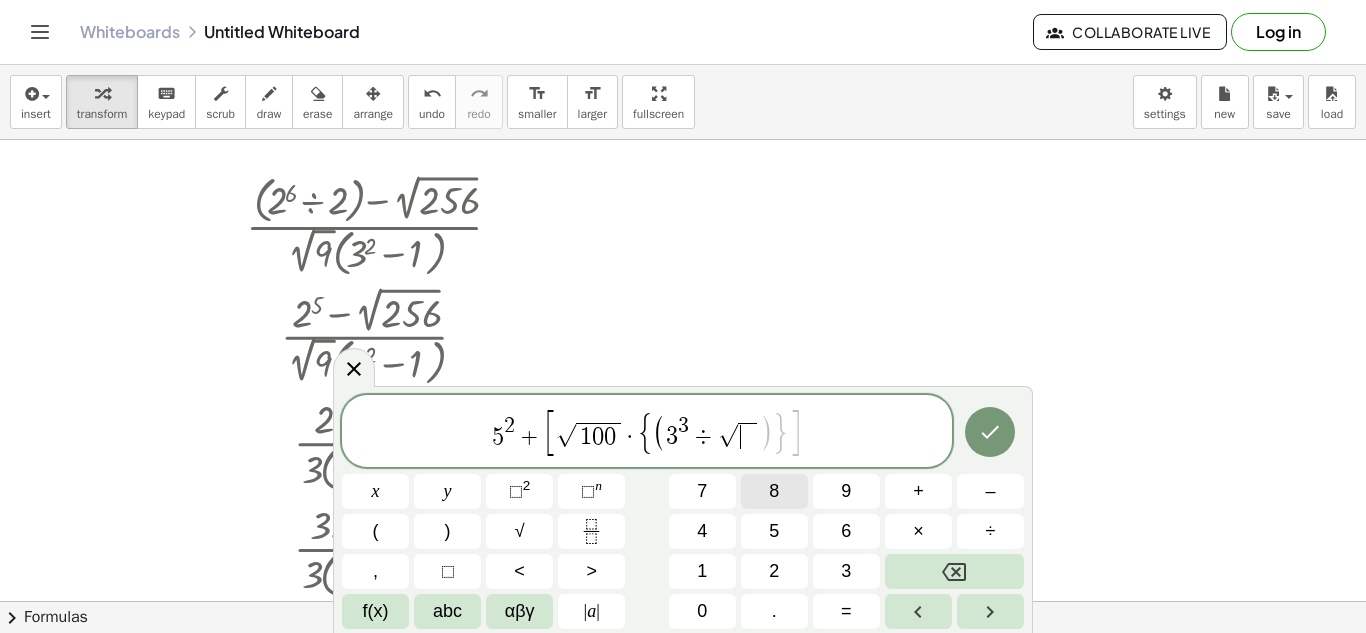 click on "8" at bounding box center (774, 491) 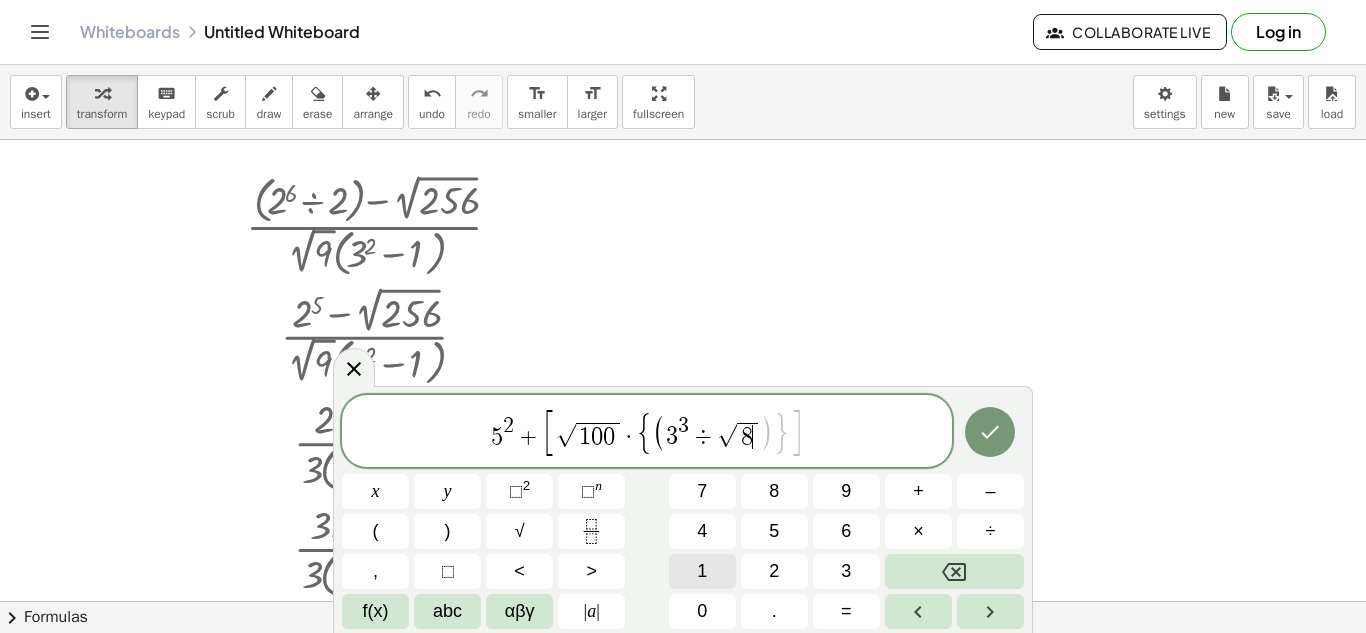 click on "1" at bounding box center (702, 571) 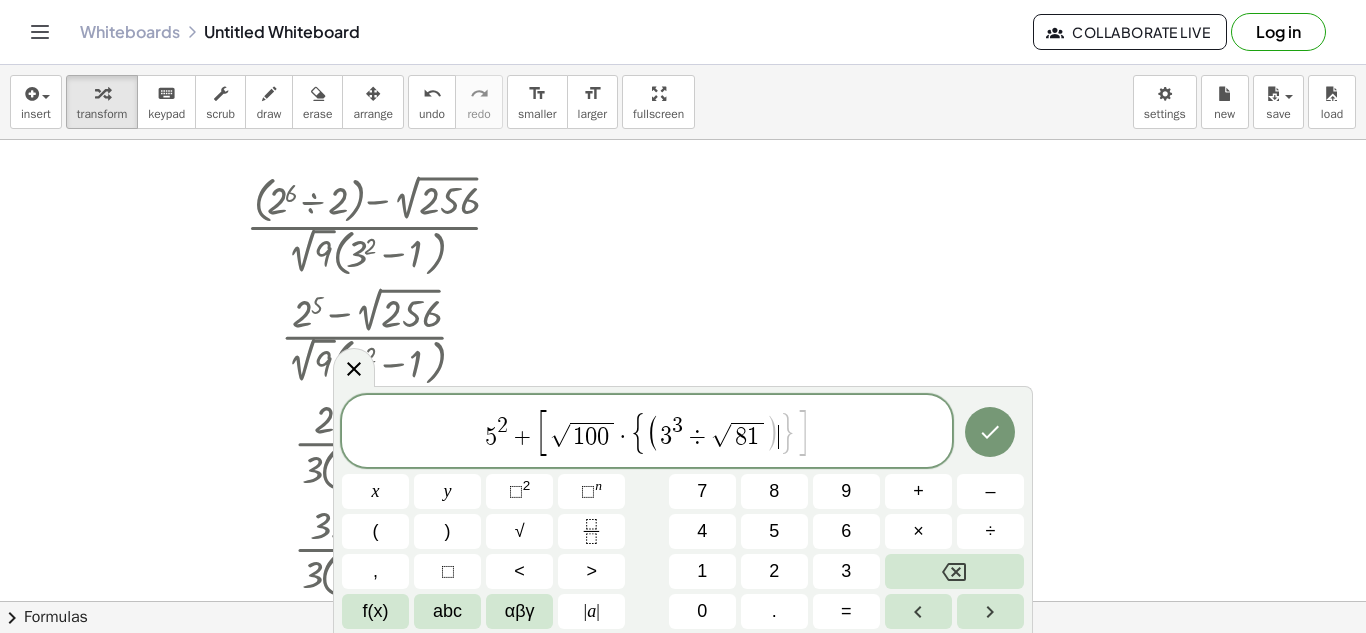 click on ")" at bounding box center (773, 432) 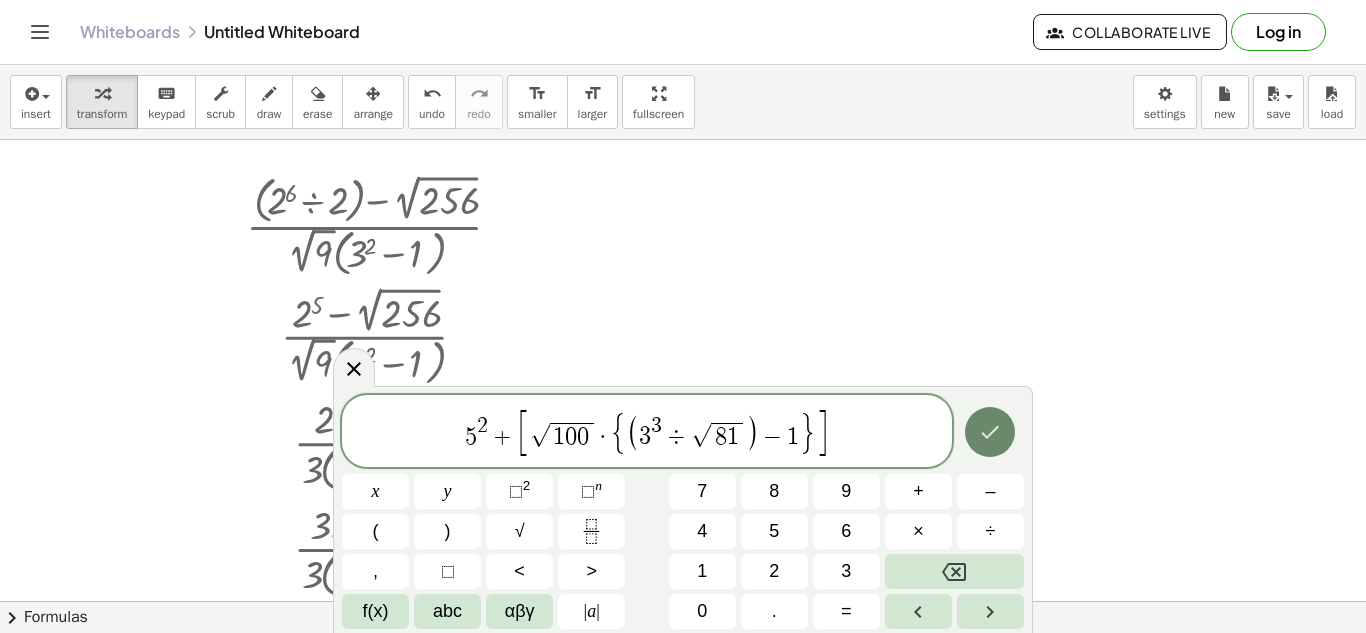 click at bounding box center [990, 432] 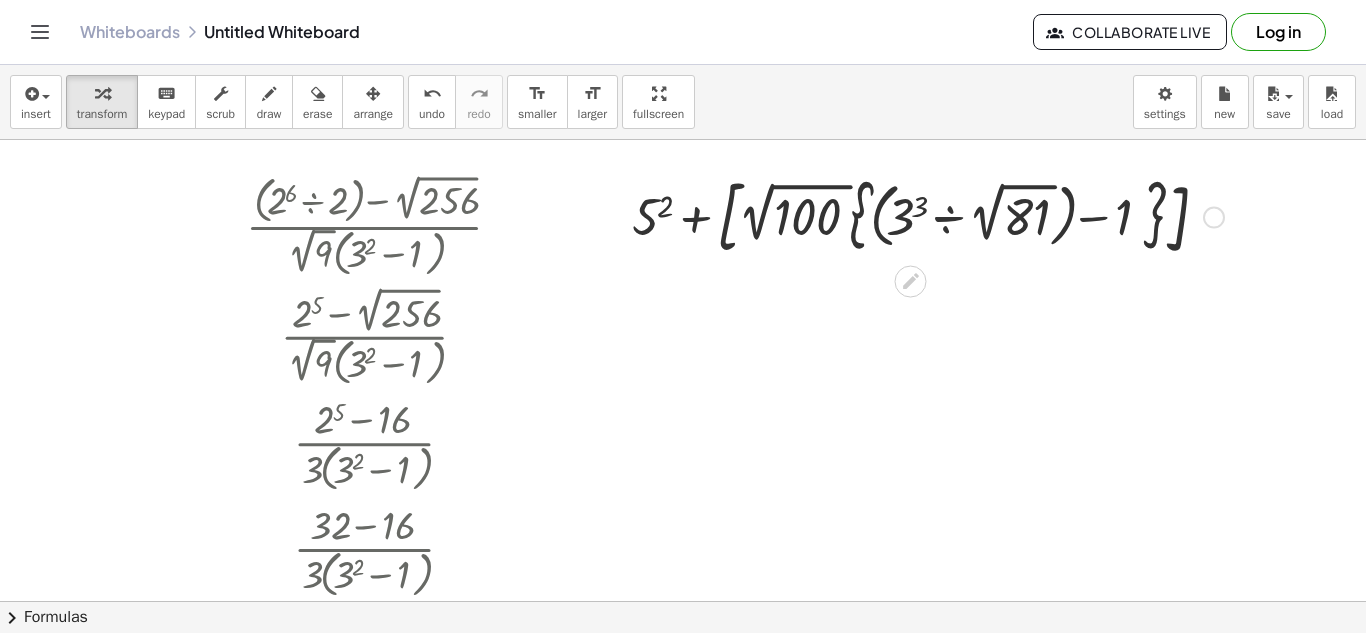 click at bounding box center [928, 215] 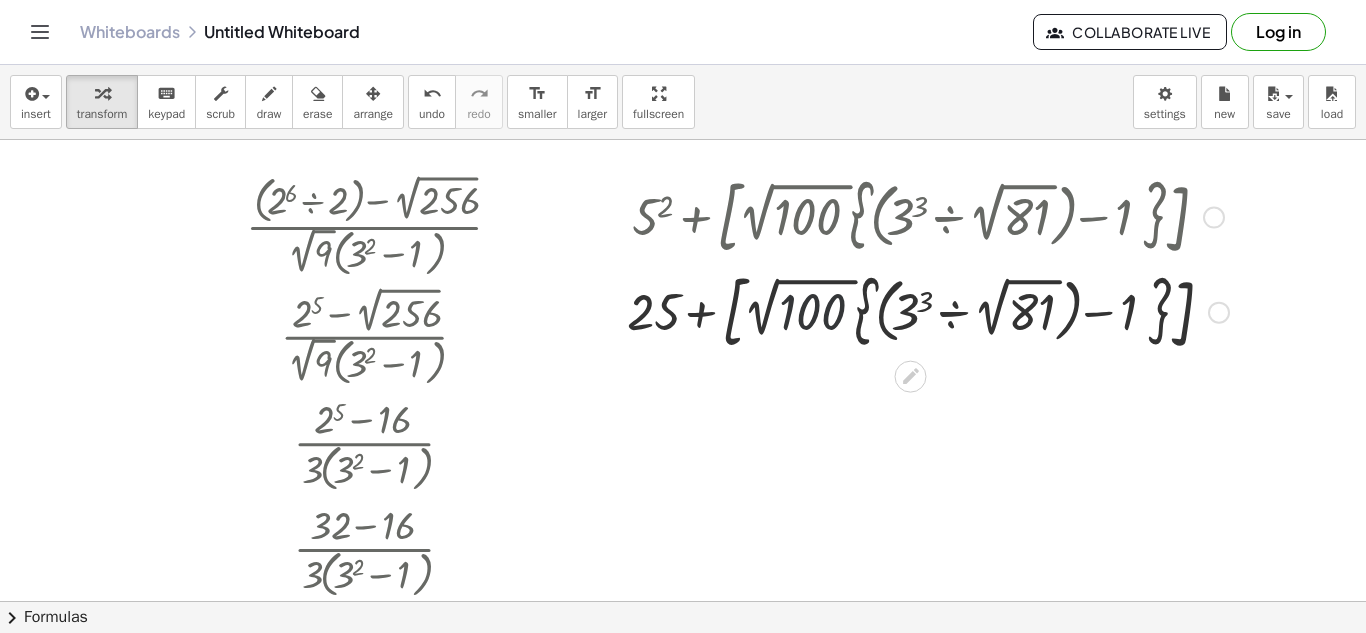 click at bounding box center (928, 310) 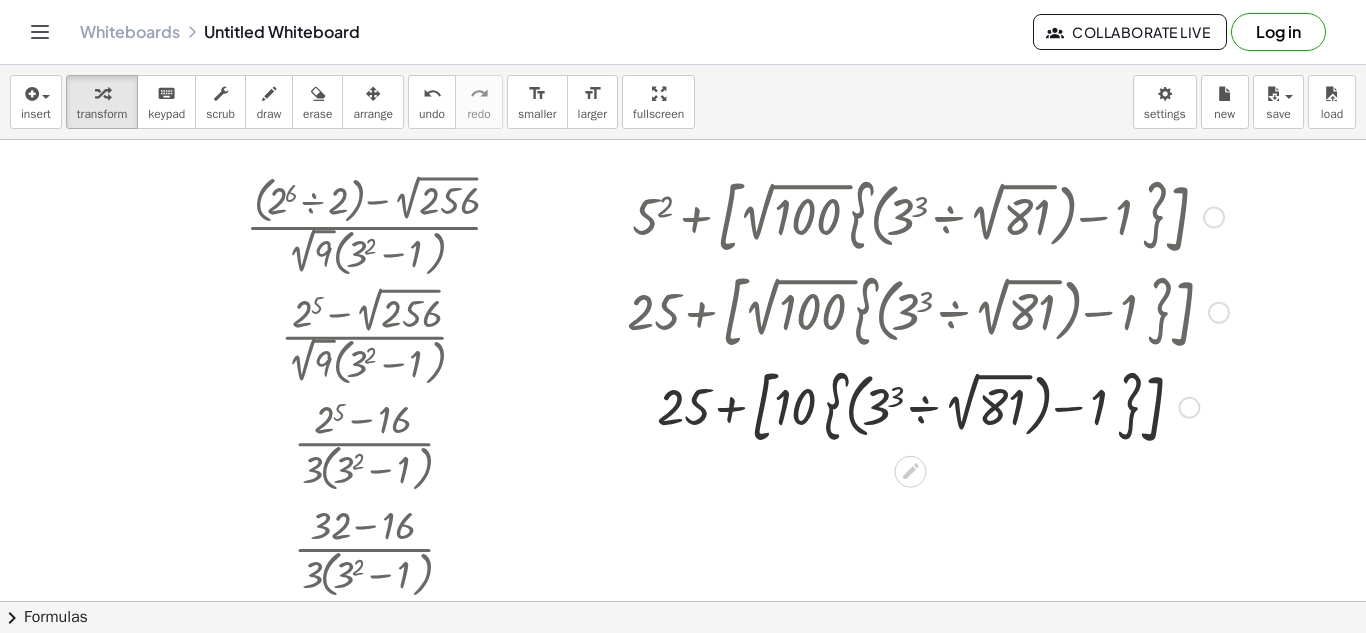 click at bounding box center [928, 405] 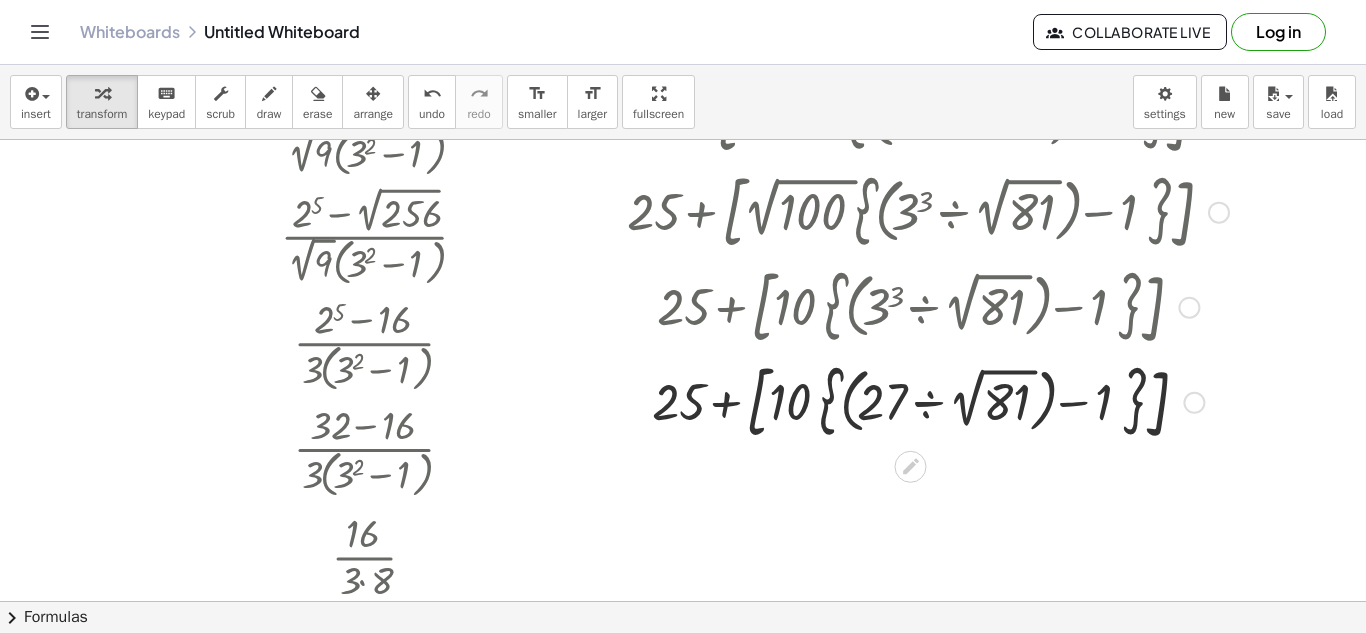 scroll, scrollTop: 101, scrollLeft: 0, axis: vertical 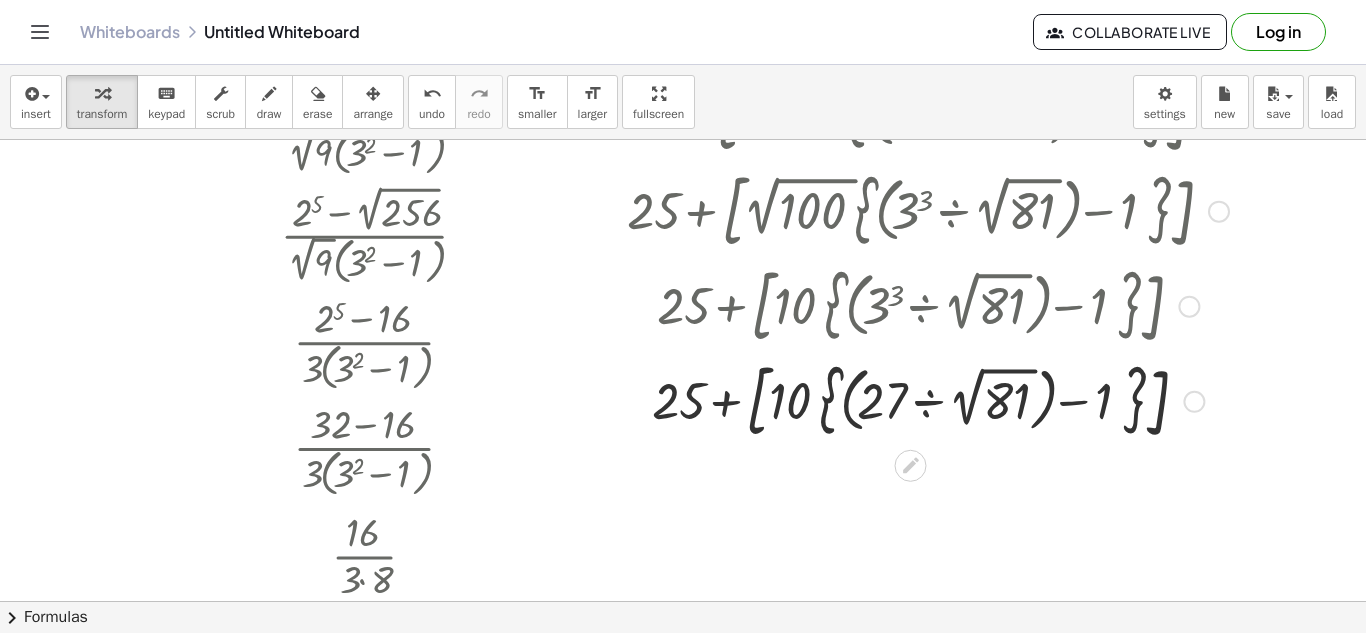 click at bounding box center (928, 399) 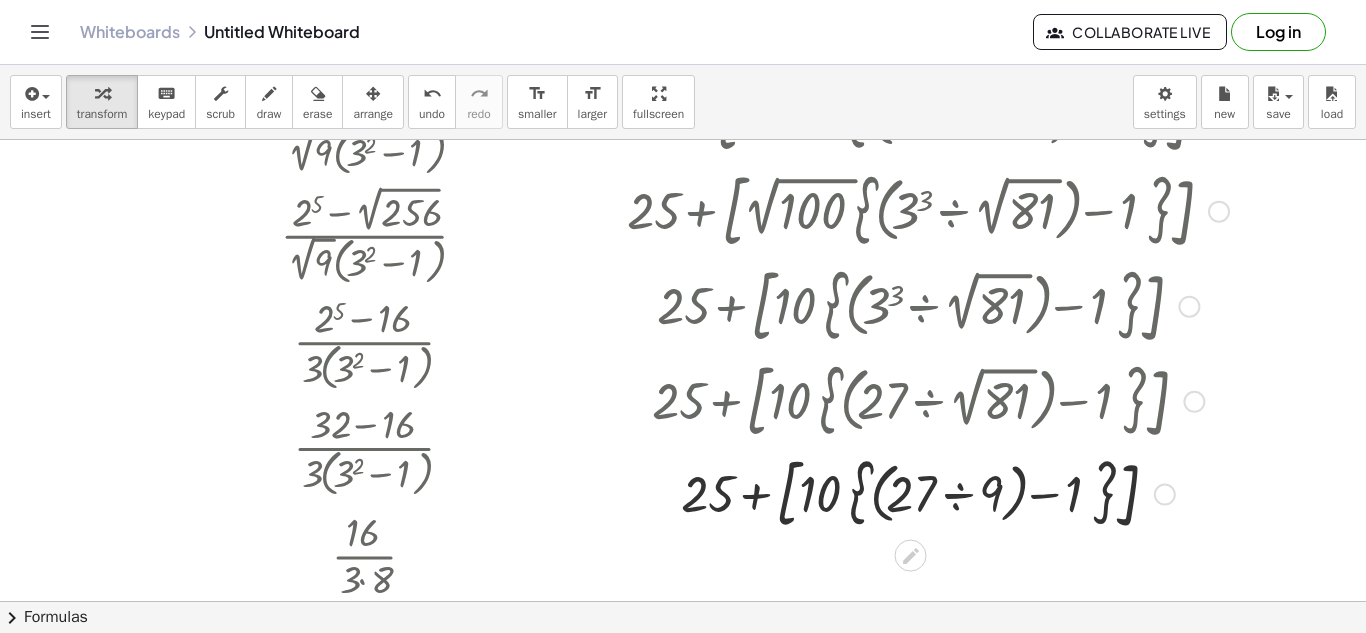 click at bounding box center [928, 492] 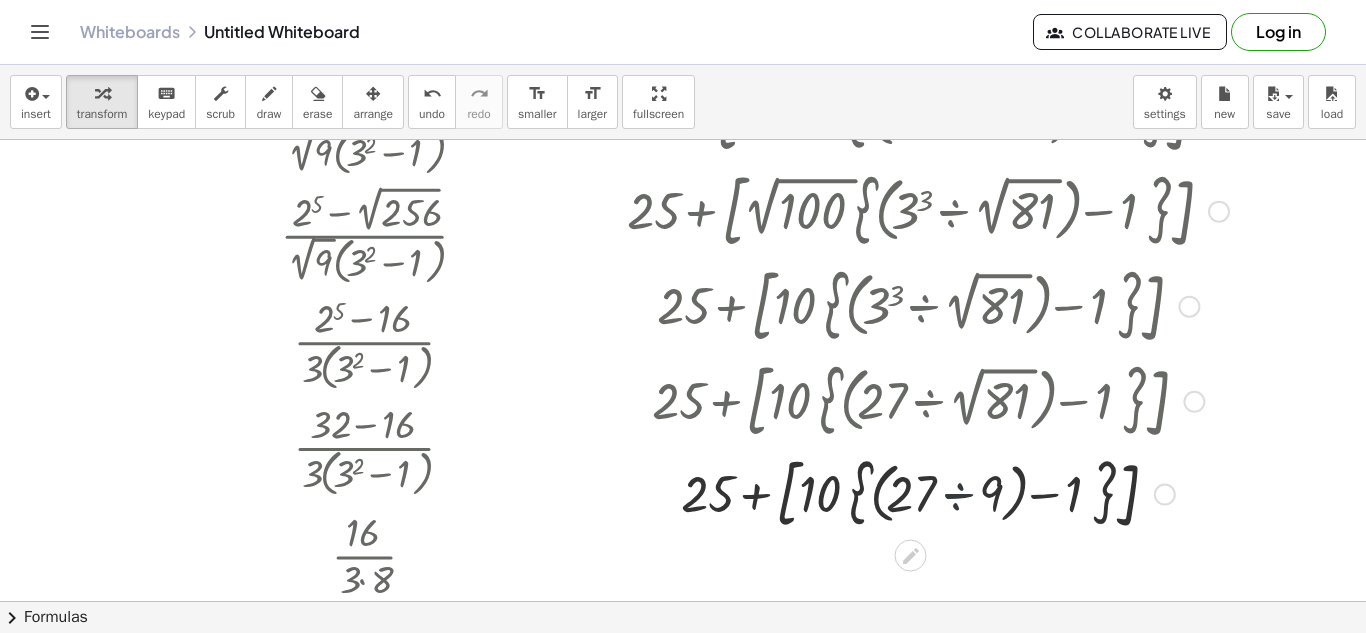 click at bounding box center (928, 492) 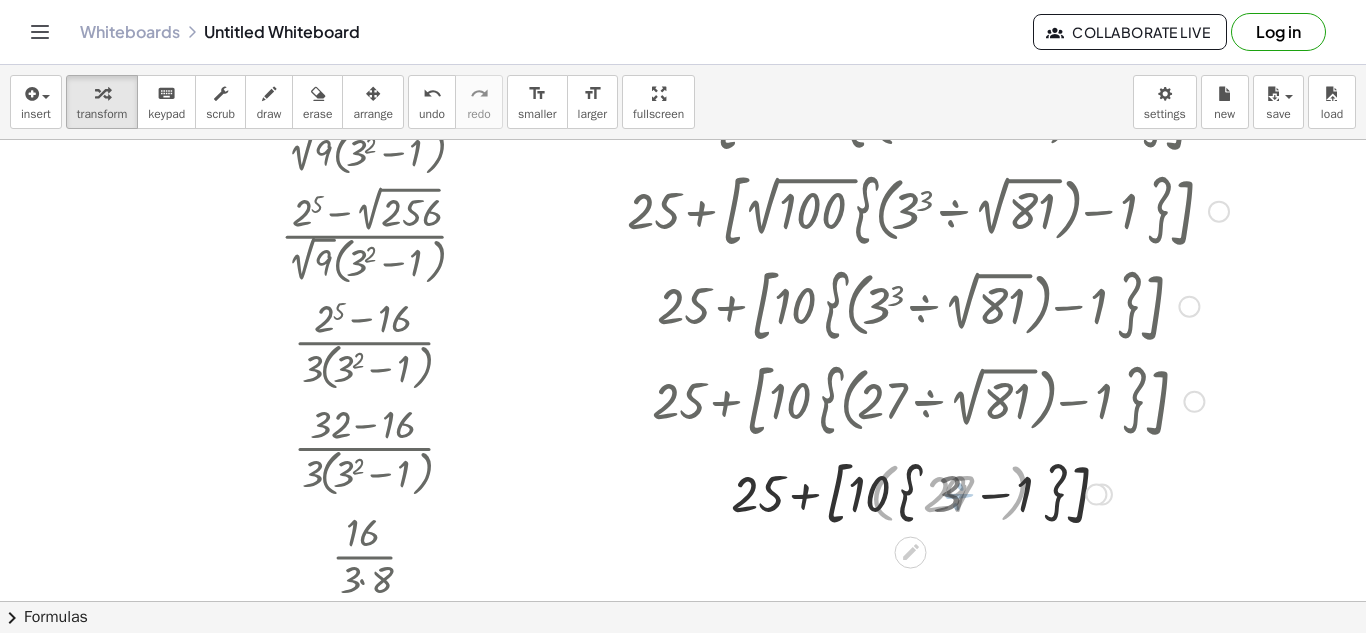 click at bounding box center [928, 492] 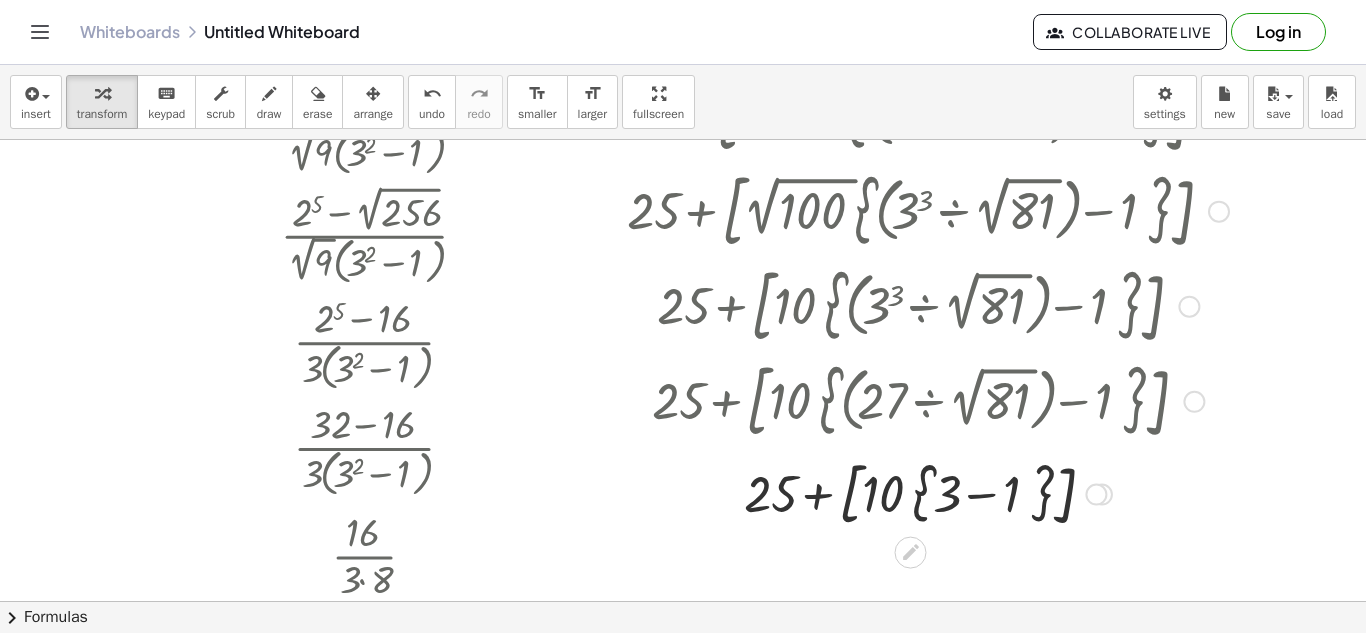 click at bounding box center (928, 492) 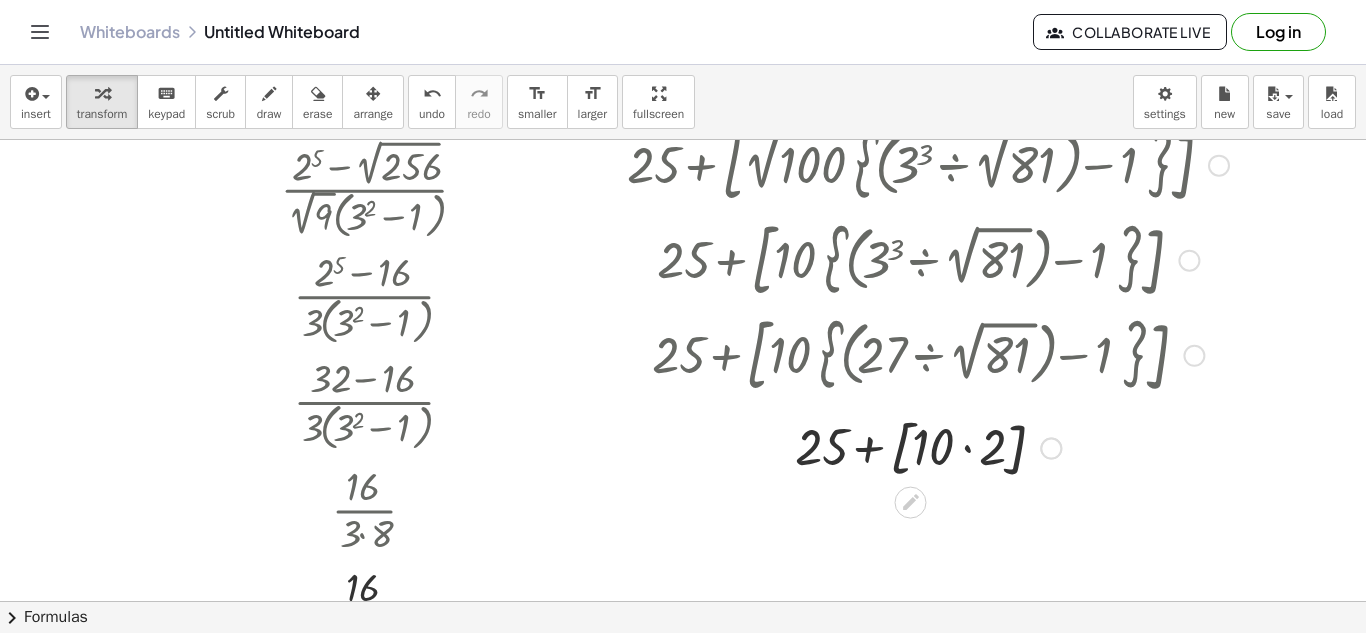 scroll, scrollTop: 149, scrollLeft: 0, axis: vertical 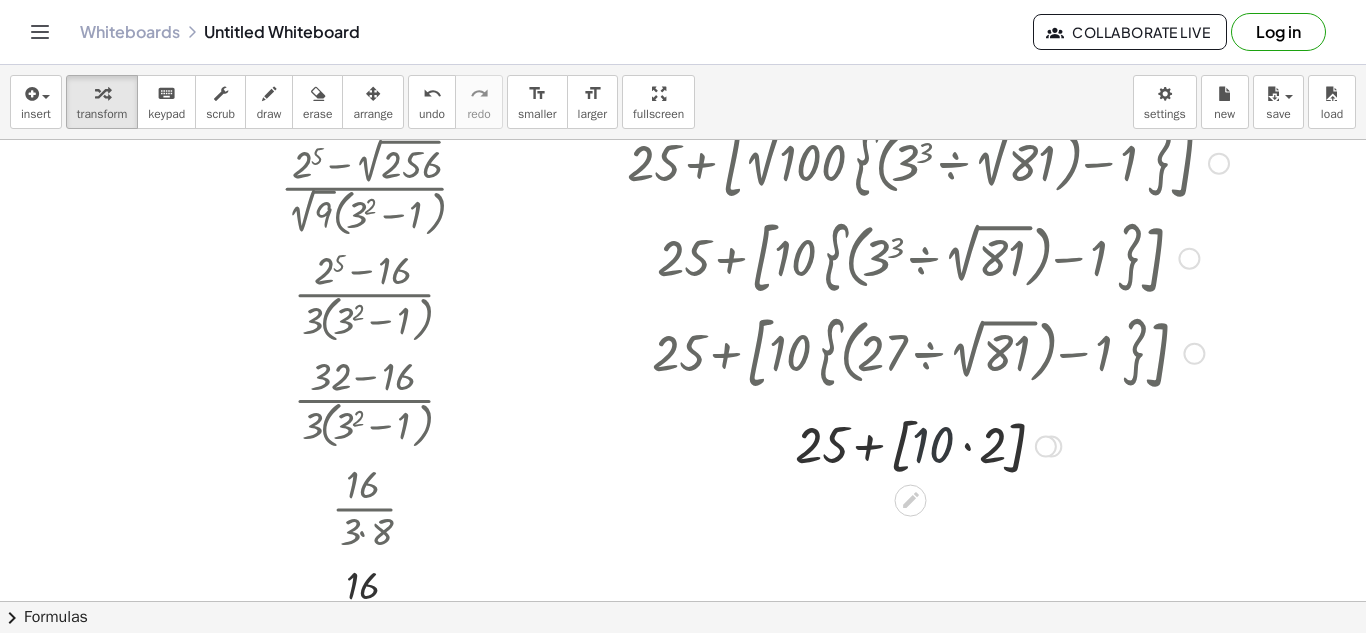 click at bounding box center [928, 445] 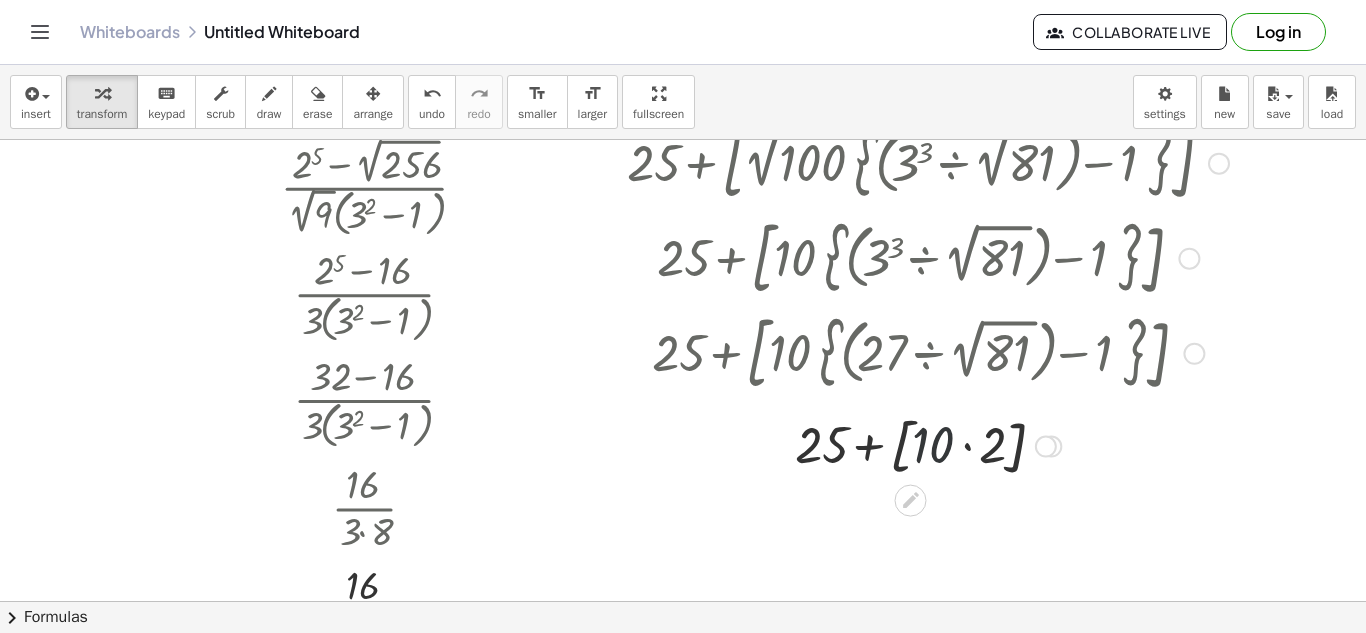 click at bounding box center [928, 445] 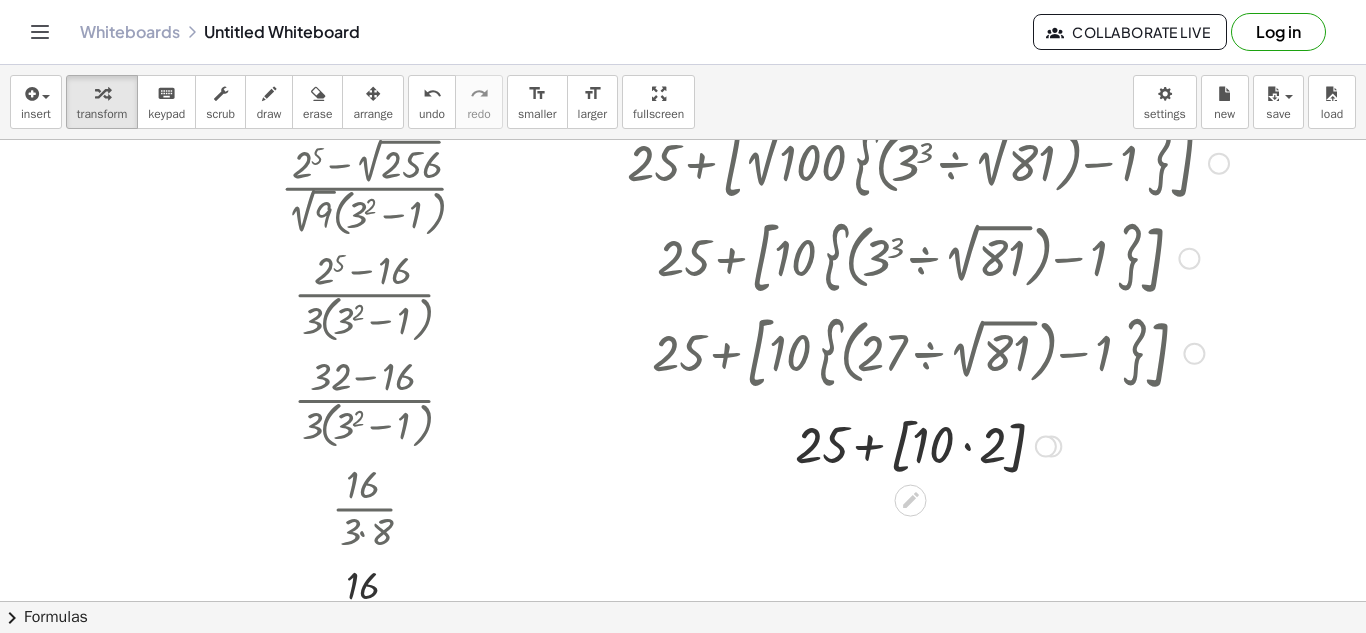click at bounding box center (928, 445) 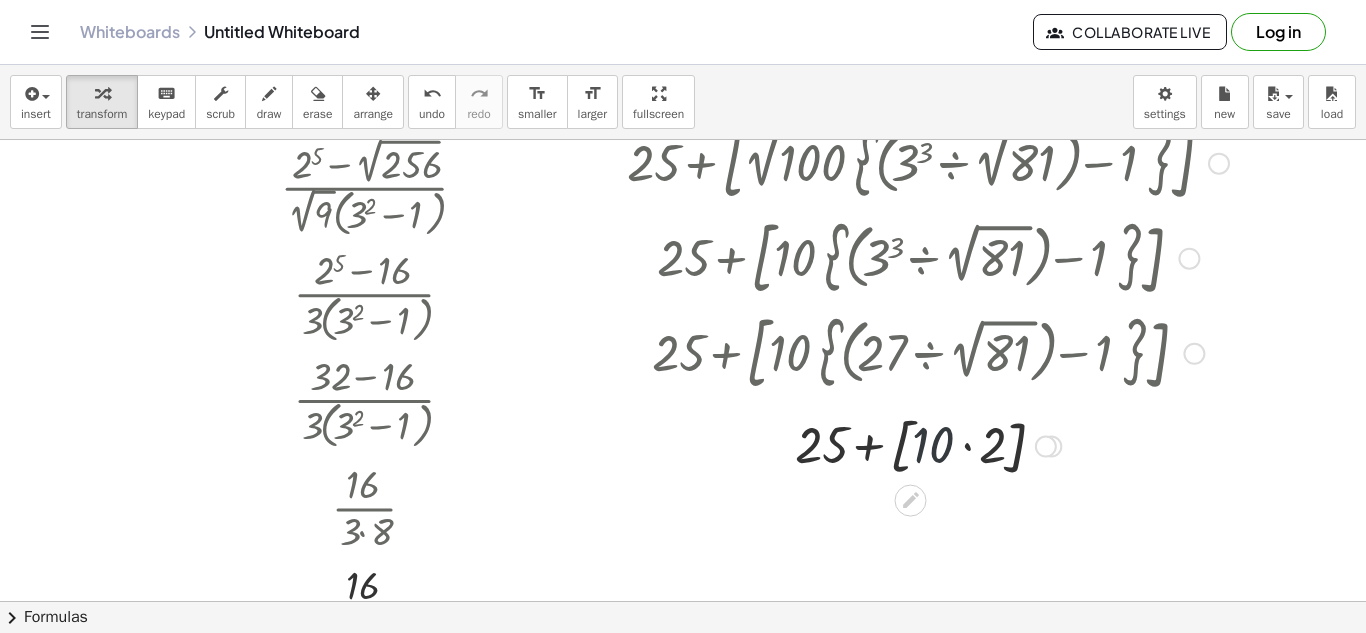 click at bounding box center [928, 445] 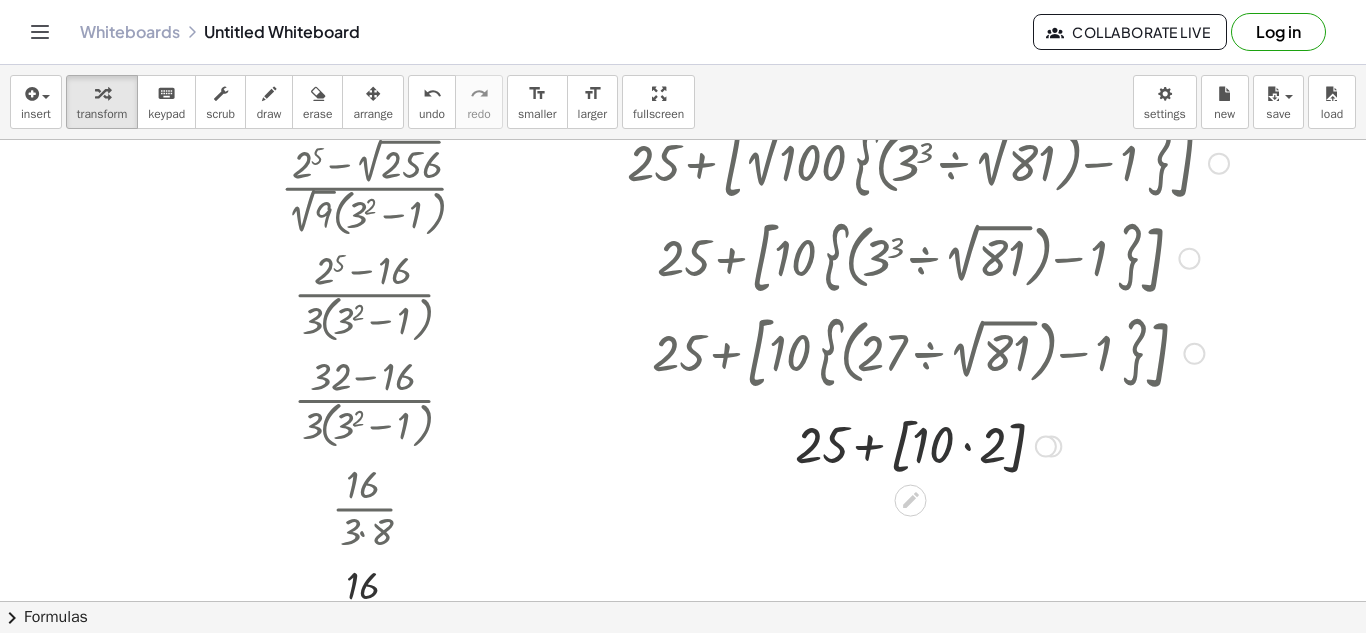 click at bounding box center [928, 445] 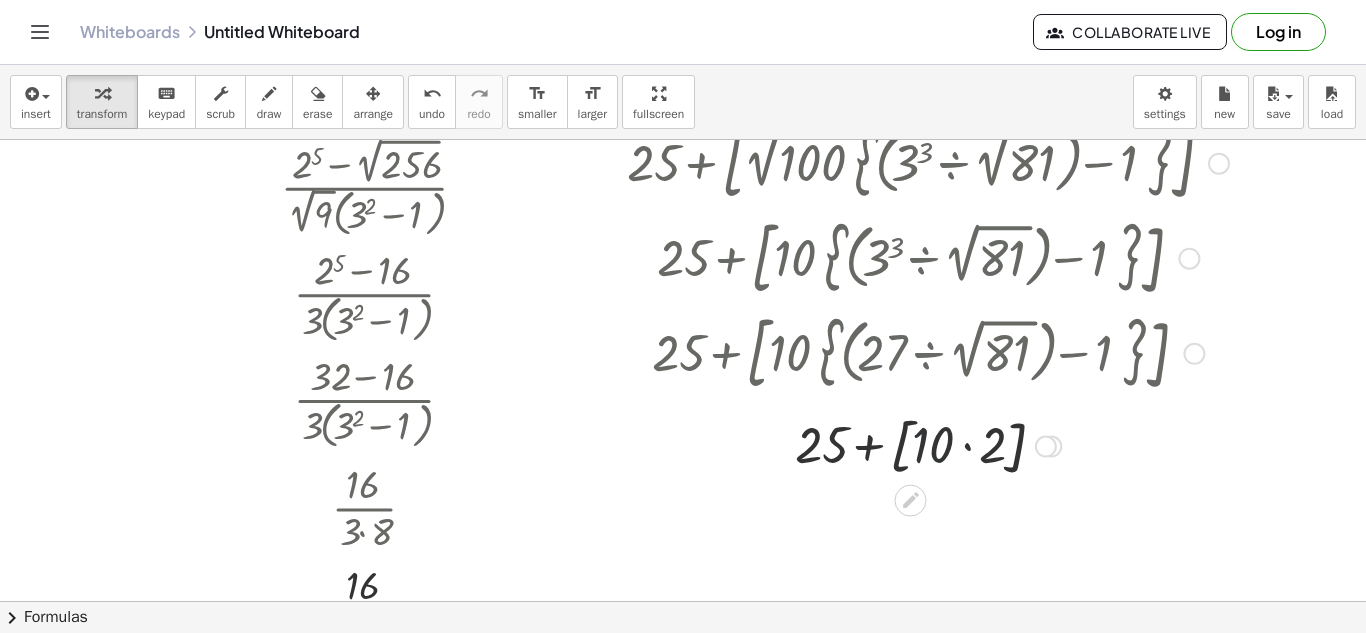 click at bounding box center [928, 445] 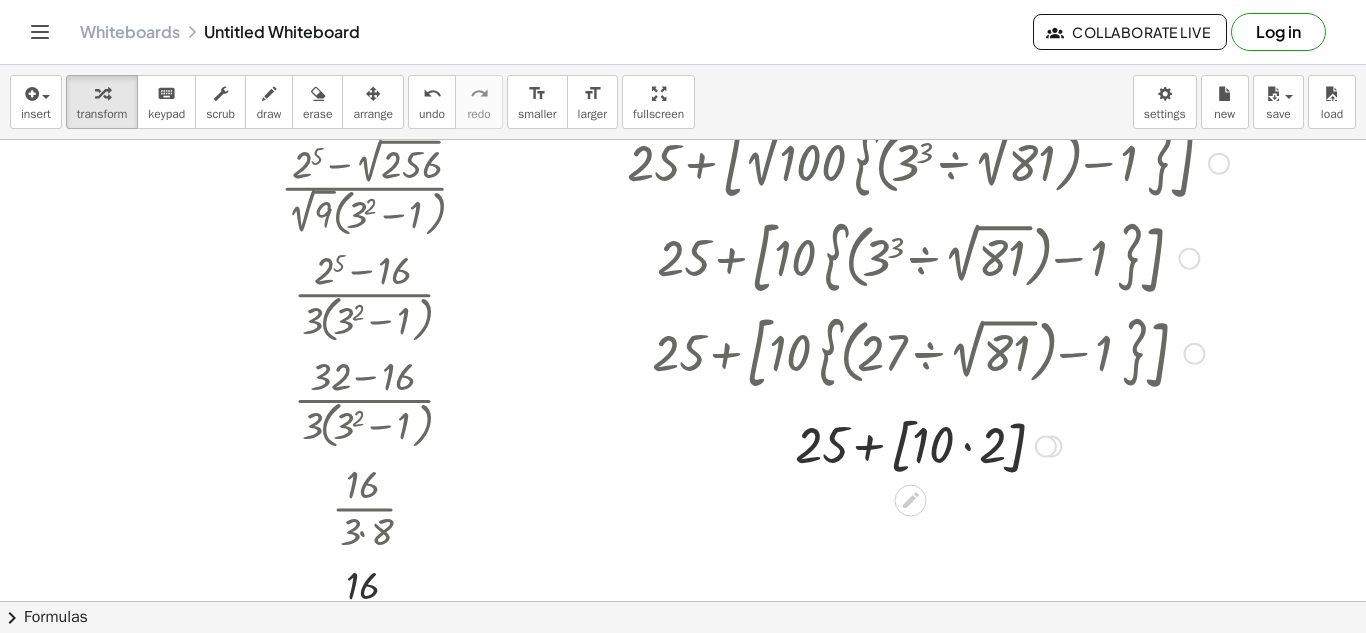click at bounding box center (928, 445) 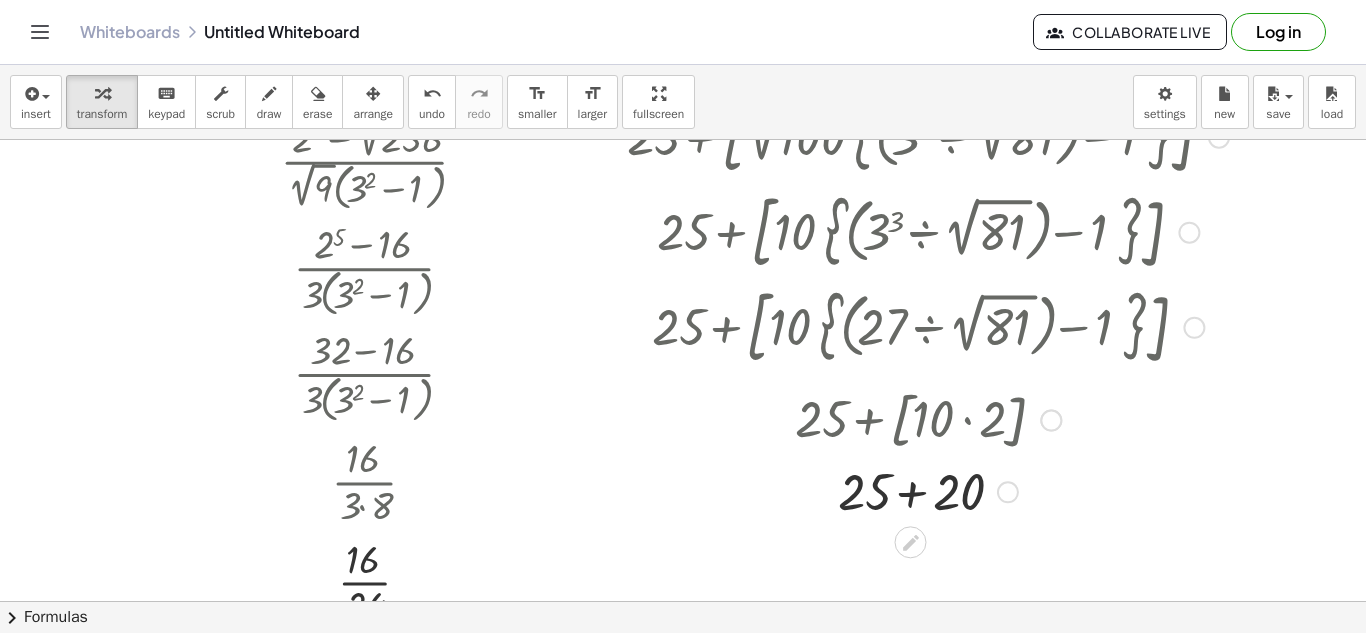 scroll, scrollTop: 182, scrollLeft: 0, axis: vertical 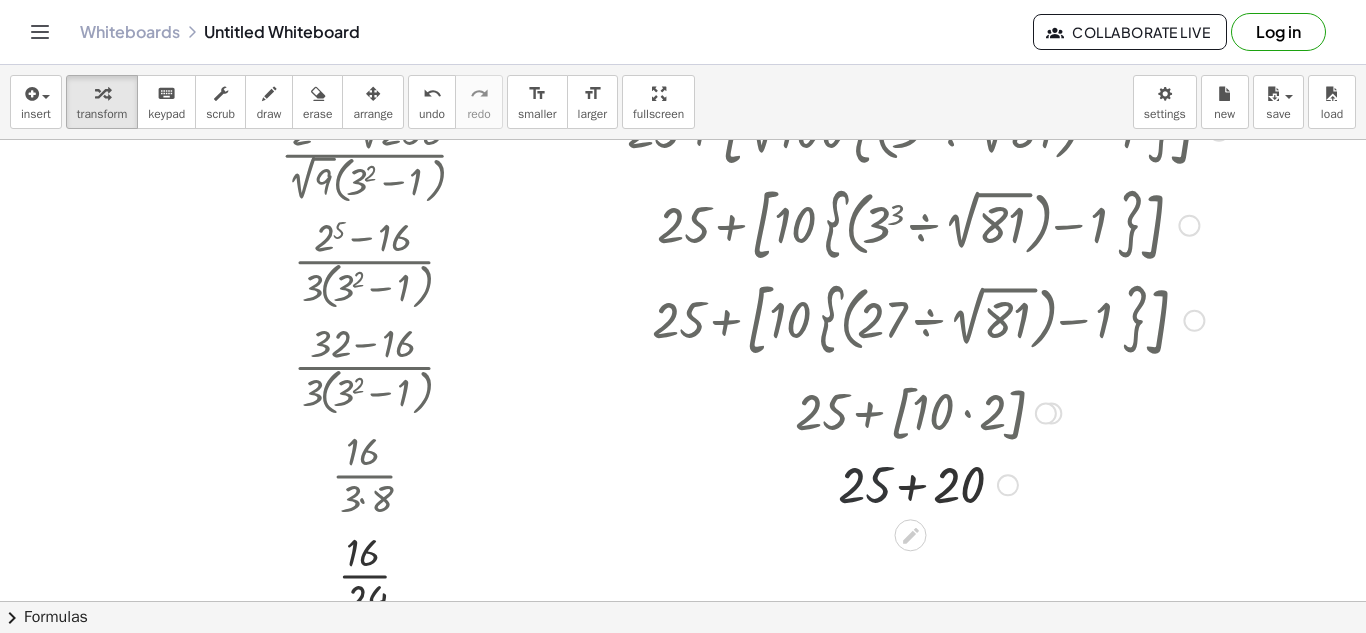 click at bounding box center (928, 483) 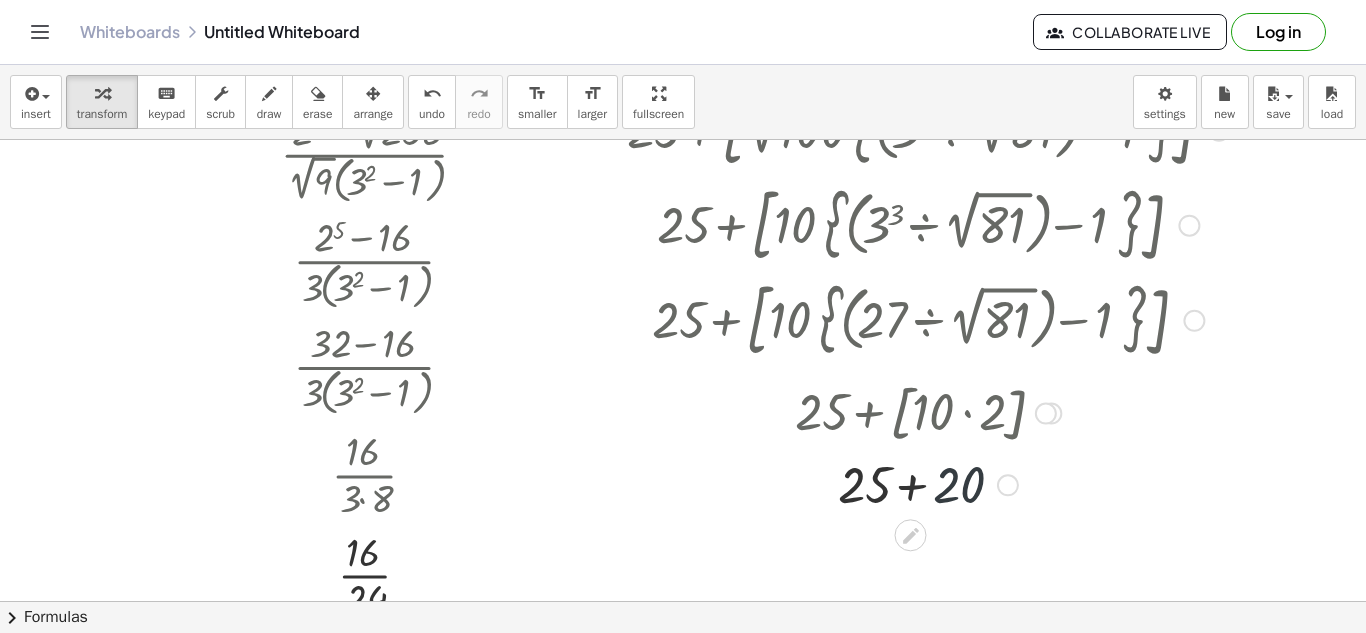 click at bounding box center [928, 483] 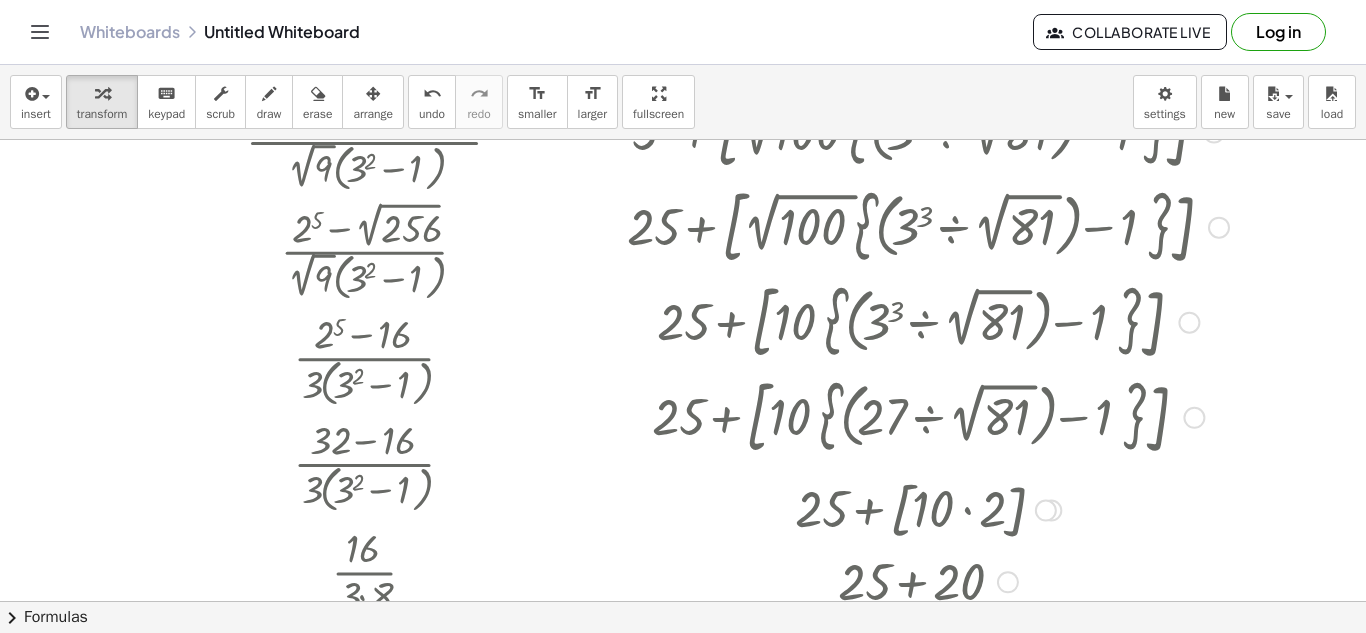 scroll, scrollTop: 0, scrollLeft: 0, axis: both 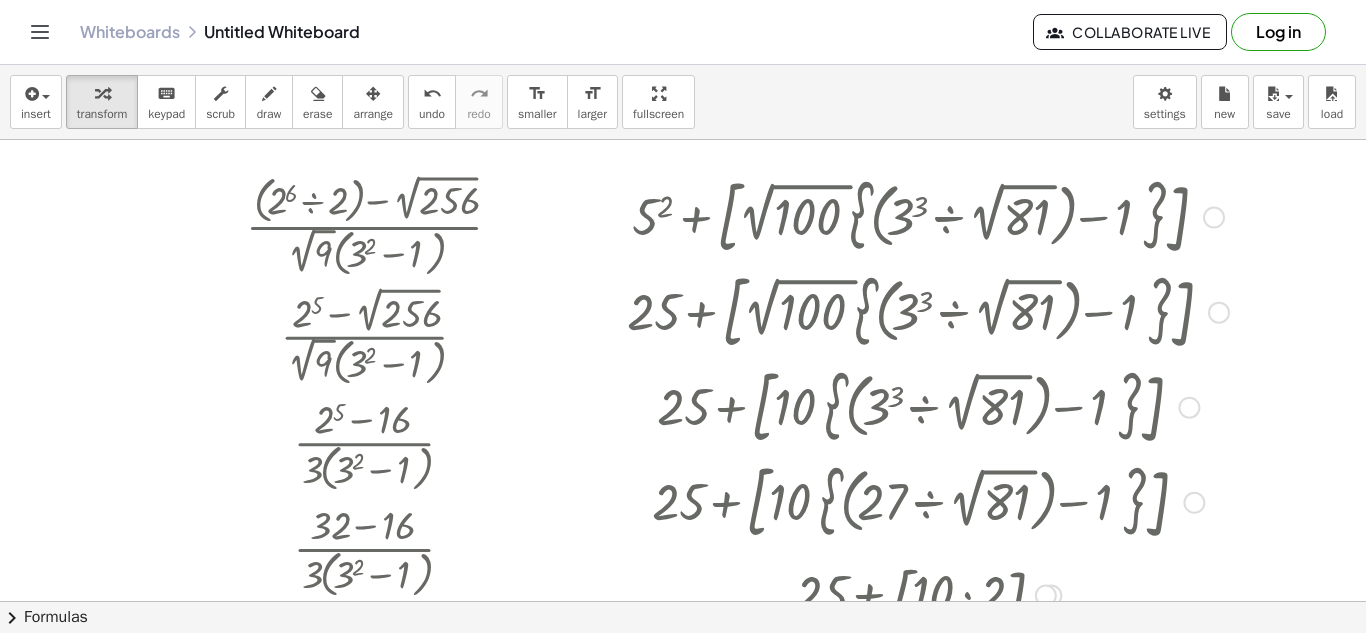drag, startPoint x: 568, startPoint y: 166, endPoint x: 875, endPoint y: 484, distance: 442.0102 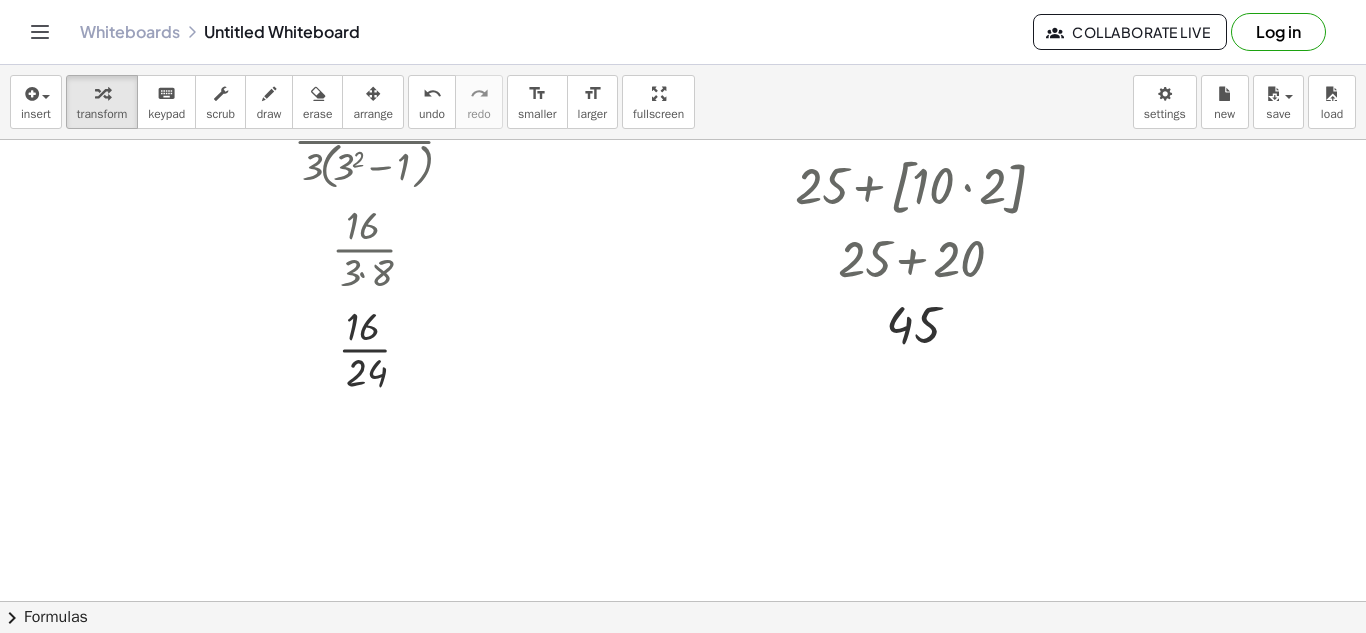 scroll, scrollTop: 409, scrollLeft: 0, axis: vertical 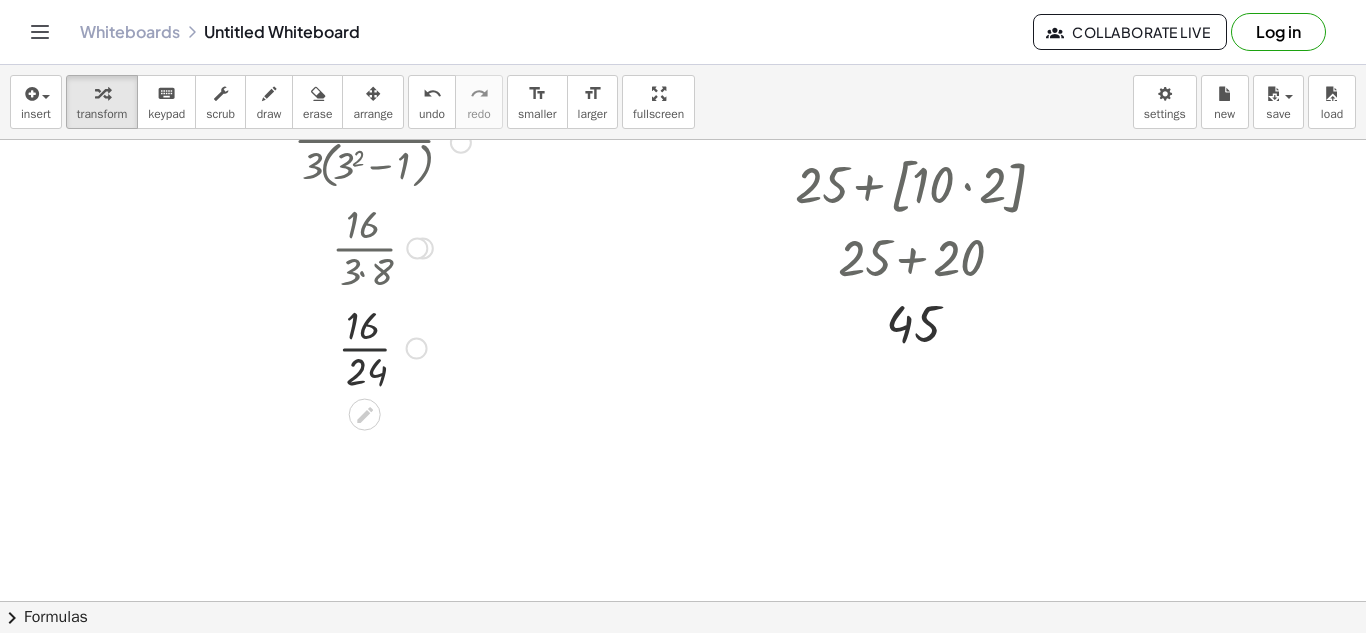 click at bounding box center [382, 347] 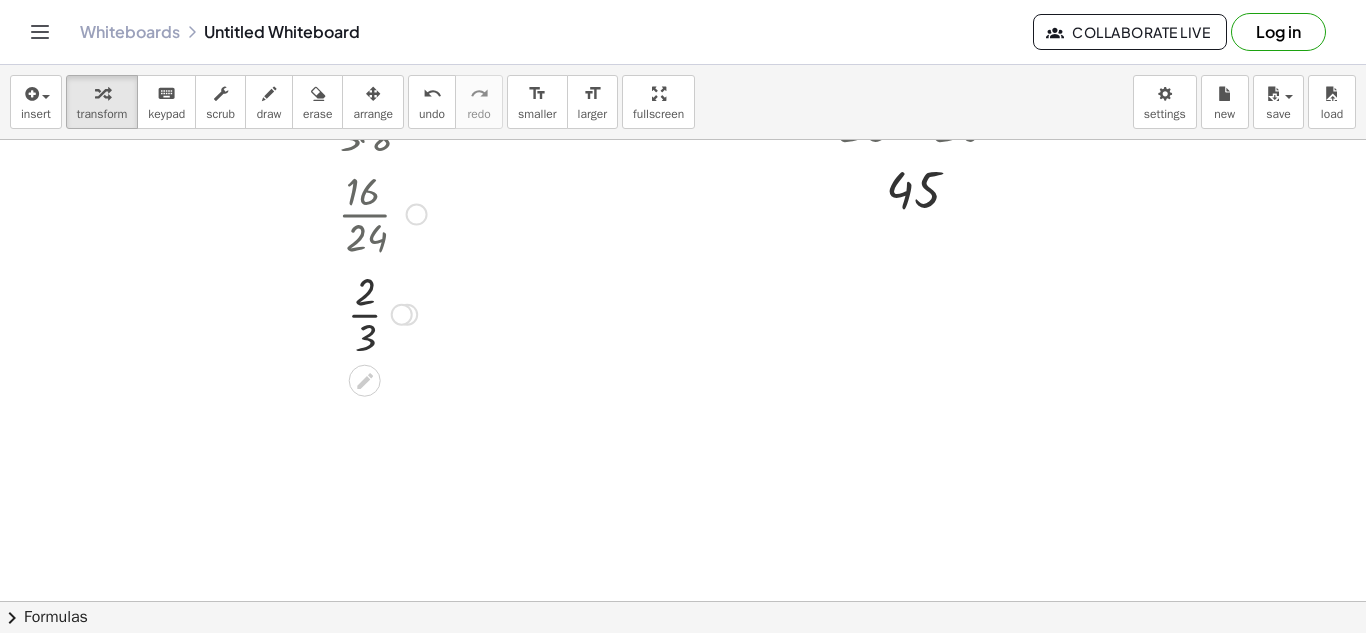 scroll, scrollTop: 556, scrollLeft: 0, axis: vertical 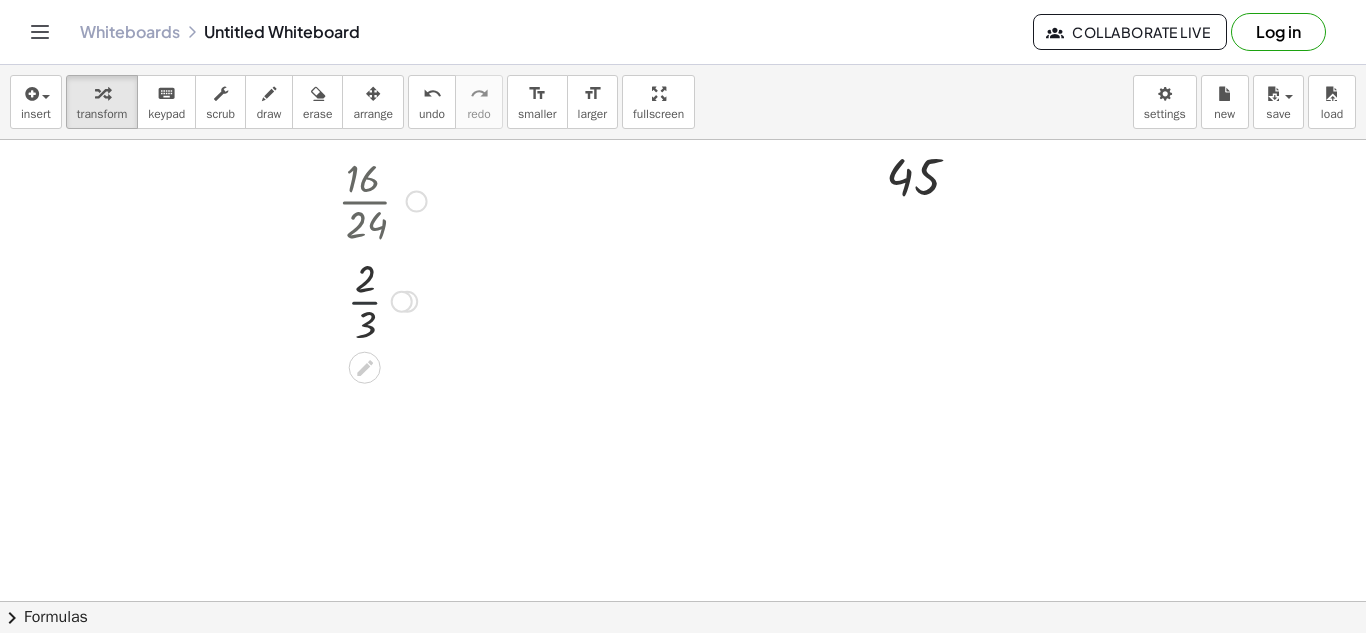 click at bounding box center (382, 300) 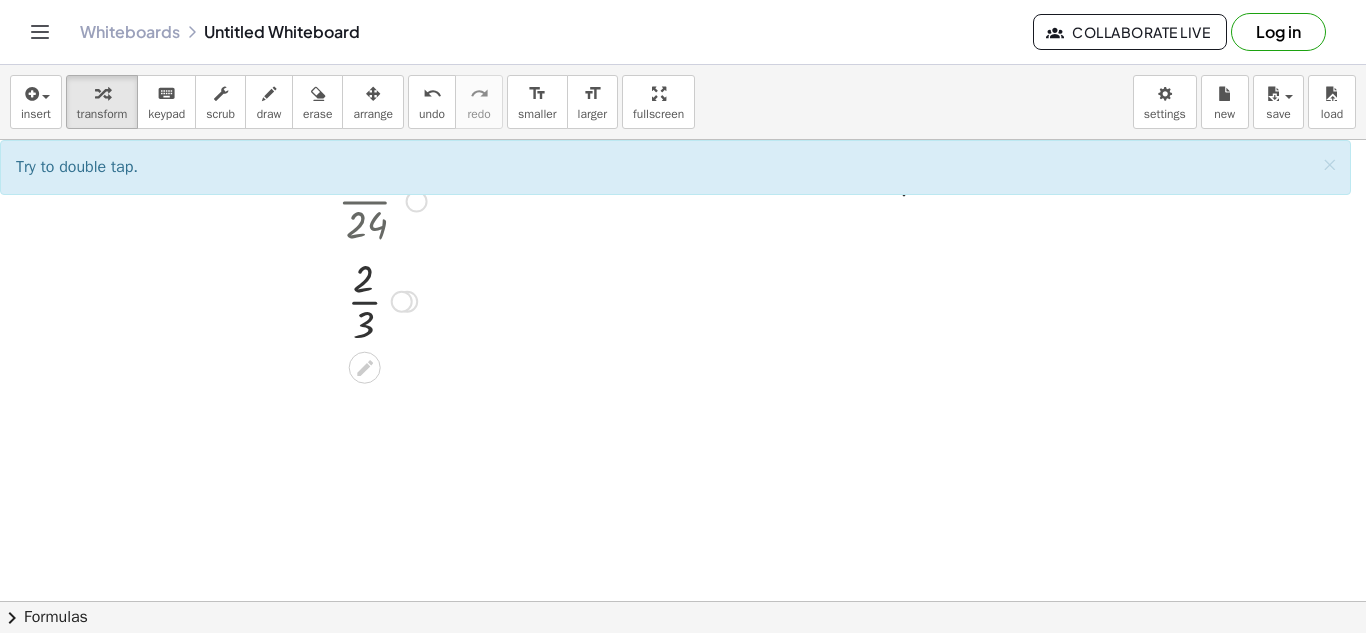 click at bounding box center [382, 300] 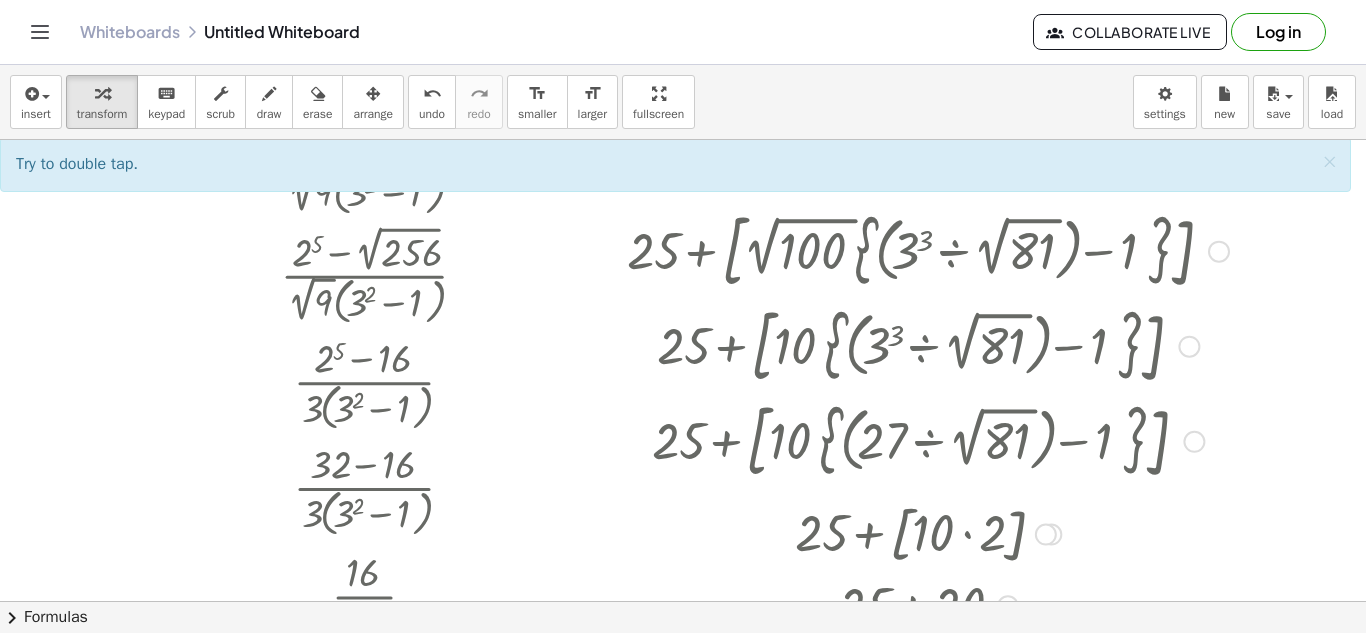 scroll, scrollTop: 58, scrollLeft: 0, axis: vertical 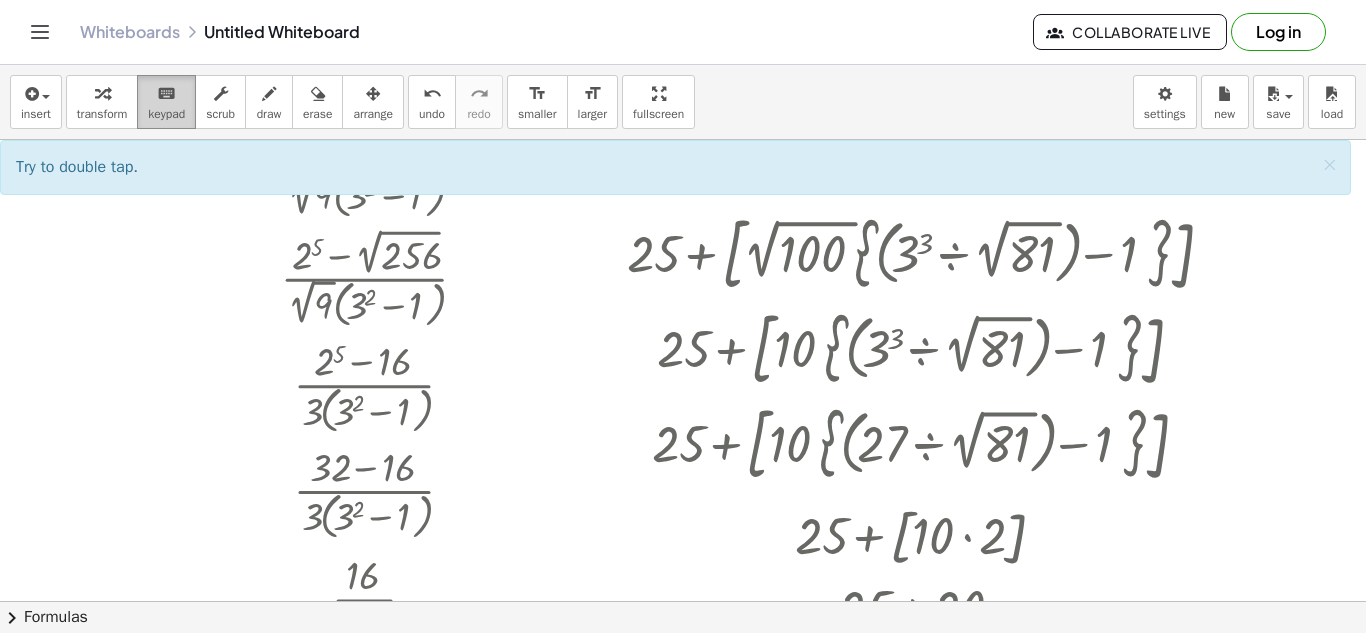 click on "keypad" at bounding box center [166, 114] 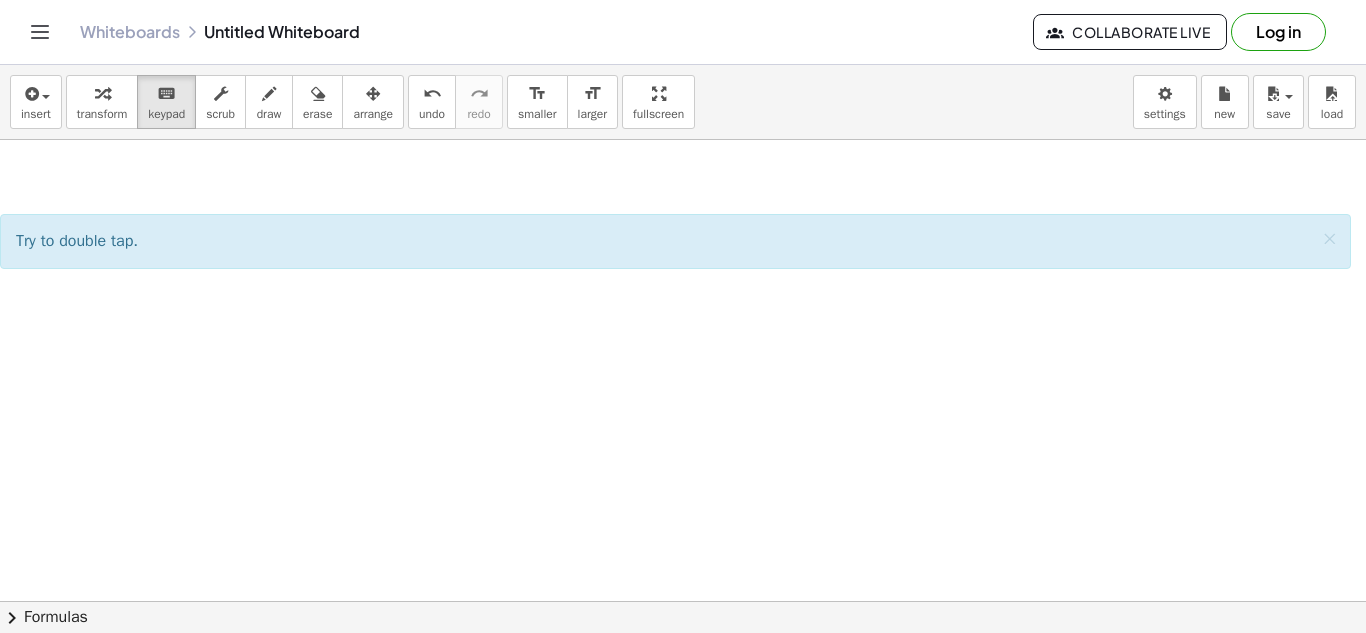 scroll, scrollTop: 1068, scrollLeft: 0, axis: vertical 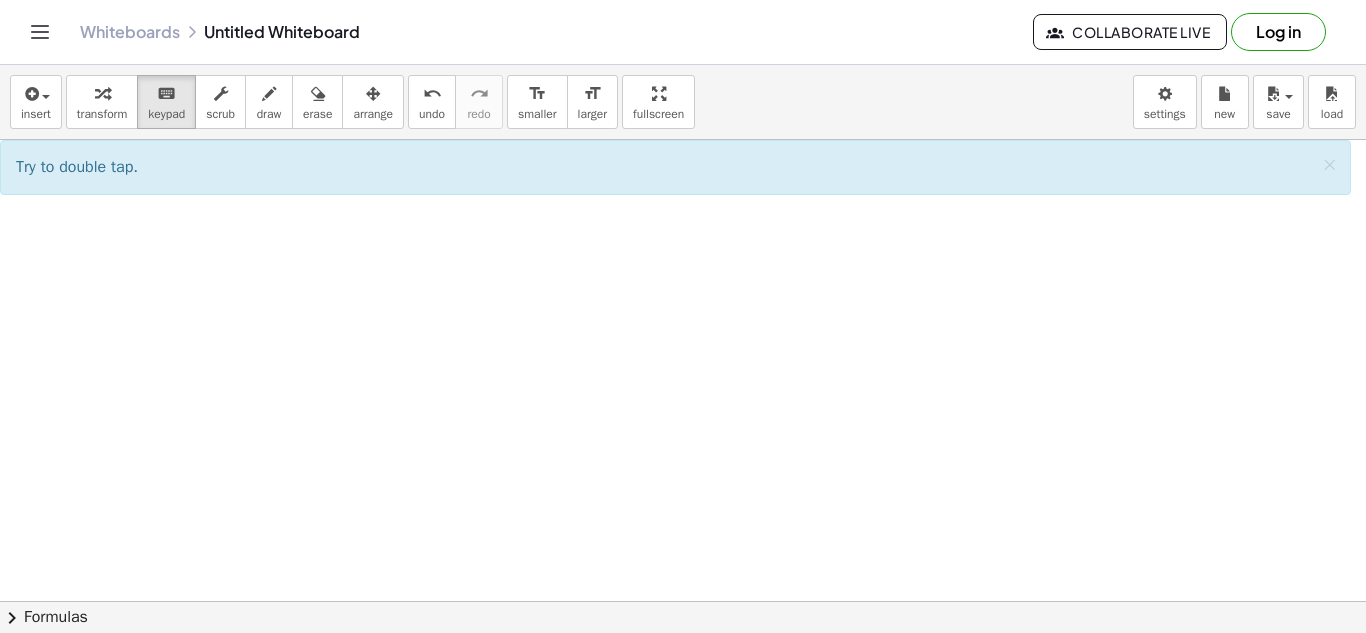 click at bounding box center [683, -6] 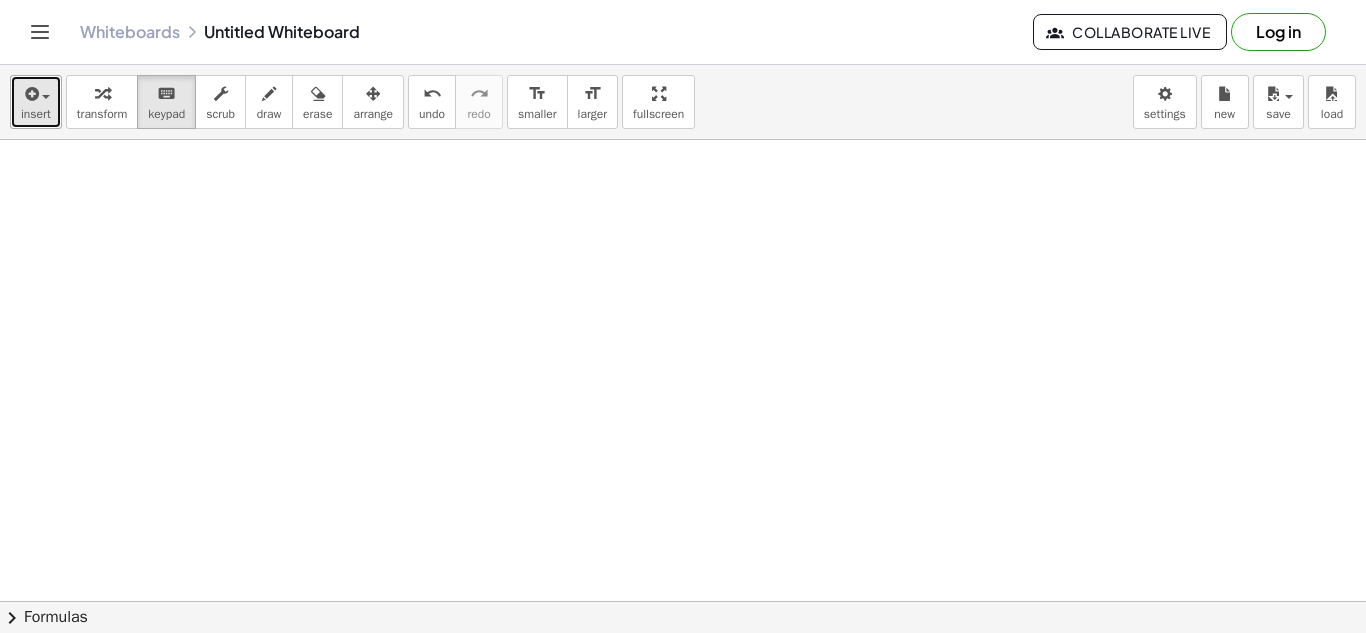 click on "insert" at bounding box center (36, 102) 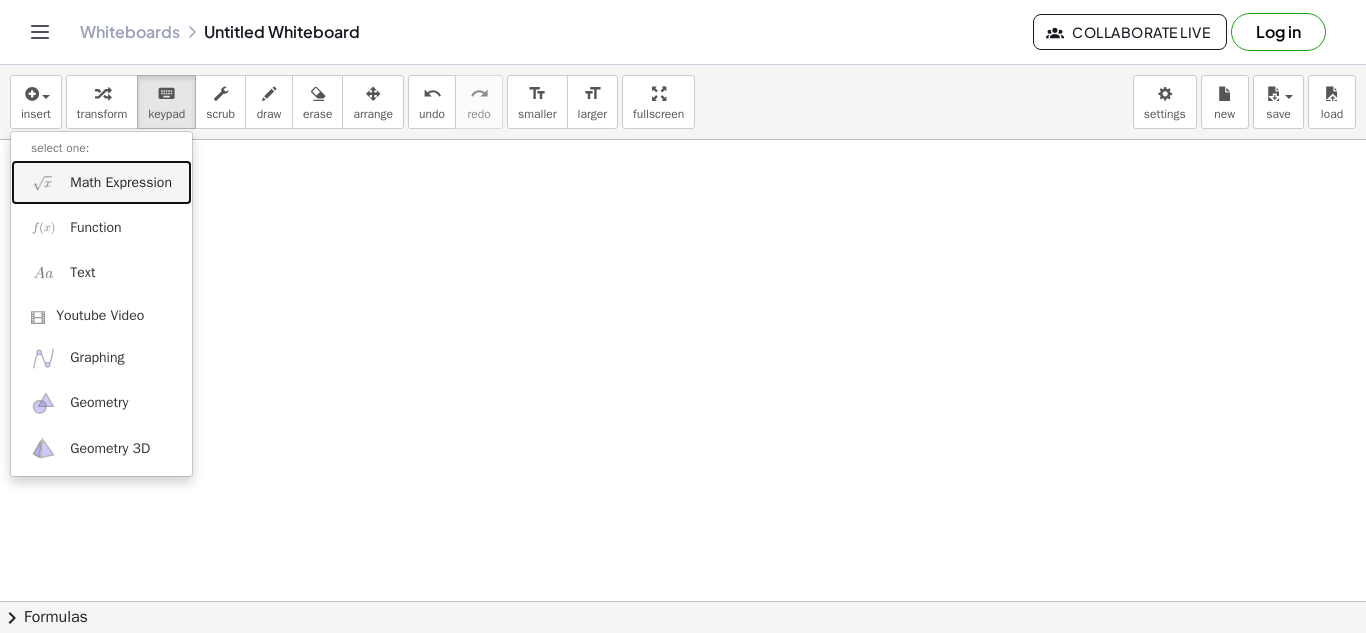 click on "Math Expression" at bounding box center [121, 183] 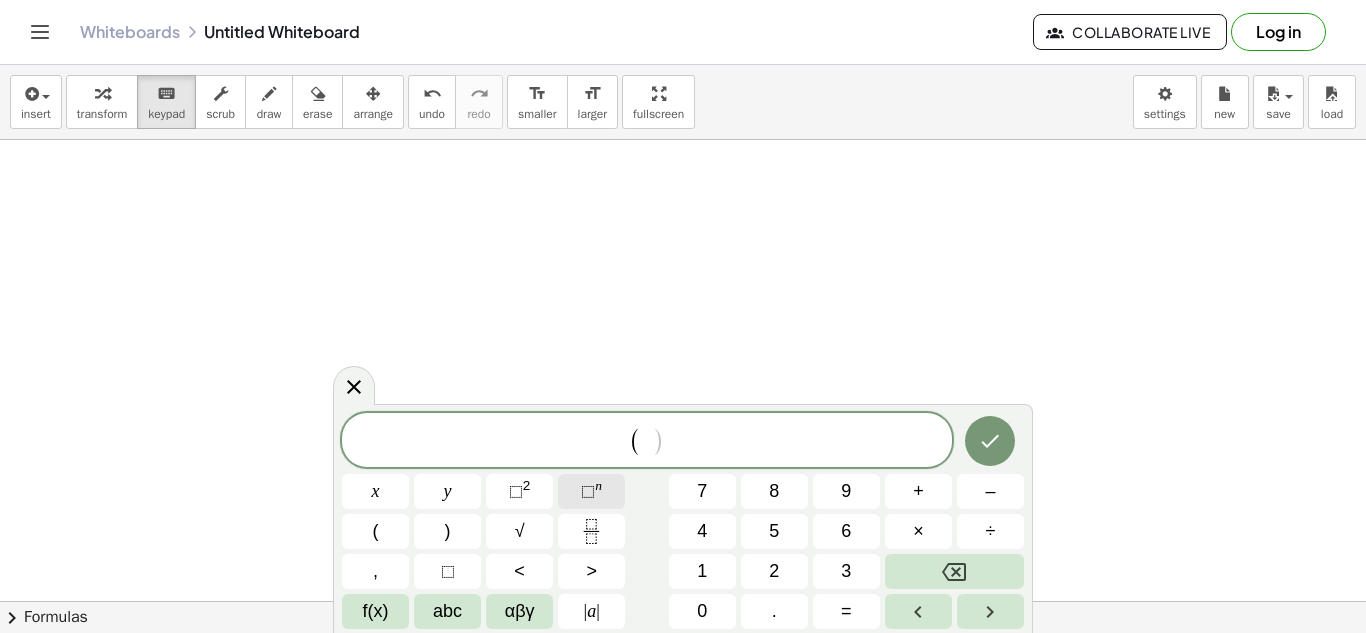 click on "⬚" at bounding box center (588, 491) 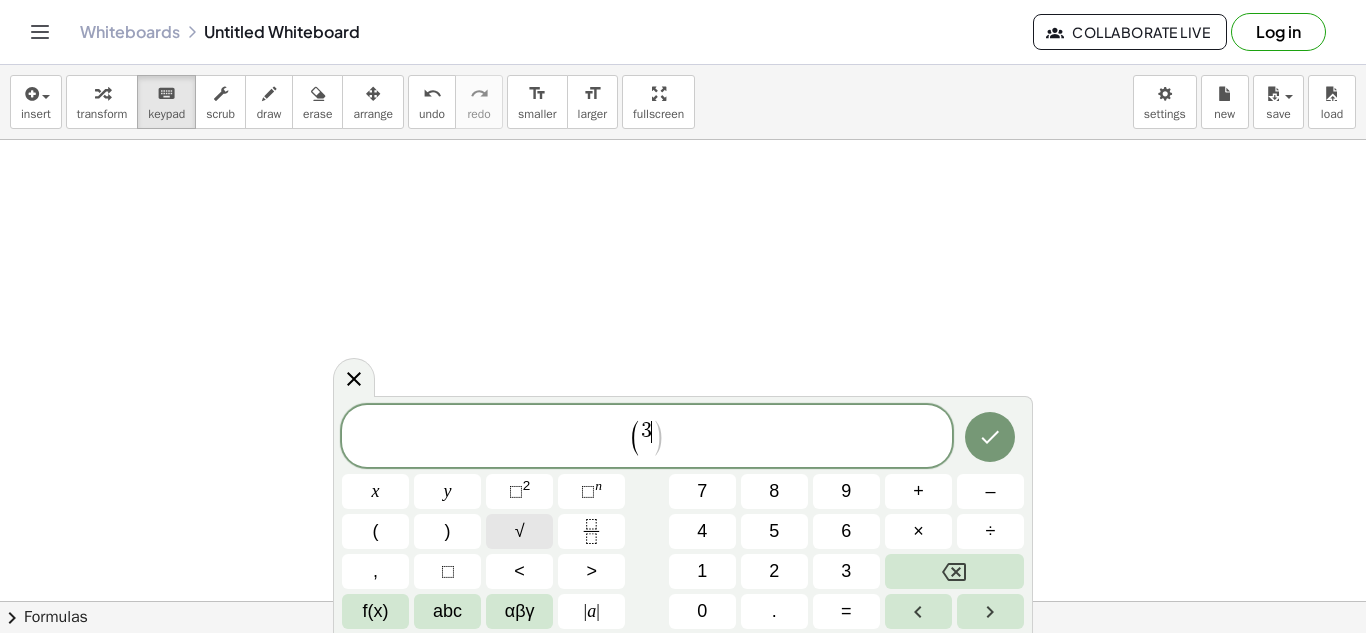 click on "√" at bounding box center [519, 531] 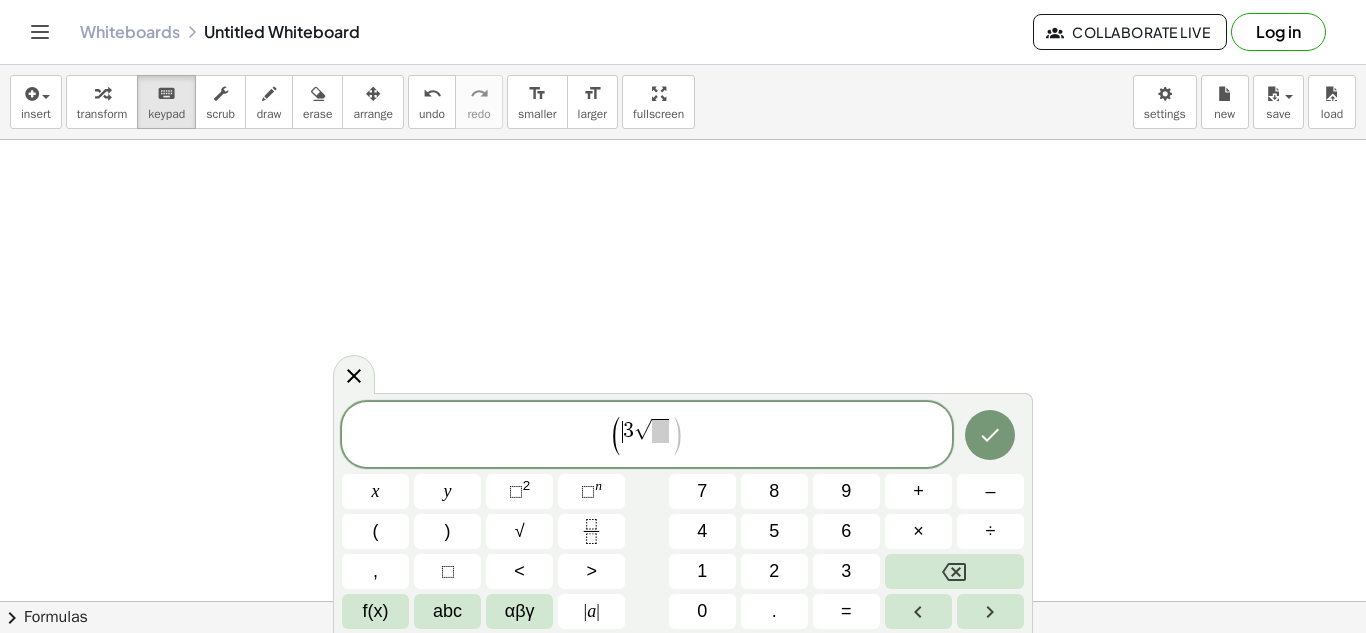 click on "3" at bounding box center [628, 431] 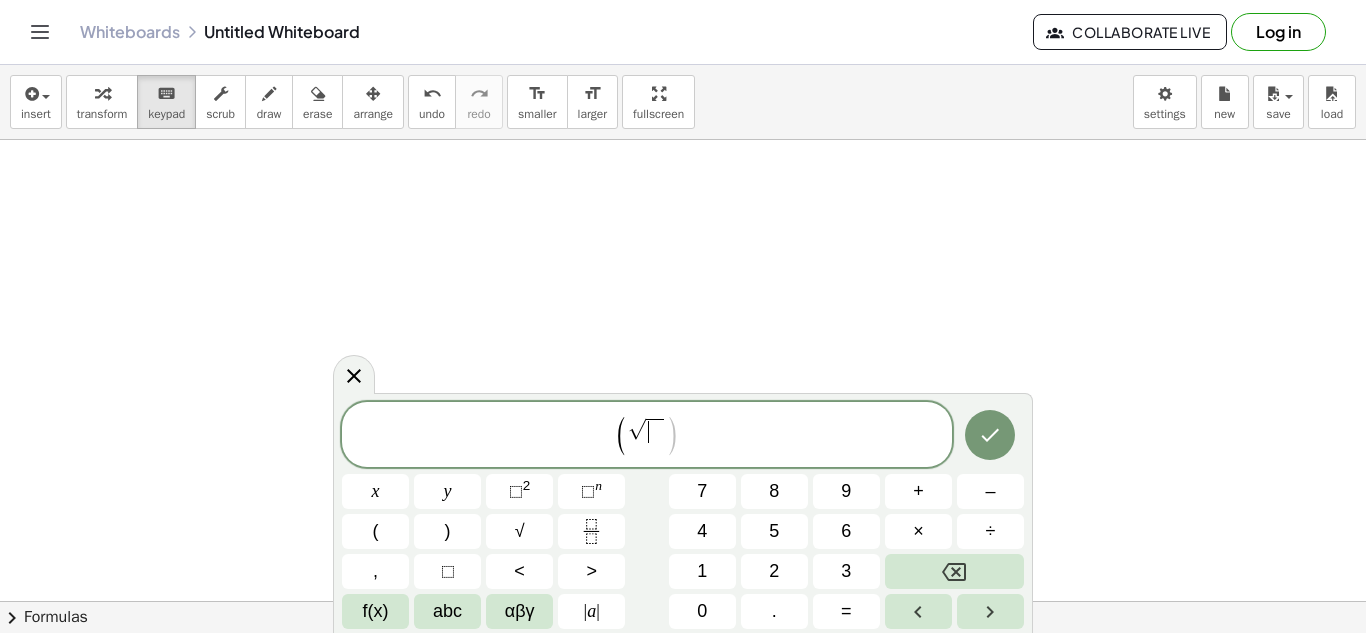 click on "√ ​" at bounding box center (647, 430) 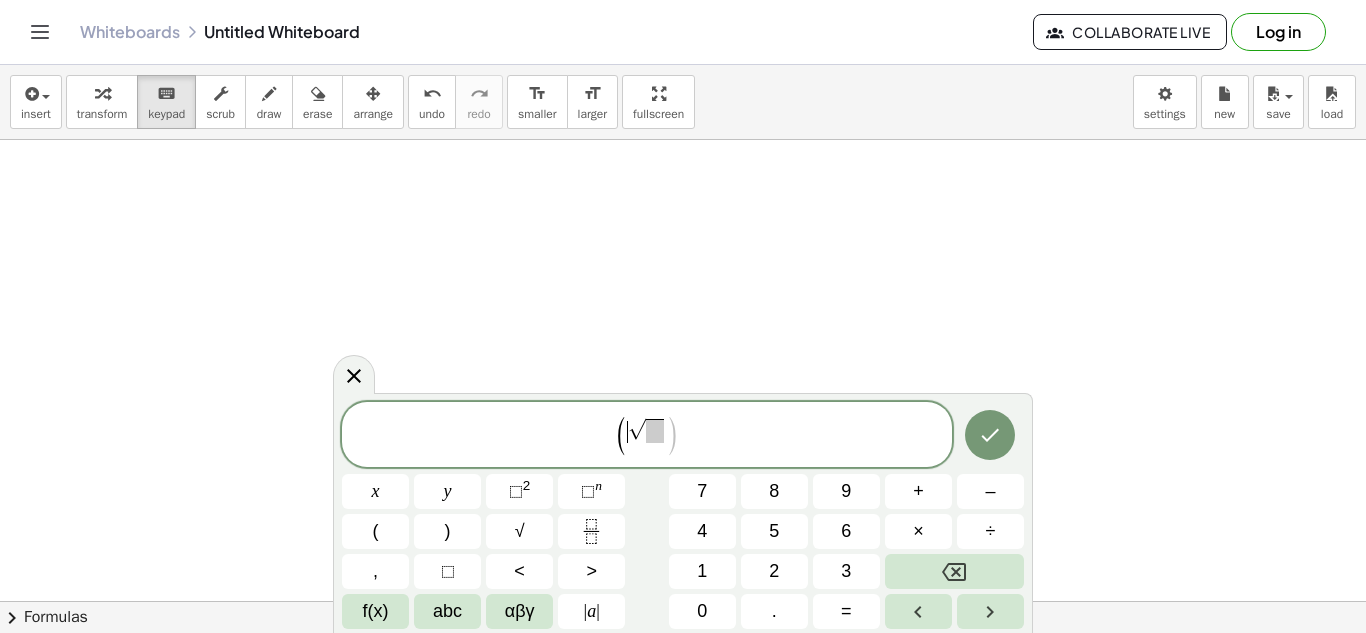 click on "√" at bounding box center [637, 430] 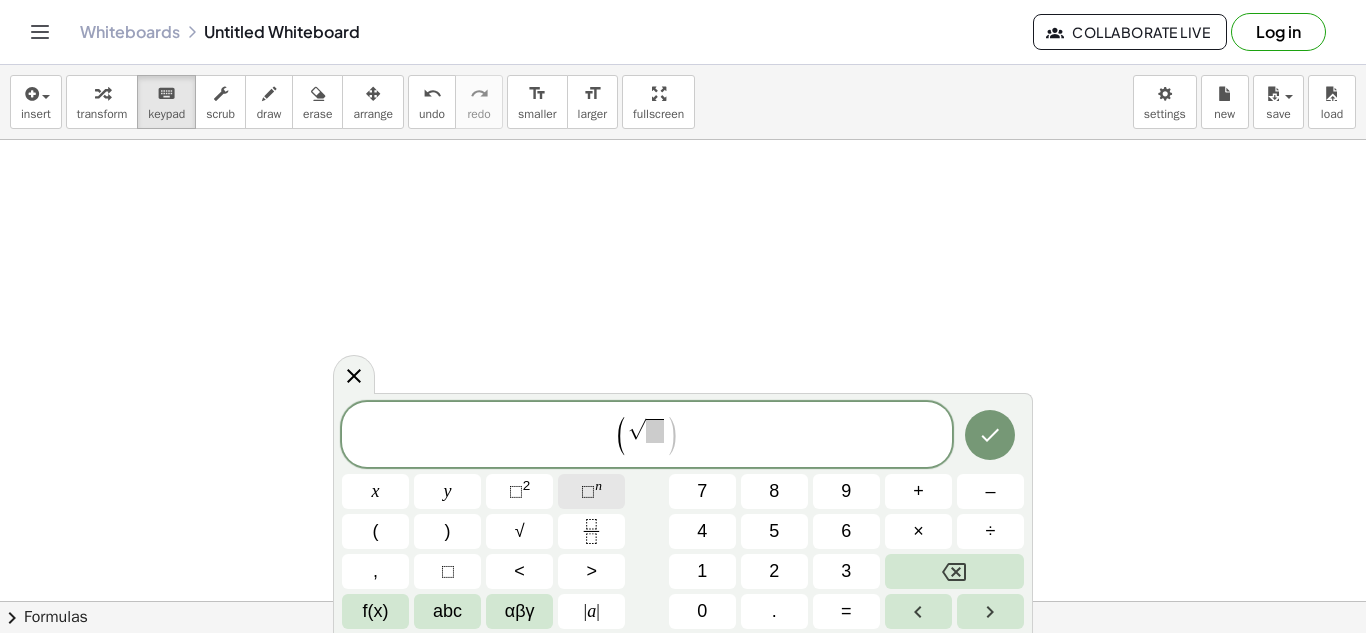 click on "⬚" at bounding box center [588, 491] 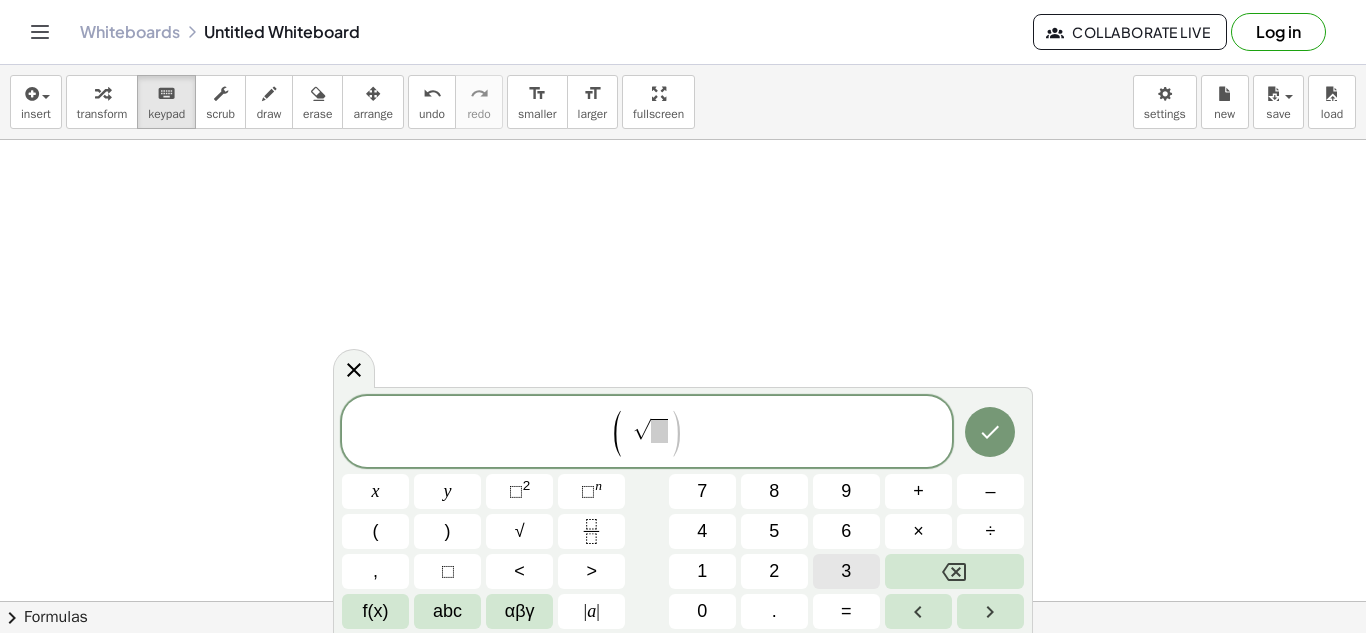 click on "3" at bounding box center (846, 571) 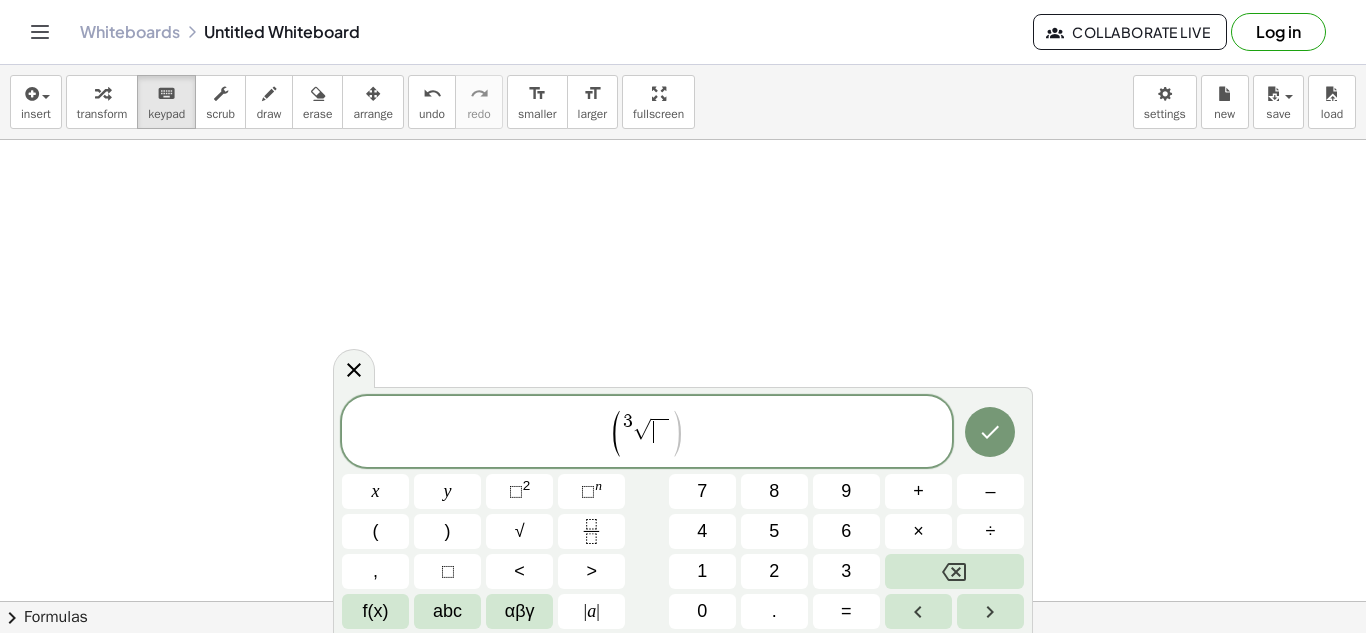 click on "​" at bounding box center (660, 431) 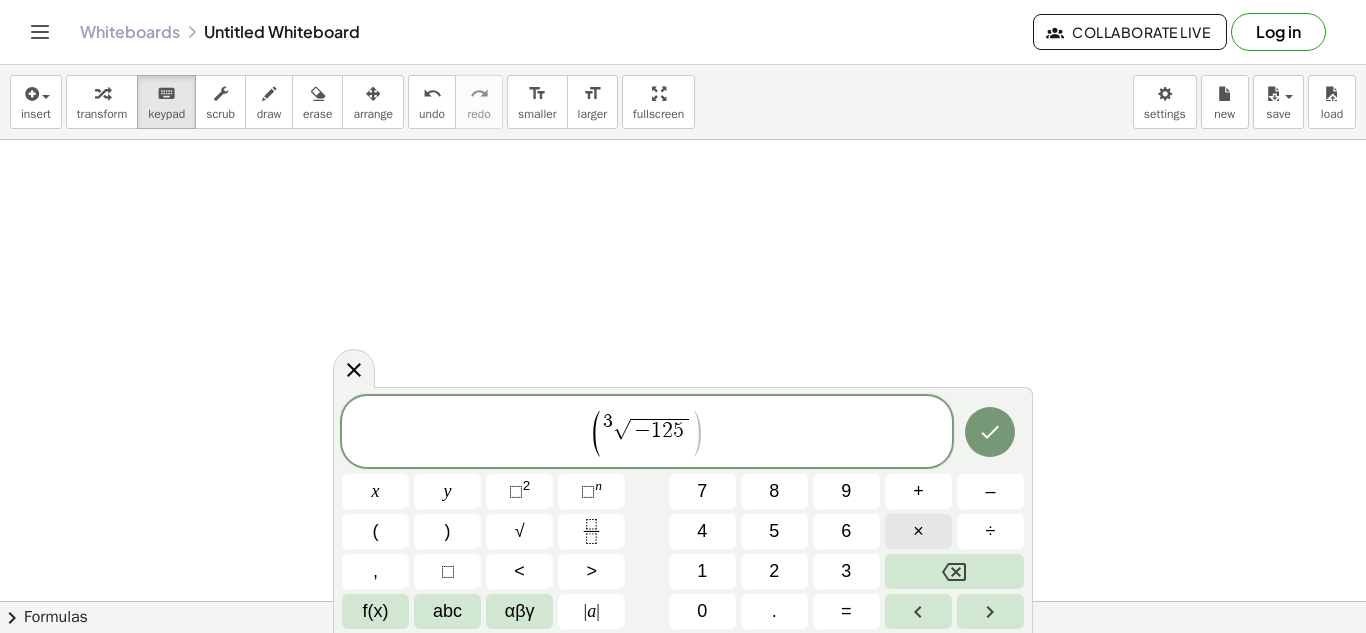 click on "×" at bounding box center [918, 531] 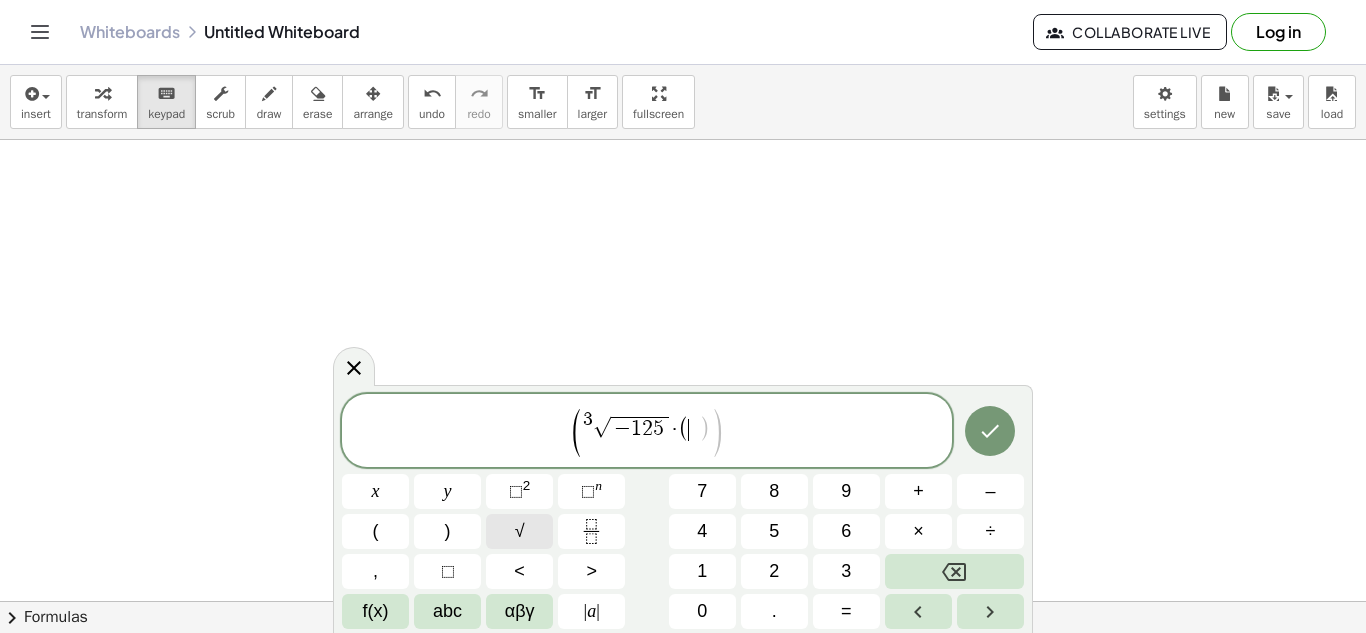 click on "√" at bounding box center (520, 531) 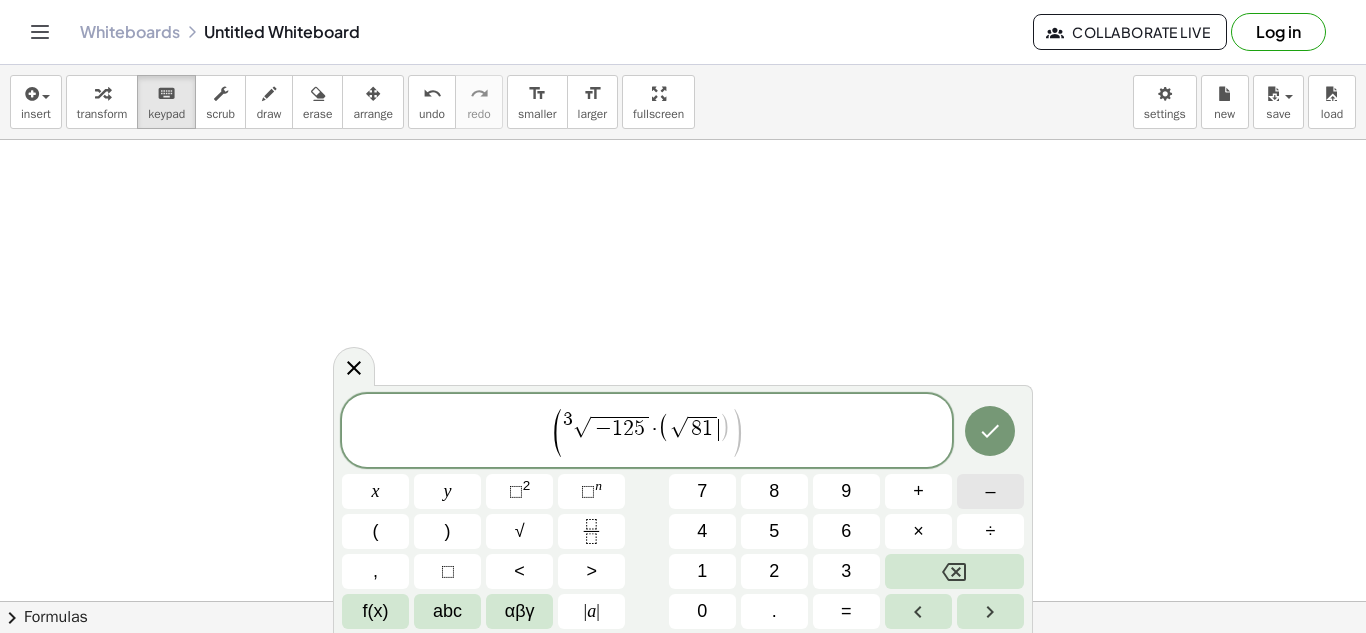click on "–" at bounding box center [990, 491] 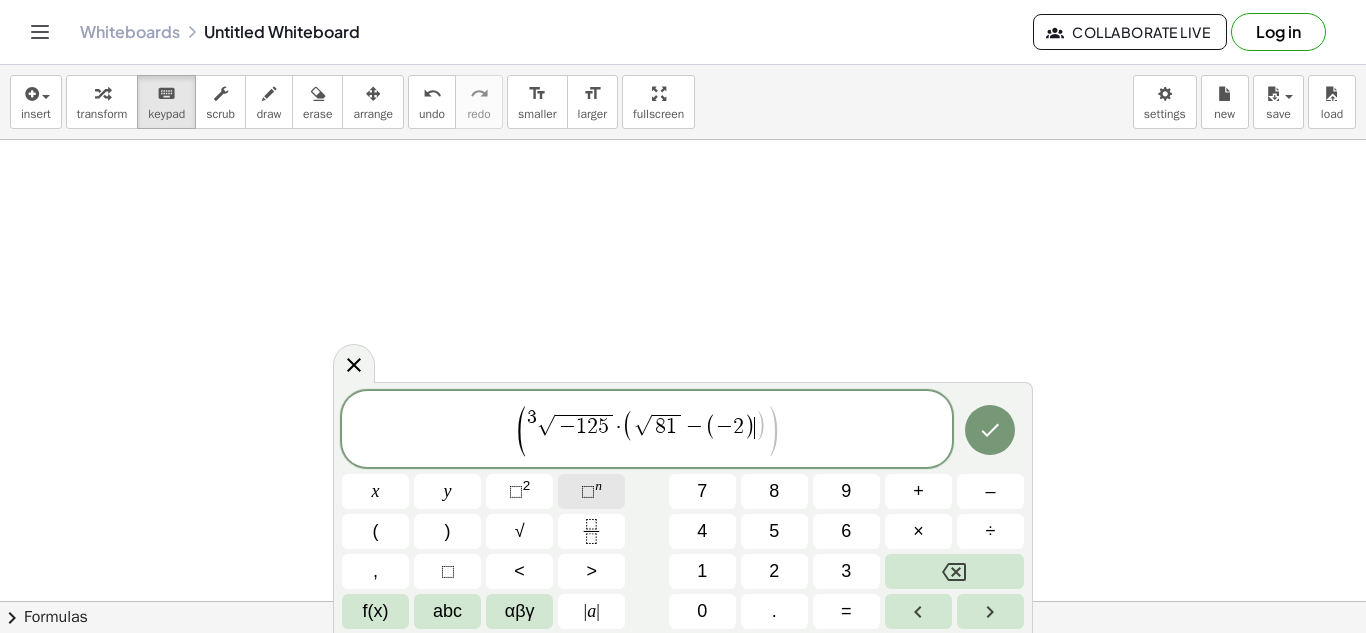 click on "⬚" at bounding box center (588, 491) 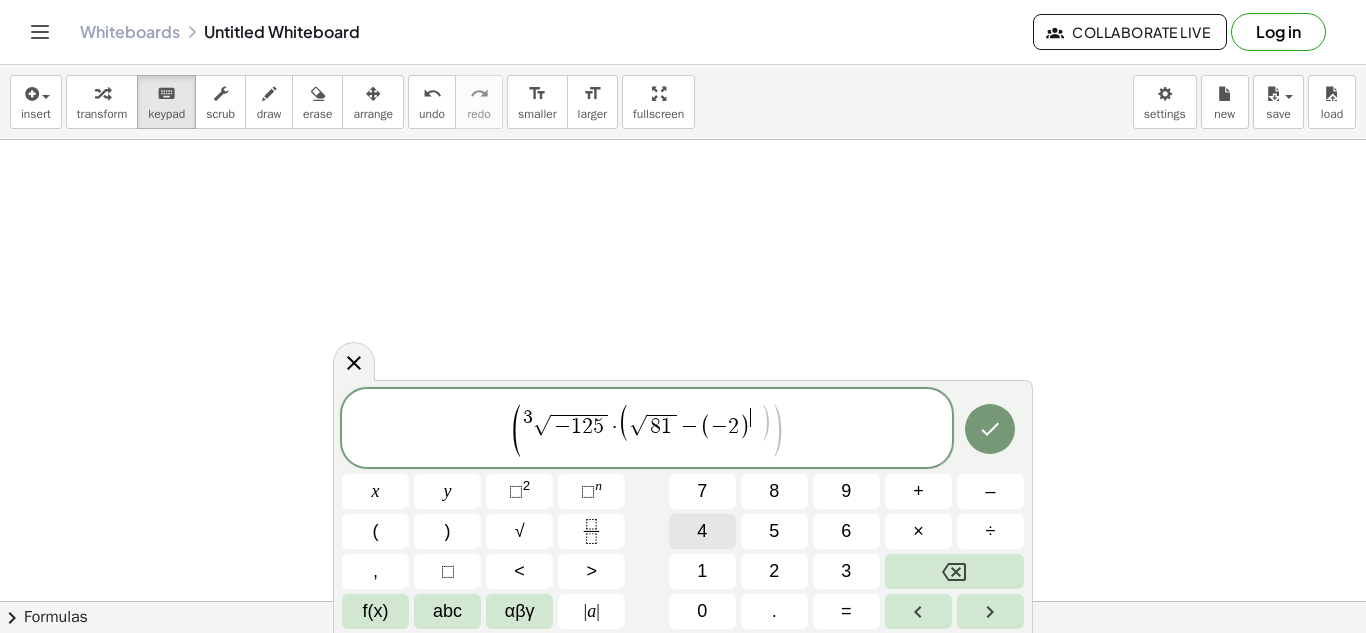 click on "4" at bounding box center [702, 531] 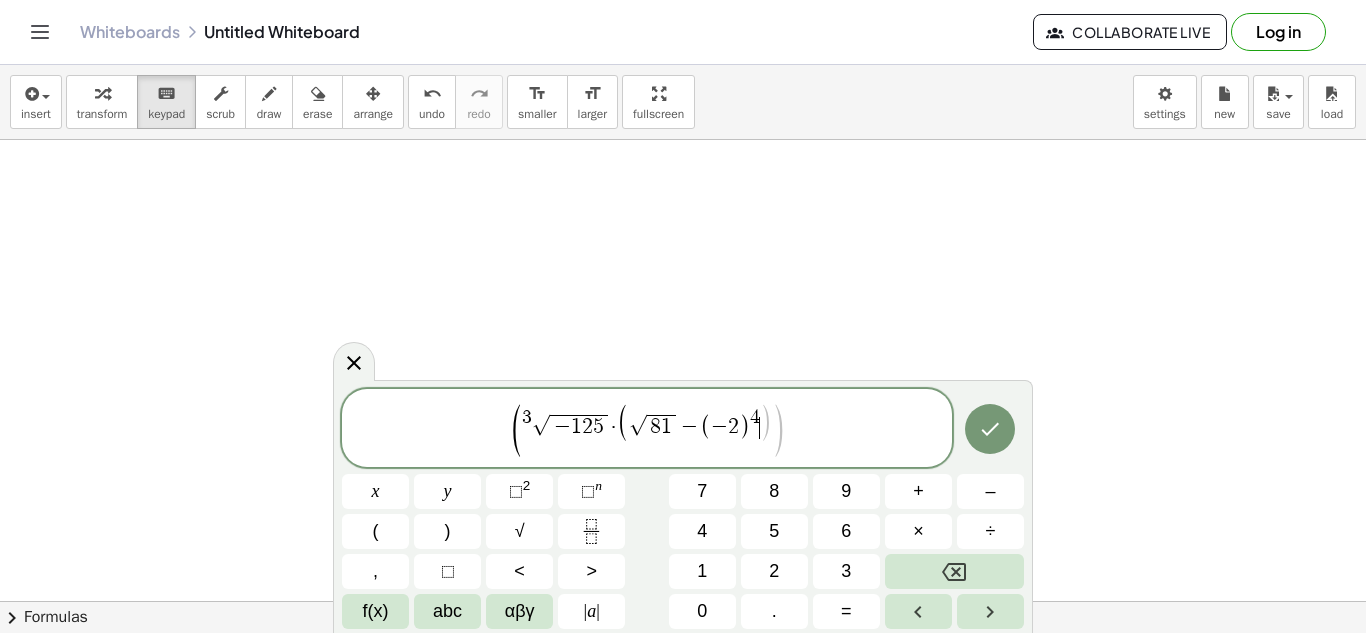 click on ")" at bounding box center (766, 425) 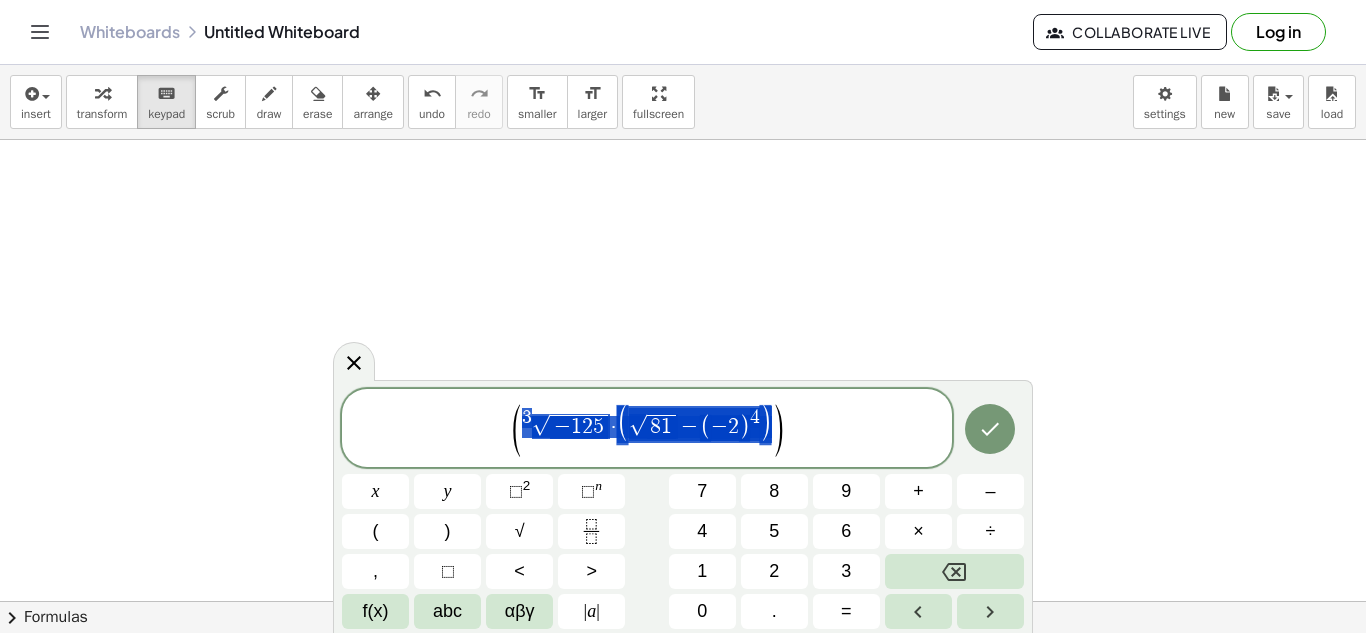 drag, startPoint x: 523, startPoint y: 444, endPoint x: 666, endPoint y: 454, distance: 143.34923 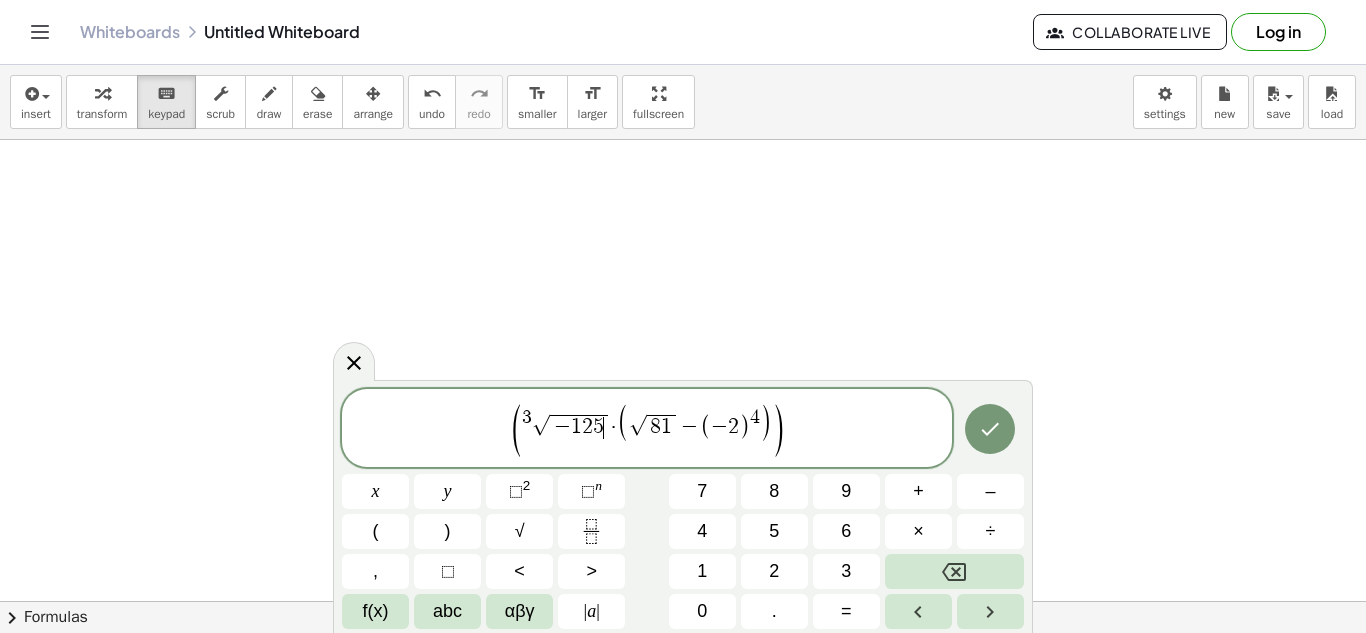 click on "3 √ − 1 2 5 ​ · ( √ 8 1 − ( − 2 ) 4 )" at bounding box center (646, 430) 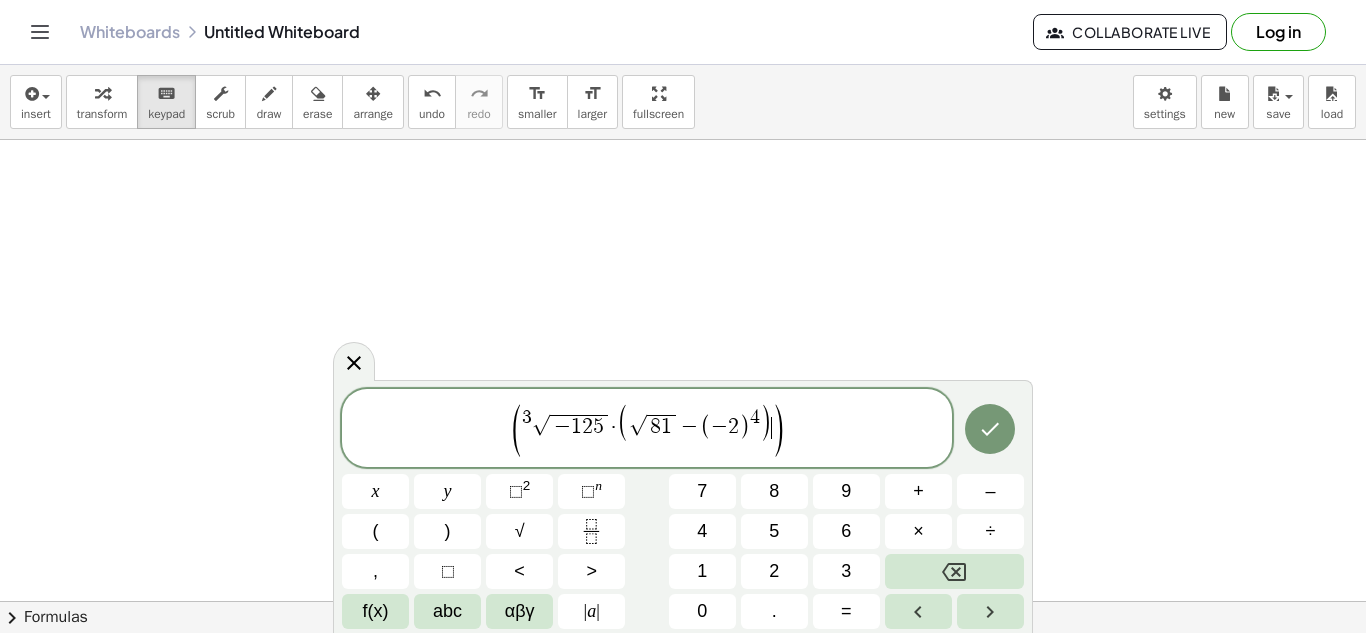 click on ")" at bounding box center [766, 425] 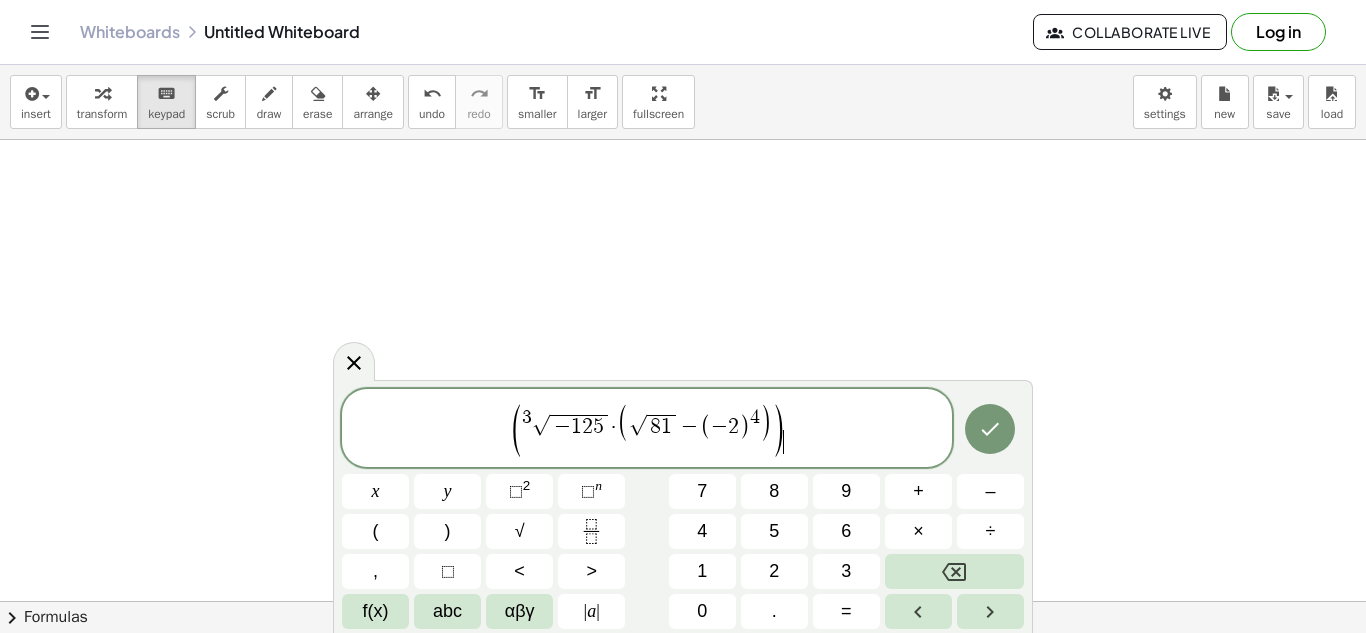 click on "( 3 √ − 1 2 5 · ( √ 8 1 − ( − 2 ) 4 ) ) ​" at bounding box center [647, 429] 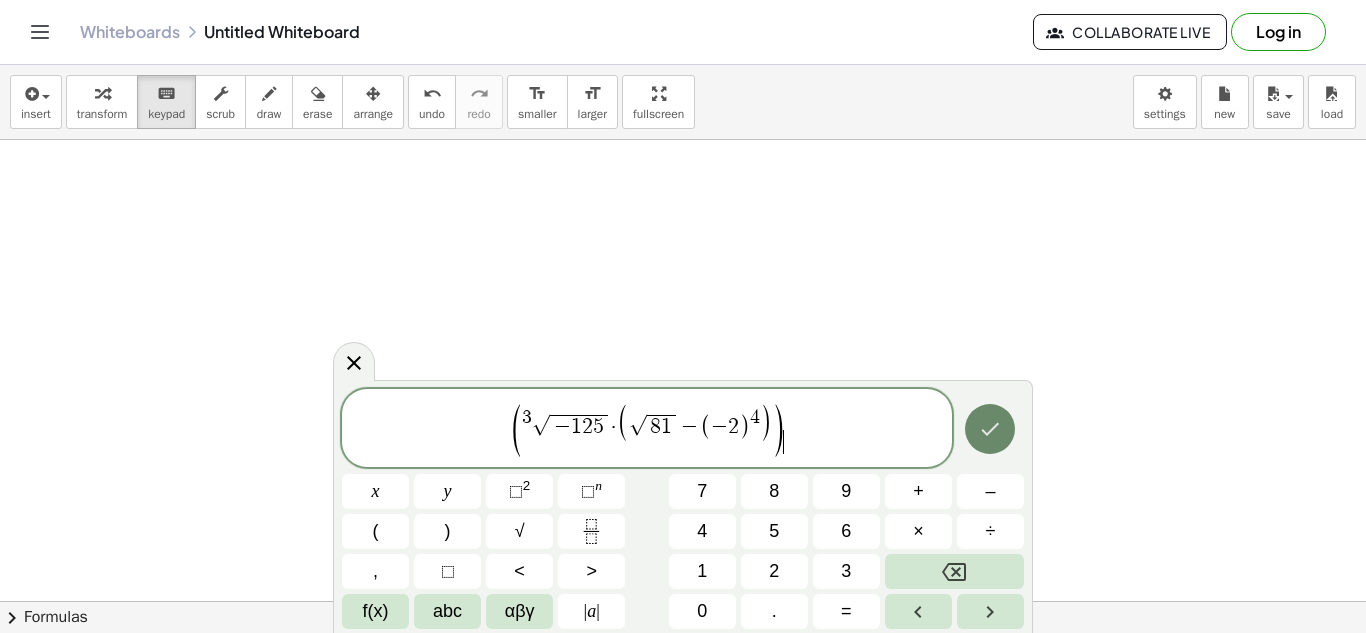 click at bounding box center [990, 429] 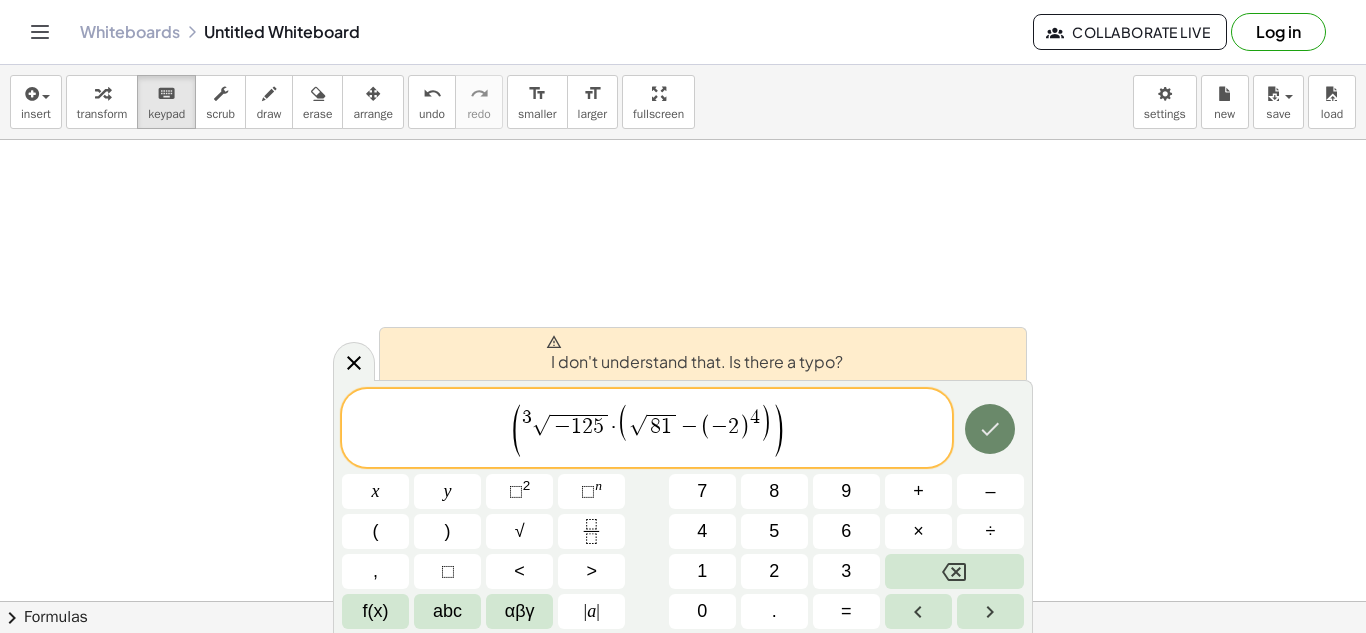 click 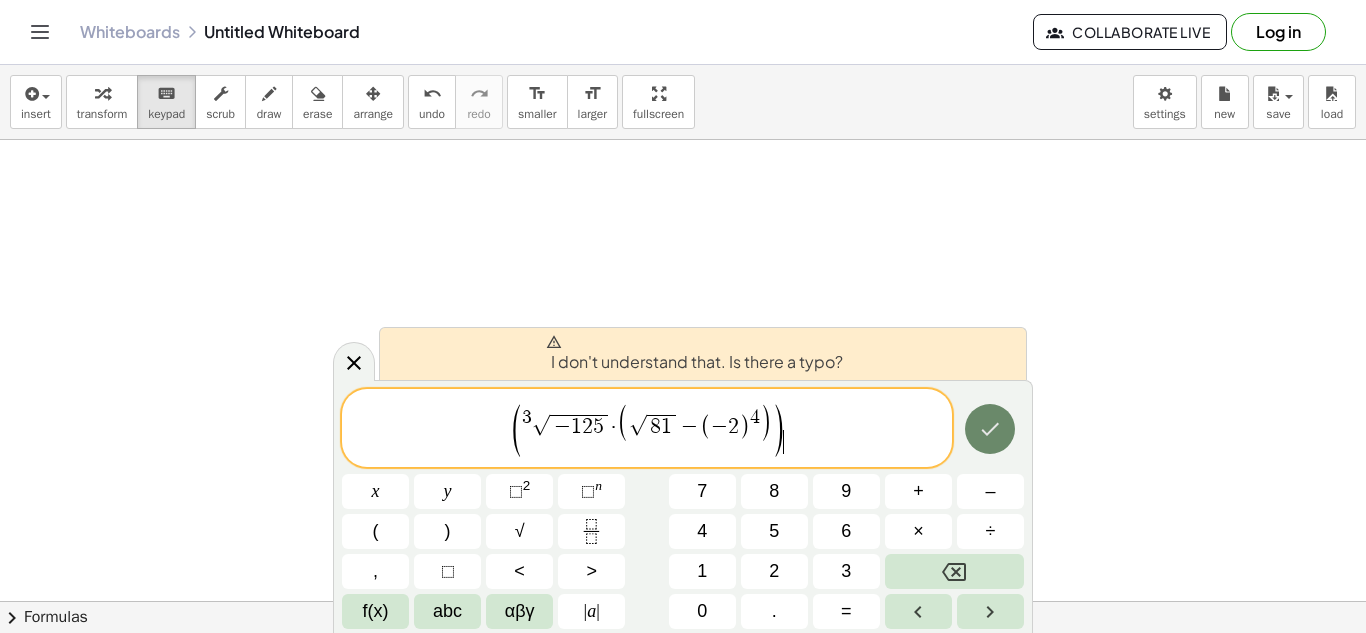 click 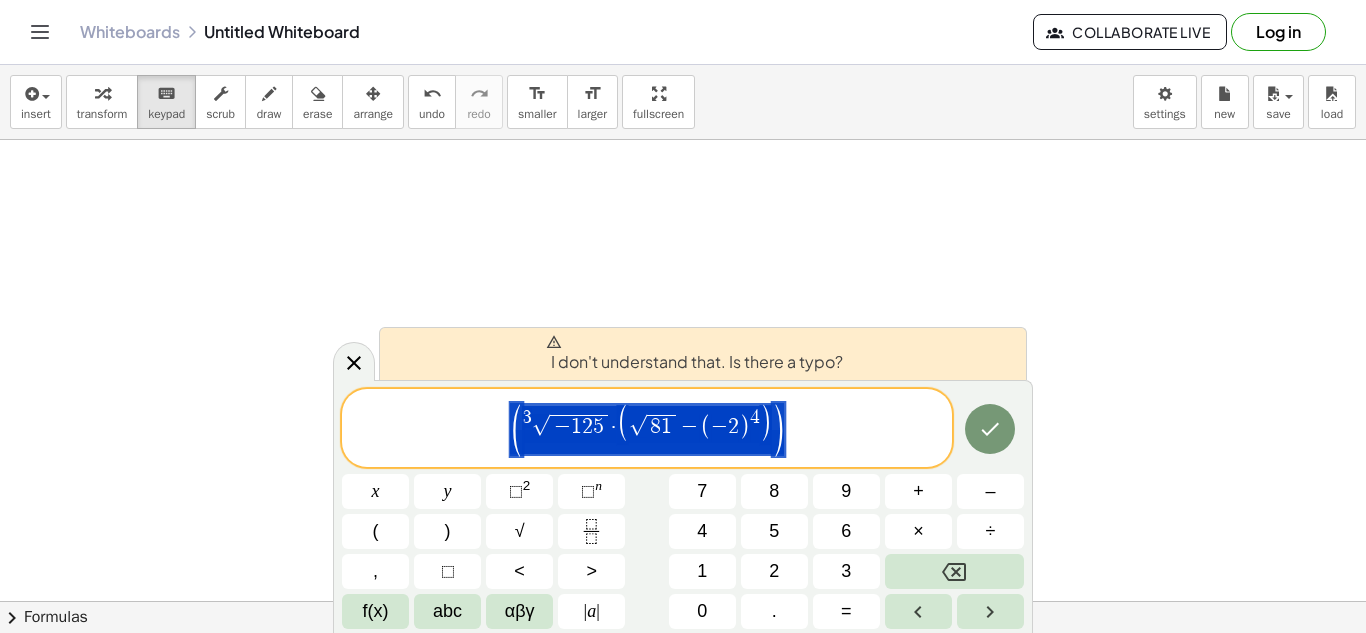 drag, startPoint x: 497, startPoint y: 400, endPoint x: 821, endPoint y: 438, distance: 326.2208 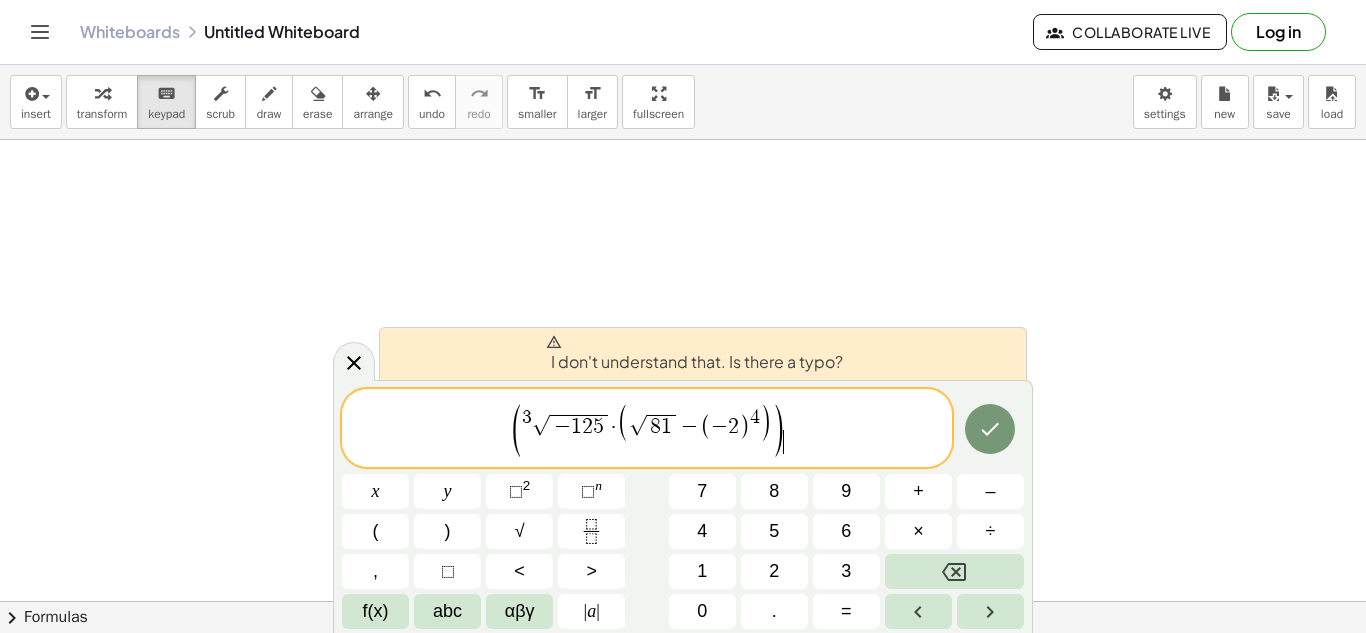 click on "( 3 √ − 1 2 5 · ( √ 8 1 − ( − 2 ) 4 ) ) ​" at bounding box center (647, 429) 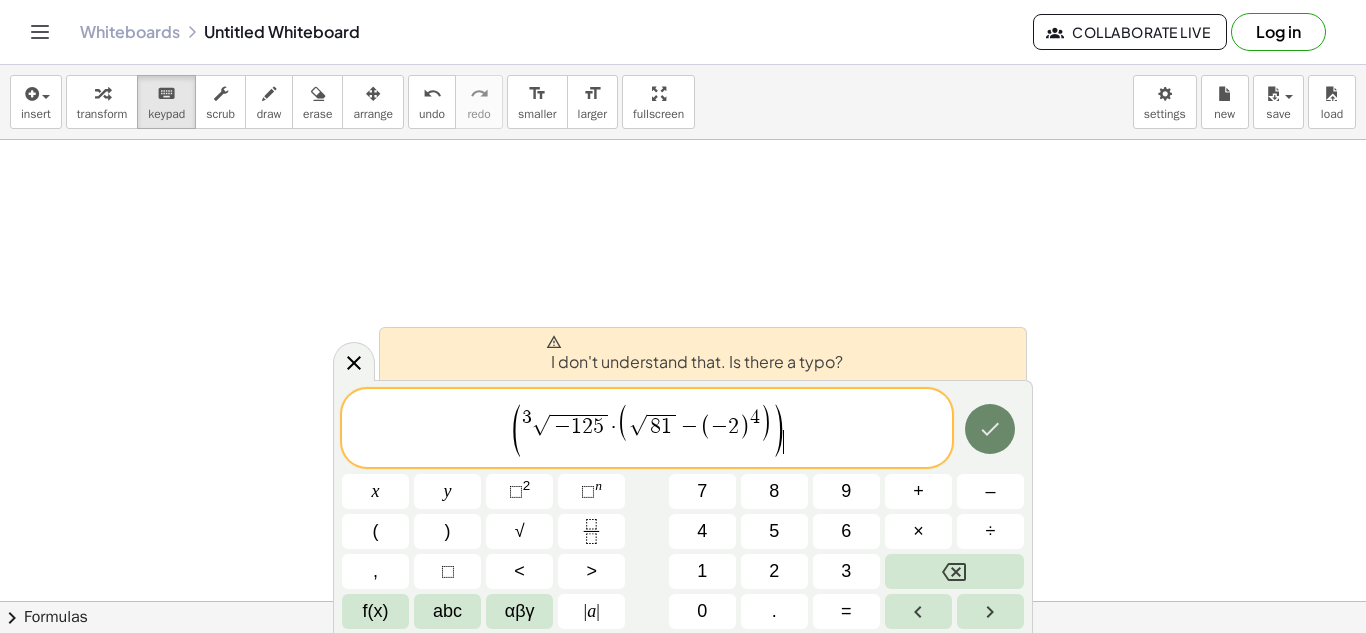 click 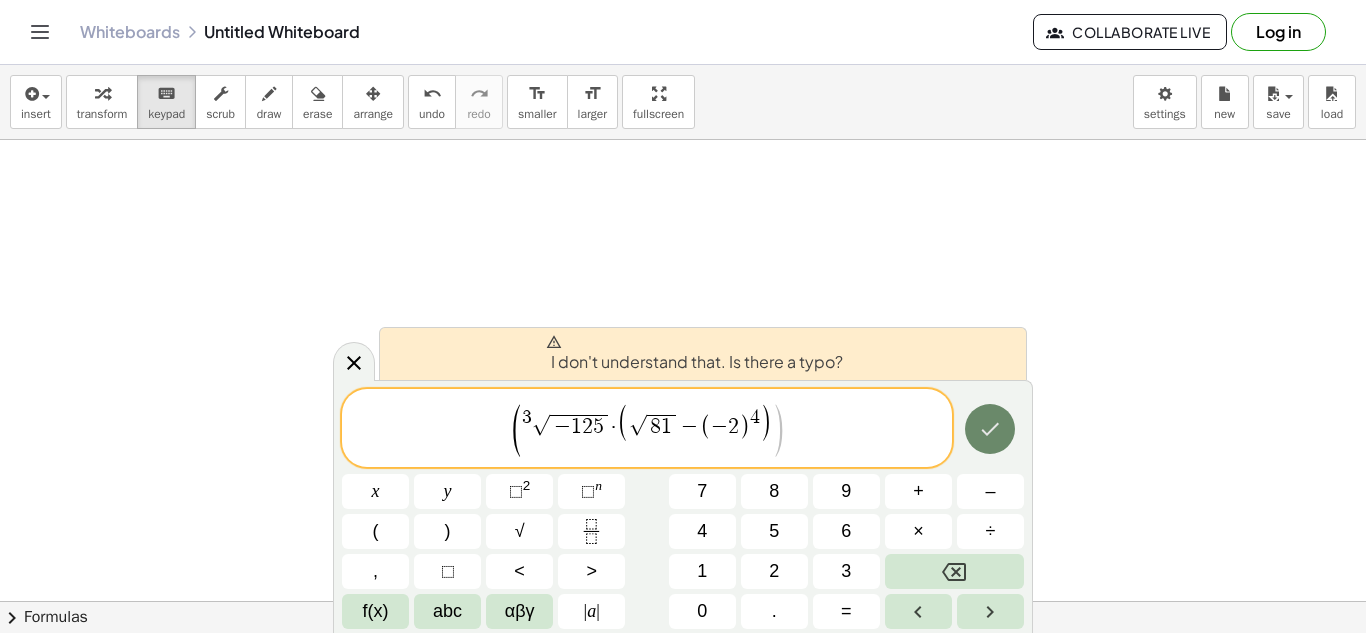 click at bounding box center (990, 429) 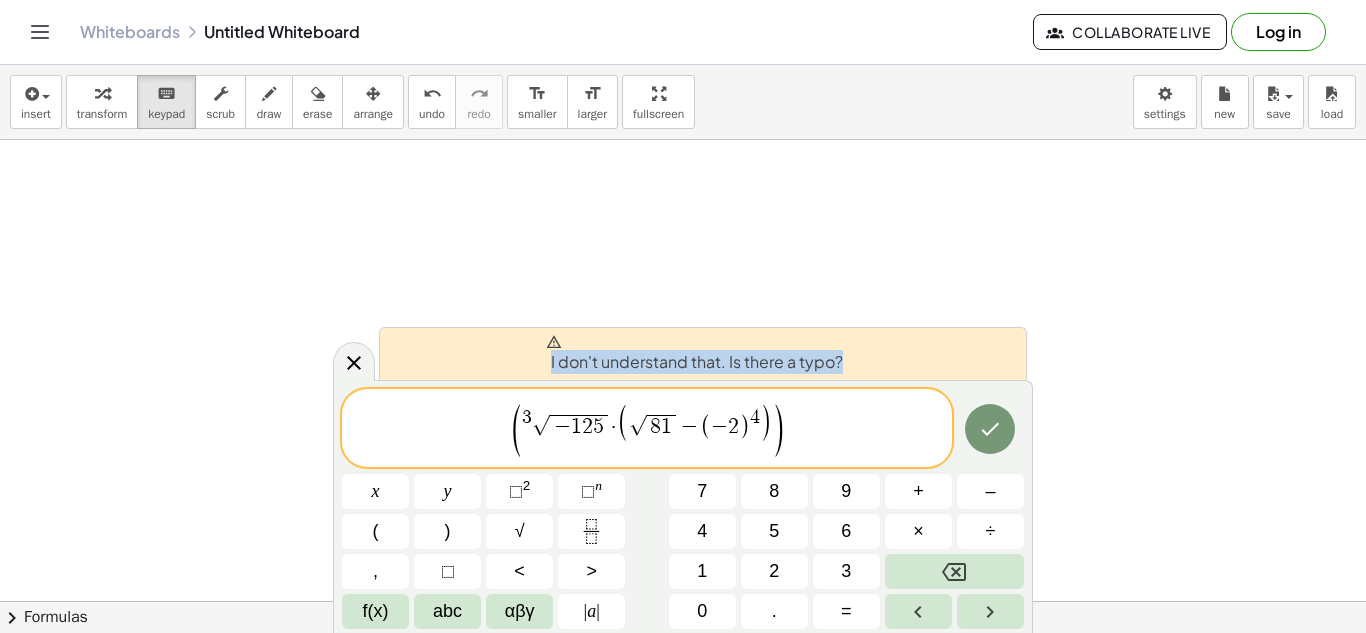 drag, startPoint x: 545, startPoint y: 364, endPoint x: 853, endPoint y: 389, distance: 309.01294 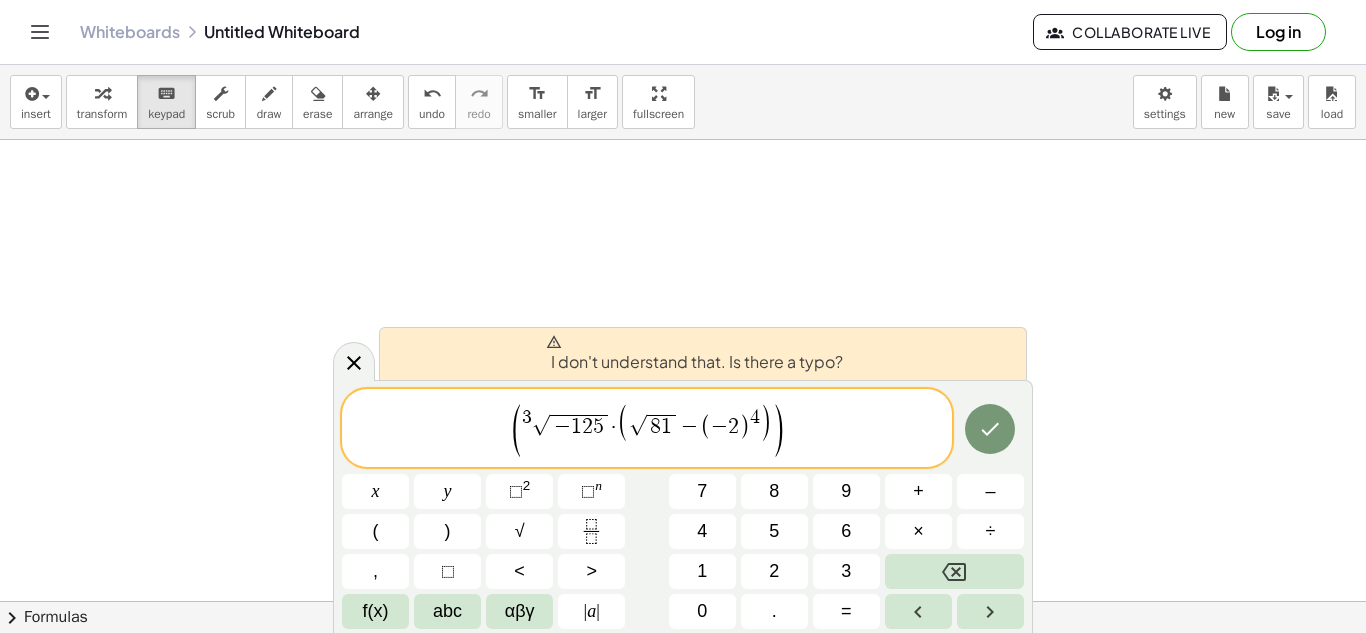 click on "1" at bounding box center (666, 427) 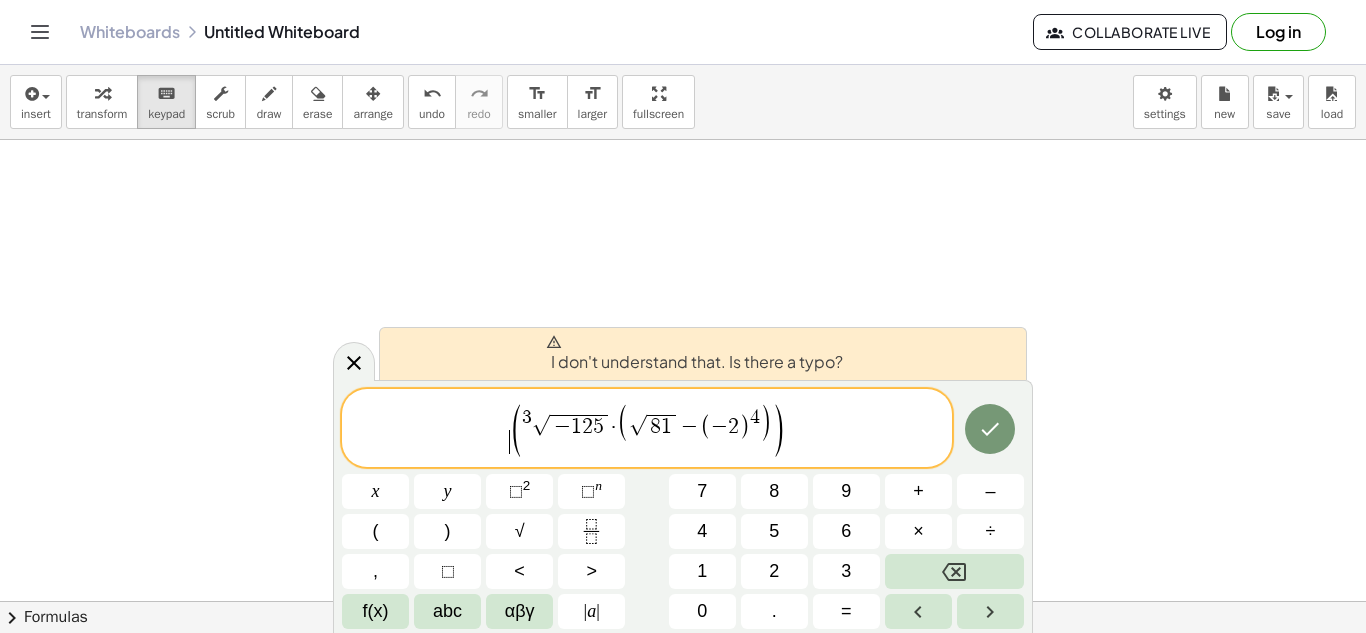 click on "(" at bounding box center [515, 430] 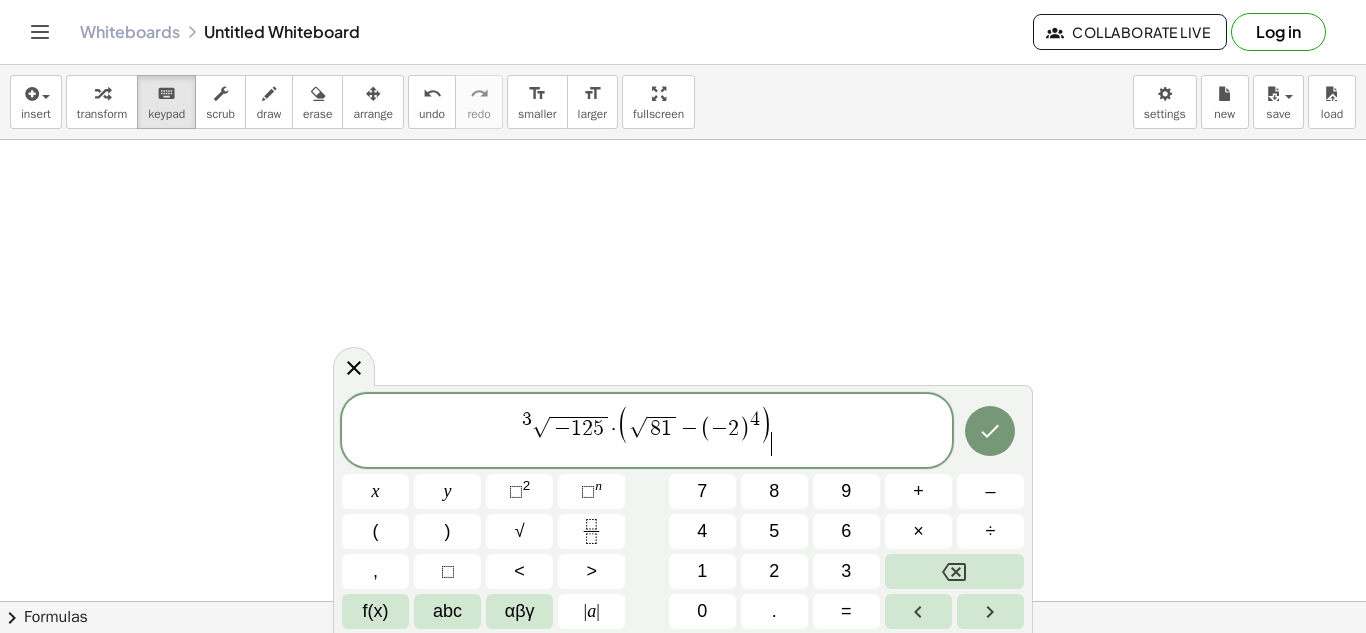 click on "3 √ − 1 2 5 · ( √ 8 1 − ( − 2 ) 4 )" at bounding box center [647, 432] 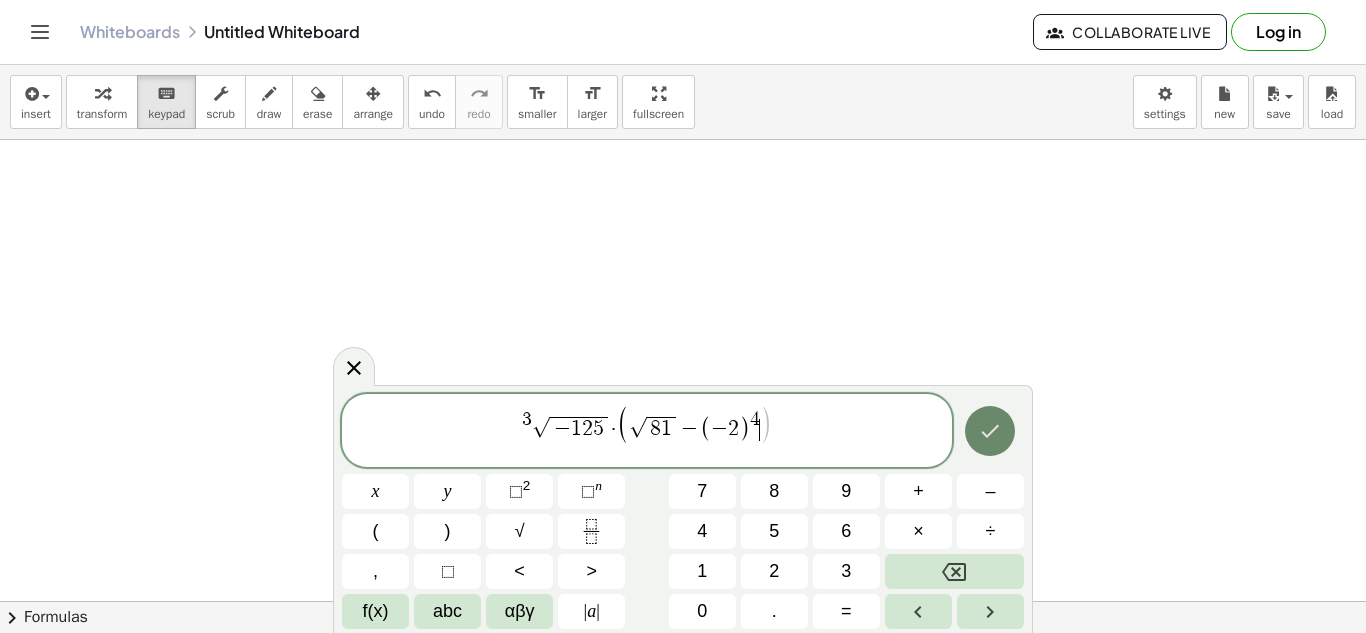 click 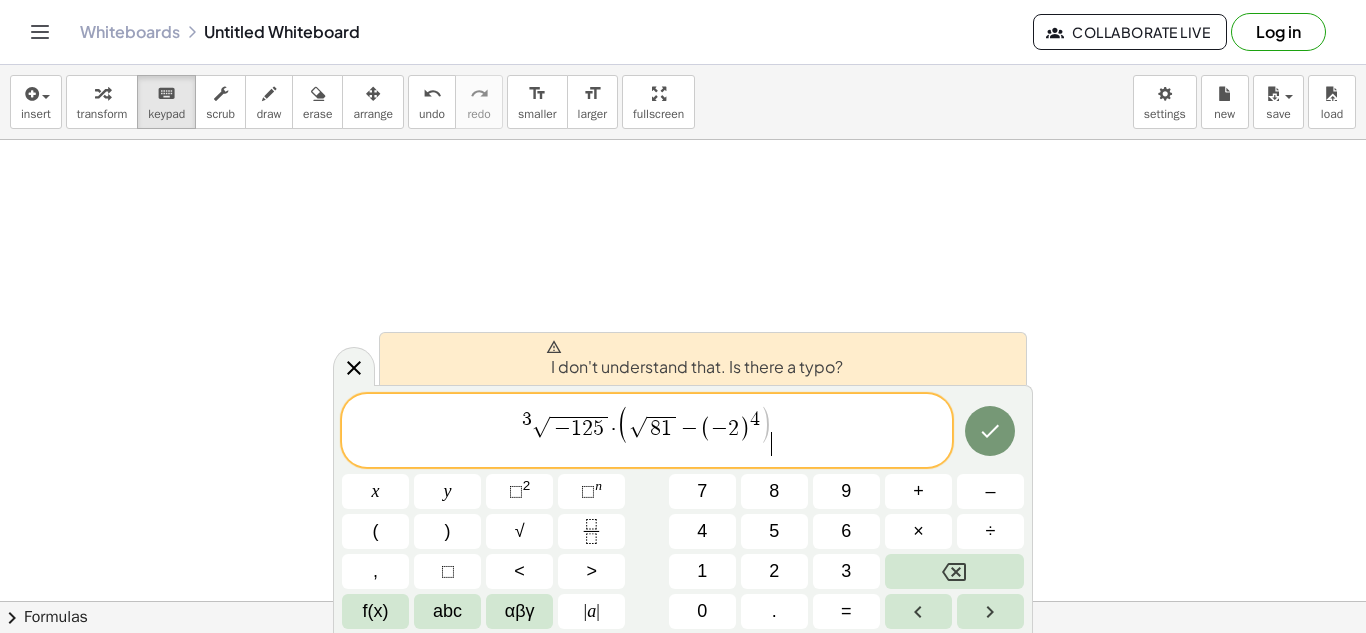 click on "3 √ − 1 2 5 · ( √ 8 1 − ( − 2 ) 4 )" at bounding box center (647, 432) 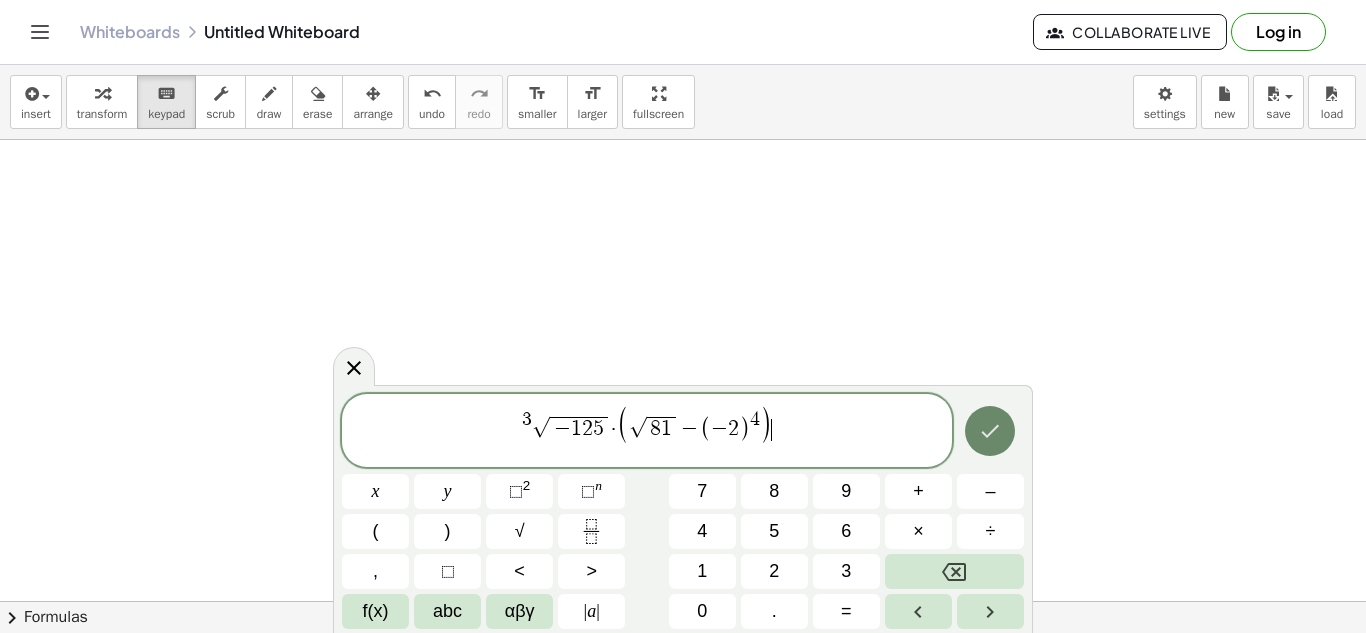 click 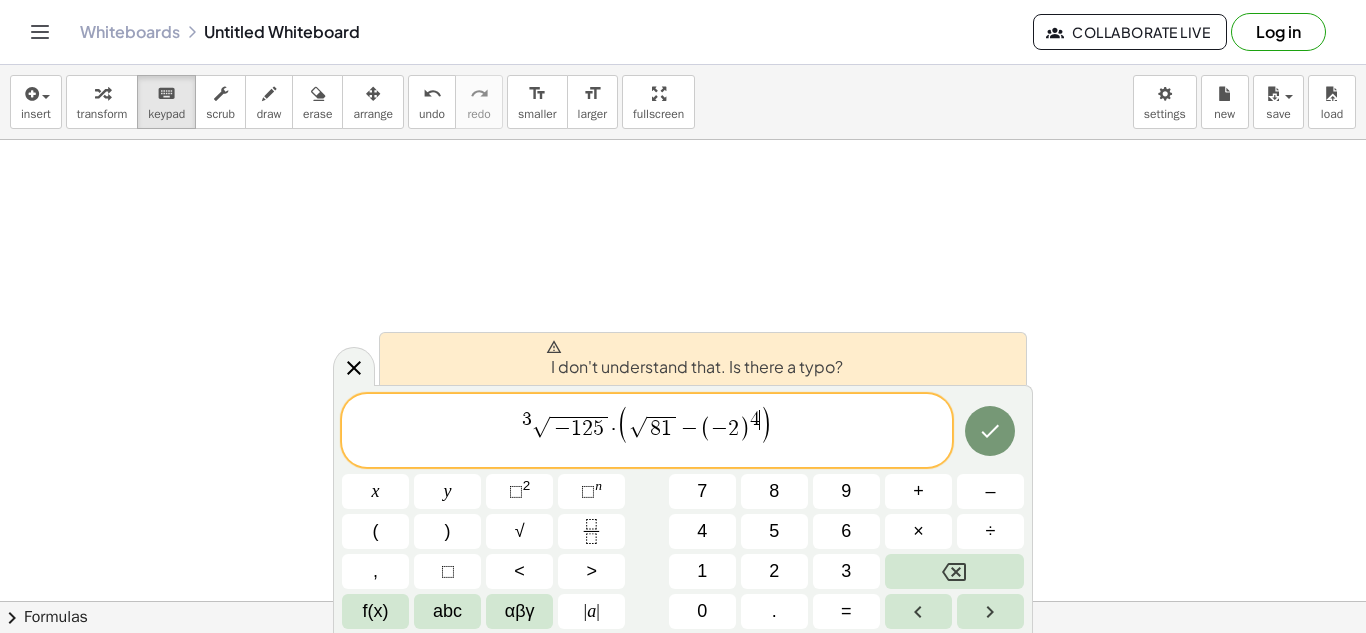 click on "3 √ − 1 2 5 · ( √ 8 1 − ( − 2 ) 4 ​ )" 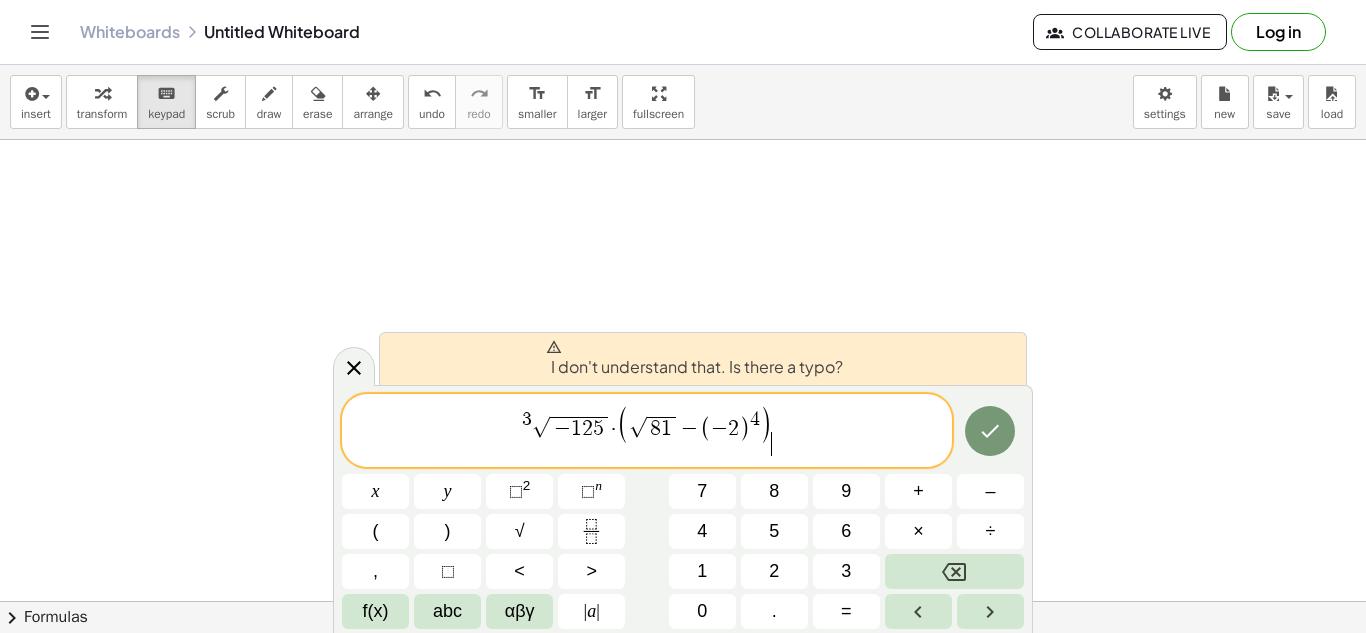 click on "3 √ − 1 2 5 · ( √ 8 1 − ( − 2 ) 4 )" at bounding box center [647, 432] 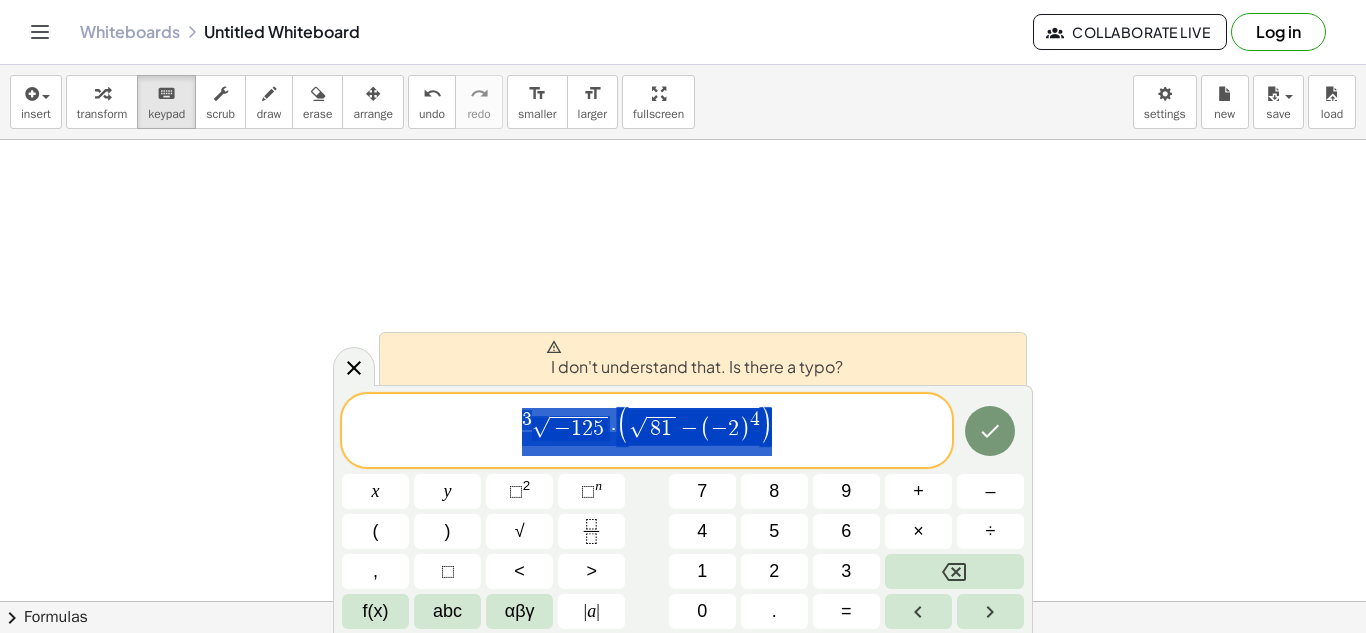 drag, startPoint x: 514, startPoint y: 451, endPoint x: 737, endPoint y: 462, distance: 223.27113 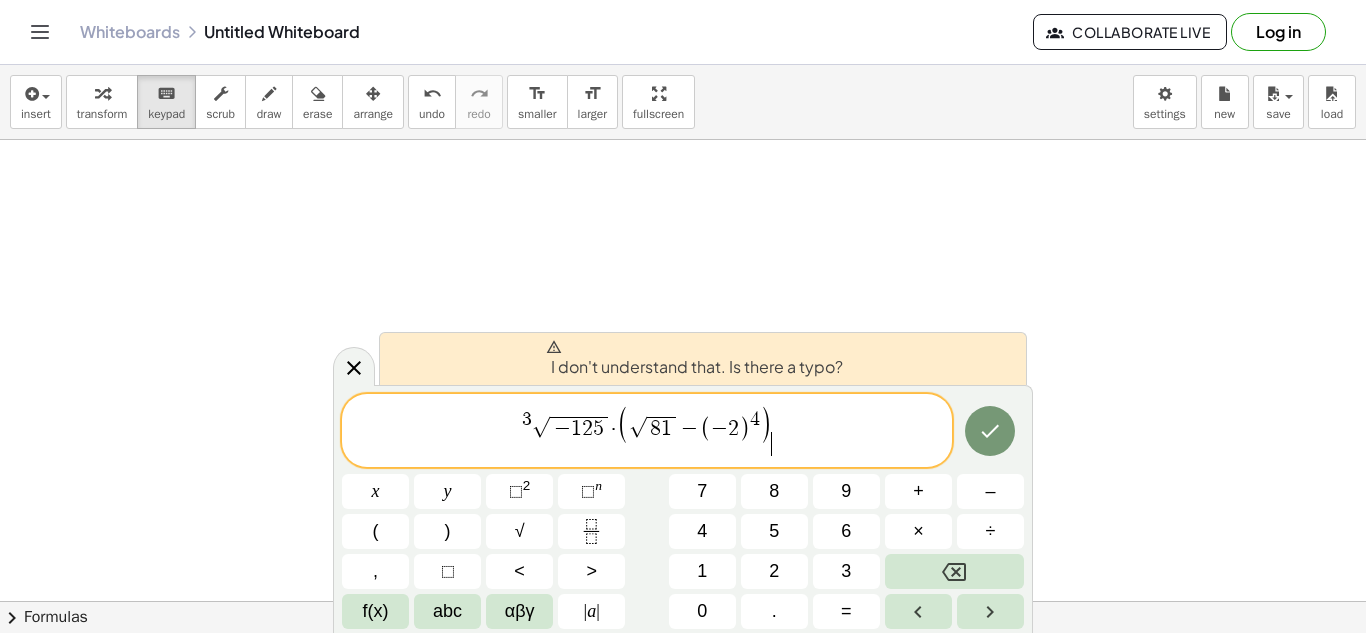 click on "3 √ − 1 2 5 · ( √ 8 1 − ( − 2 ) 4 )" at bounding box center [647, 432] 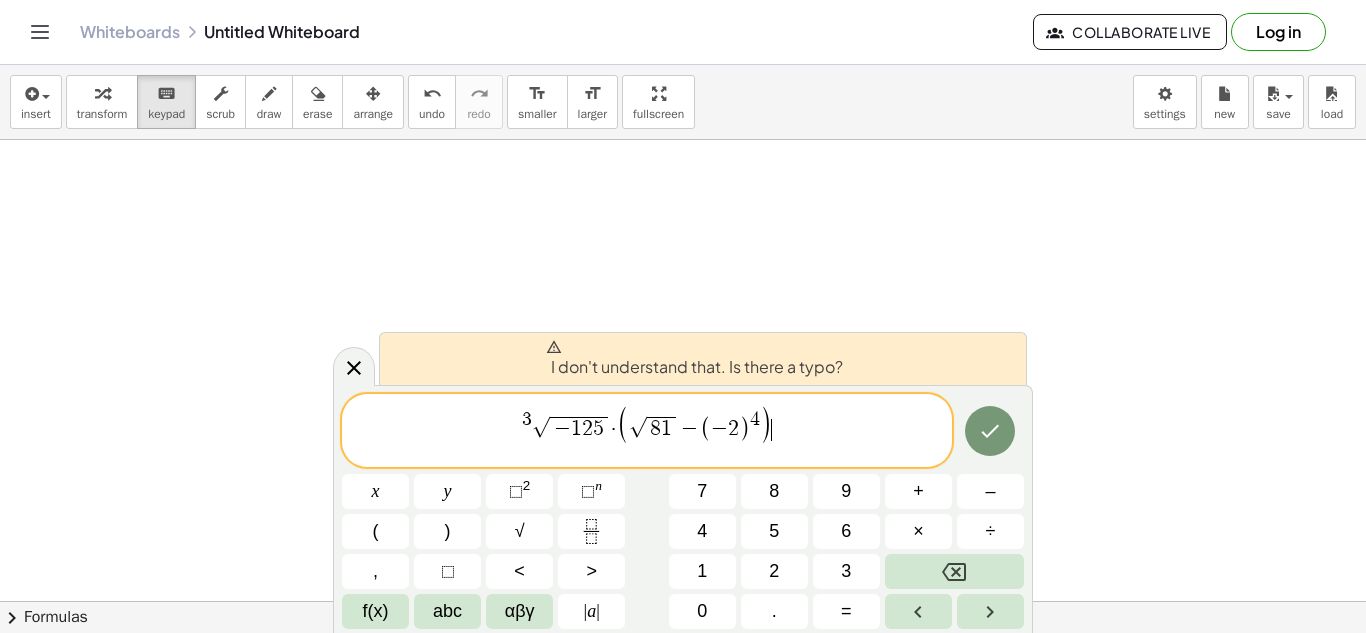 click on "3 √ − 1 2 5 · ( √ 8 1 − ( − 2 ) 4 )" at bounding box center (646, 426) 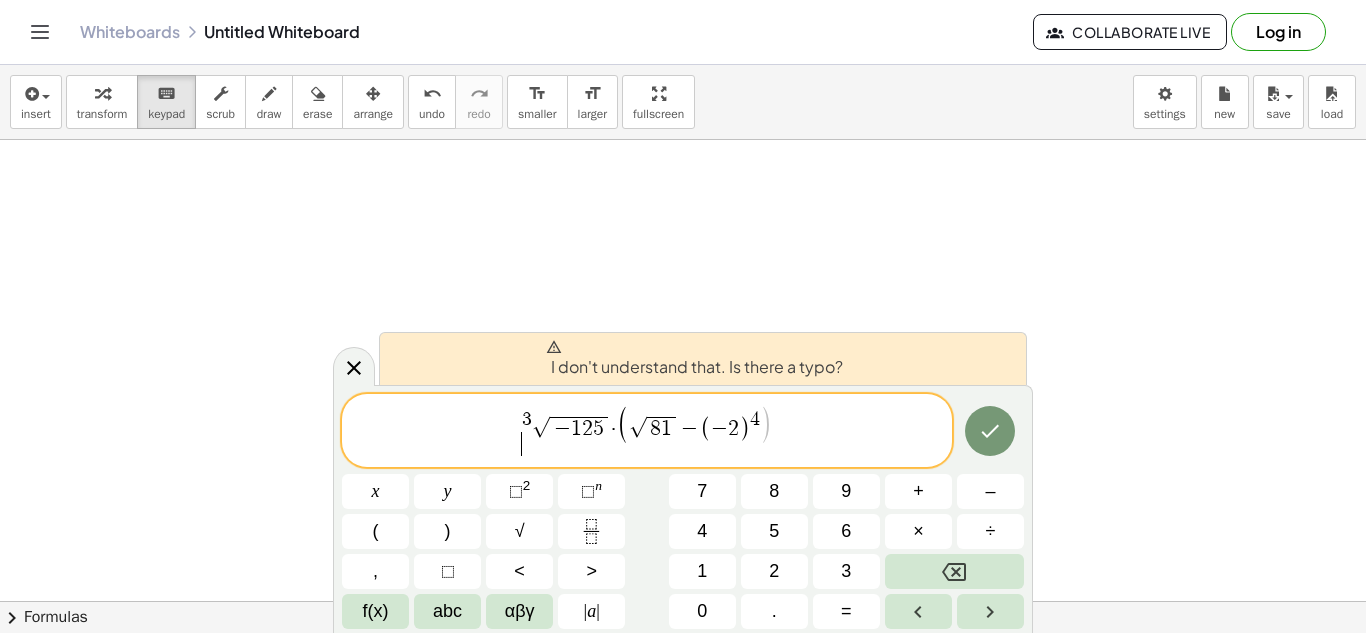 click on "​ 3 √ − 1 2 5 · ( √ 8 1 − ( − 2 ) 4 )" at bounding box center (647, 432) 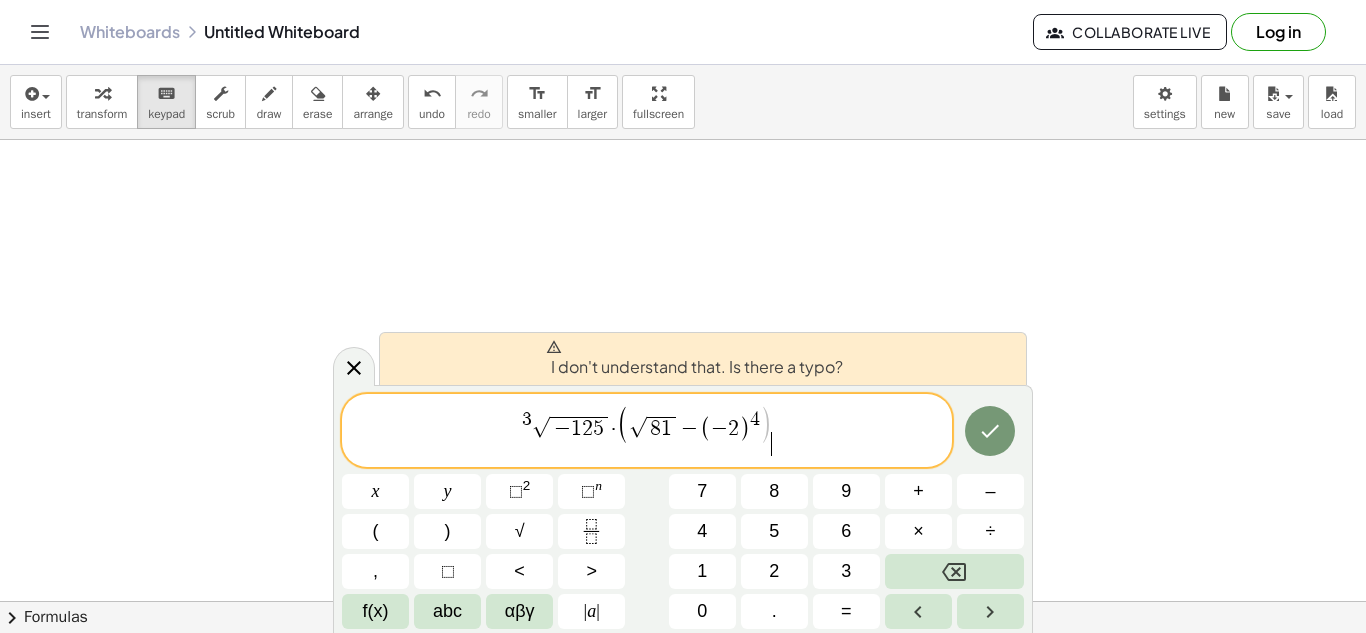 drag, startPoint x: 789, startPoint y: 420, endPoint x: 807, endPoint y: 430, distance: 20.59126 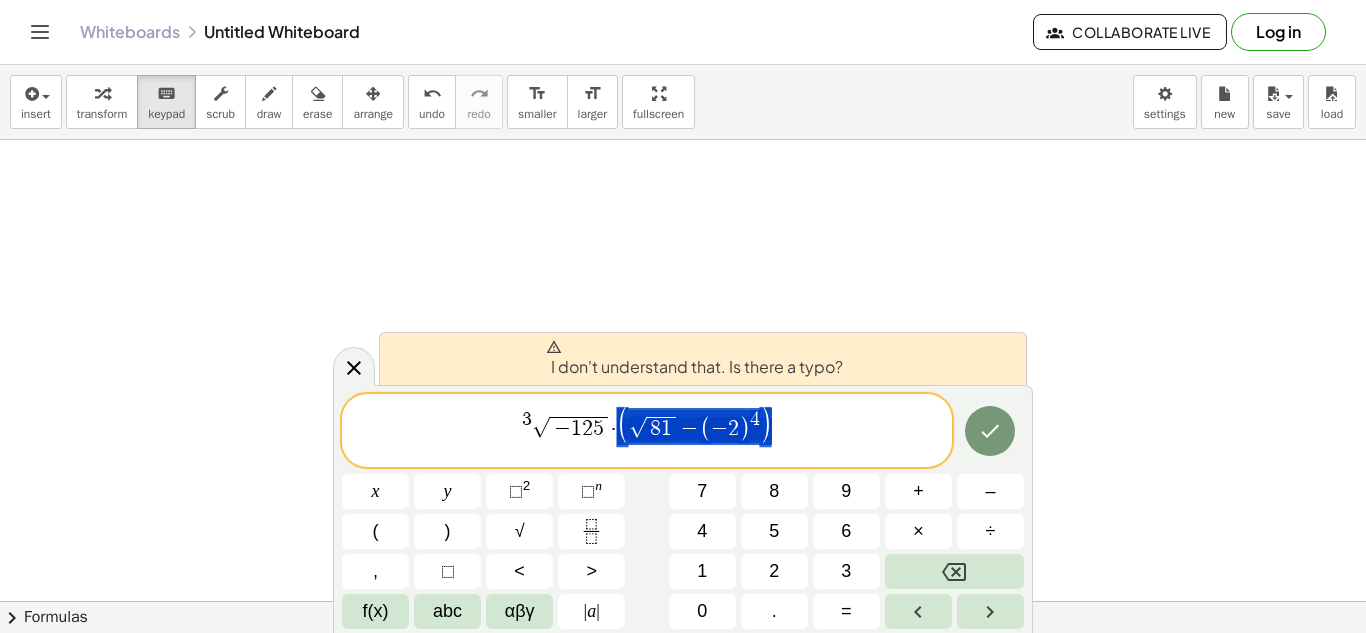 drag, startPoint x: 617, startPoint y: 420, endPoint x: 729, endPoint y: 432, distance: 112.64102 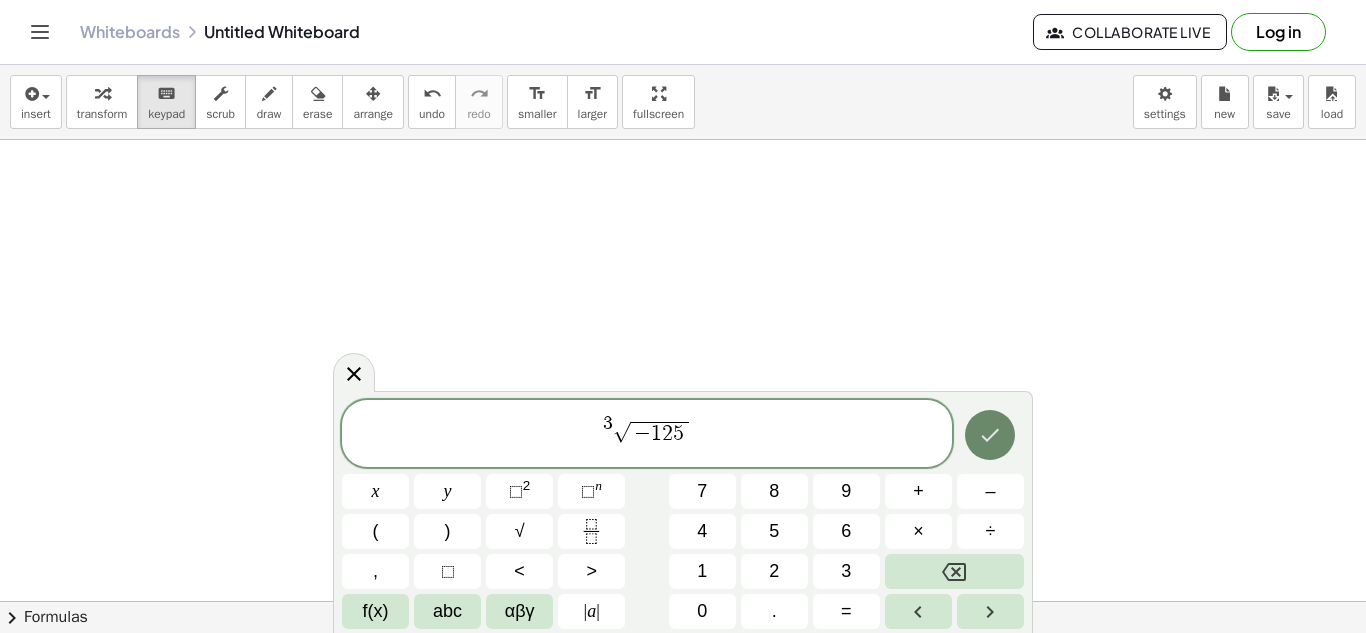 click 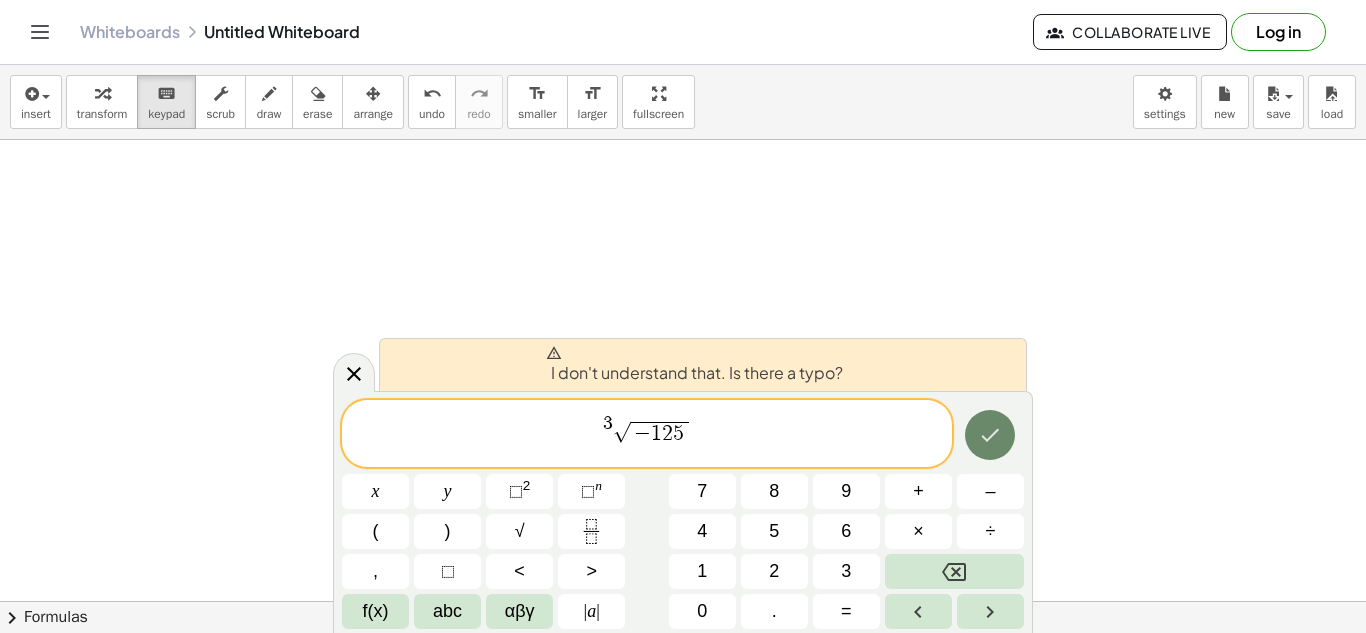 click 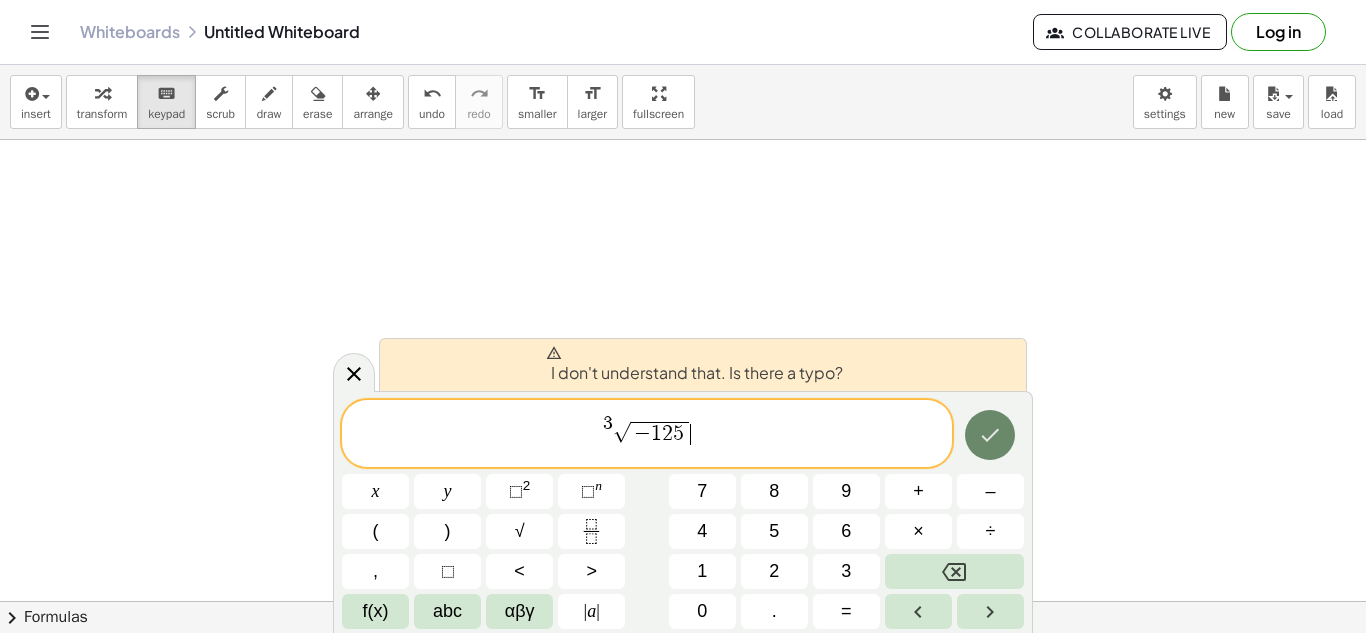 click 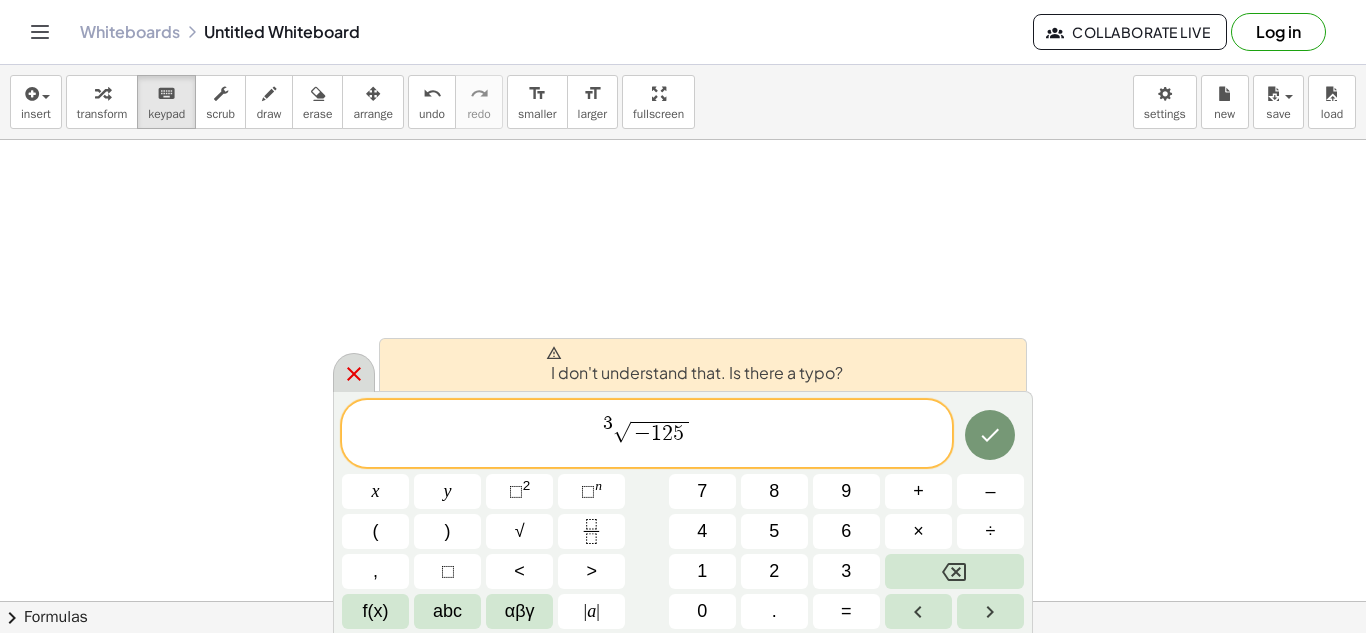 click 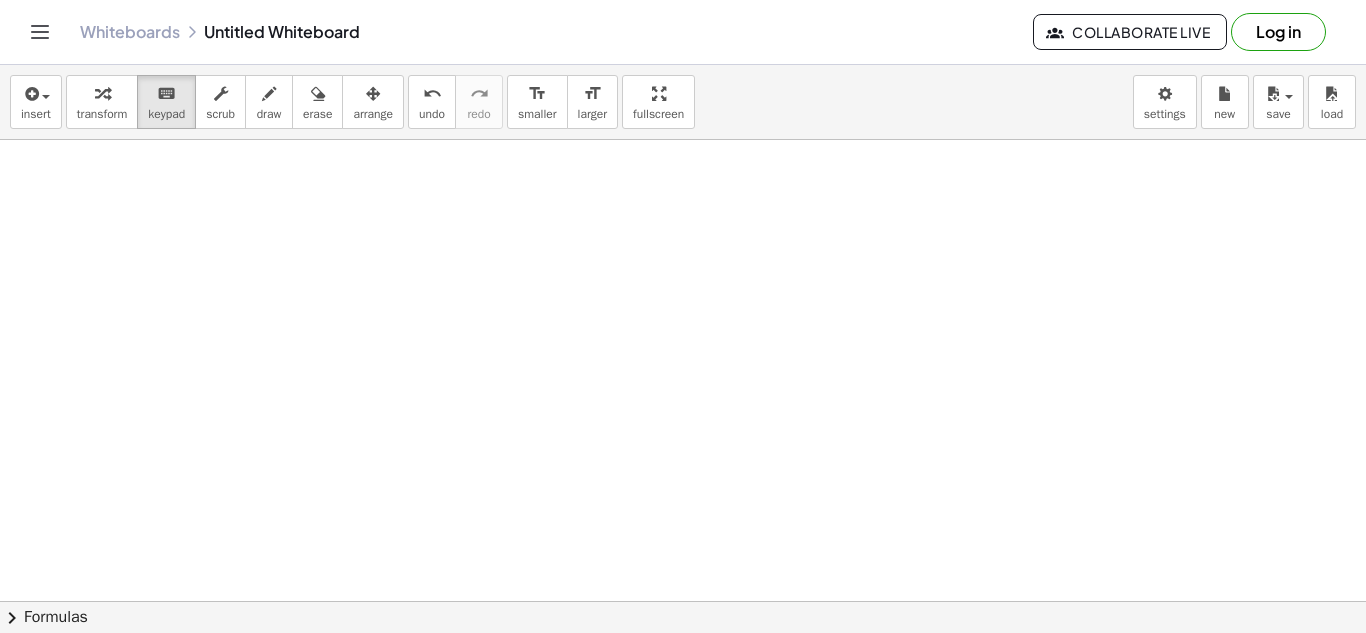 click on "insert select one: Math Expression Function Text Youtube Video Graphing Geometry Geometry 3D transform keyboard keypad scrub draw erase arrange undo undo redo redo format_size smaller format_size larger fullscreen load   save new settings" at bounding box center [683, 102] 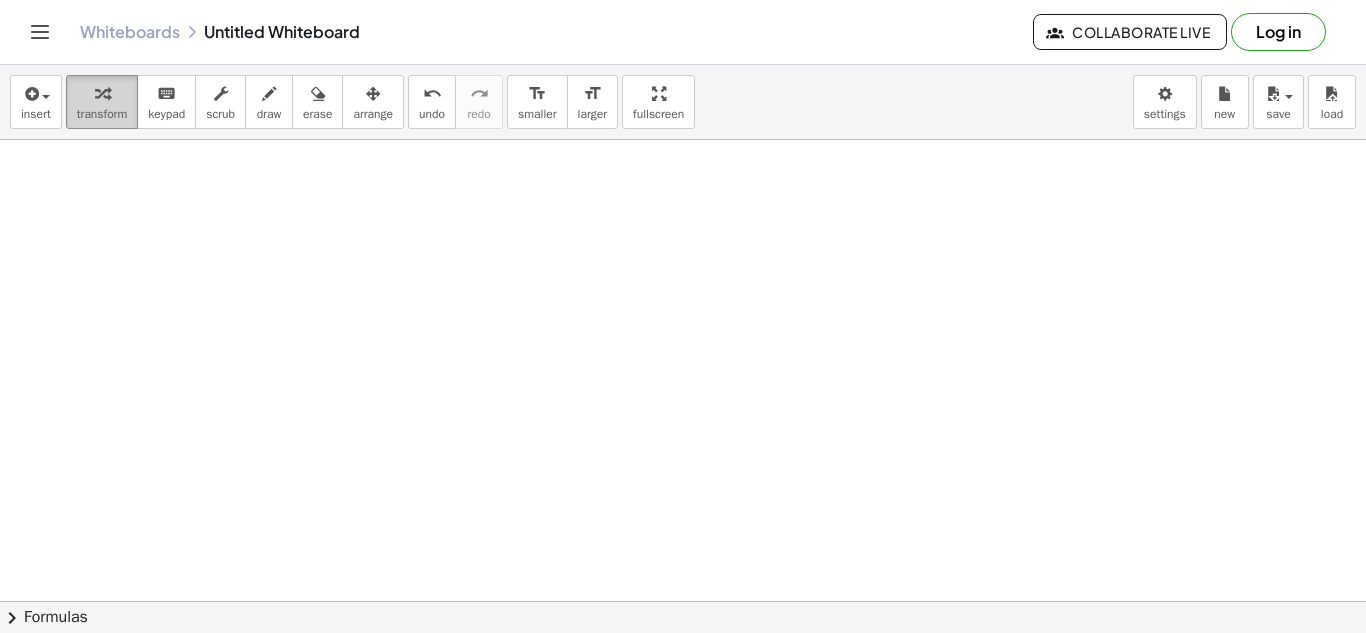 click at bounding box center (102, 93) 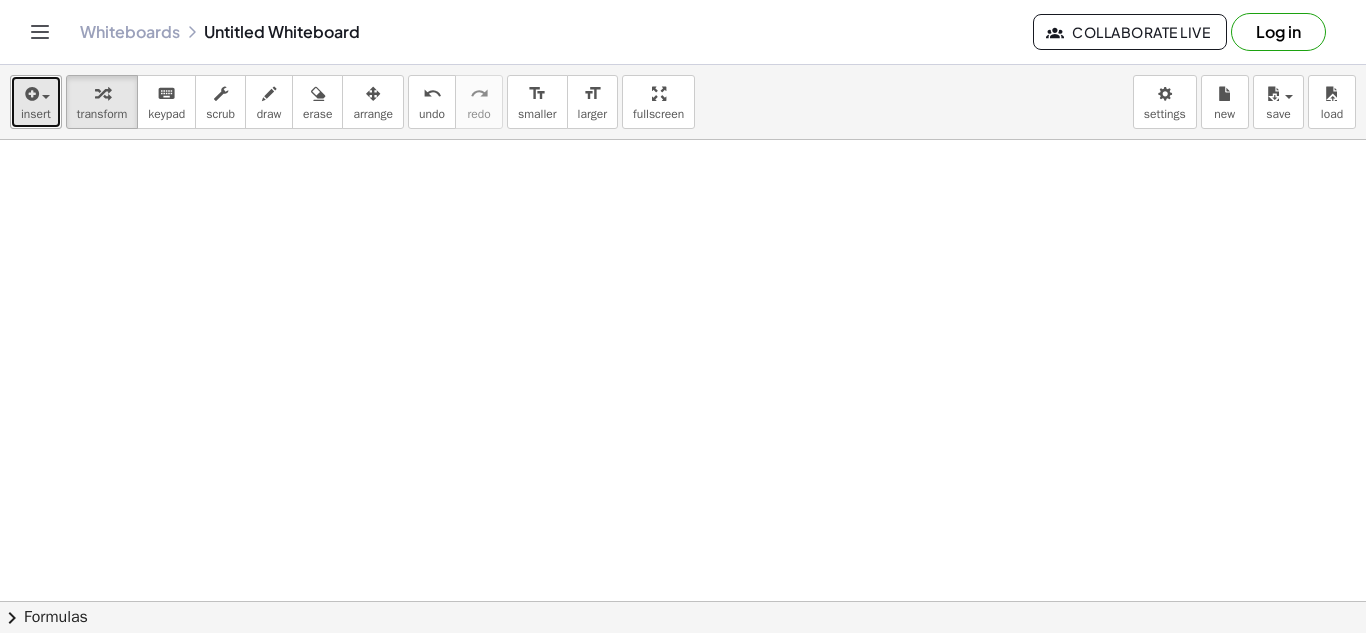 click on "insert" at bounding box center (36, 102) 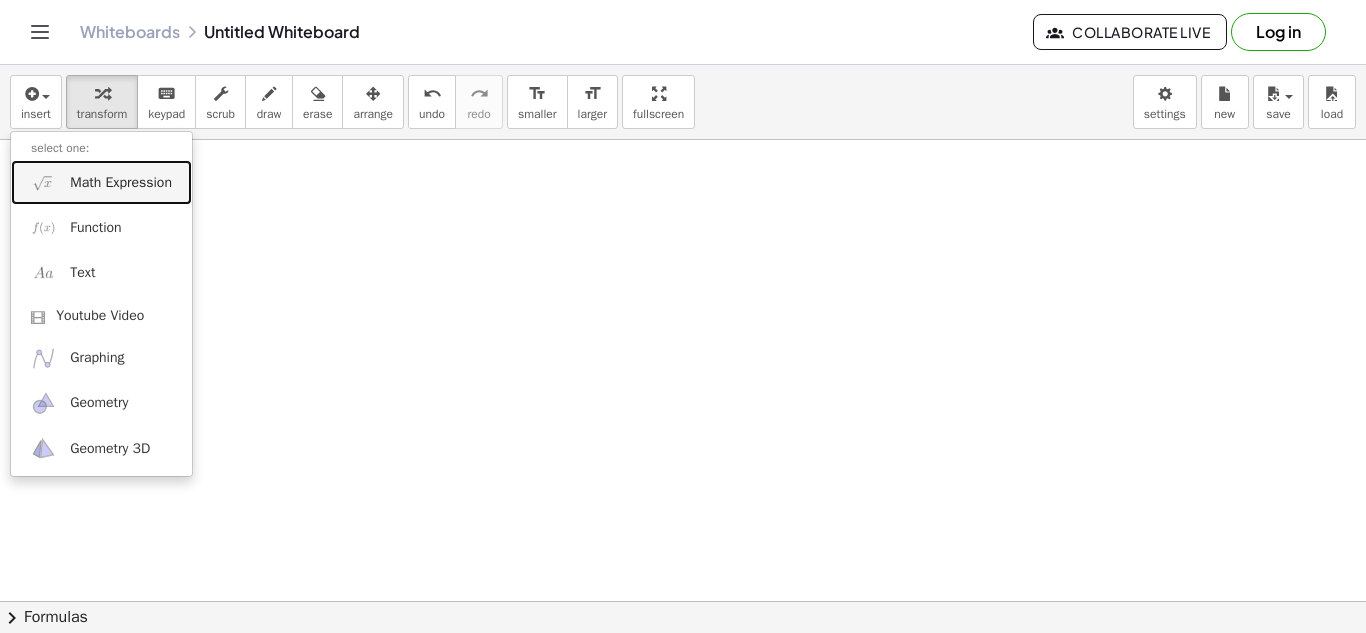 click on "Math Expression" at bounding box center [121, 183] 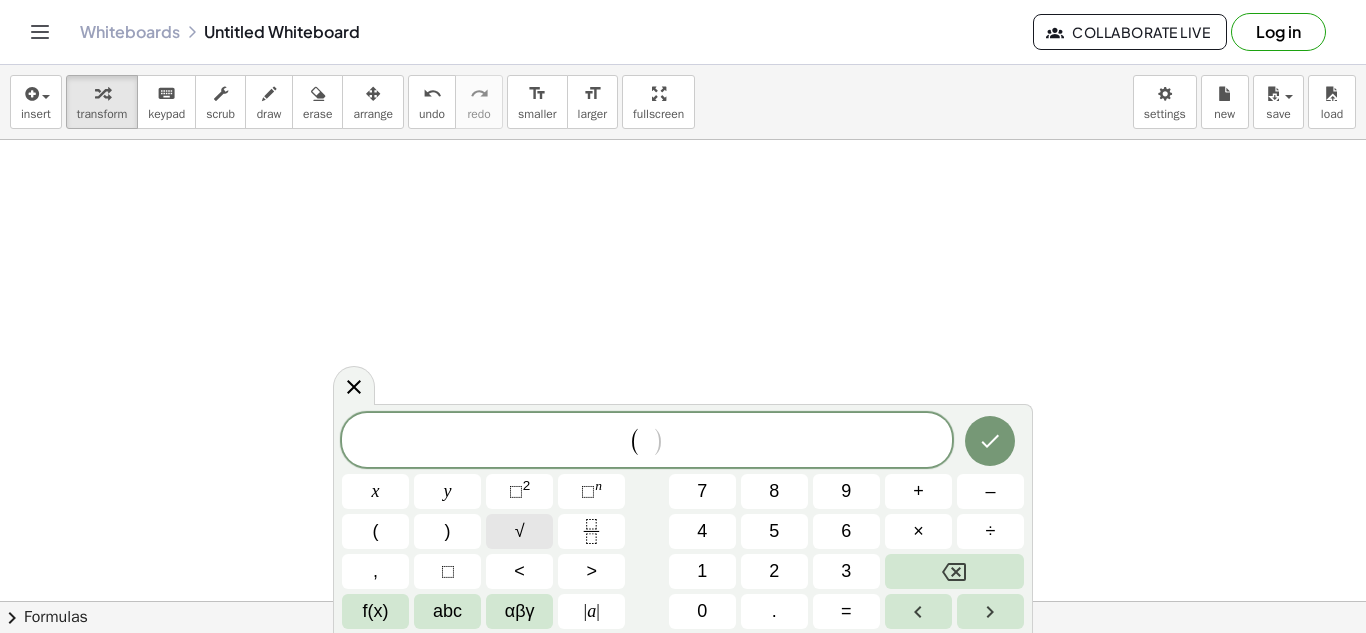 click on "√" at bounding box center [520, 531] 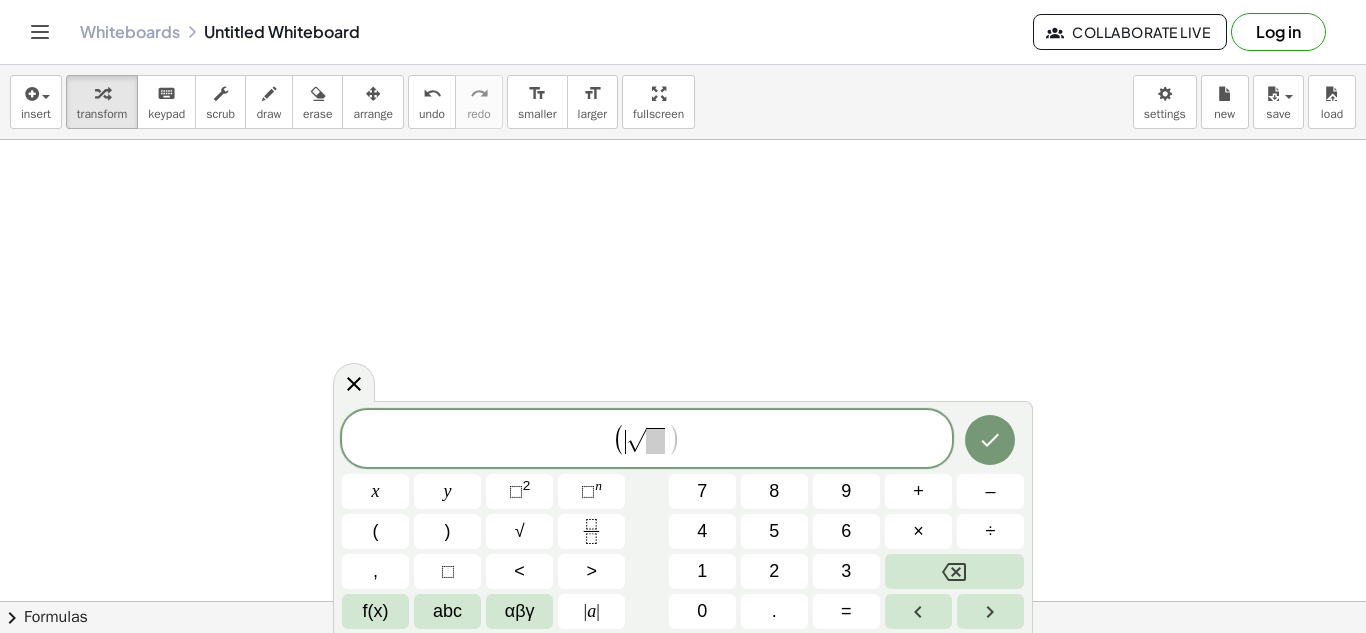 click on "√" at bounding box center [636, 440] 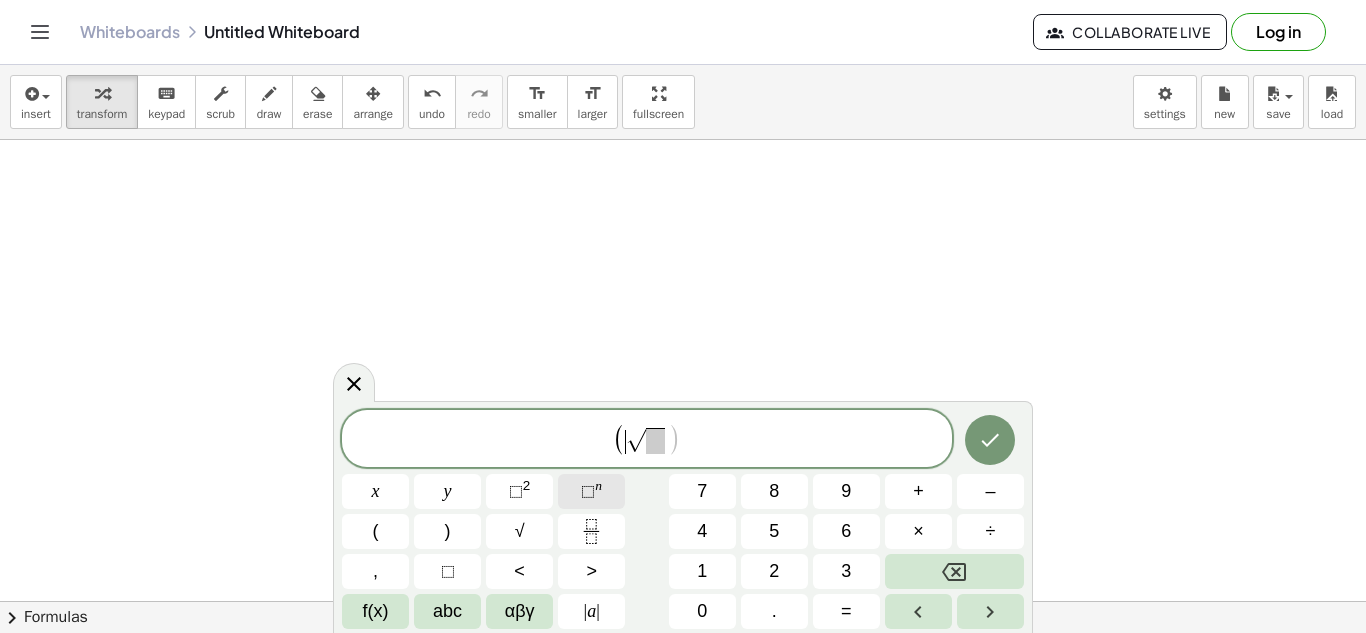 click on "n" at bounding box center [598, 485] 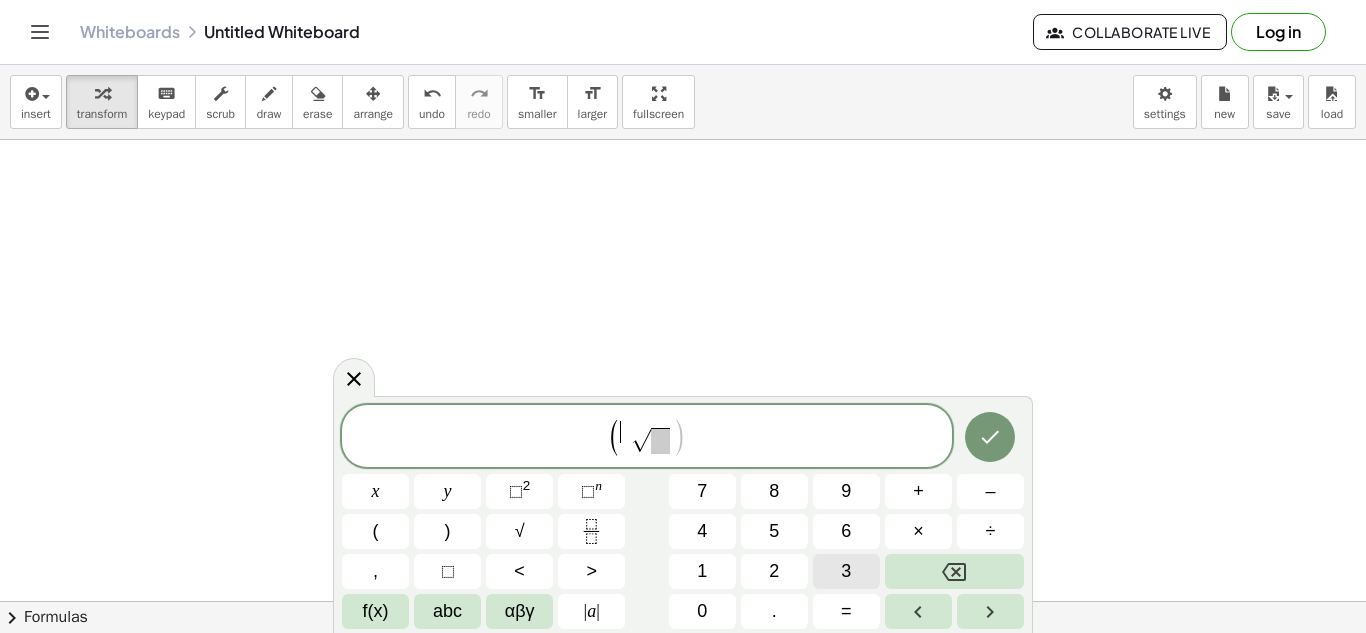 click on "3" at bounding box center [846, 571] 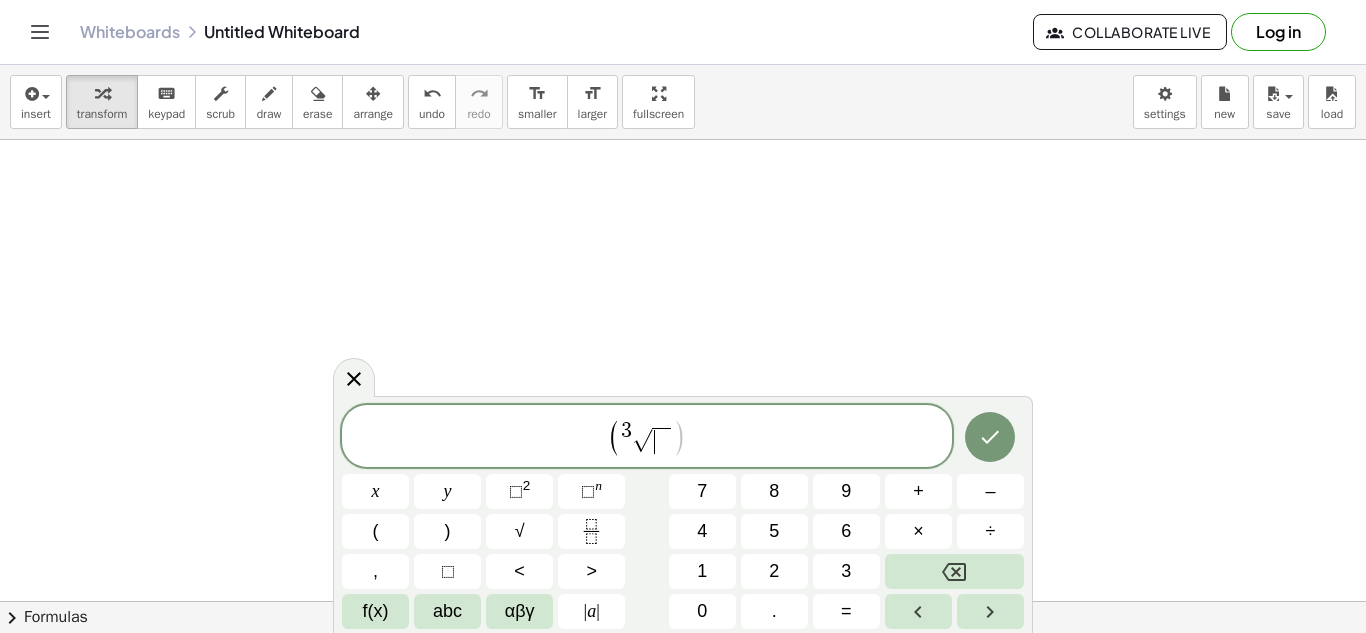 click on "​" at bounding box center (661, 441) 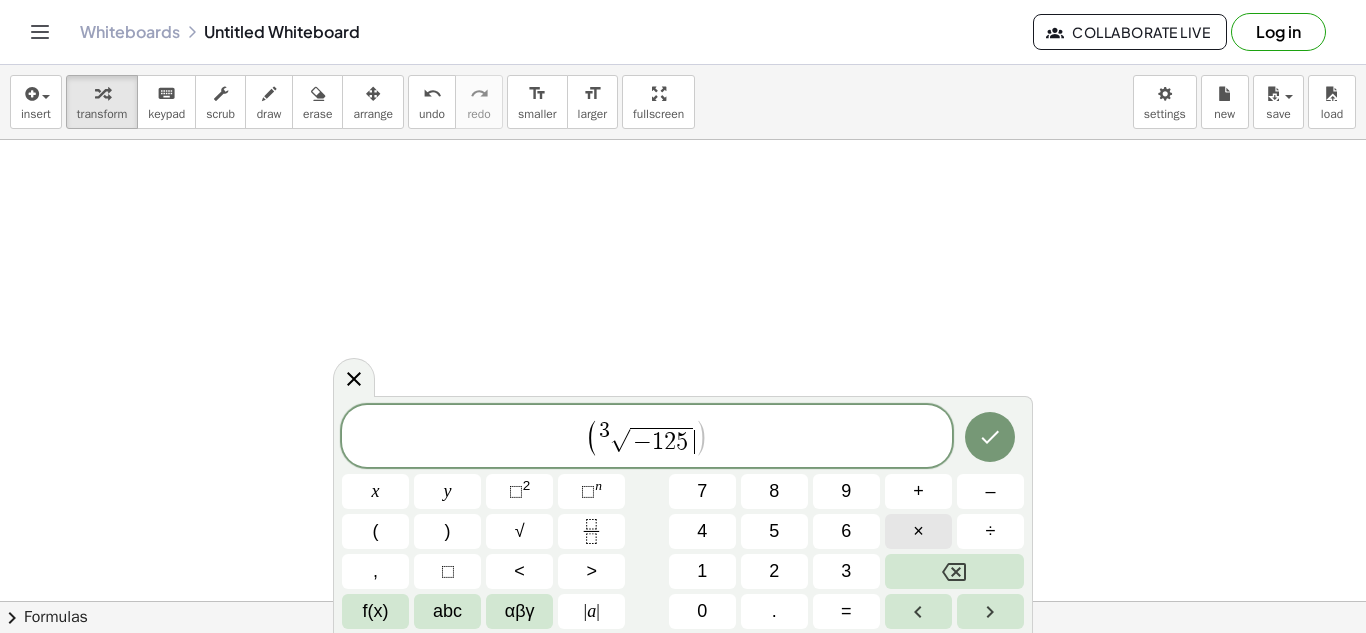 click on "×" at bounding box center [918, 531] 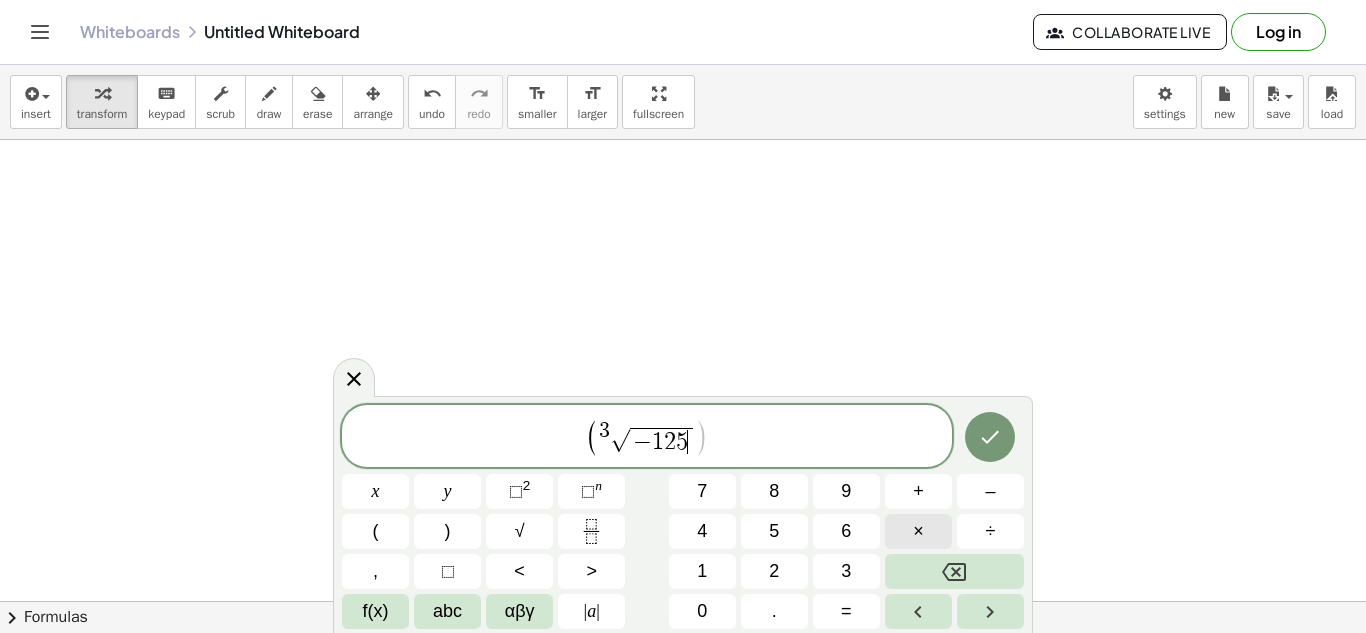 click on "×" at bounding box center (918, 531) 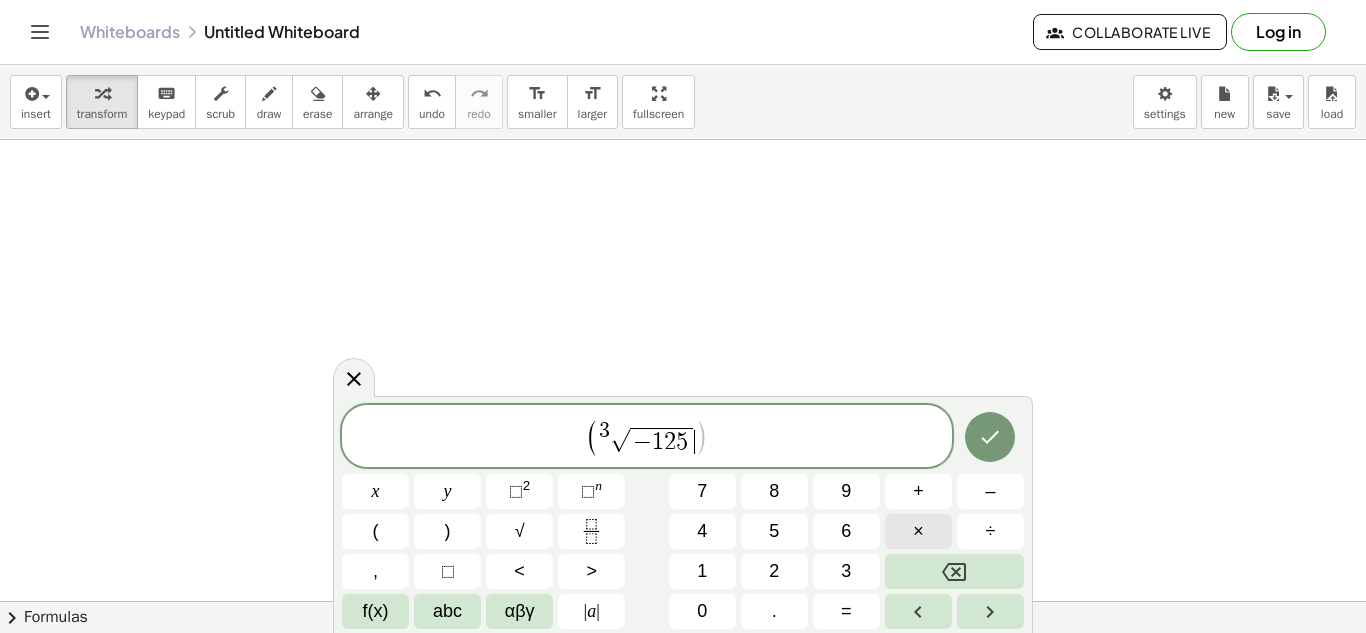 click on "×" at bounding box center (918, 531) 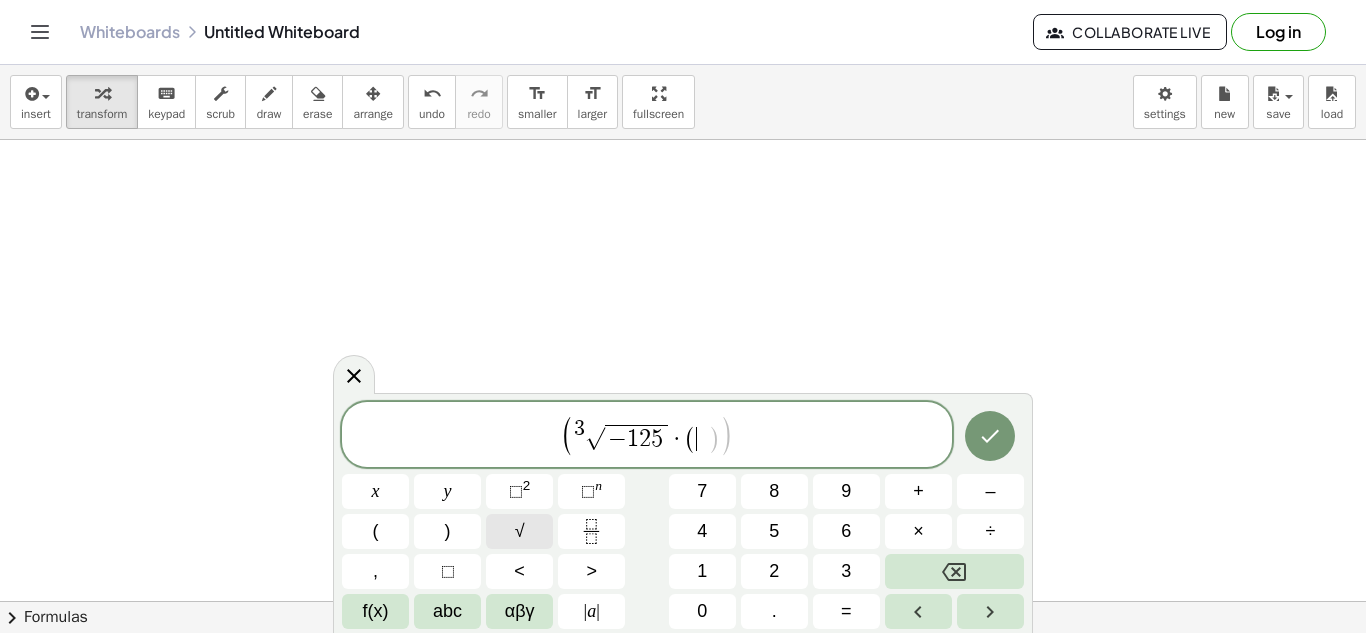 click on "√" at bounding box center (520, 531) 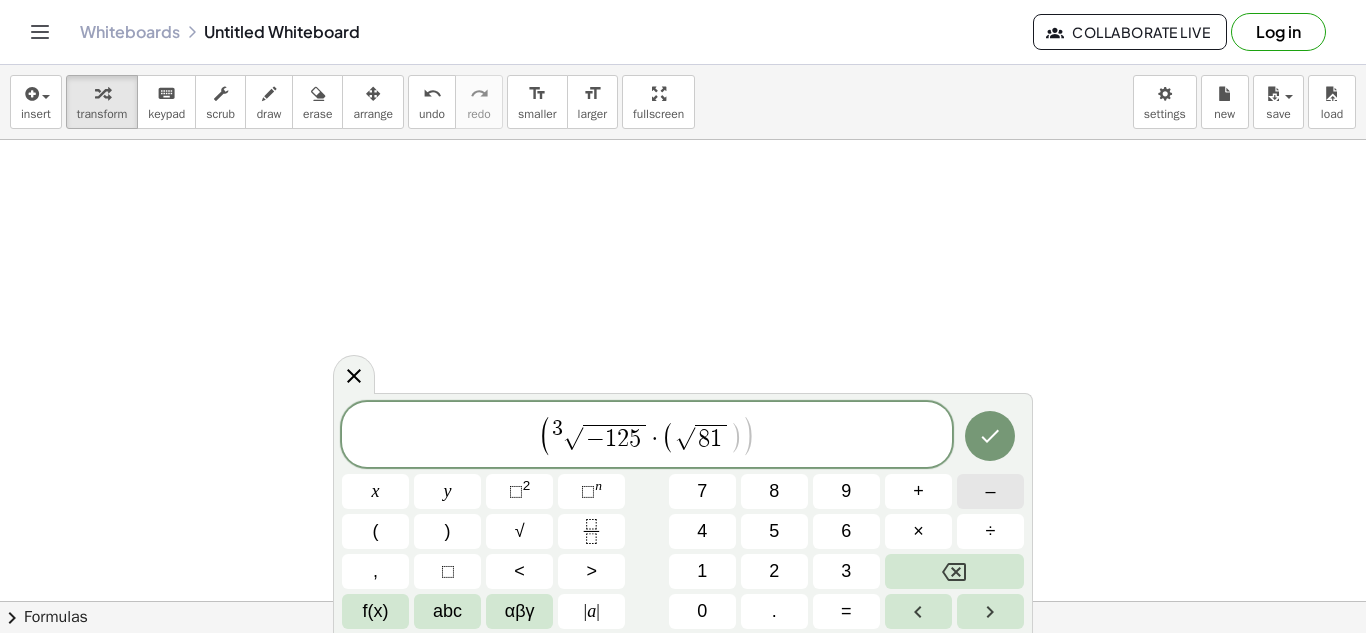 click on "–" at bounding box center [990, 491] 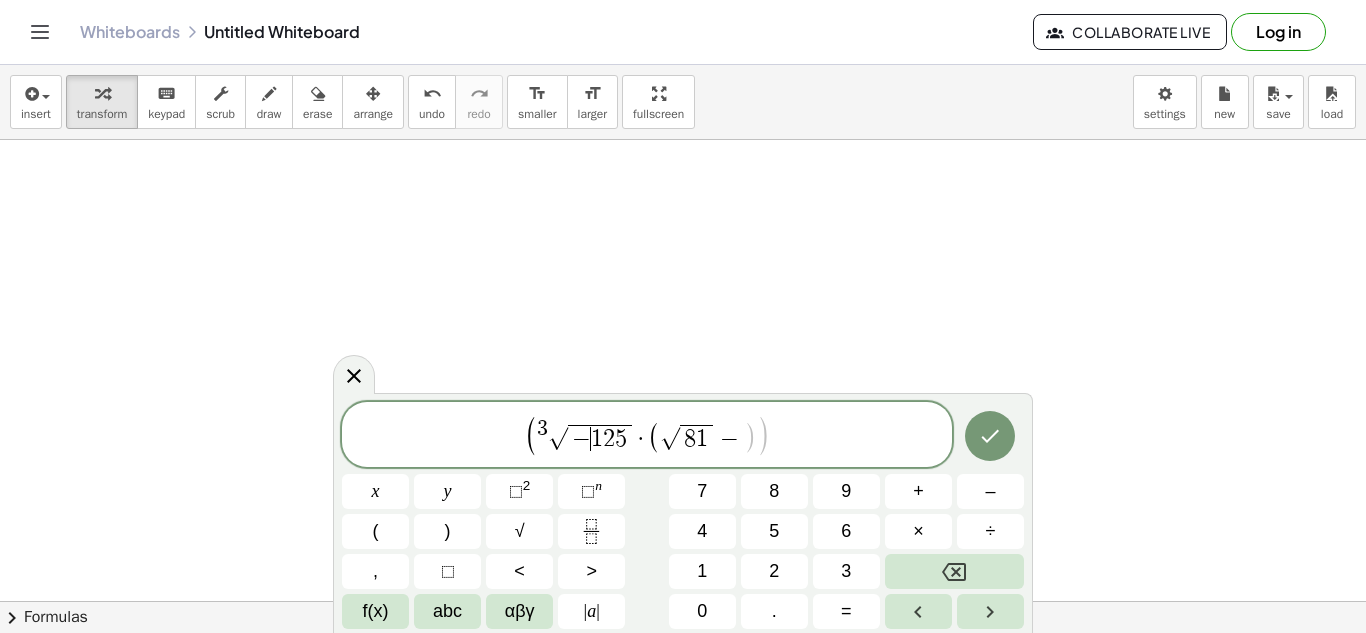 click on "−" at bounding box center (581, 439) 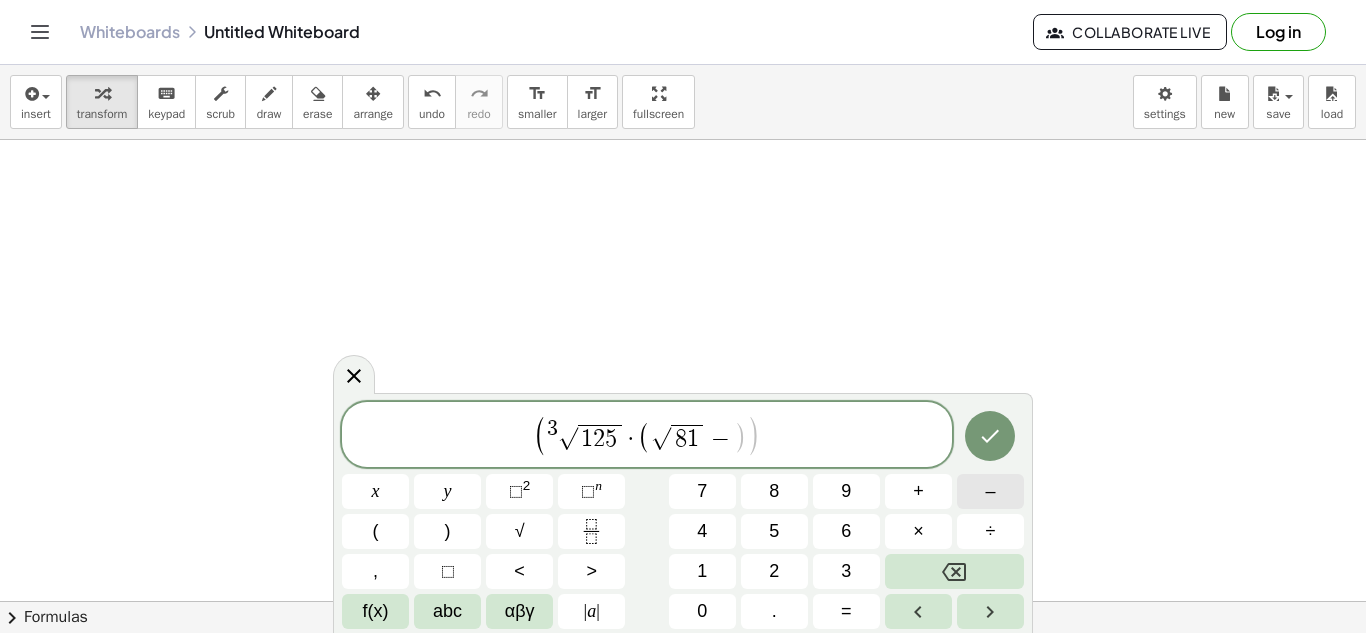 click on "–" at bounding box center (990, 491) 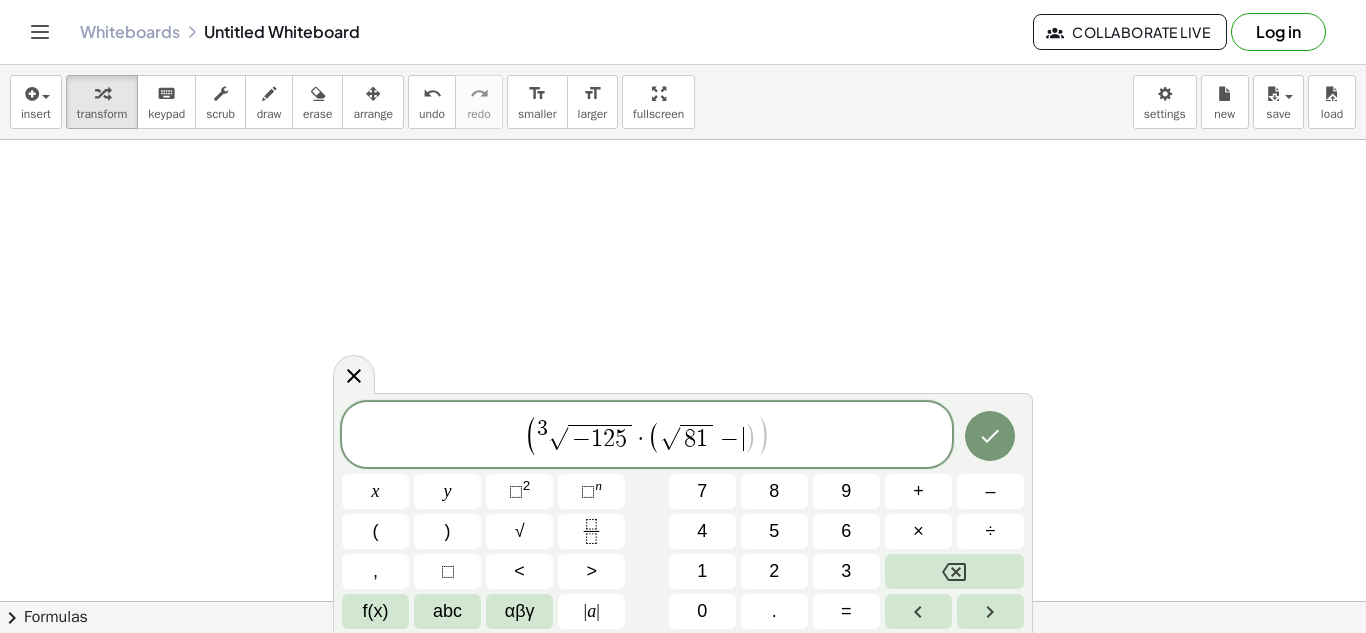 click on ")" at bounding box center (750, 437) 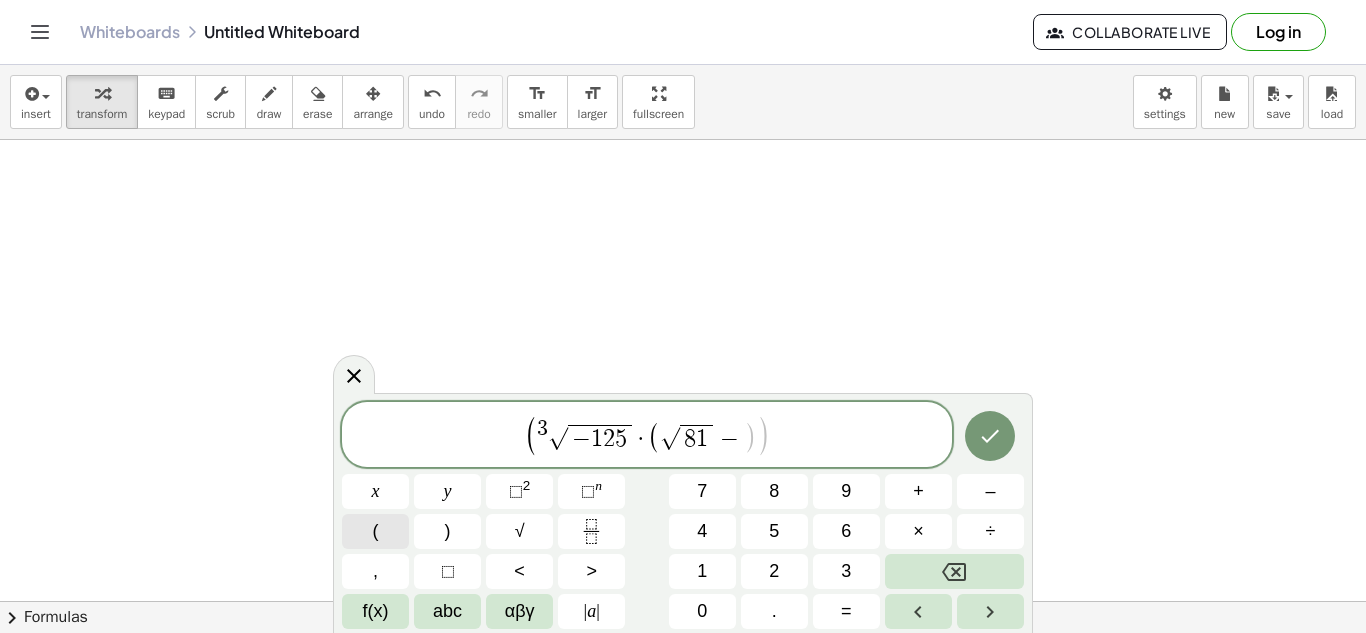 click on "(" at bounding box center [376, 531] 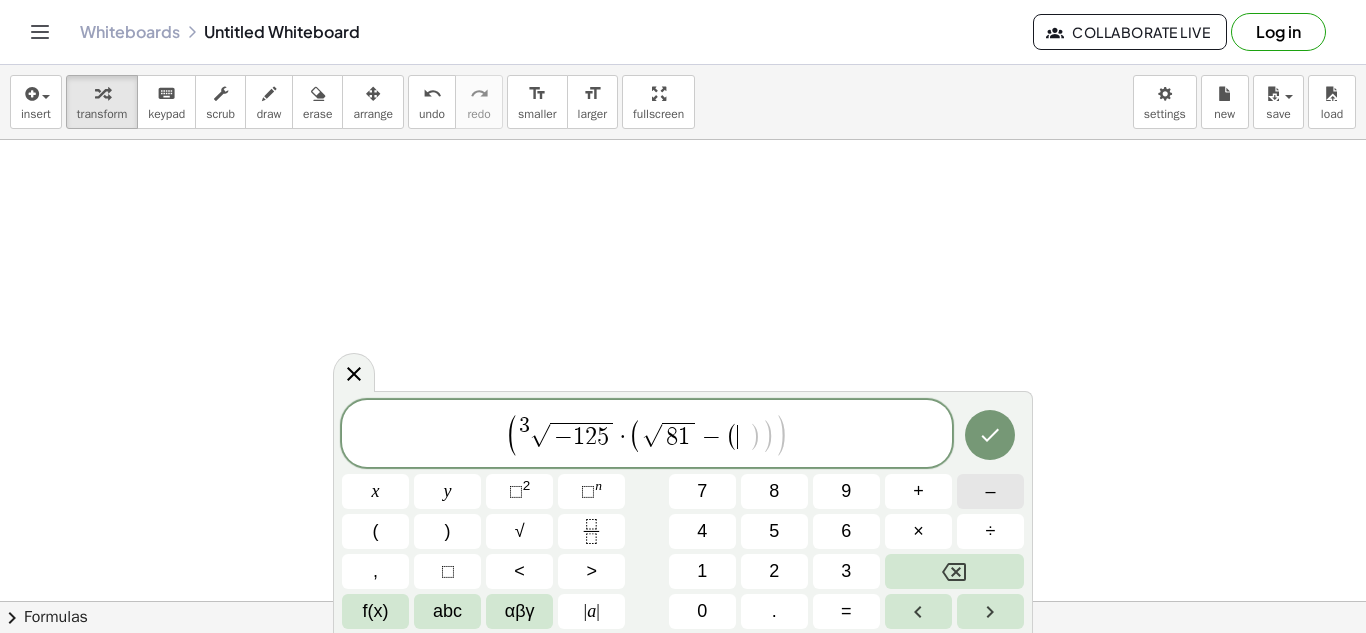 click on "–" at bounding box center (990, 491) 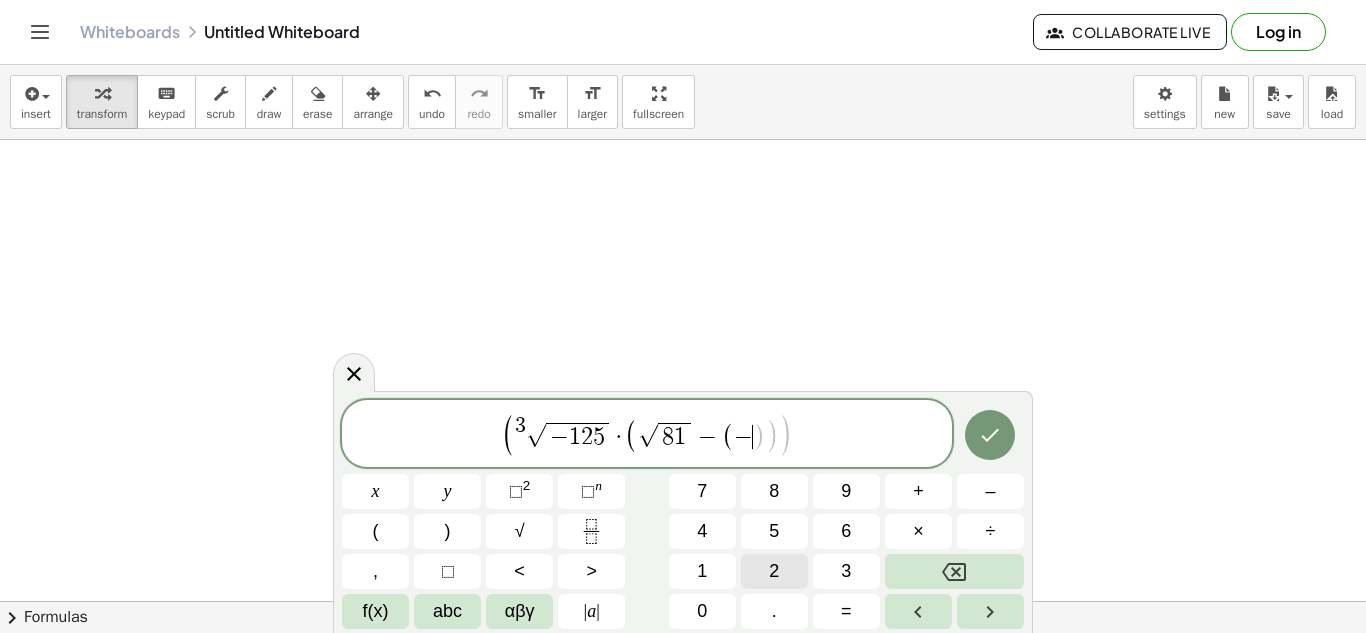 click on "2" at bounding box center [774, 571] 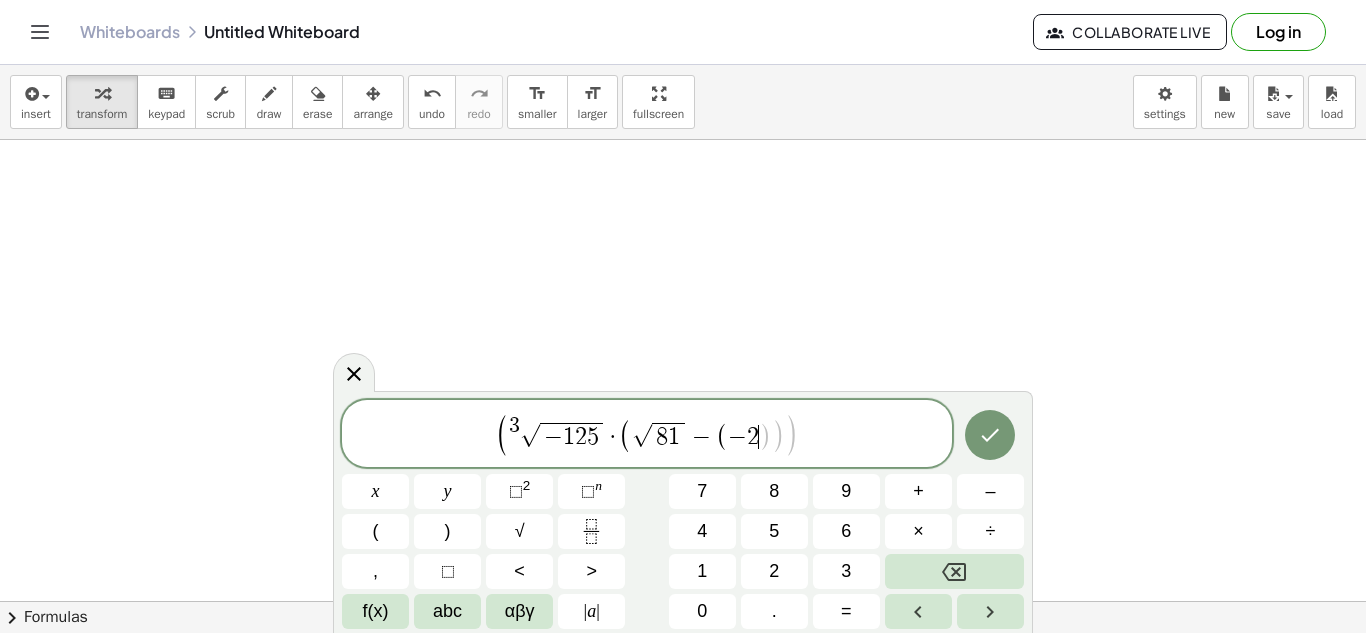 click on ")" at bounding box center (765, 436) 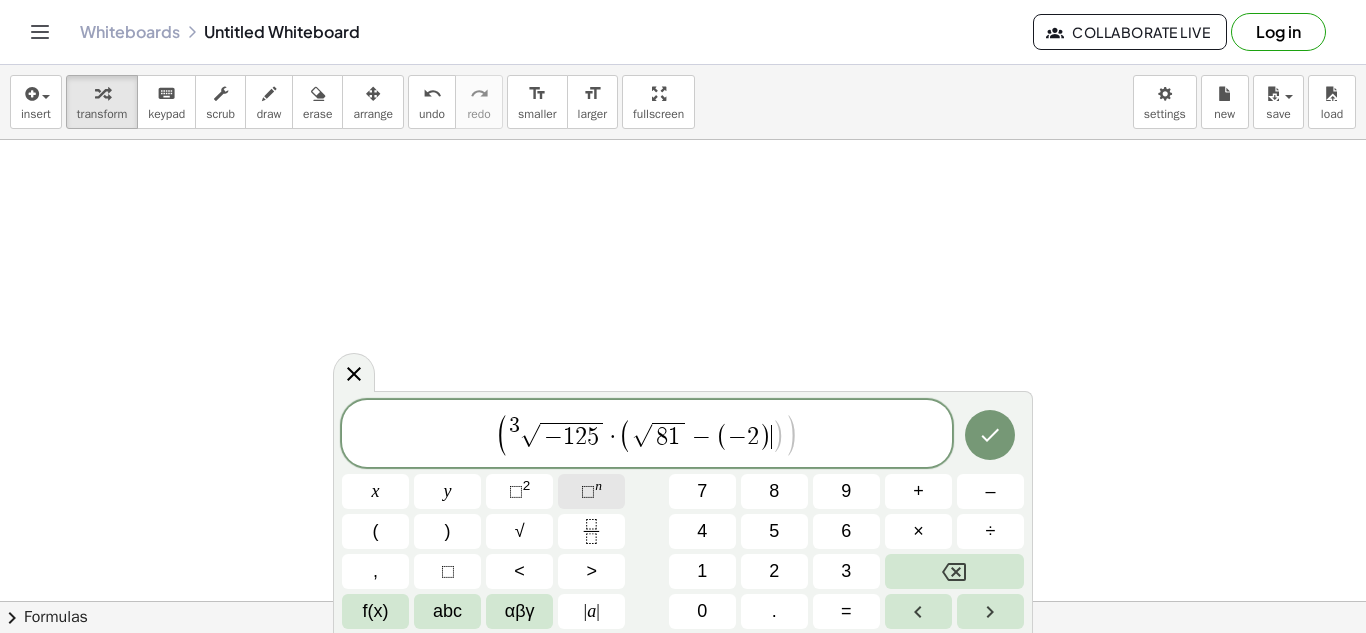 click on "n" at bounding box center (598, 485) 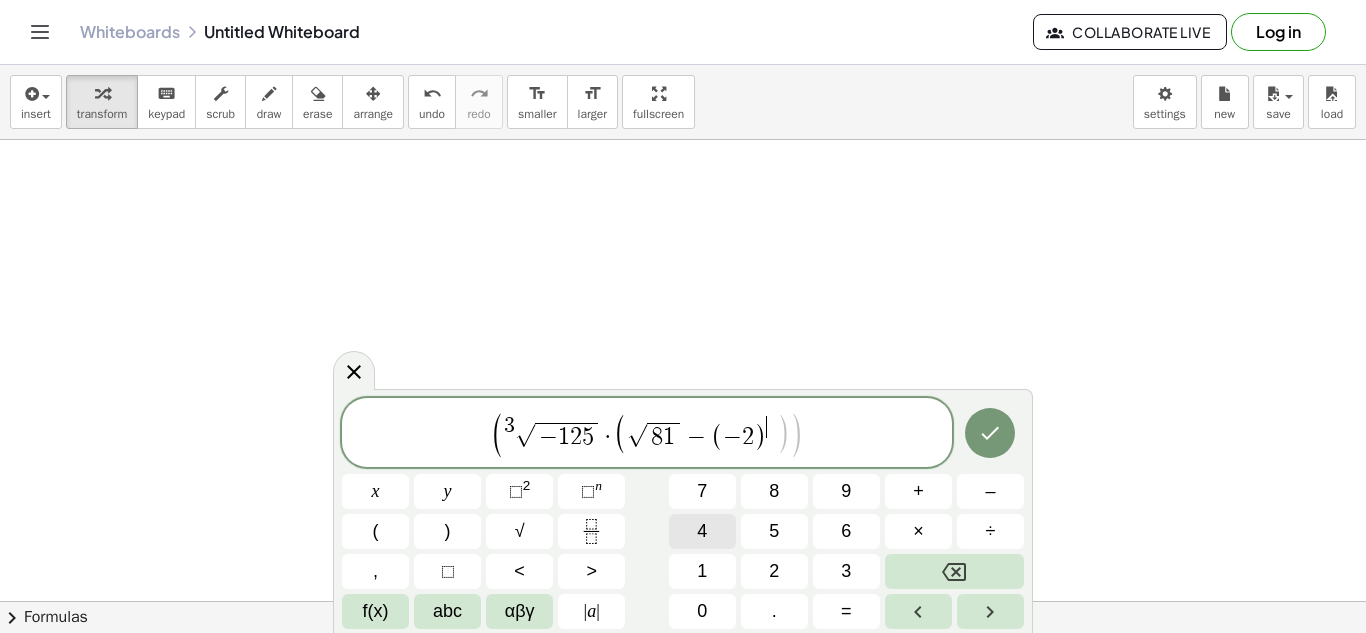 click on "4" at bounding box center (702, 531) 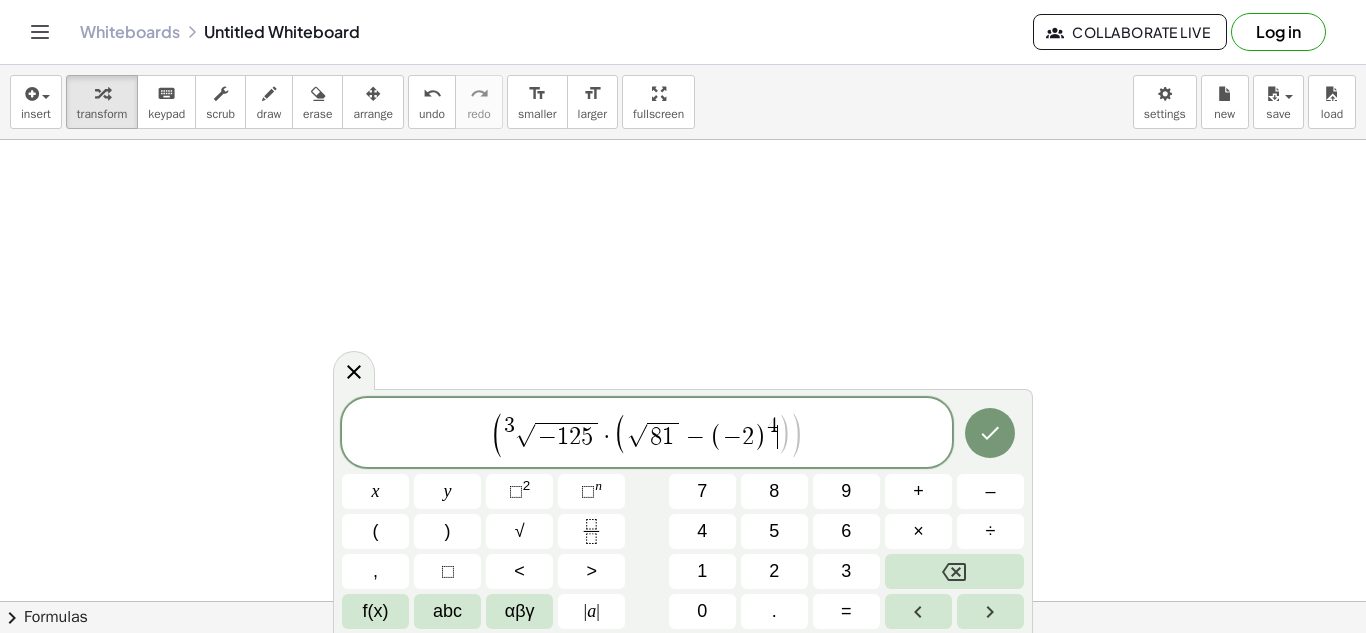 click on ")" at bounding box center [784, 434] 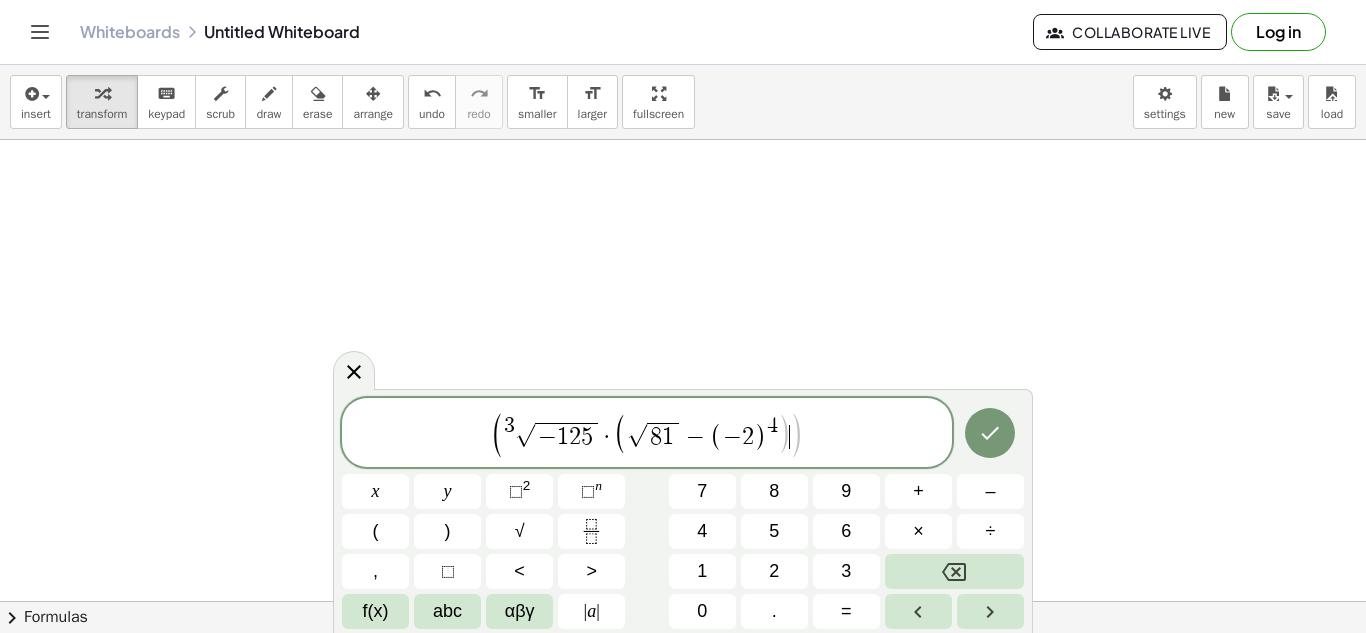 click on ")" at bounding box center [797, 434] 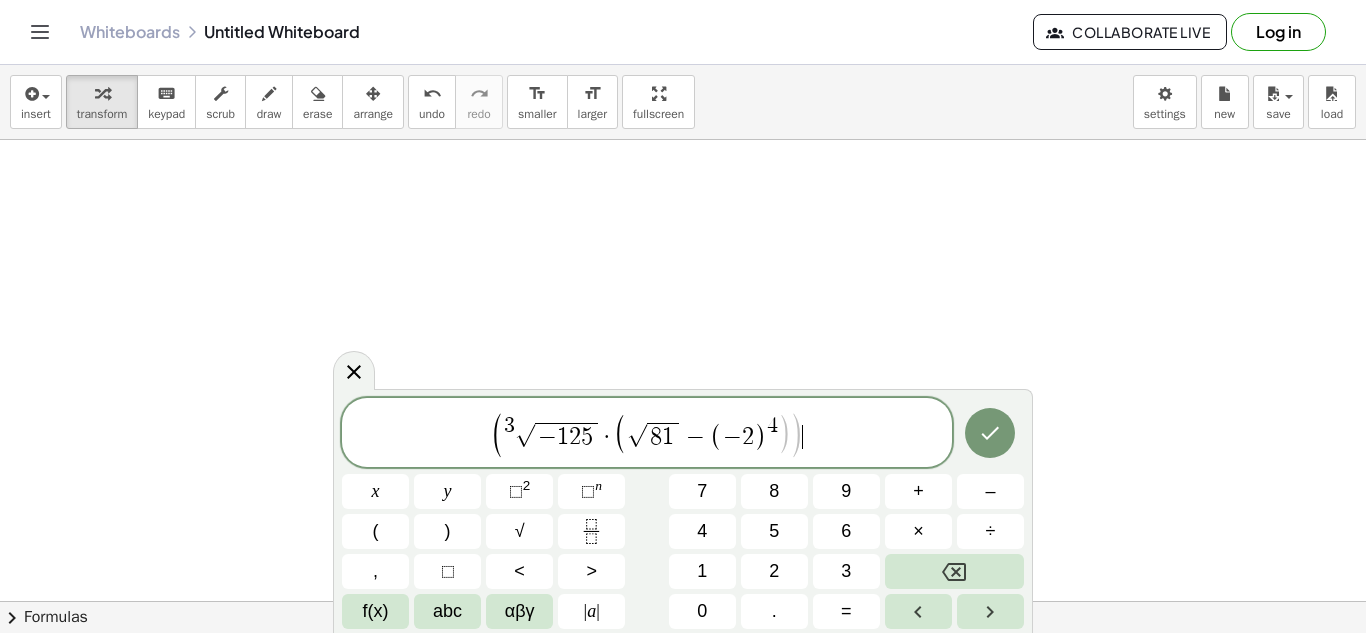 click on "( 3 √ − 1 2 5 · ( √ 8 1 − ( − 2 ) 4 ) ) ​" at bounding box center (647, 434) 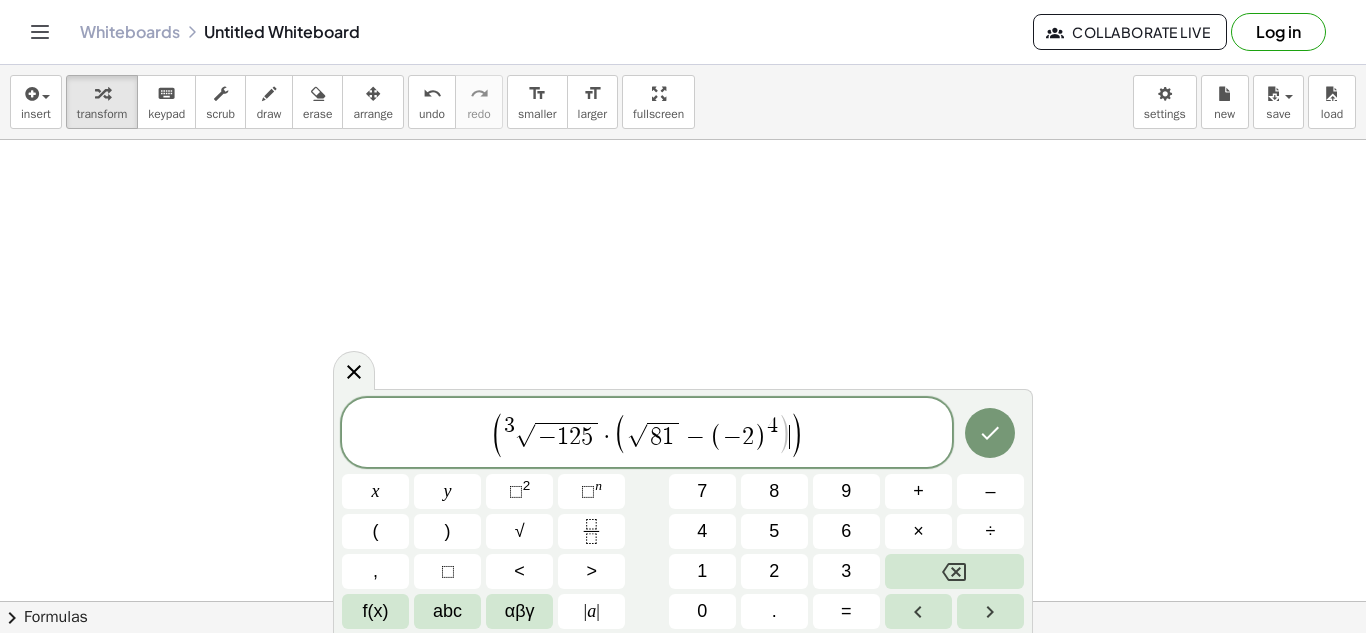 click on ")" at bounding box center (784, 434) 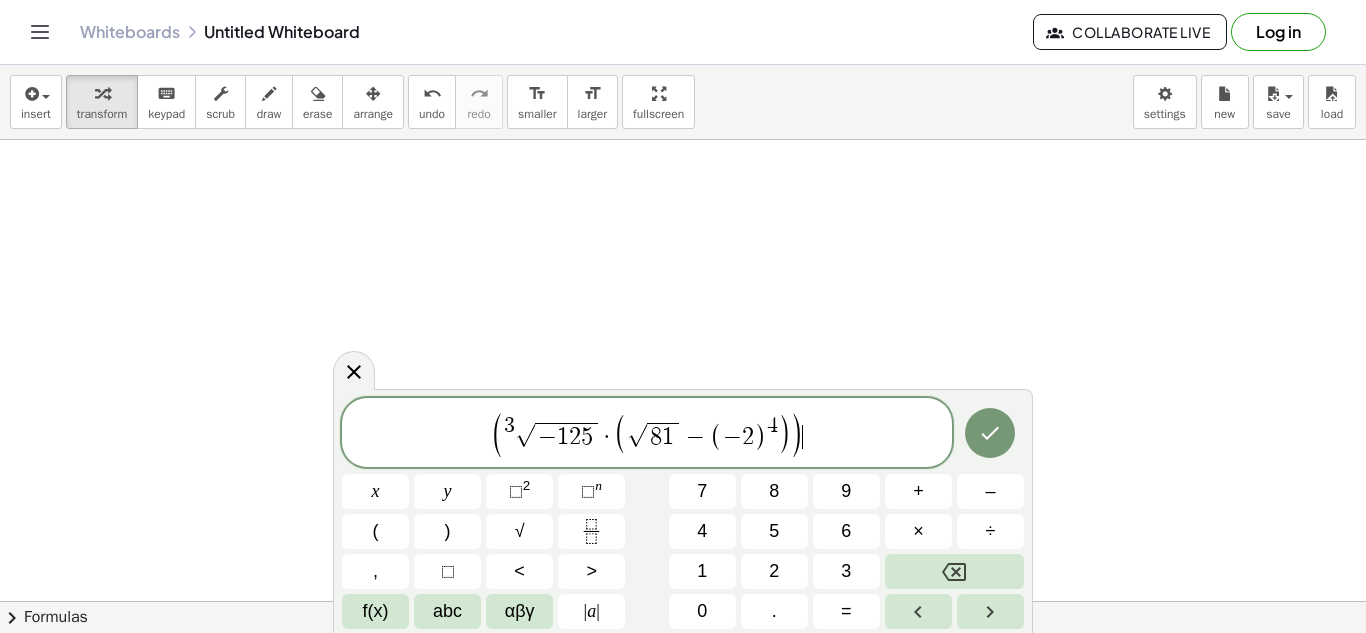 click on "( 3 √ − 1 2 5 · ( √ 8 1 − ( − 2 ) 4 ) ) ​" at bounding box center (647, 434) 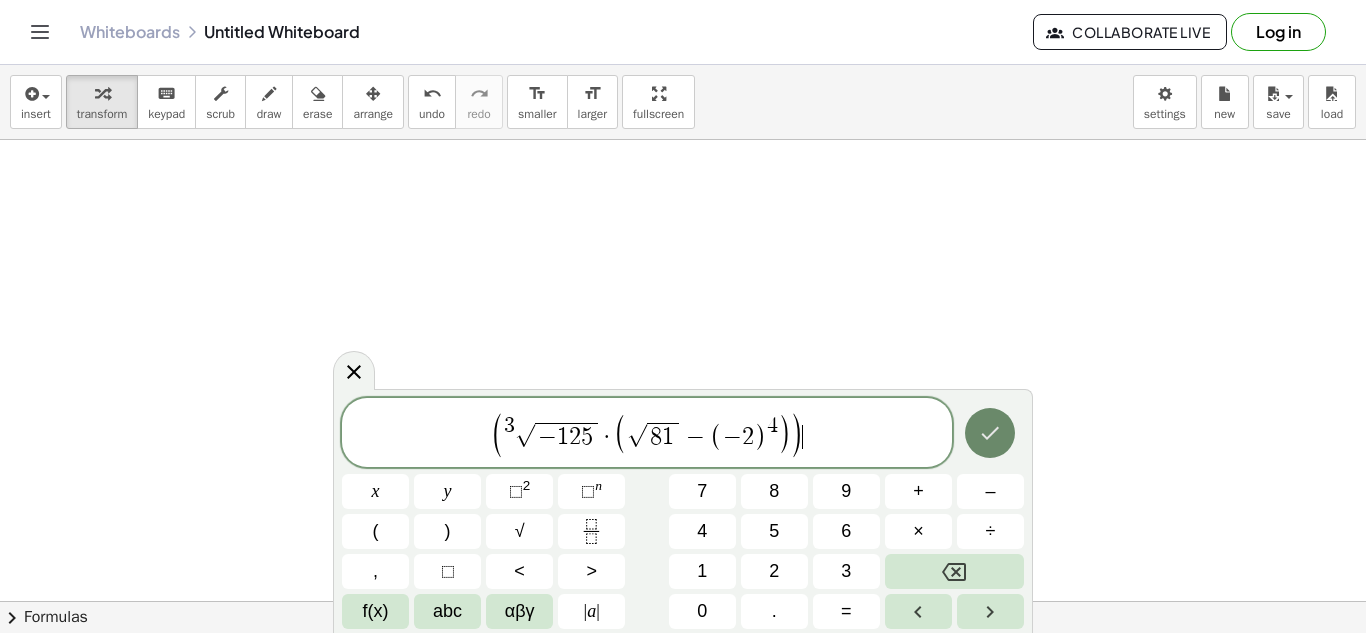 click at bounding box center (990, 433) 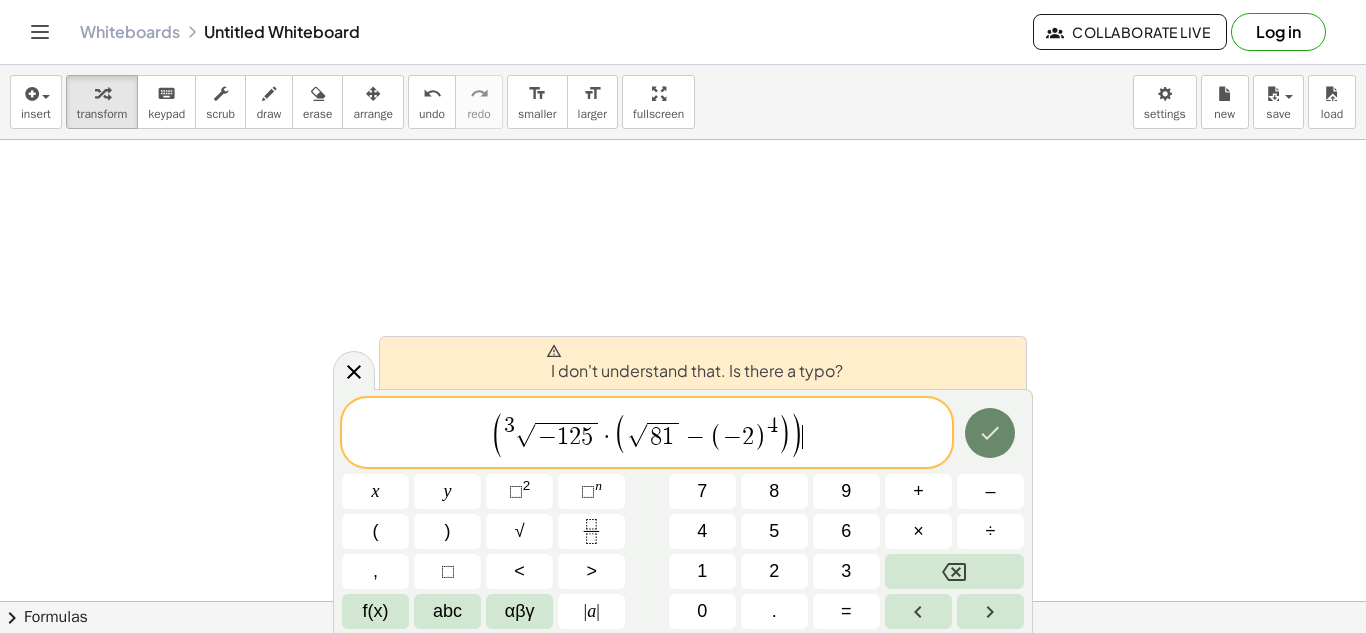 click at bounding box center (990, 433) 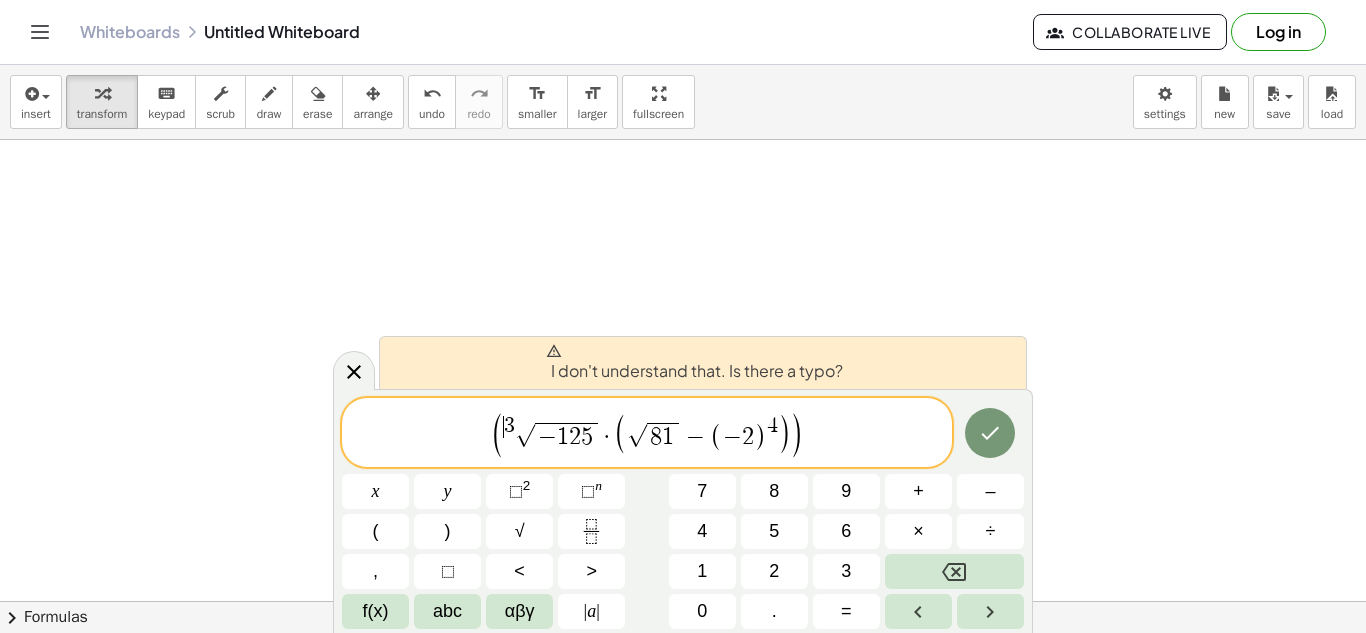 click on "3" at bounding box center (509, 426) 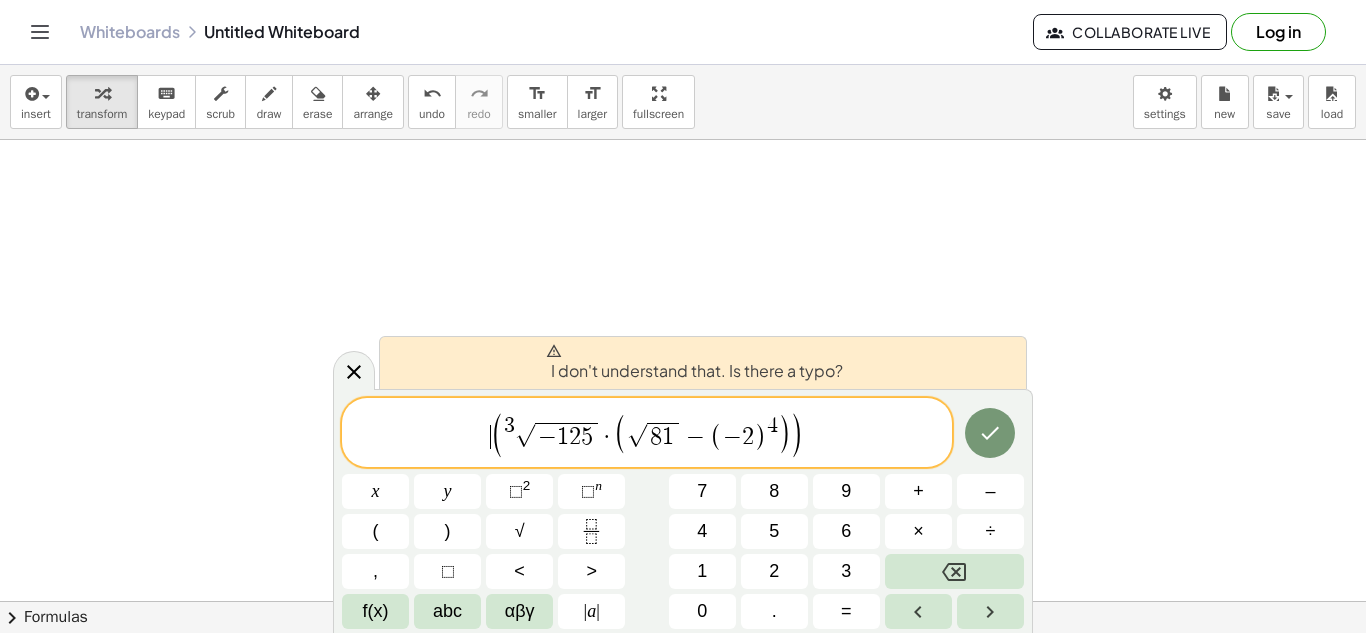click on "​ ( 3 √ − 1 2 5 · ( √ 8 1 − ( − 2 ) 4 ) )" at bounding box center [647, 434] 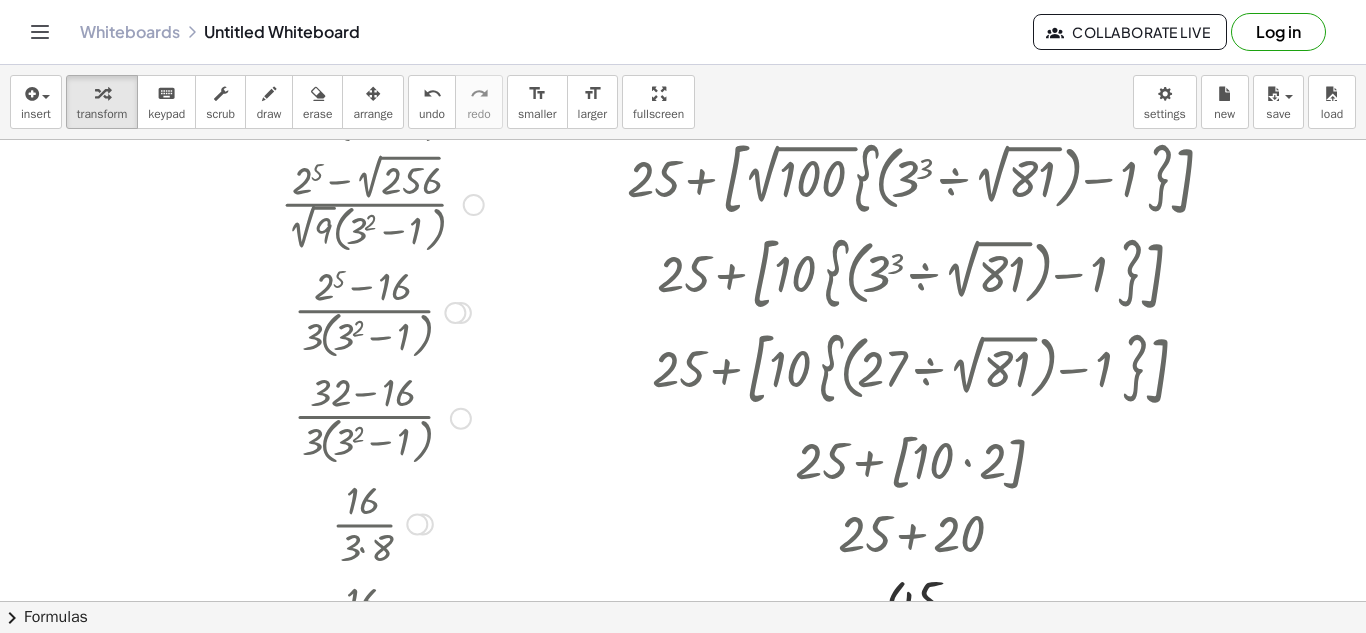 scroll, scrollTop: 0, scrollLeft: 0, axis: both 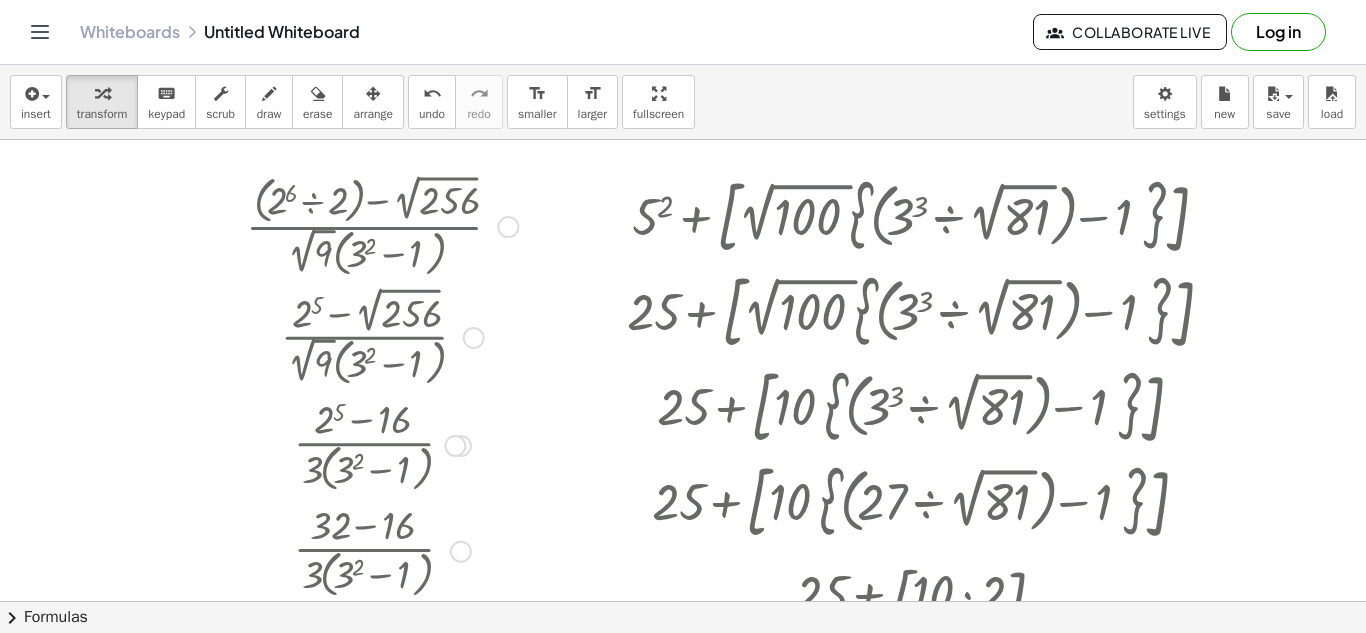 click at bounding box center [382, 225] 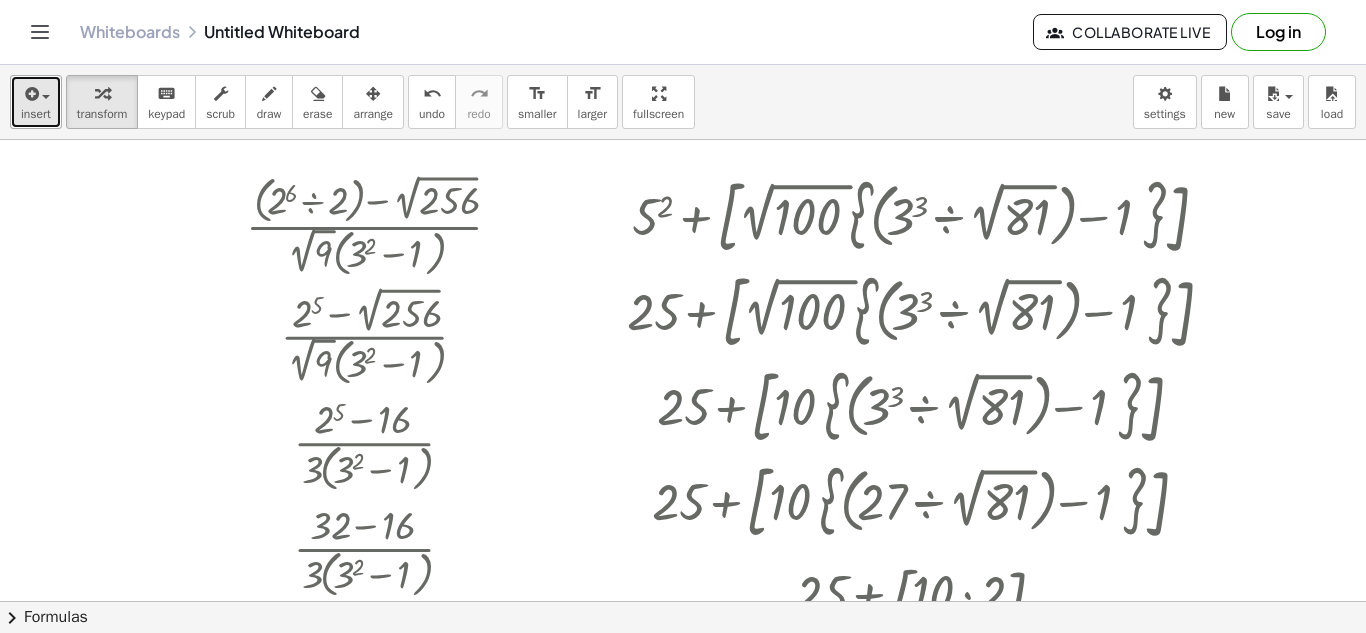 click on "insert" at bounding box center (36, 114) 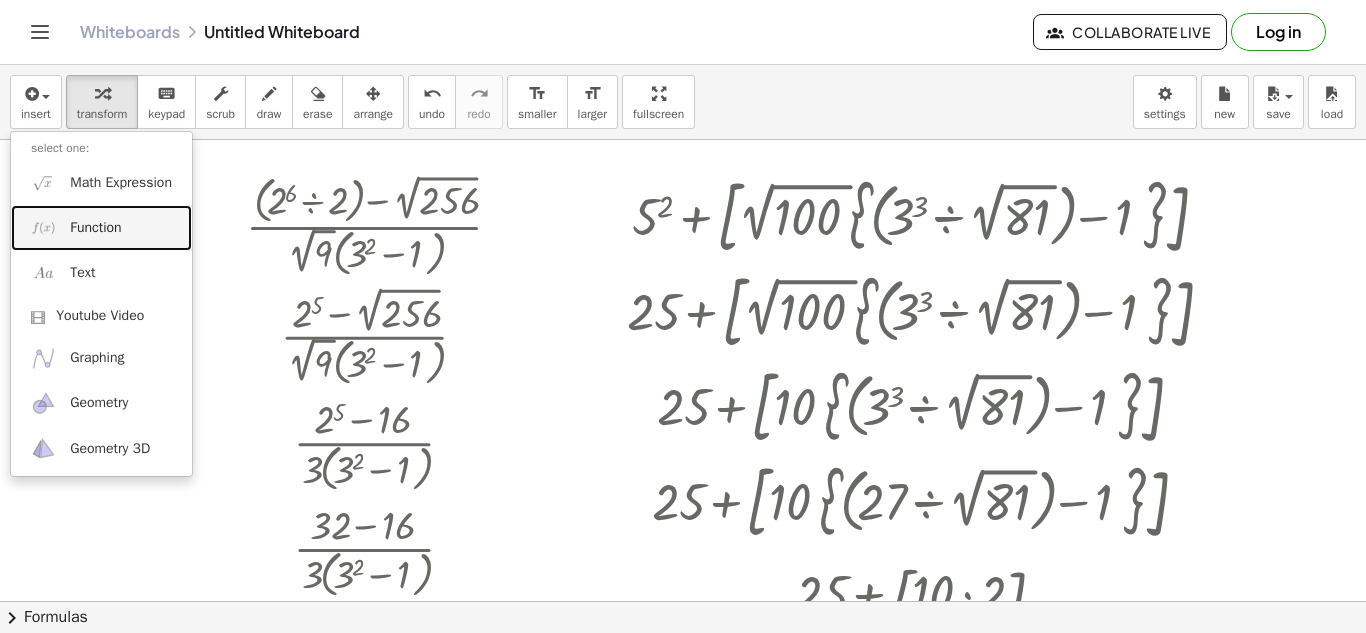 click on "Function" at bounding box center [95, 228] 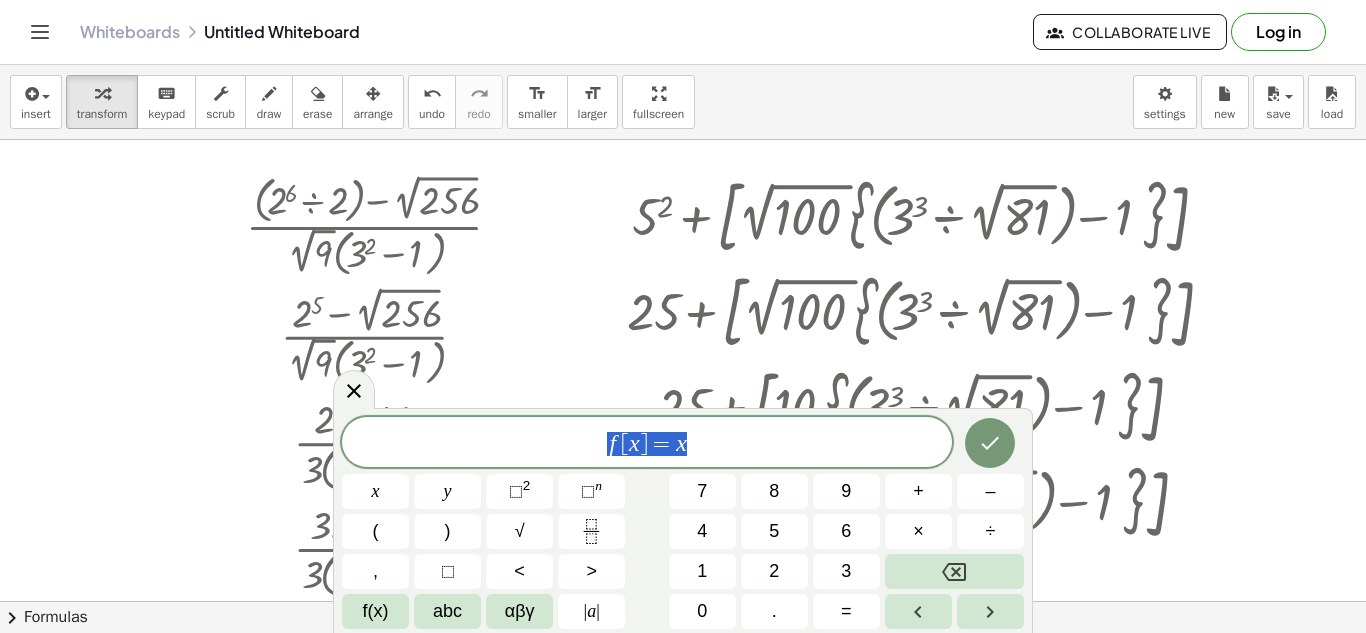 drag, startPoint x: 666, startPoint y: 442, endPoint x: 597, endPoint y: 441, distance: 69.00725 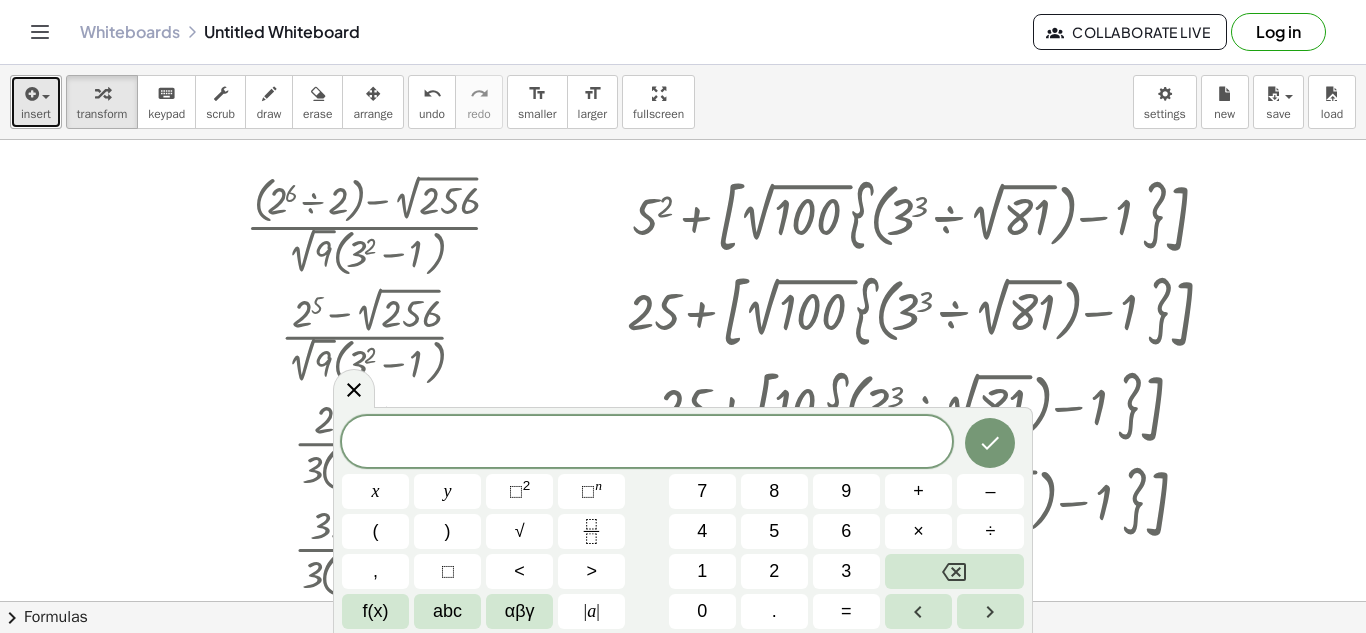 click on "insert" at bounding box center [36, 102] 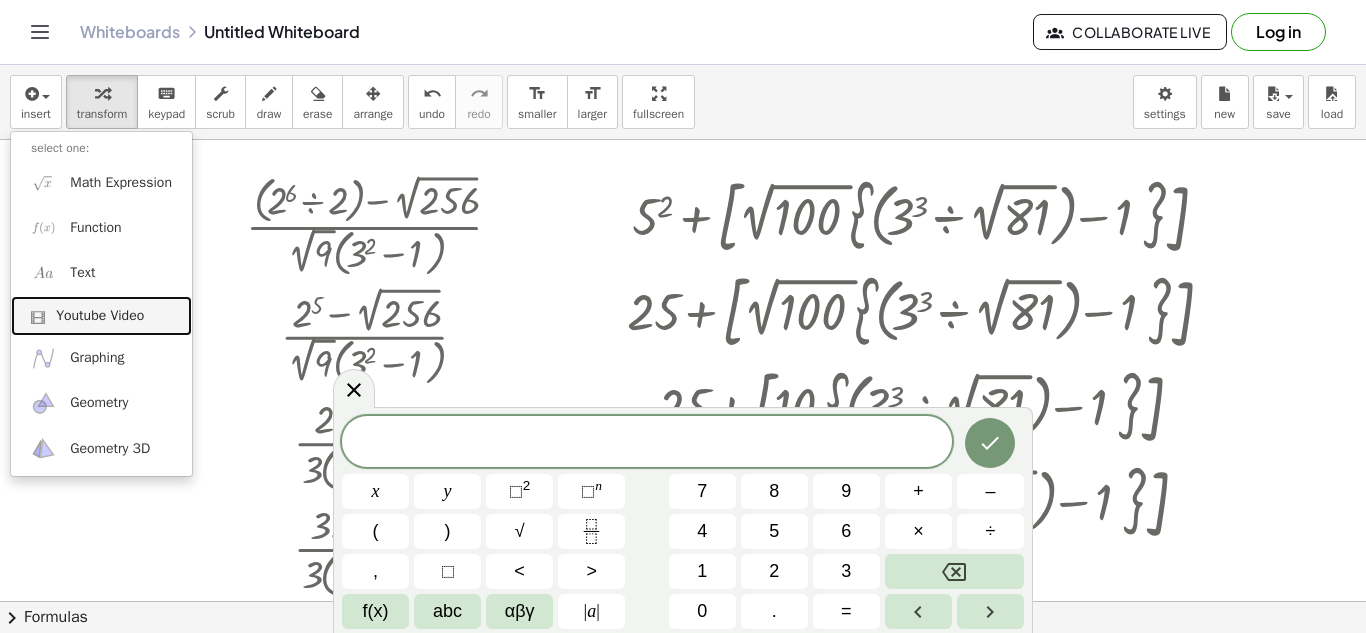 click on "Youtube Video" at bounding box center [100, 316] 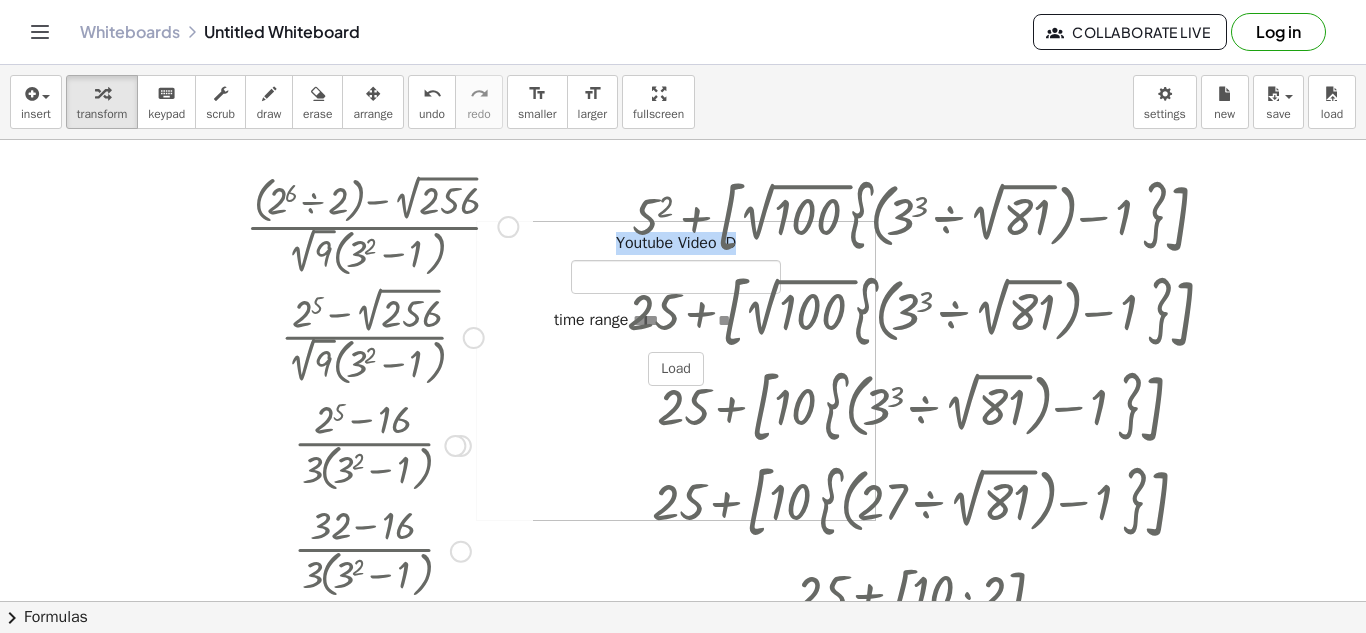 drag, startPoint x: 562, startPoint y: 292, endPoint x: 494, endPoint y: 341, distance: 83.81527 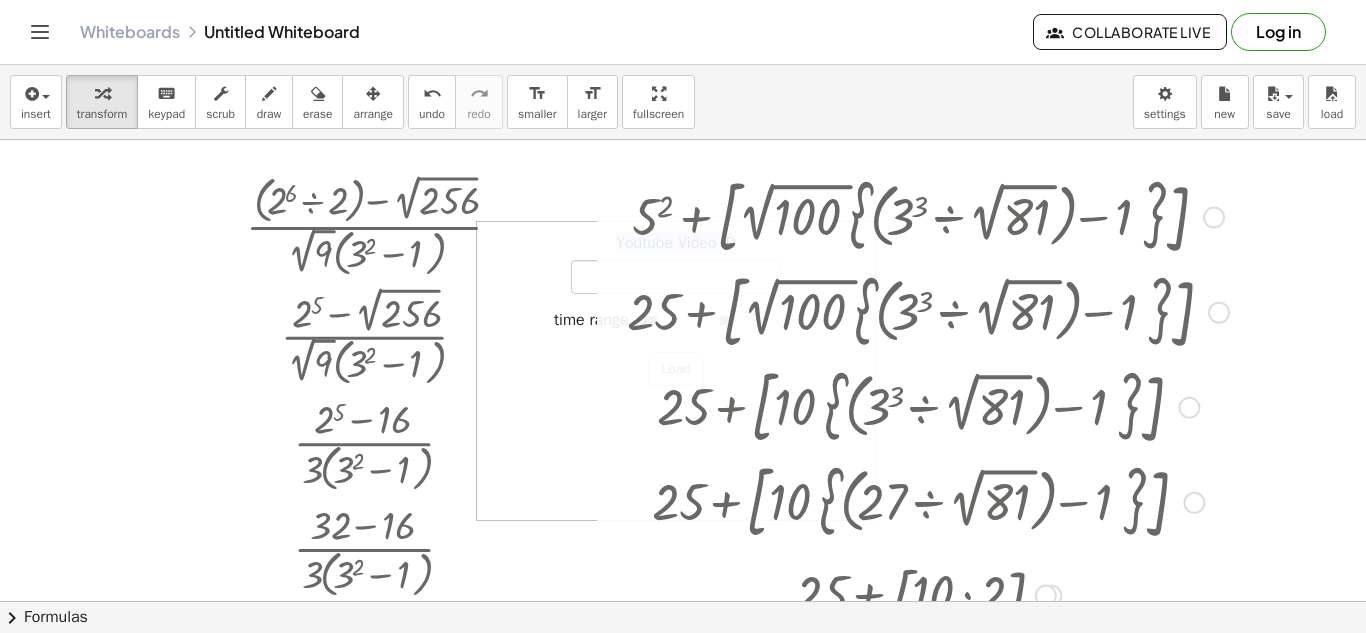 click at bounding box center [928, 405] 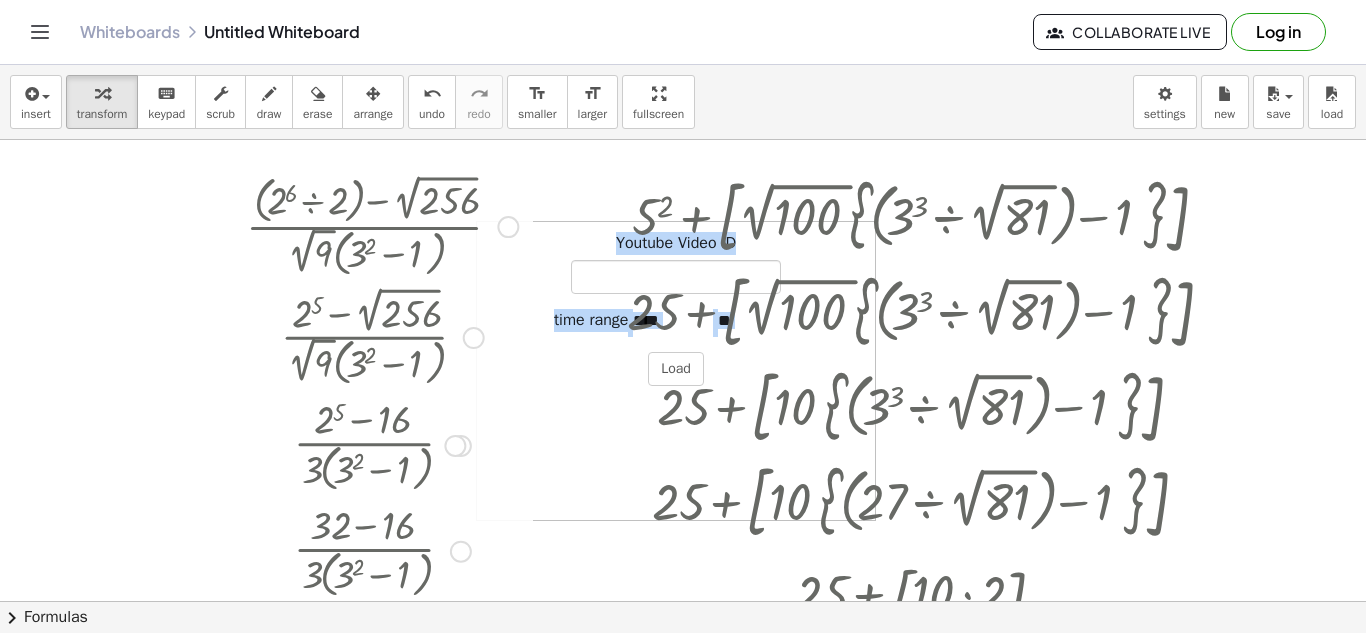 drag, startPoint x: 538, startPoint y: 351, endPoint x: 394, endPoint y: 335, distance: 144.88617 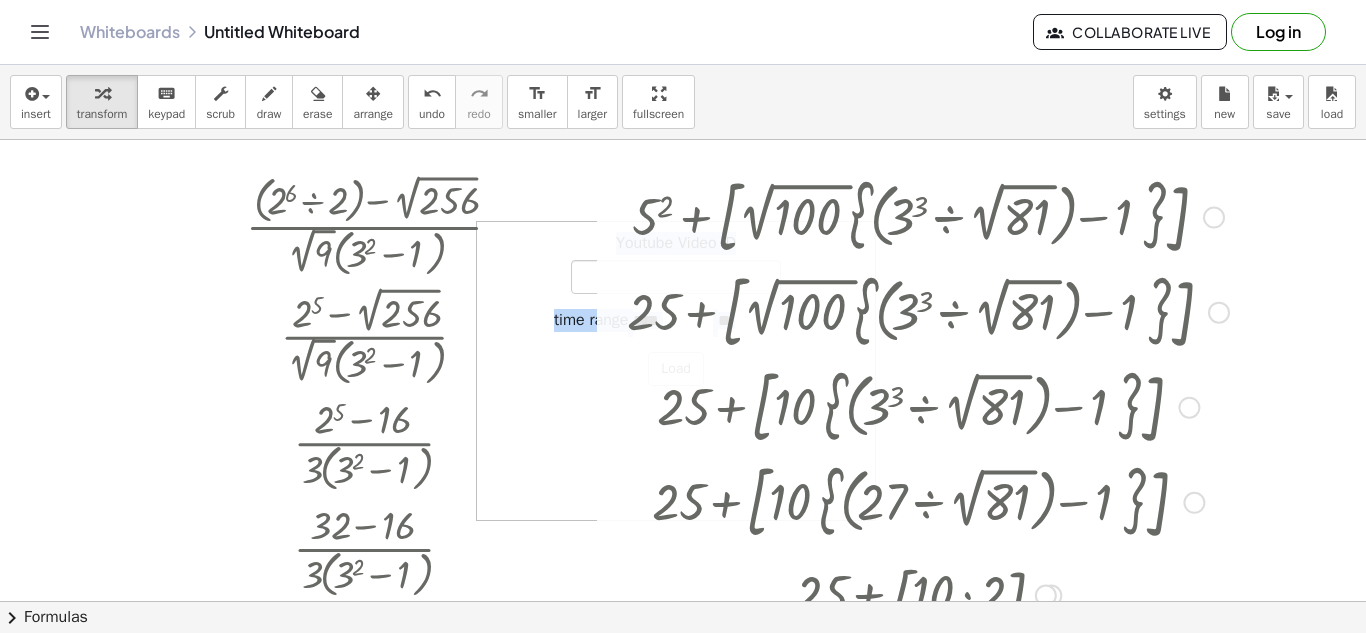 click at bounding box center [928, 405] 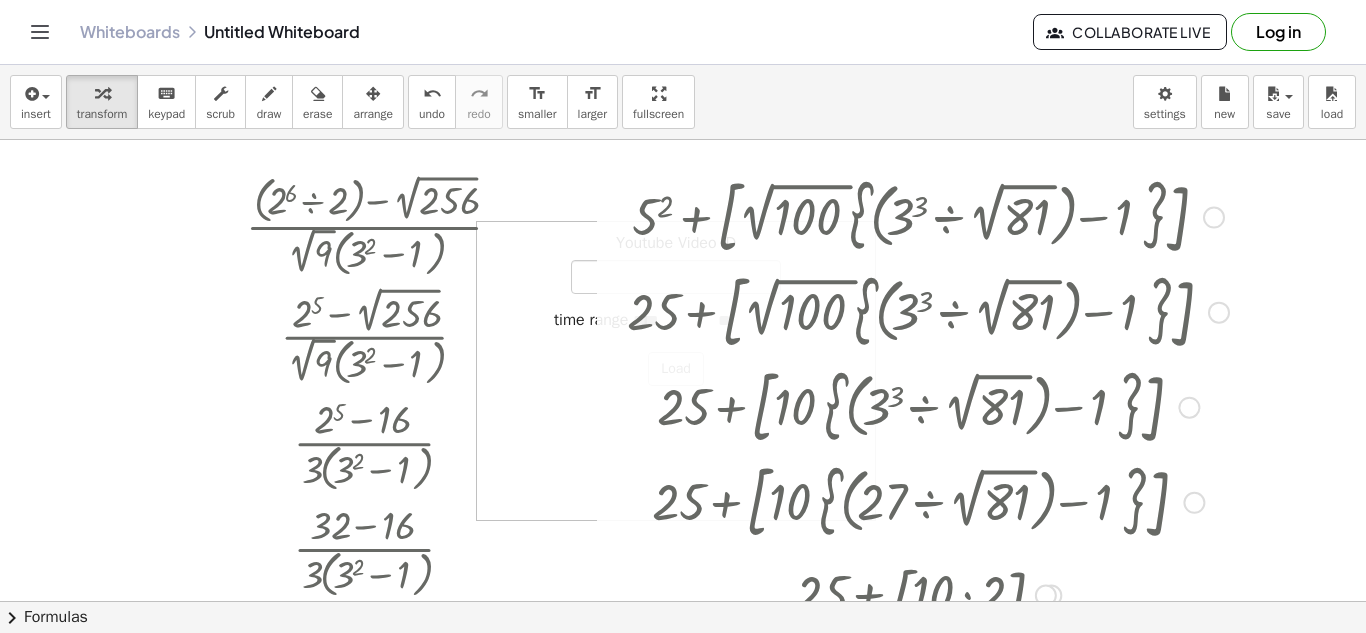 drag, startPoint x: 910, startPoint y: 373, endPoint x: 1166, endPoint y: 351, distance: 256.94357 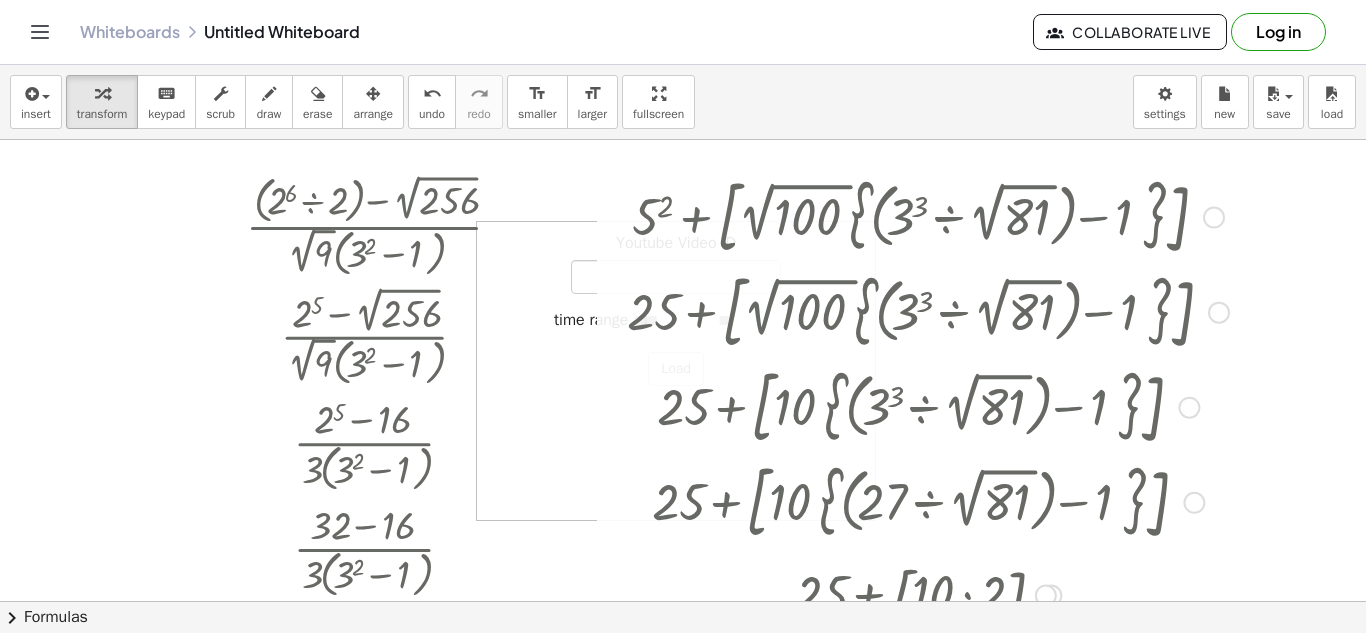 click at bounding box center [928, 215] 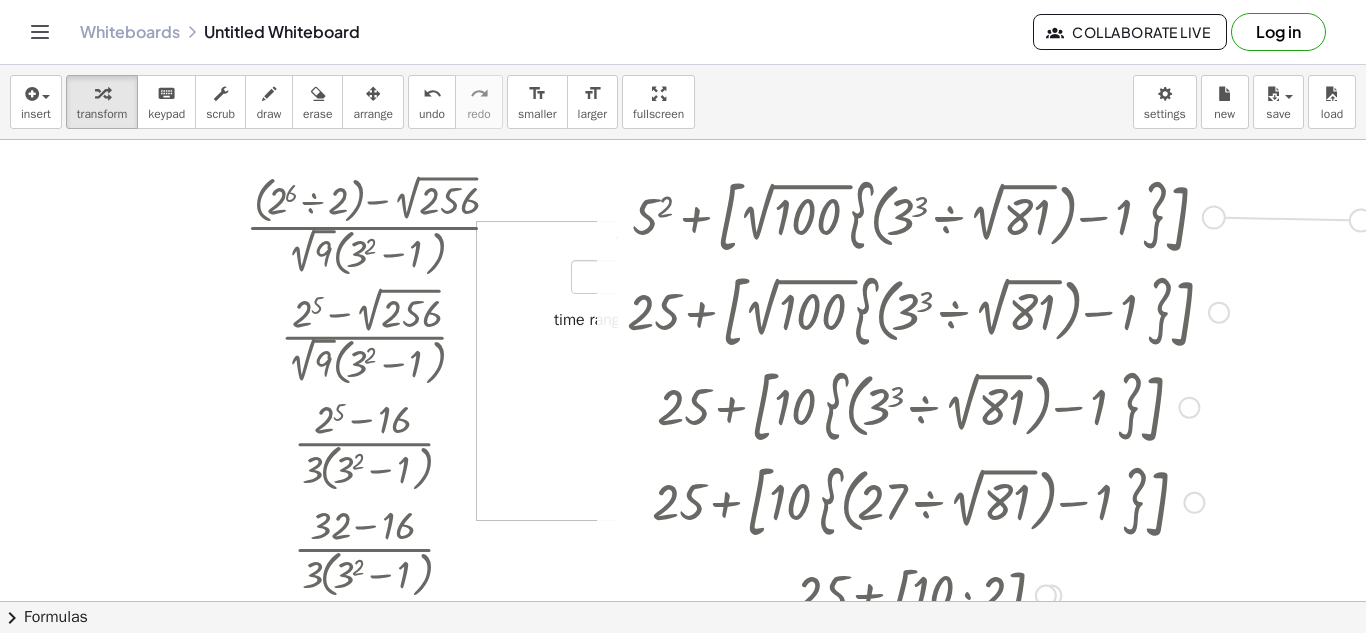 drag, startPoint x: 1209, startPoint y: 217, endPoint x: 1365, endPoint y: 220, distance: 156.02884 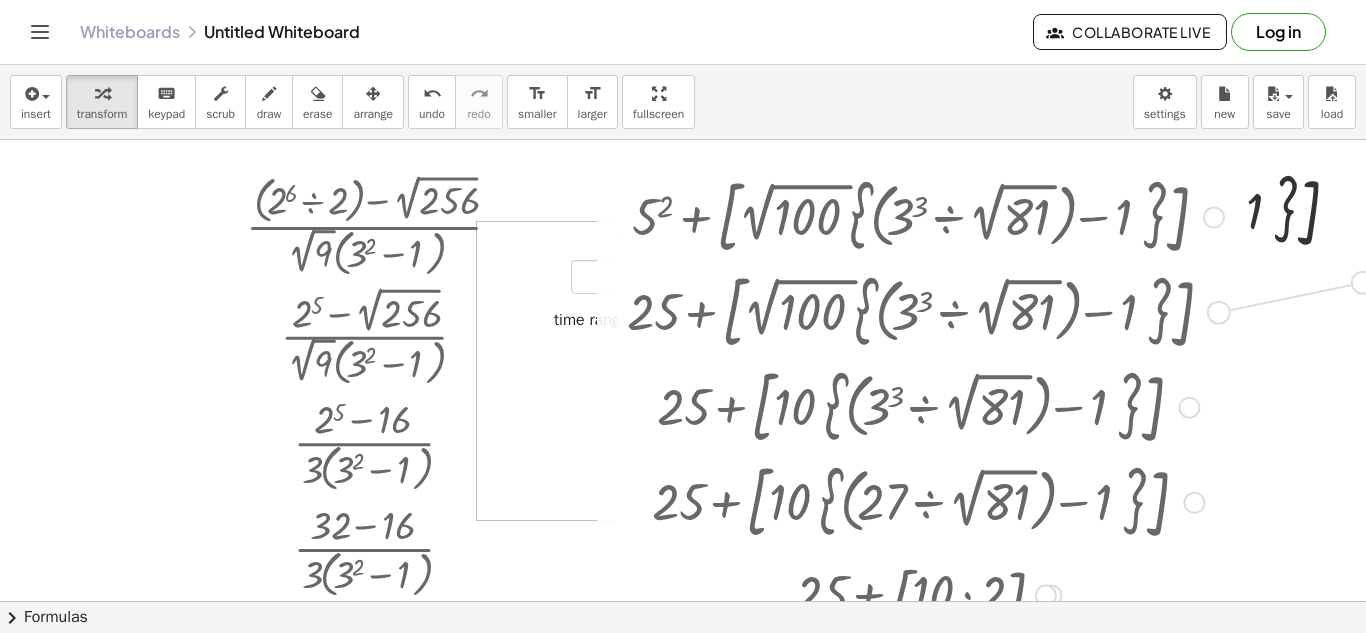 drag, startPoint x: 1219, startPoint y: 318, endPoint x: 1365, endPoint y: 288, distance: 149.05032 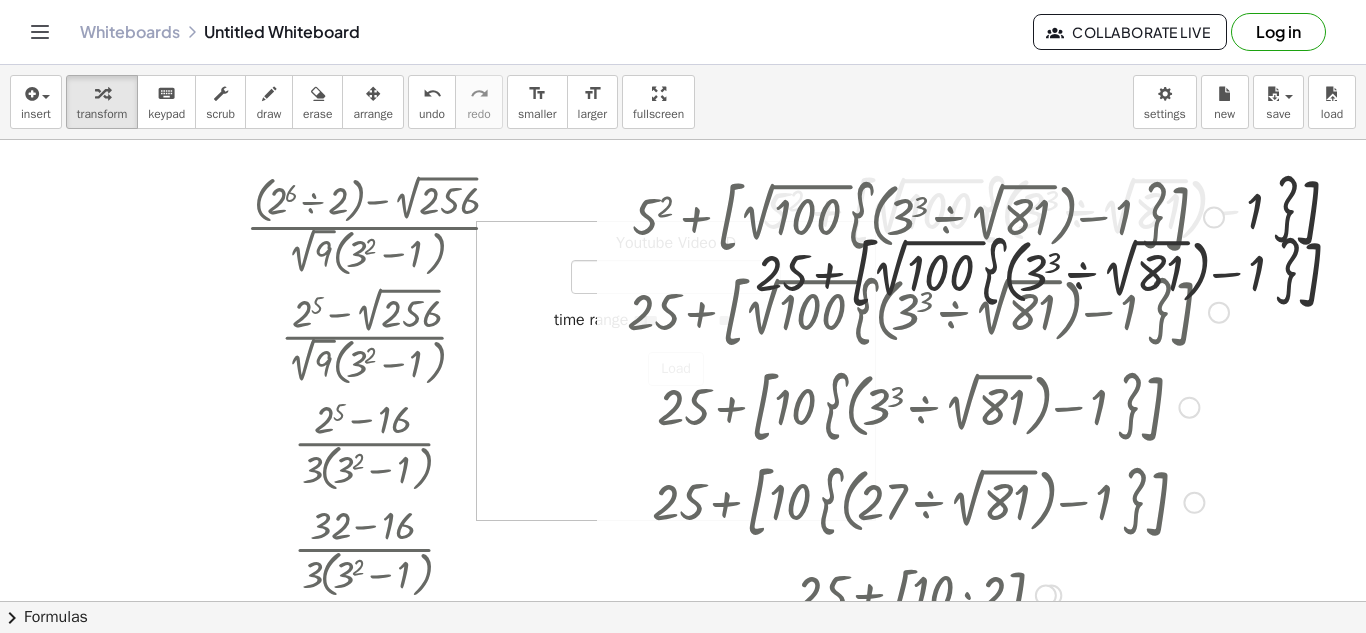 click at bounding box center (928, 405) 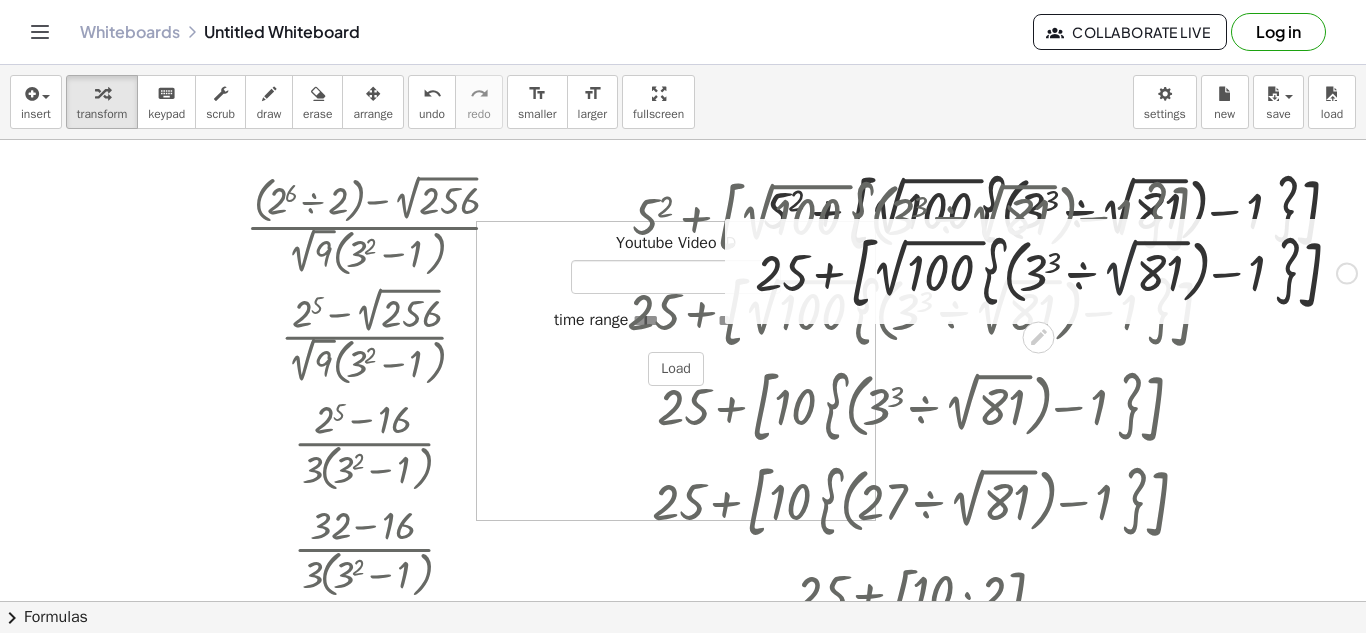 click at bounding box center [1056, 271] 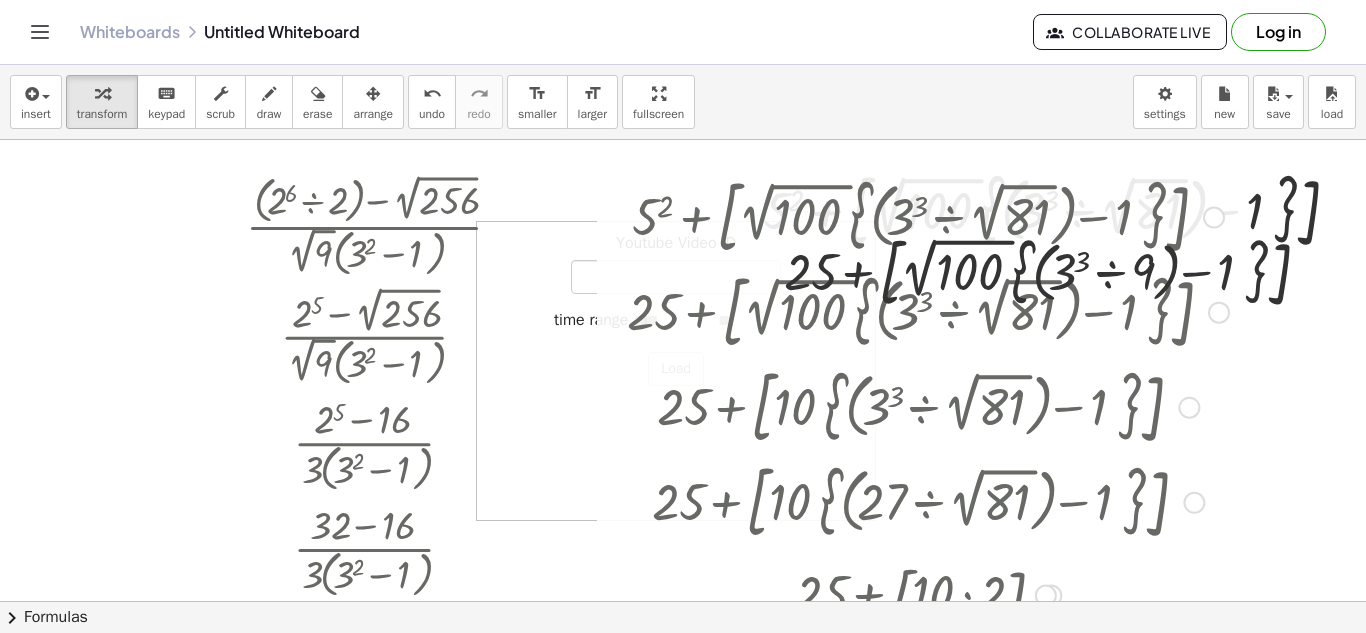 click at bounding box center (928, 215) 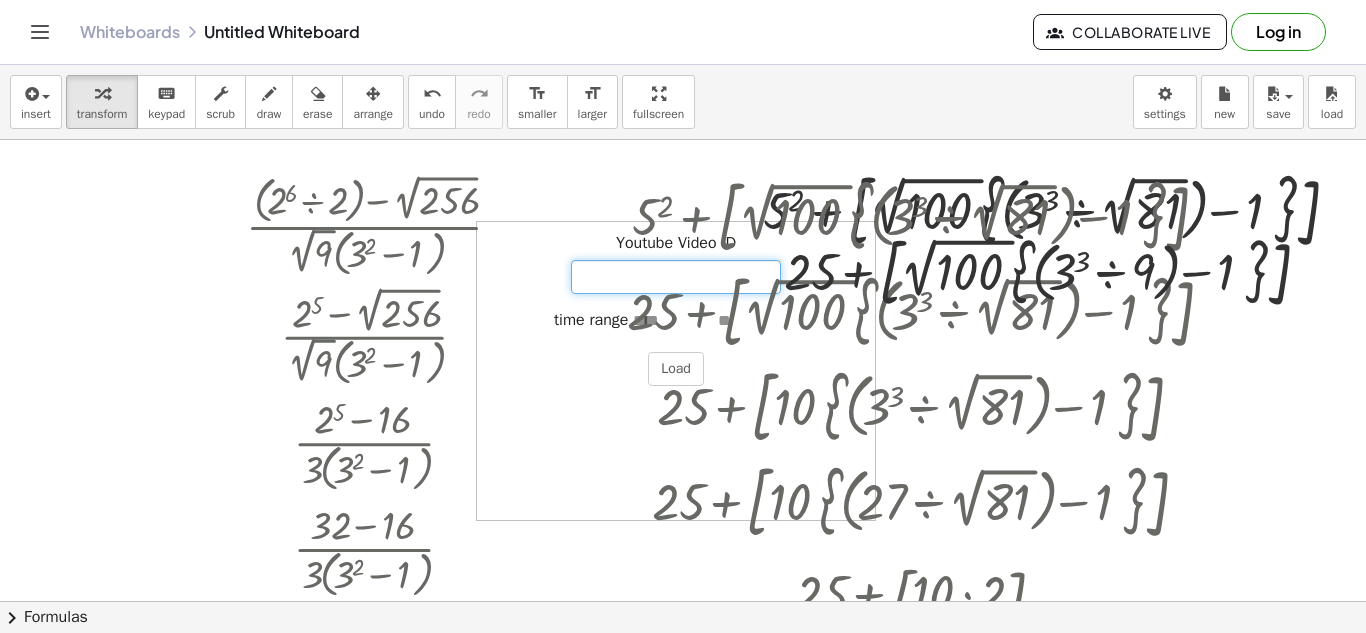 click on "Youtube Video ID" at bounding box center [676, 277] 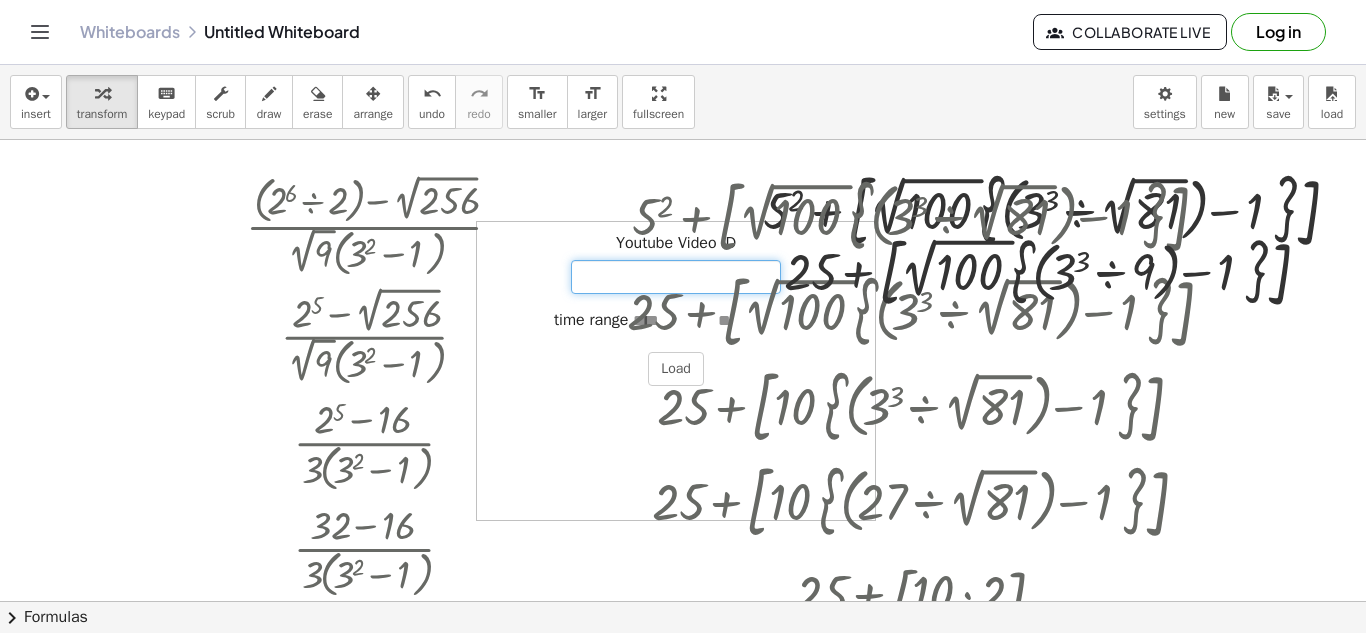 paste on "*" 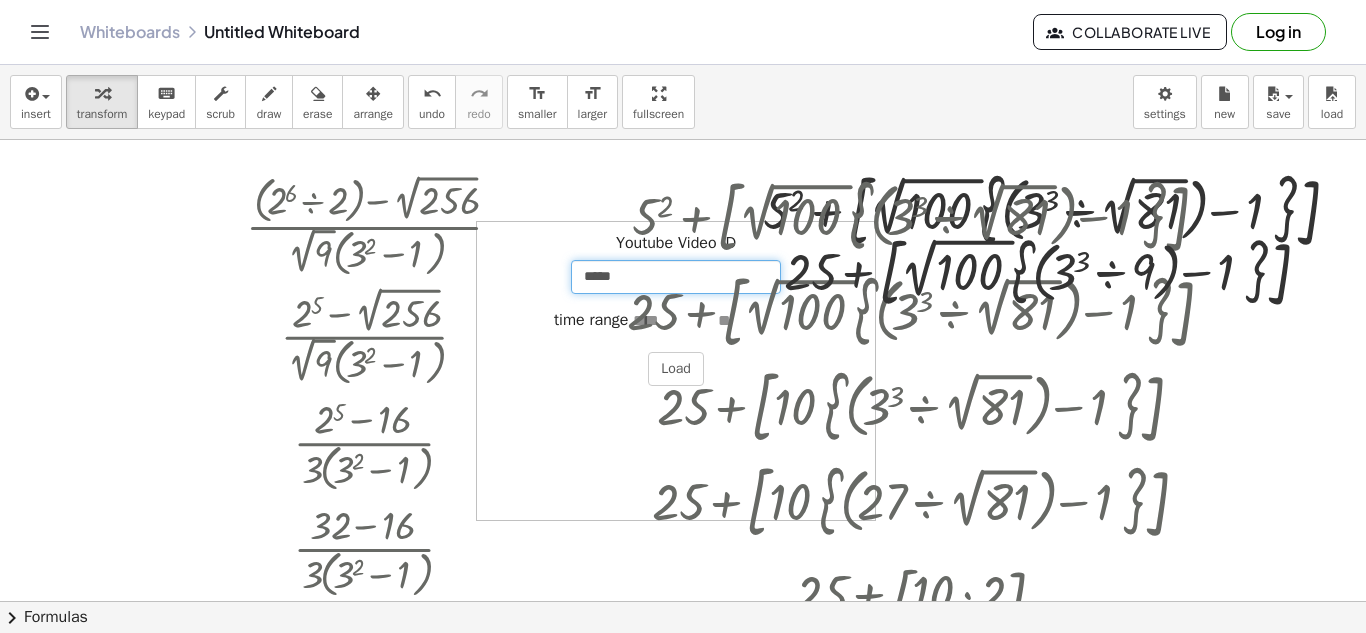 type on "*****" 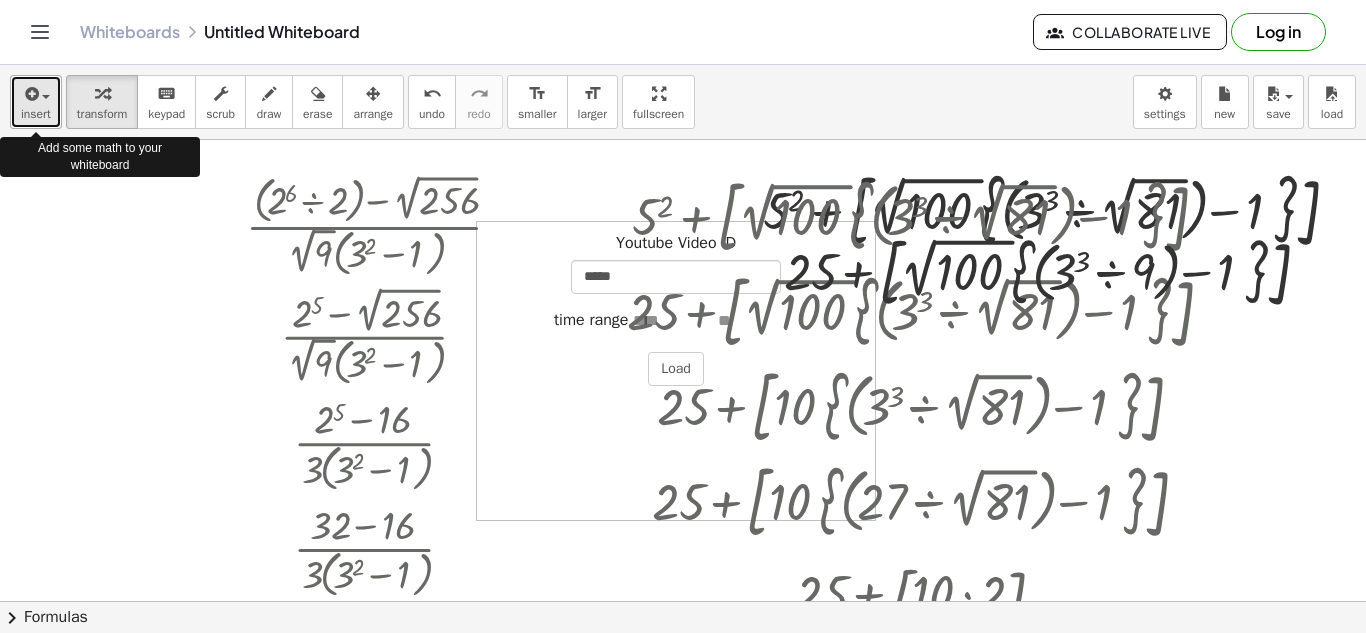 click on "insert" at bounding box center [36, 102] 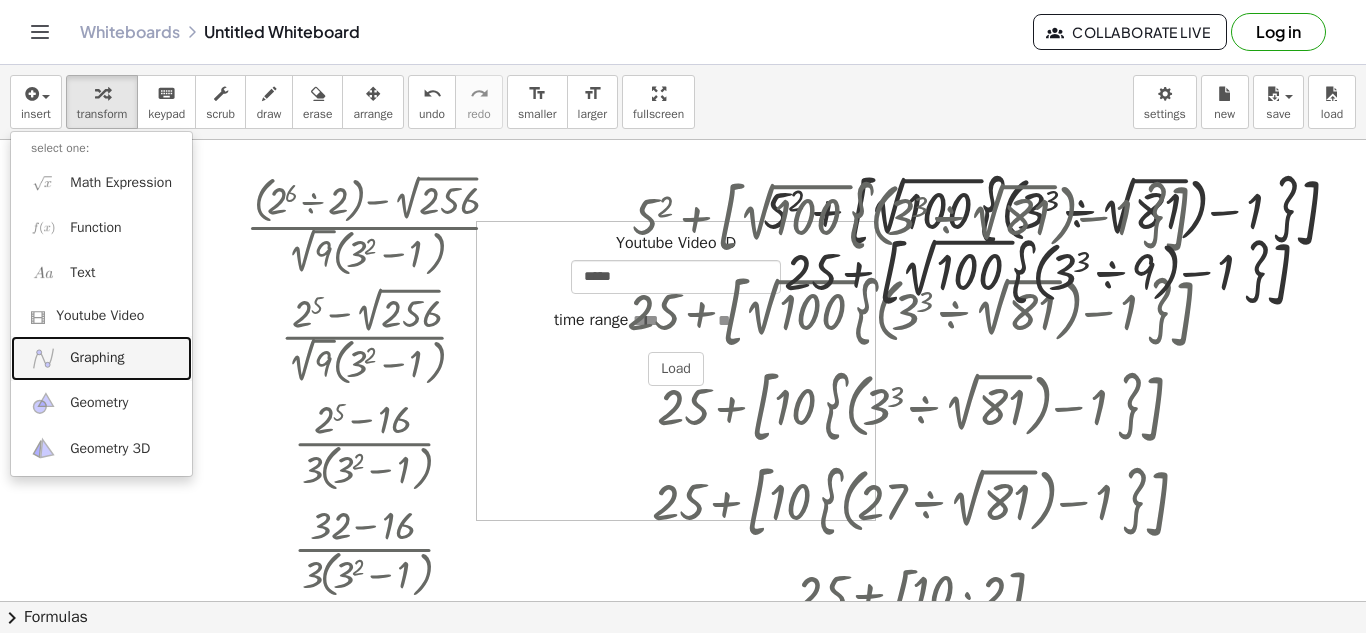 click on "Graphing" at bounding box center [97, 358] 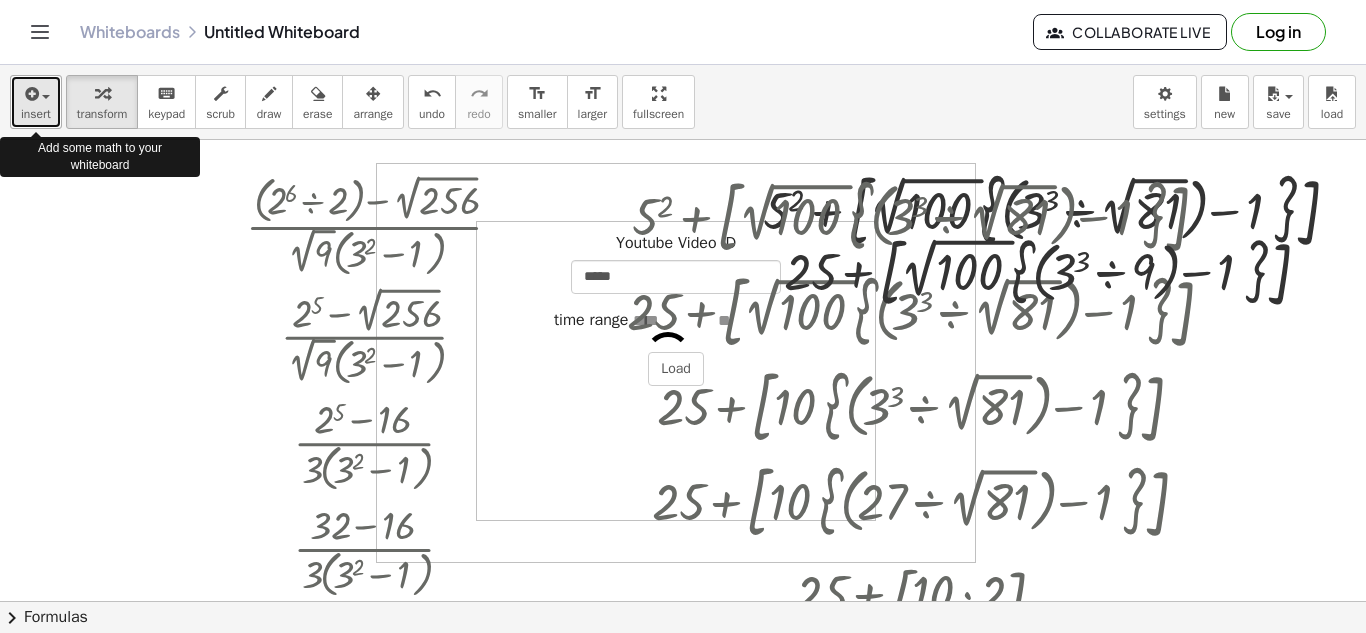 click on "insert" at bounding box center [36, 102] 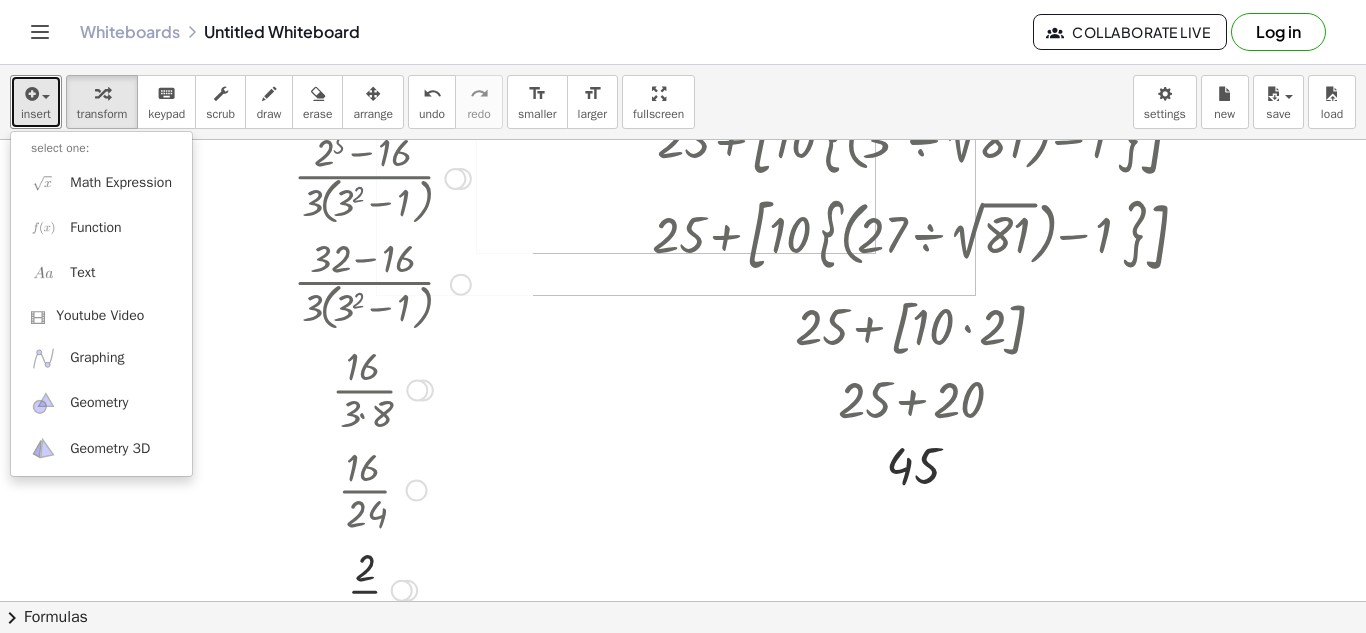 scroll, scrollTop: 103, scrollLeft: 0, axis: vertical 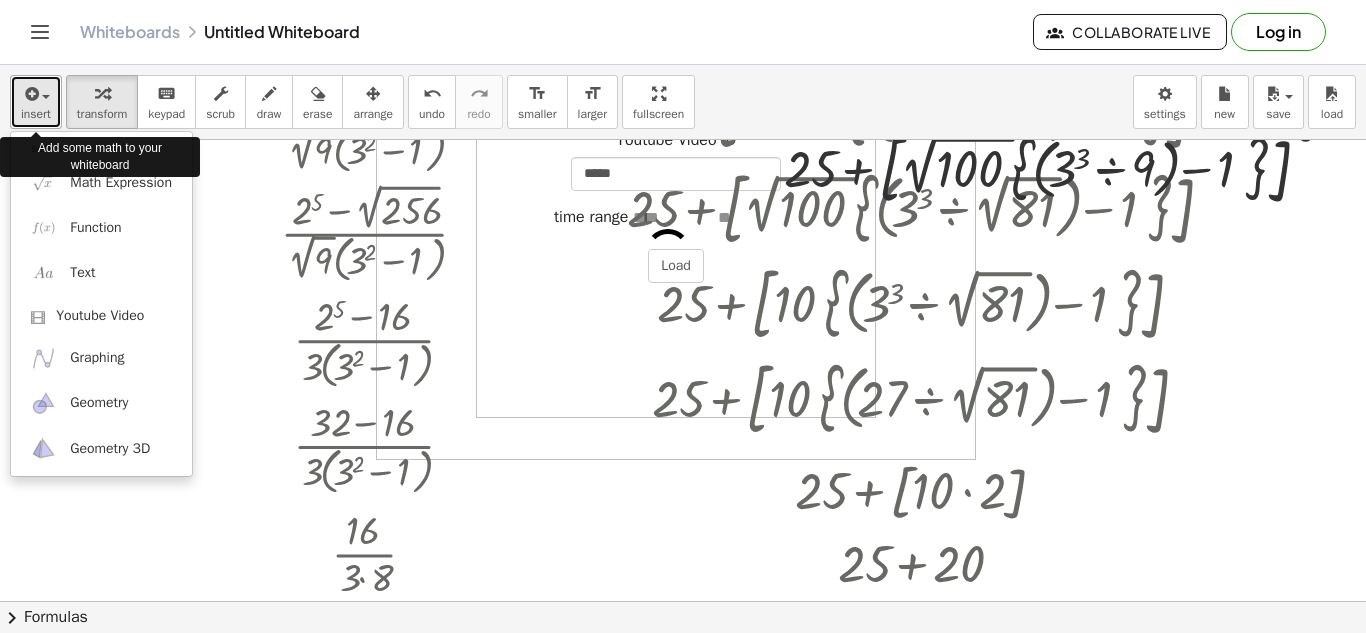 click on "insert" at bounding box center [36, 114] 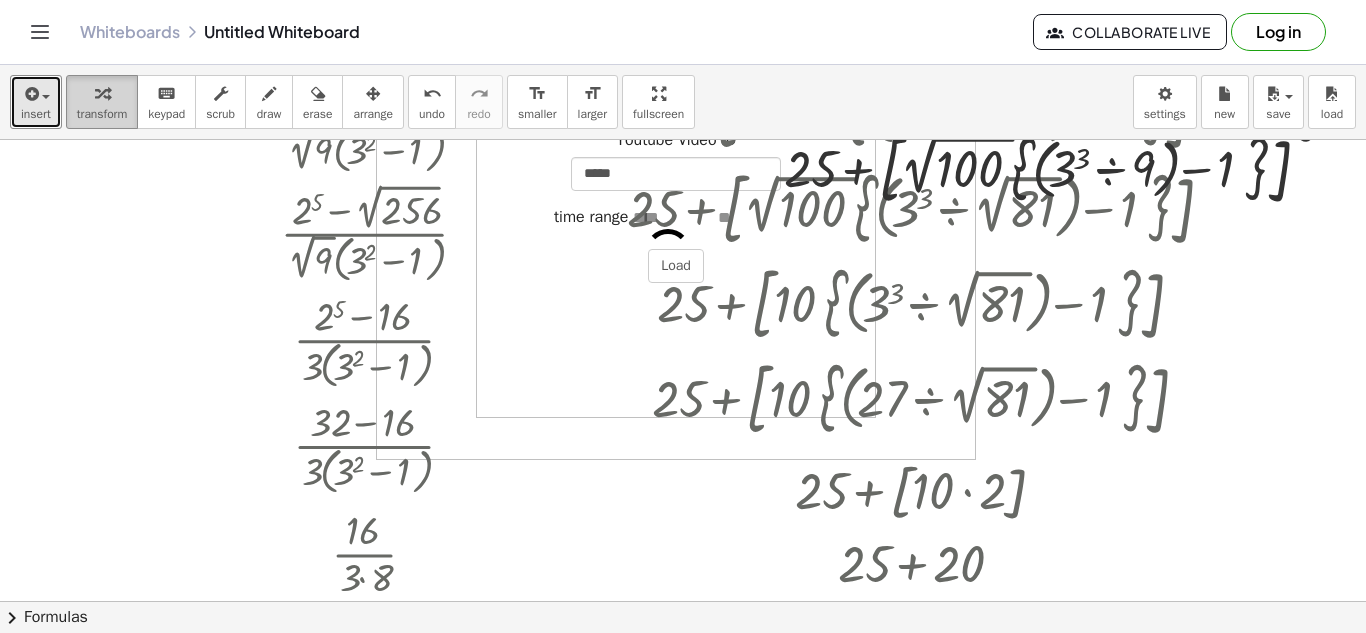 click on "transform" at bounding box center (102, 114) 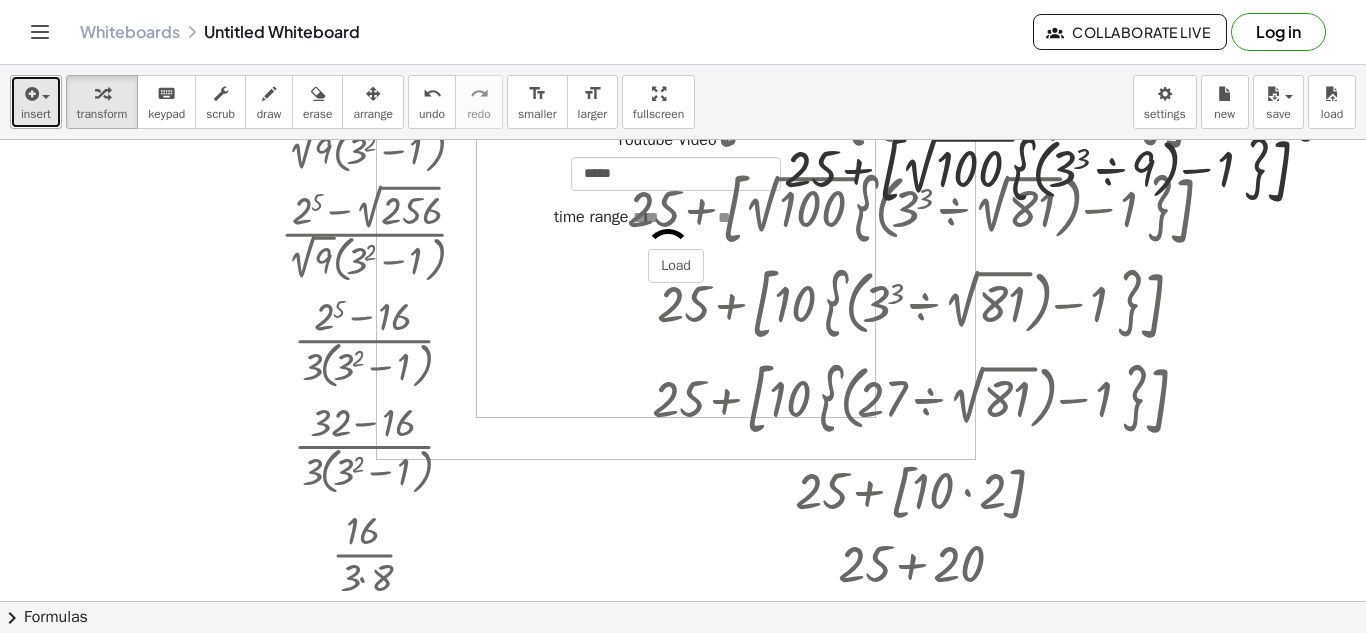 click on "insert" at bounding box center [36, 102] 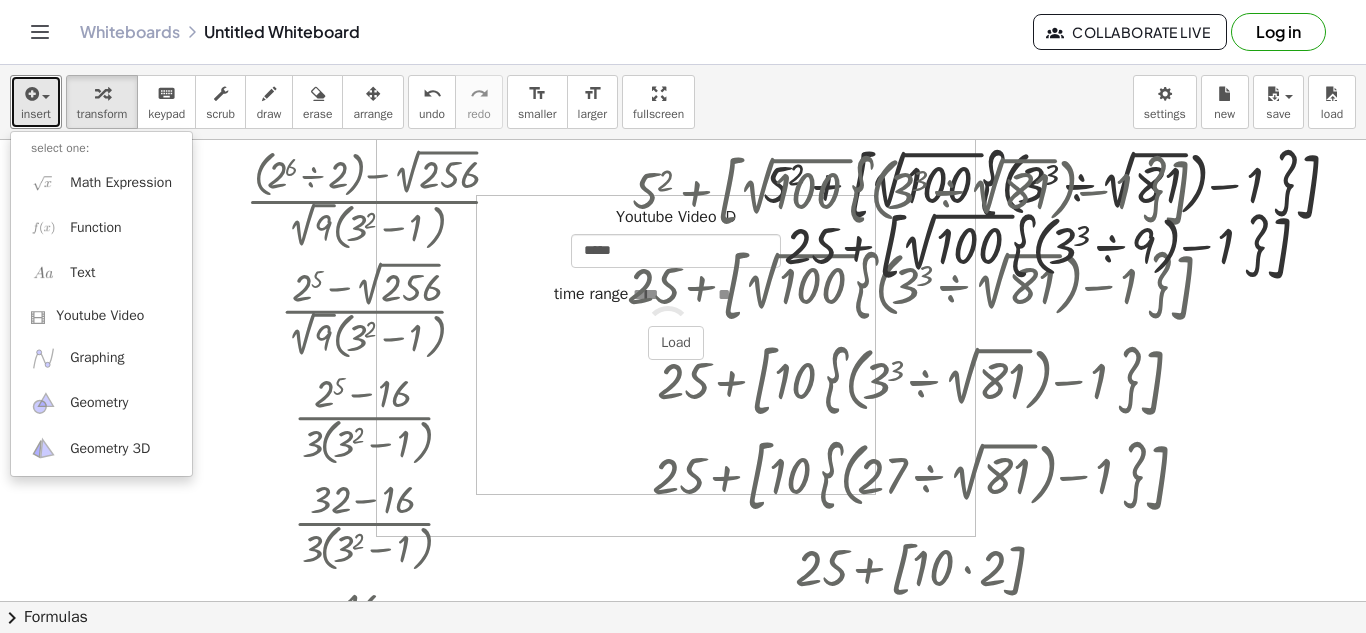 scroll, scrollTop: 22, scrollLeft: 0, axis: vertical 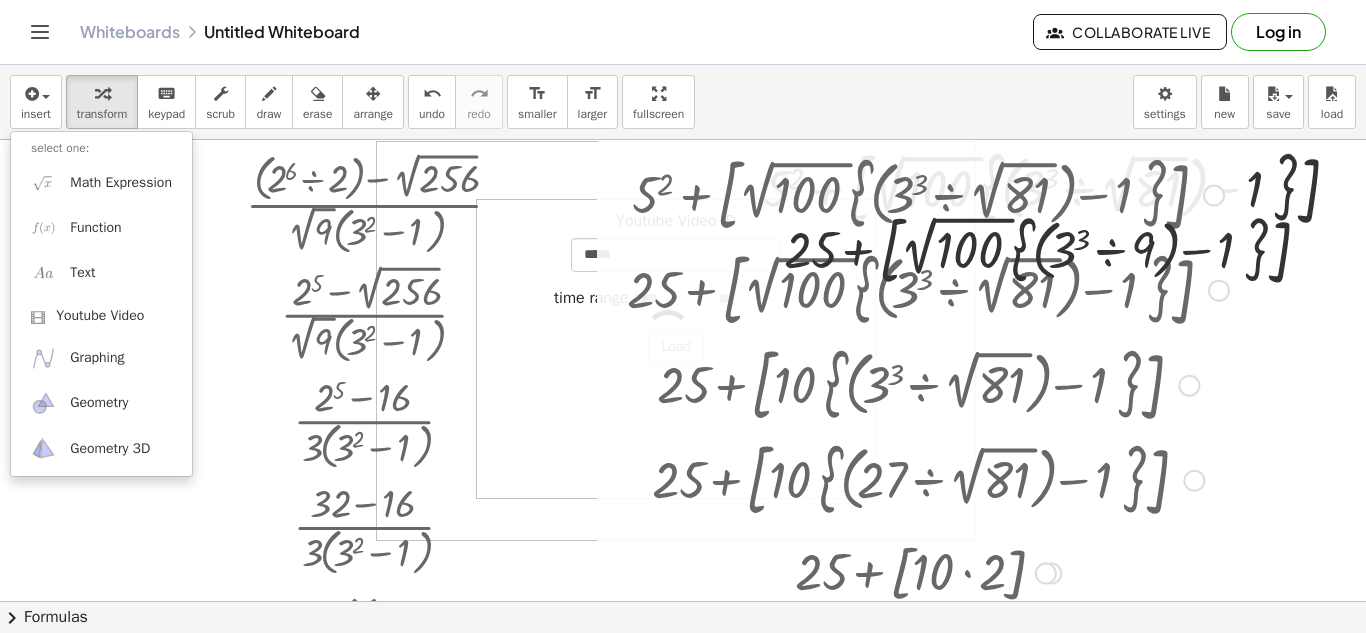 click at bounding box center [928, 193] 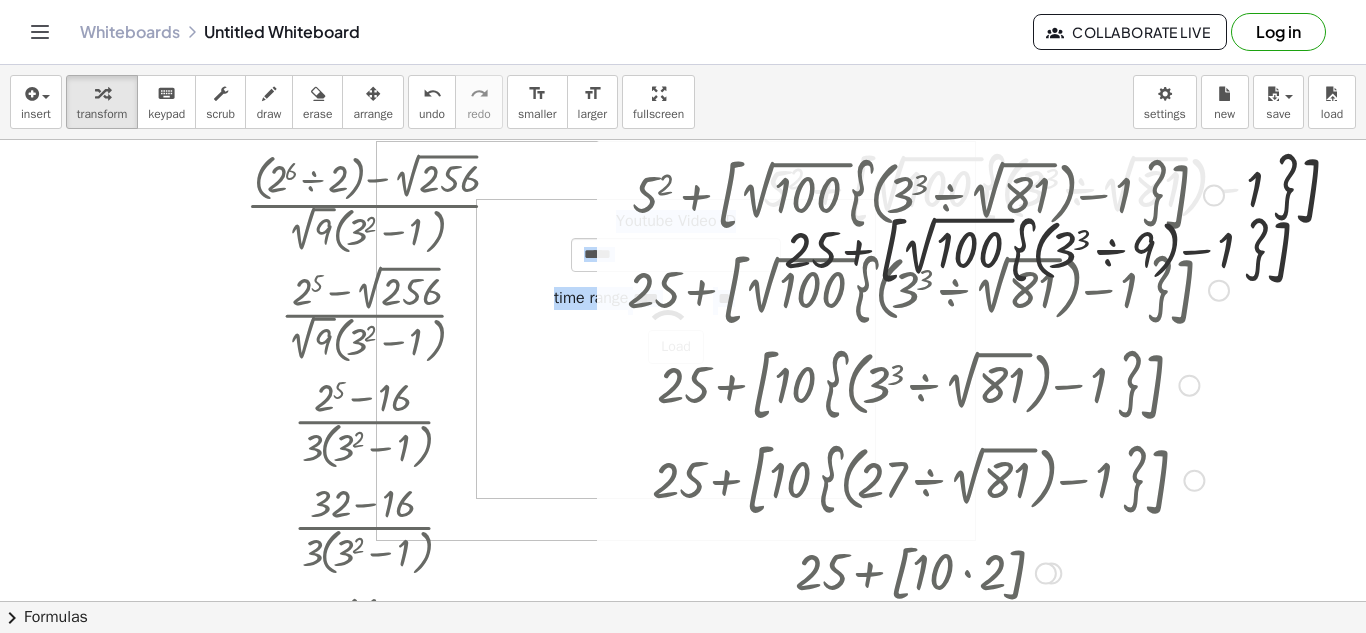 drag, startPoint x: 1180, startPoint y: 187, endPoint x: 1051, endPoint y: 210, distance: 131.03435 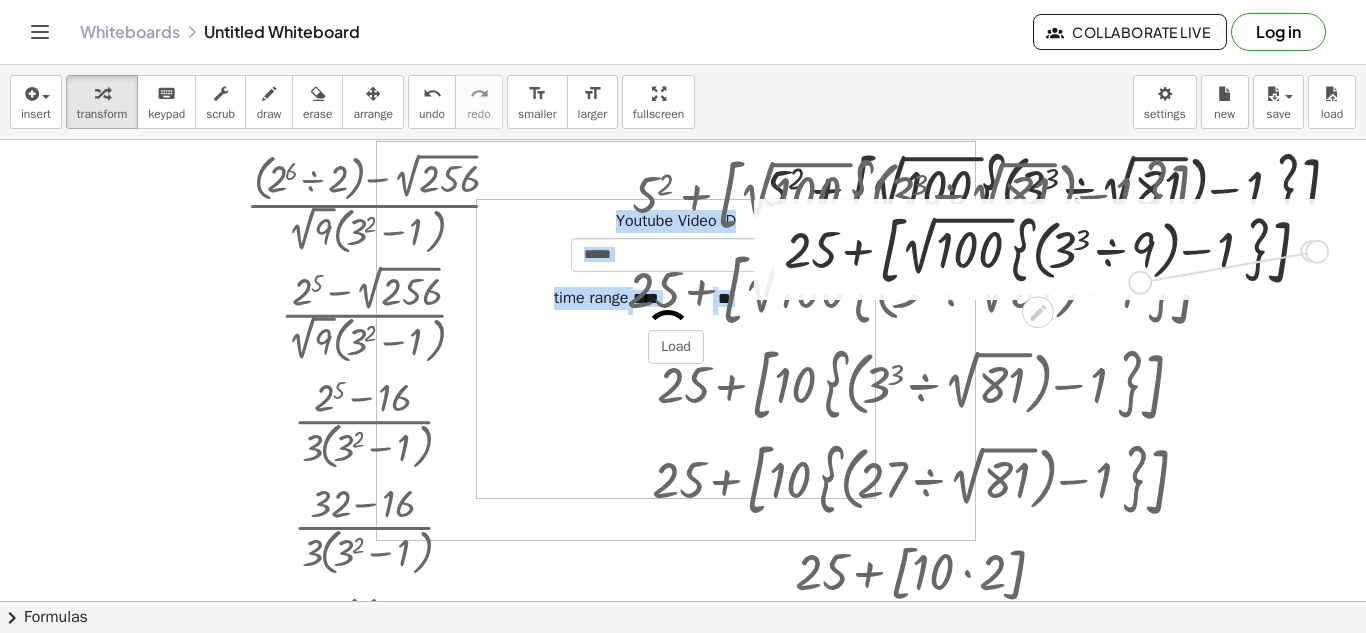 drag, startPoint x: 1310, startPoint y: 253, endPoint x: 1125, endPoint y: 286, distance: 187.9202 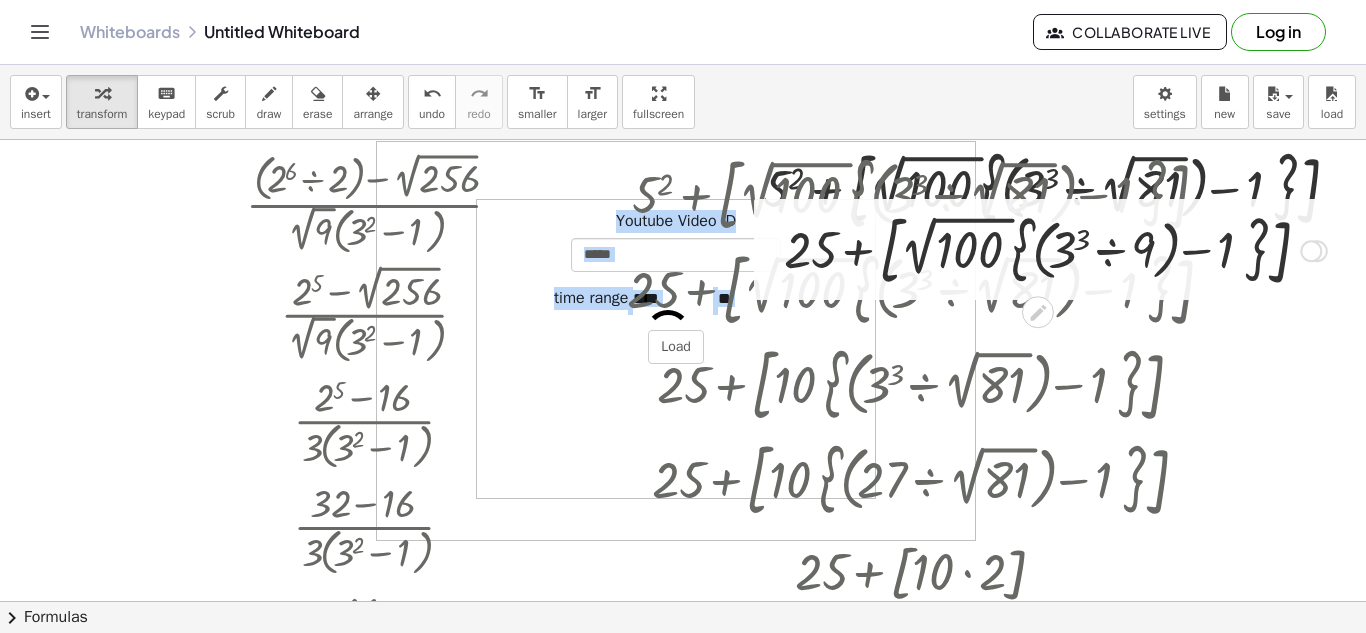 drag, startPoint x: 1222, startPoint y: 243, endPoint x: 1077, endPoint y: 240, distance: 145.03104 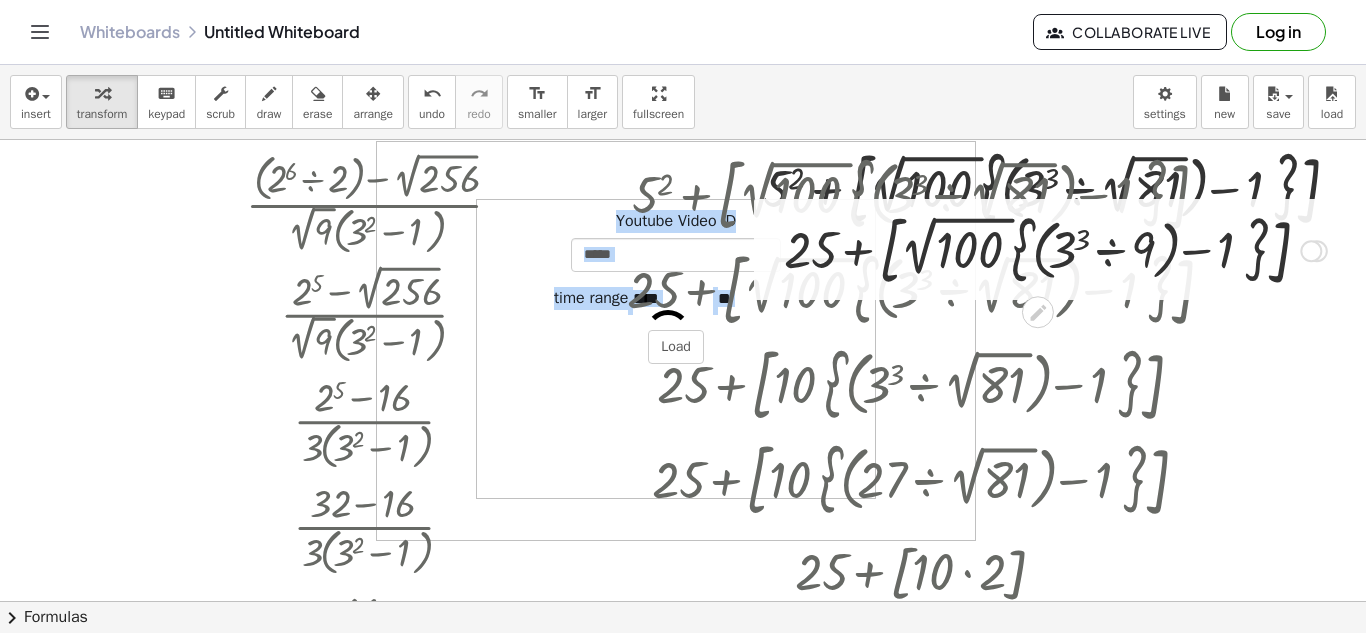 drag, startPoint x: 1077, startPoint y: 240, endPoint x: 1103, endPoint y: 230, distance: 27.856777 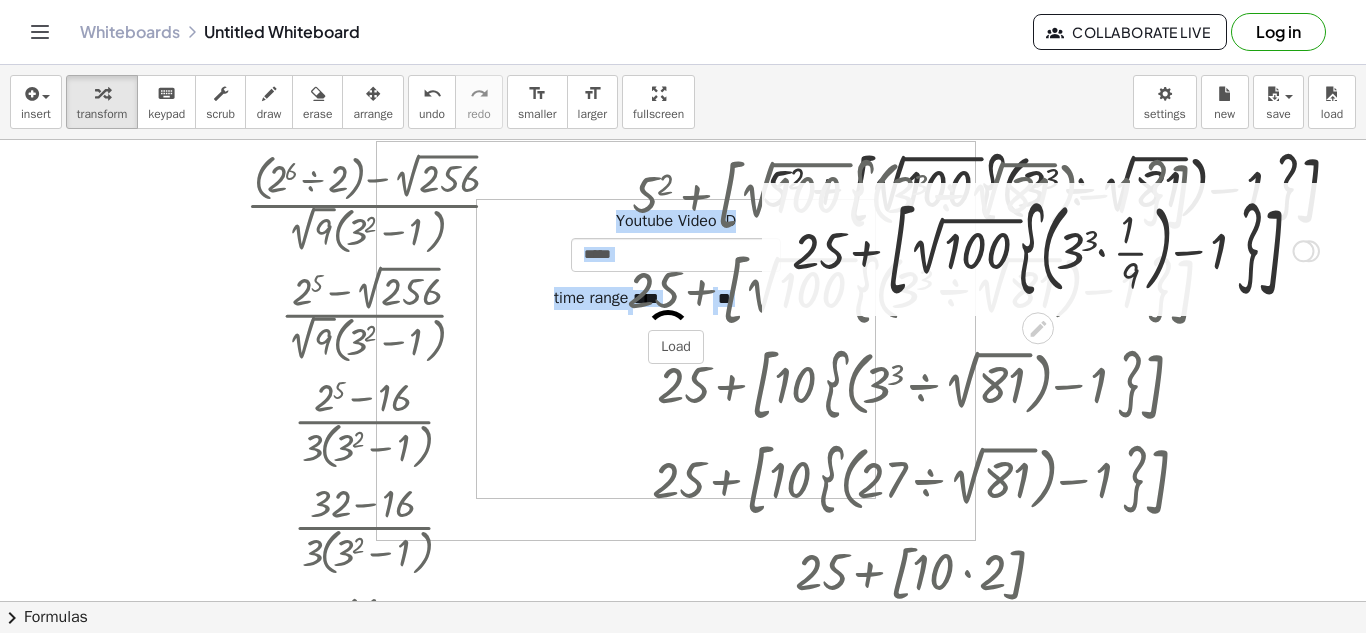 click at bounding box center (1055, 249) 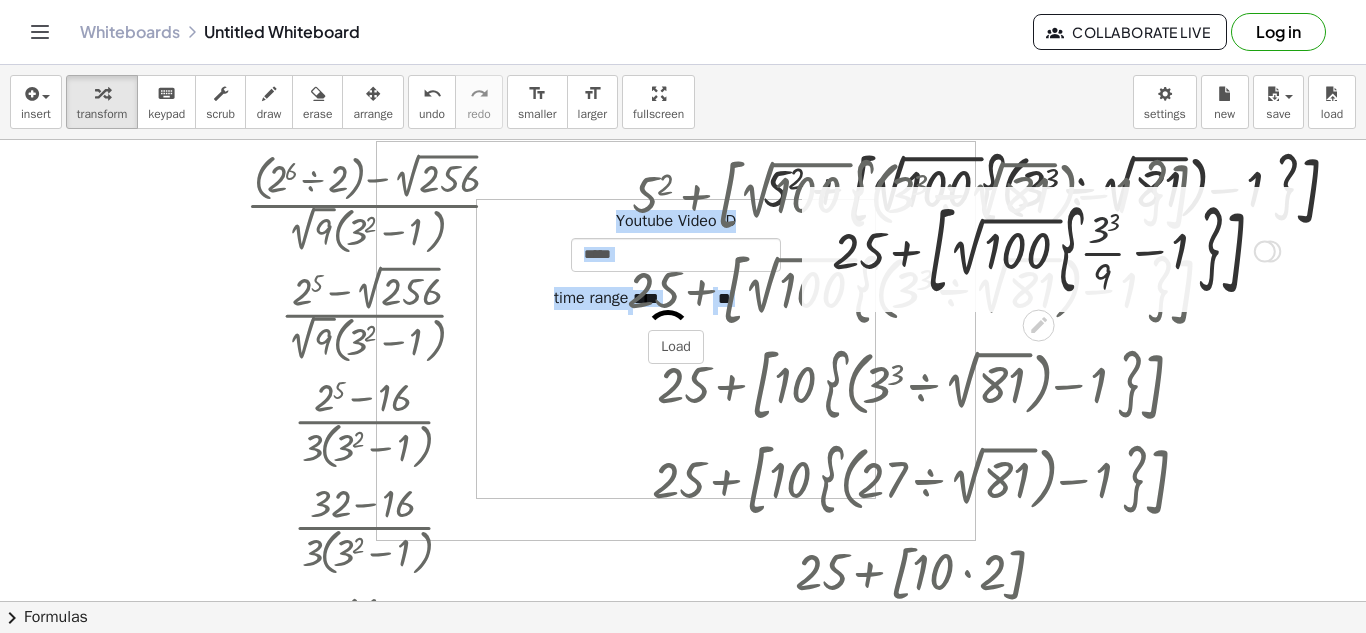 click at bounding box center [1056, 249] 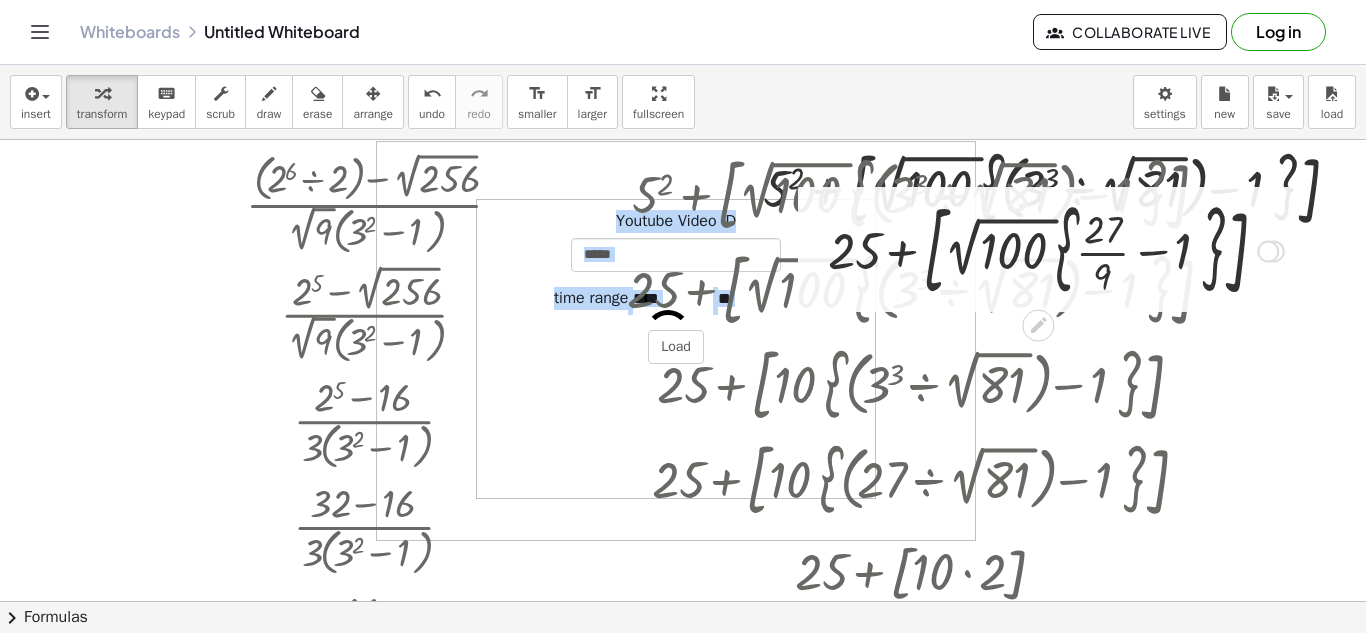 click at bounding box center [1056, 249] 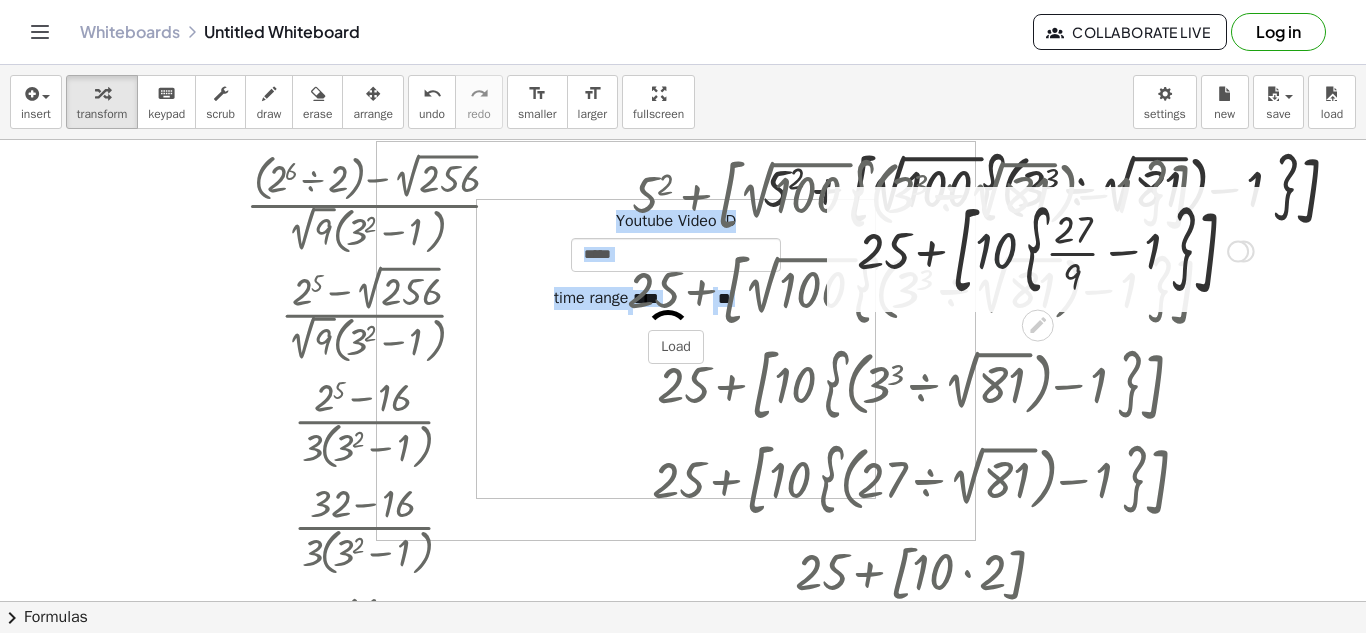 click at bounding box center (1055, 249) 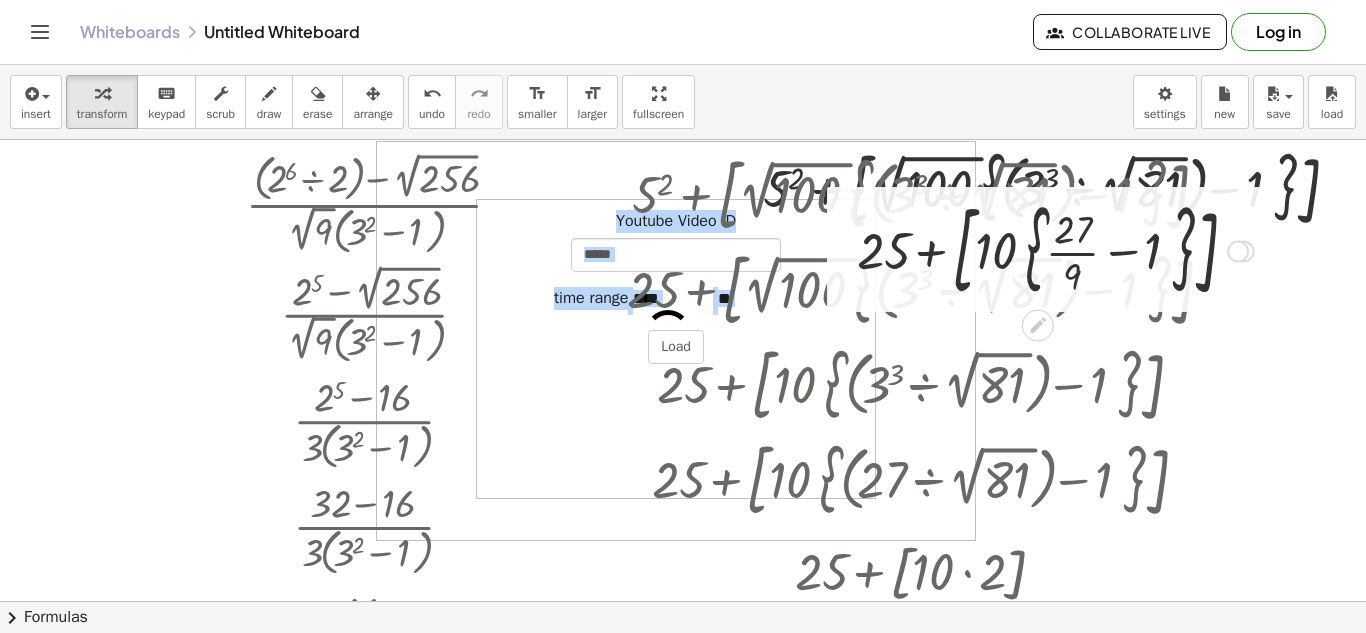 click at bounding box center [1055, 249] 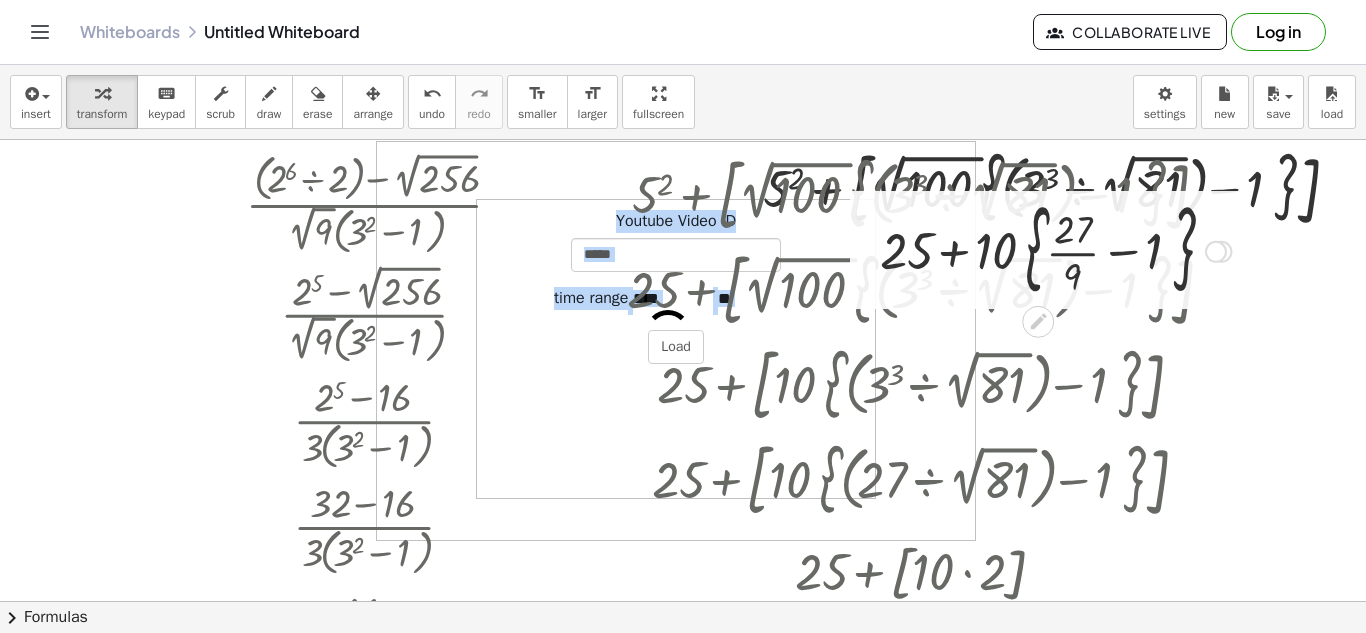 click at bounding box center (1055, 250) 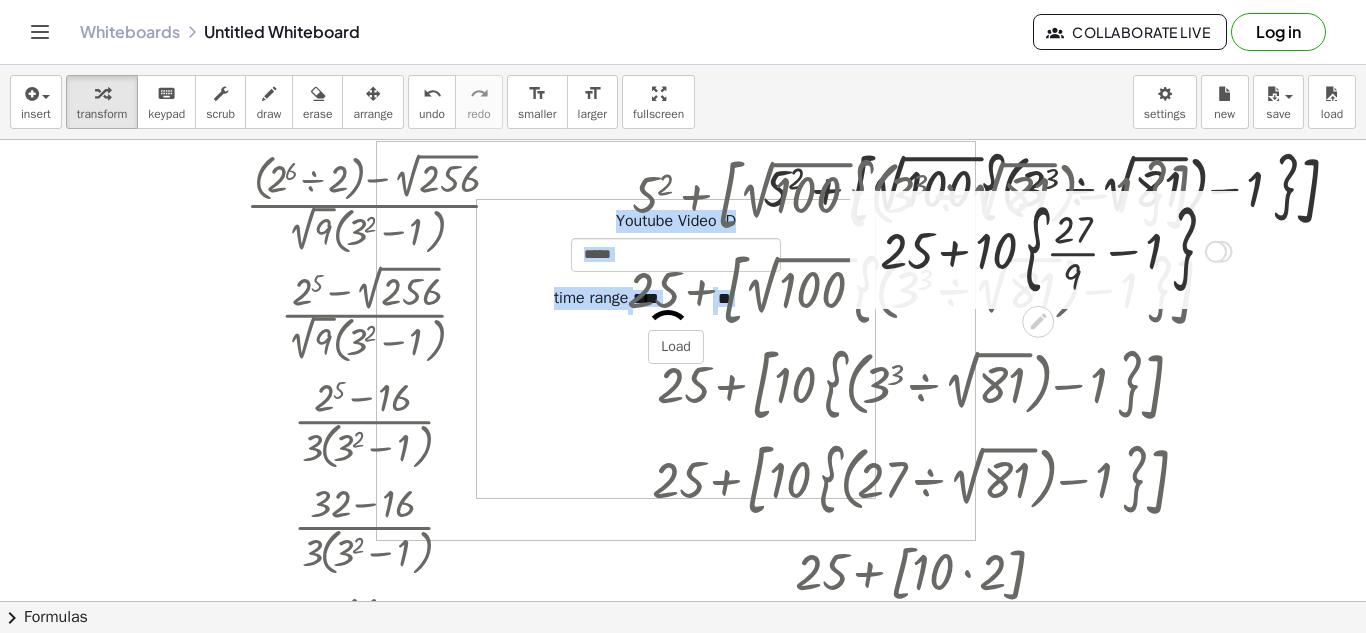 click at bounding box center (1055, 250) 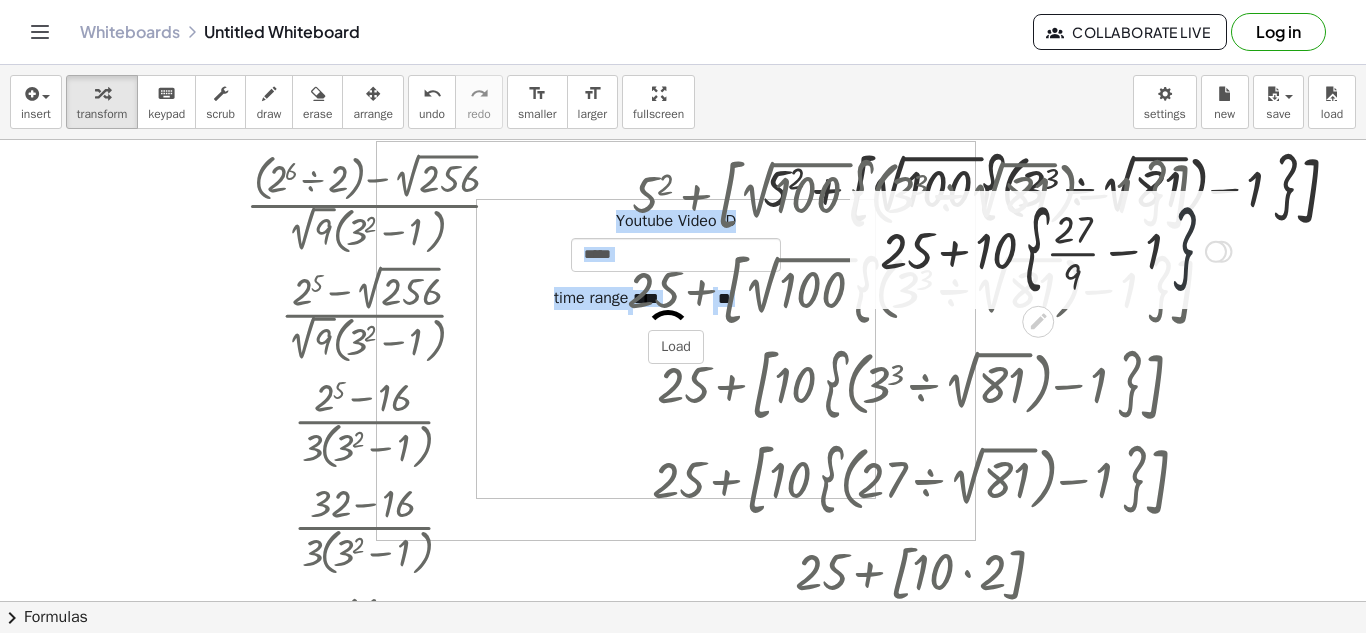 click at bounding box center [1055, 250] 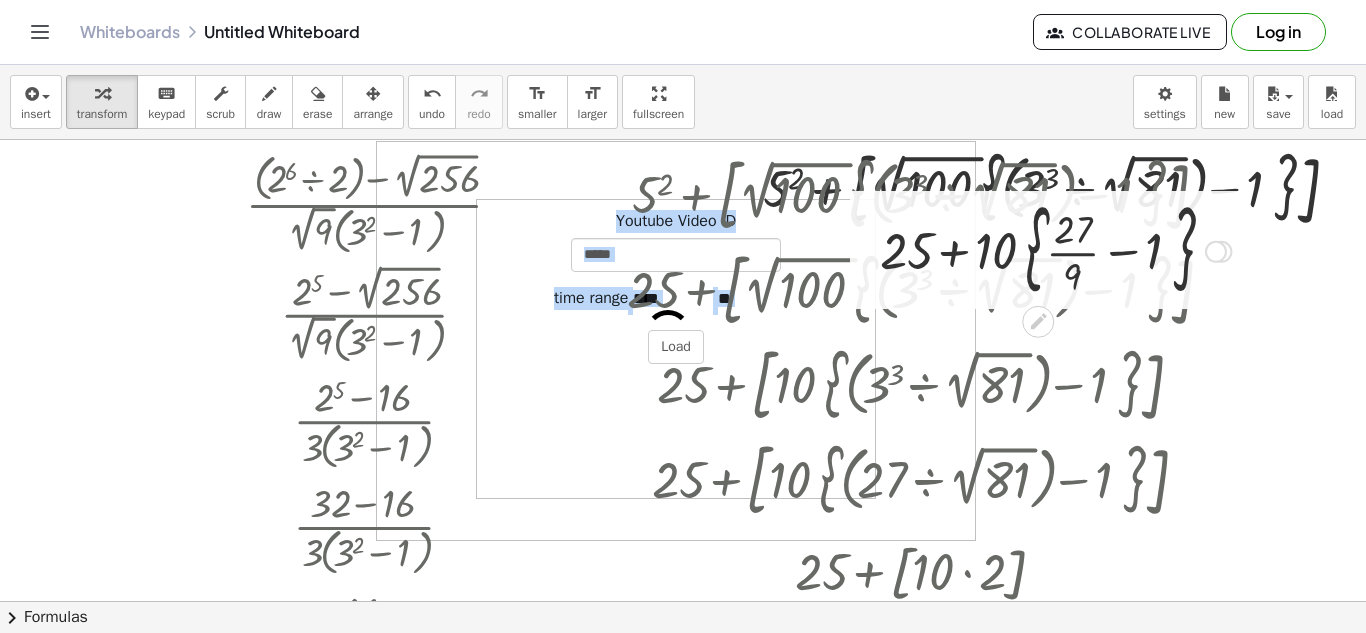 click at bounding box center (1055, 250) 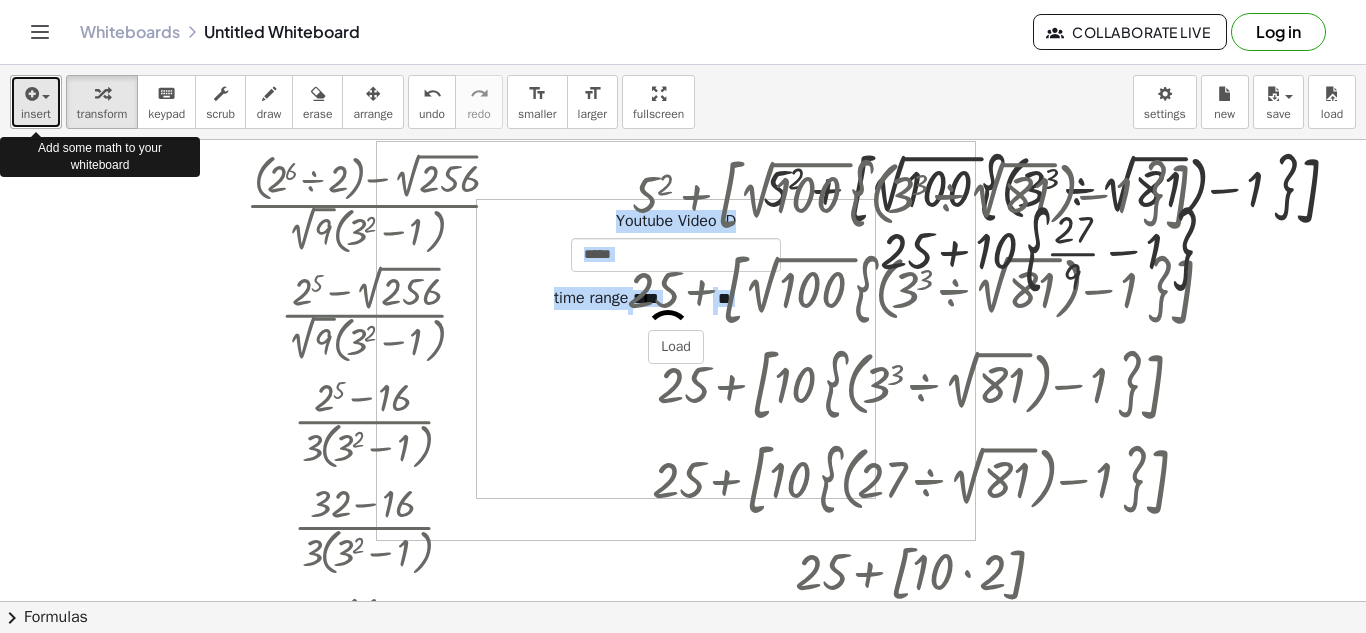 click on "insert" at bounding box center (36, 102) 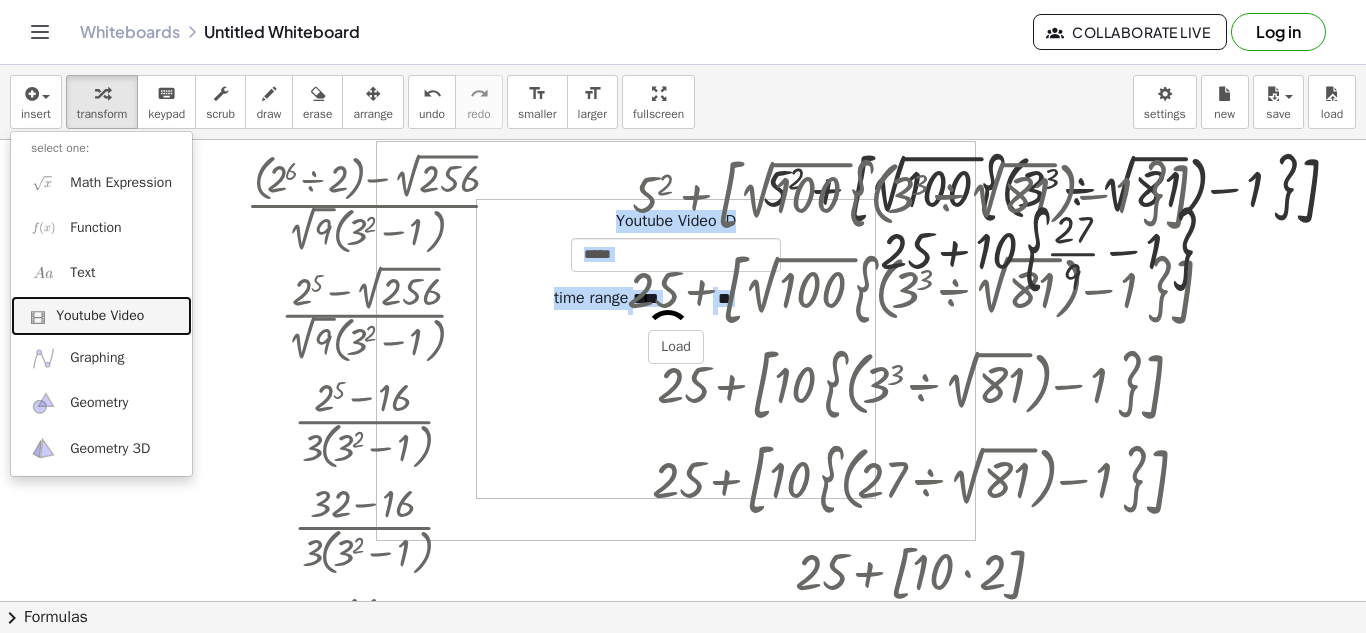 click on "Youtube Video" at bounding box center (101, 316) 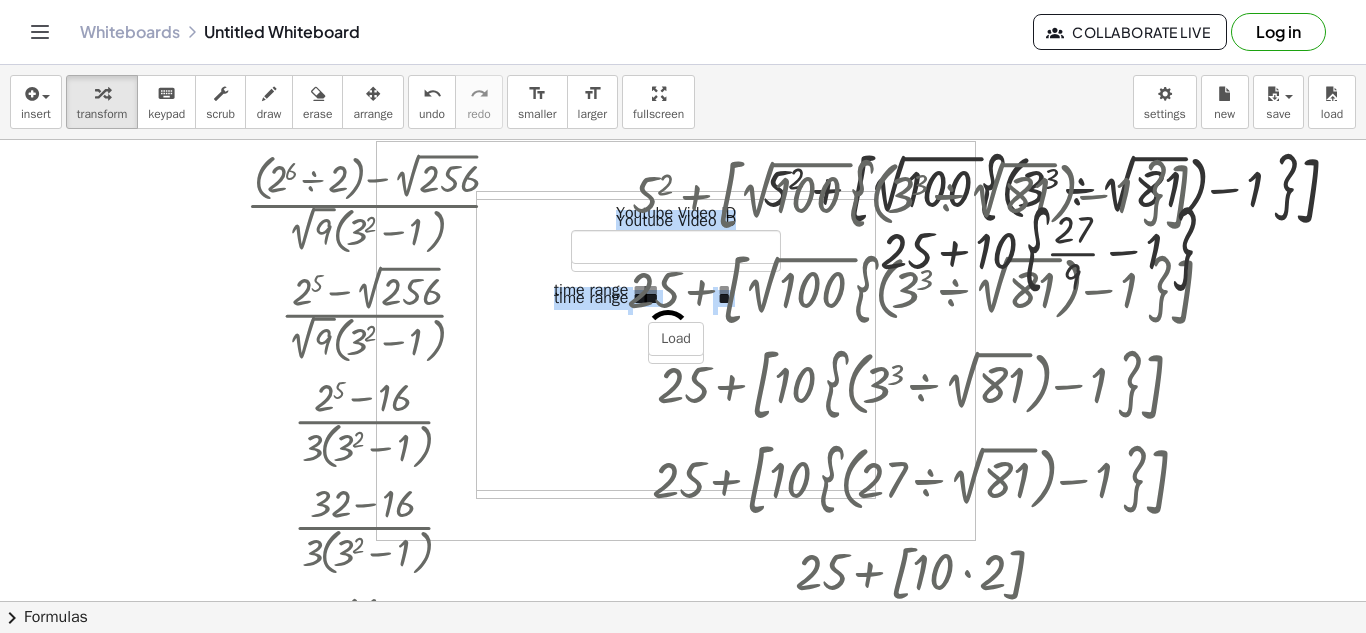 click at bounding box center [687, 579] 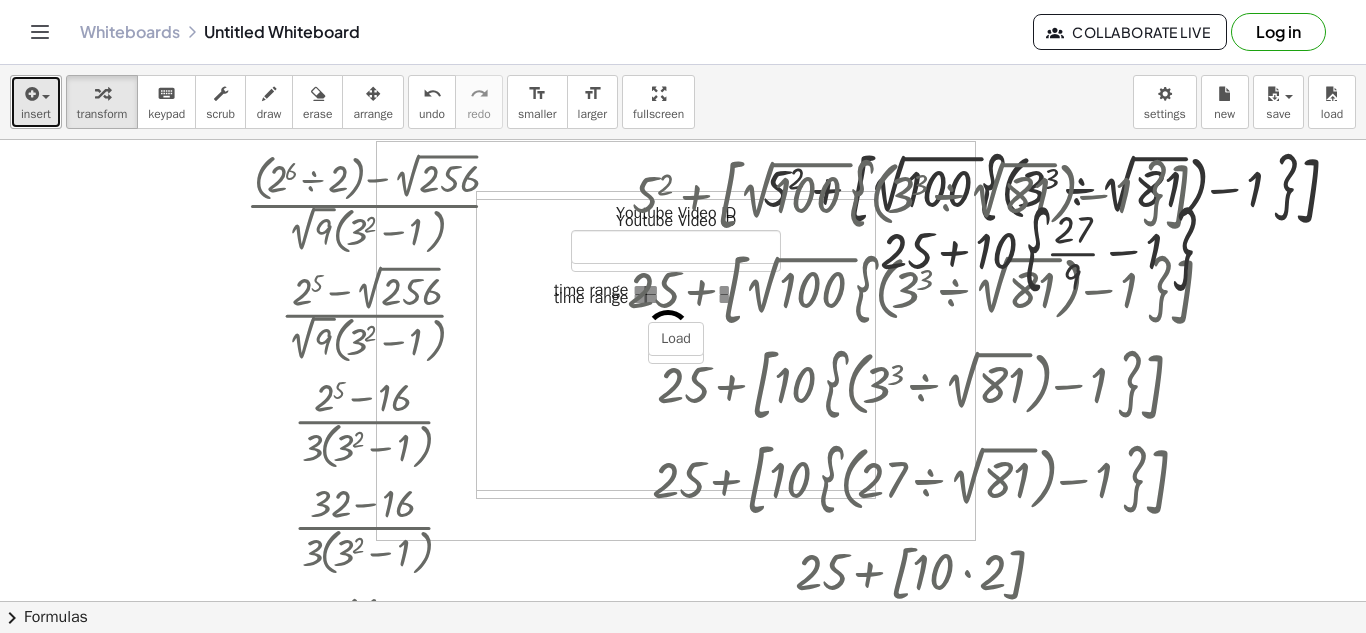 click on "insert" at bounding box center (36, 102) 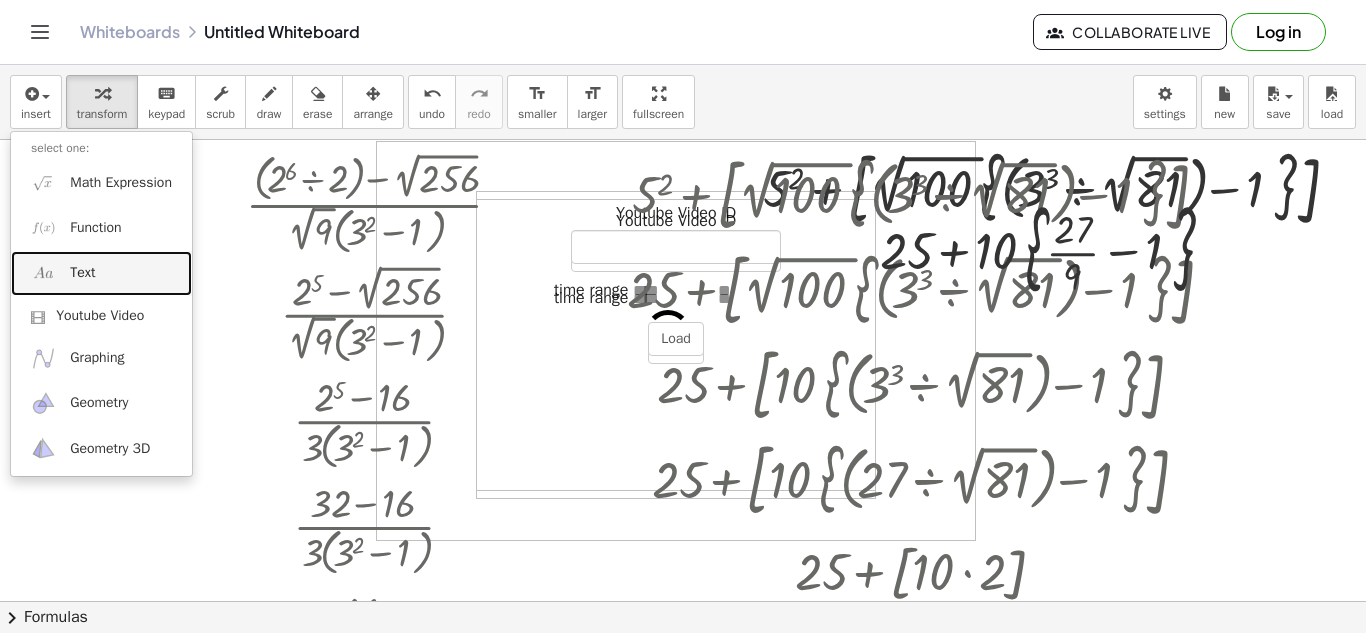 click on "Text" at bounding box center [82, 273] 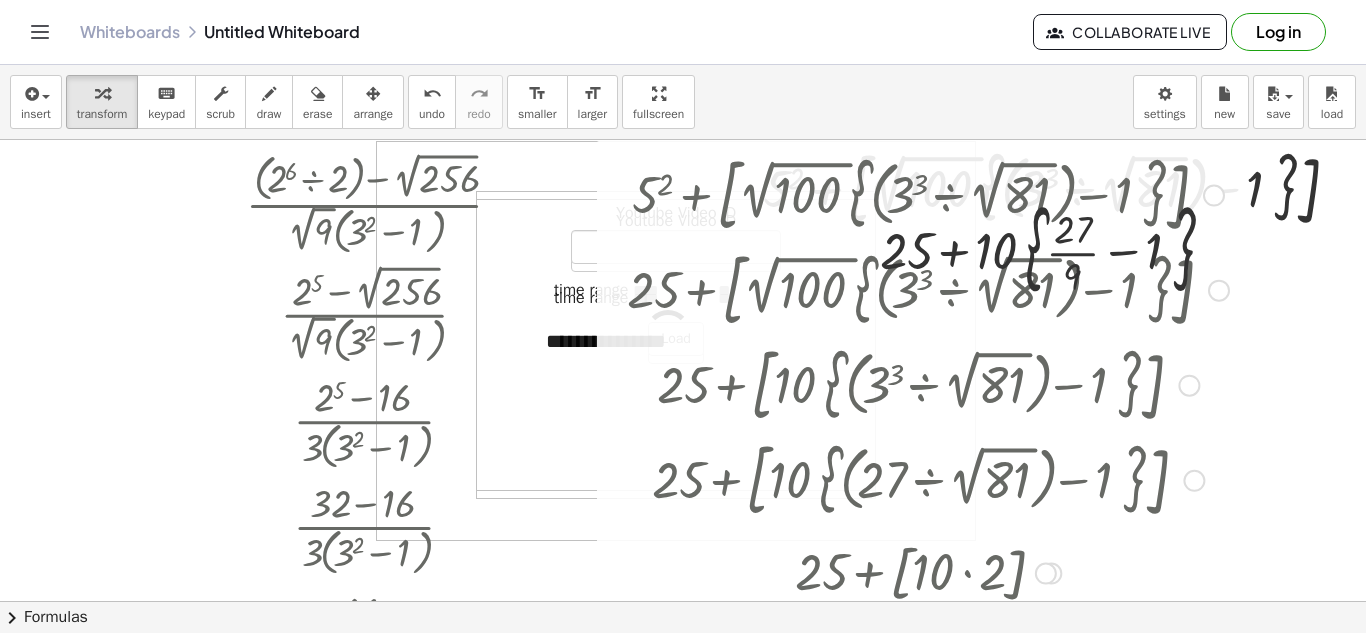 type 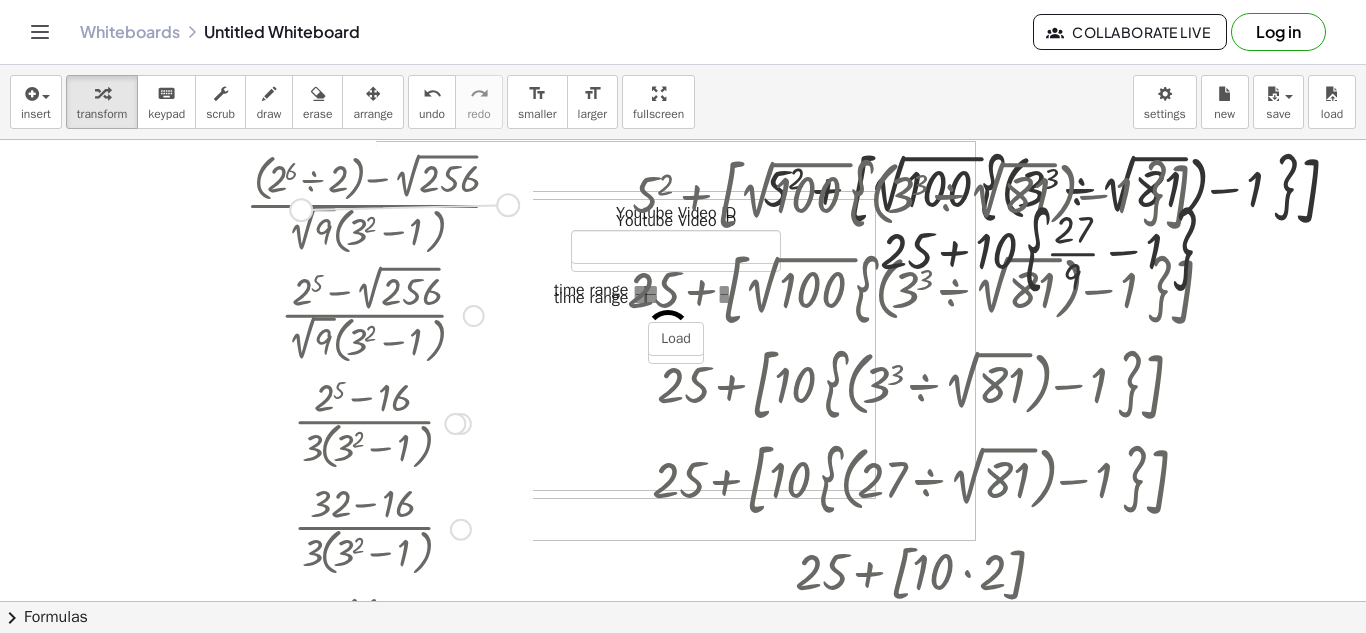 drag, startPoint x: 506, startPoint y: 208, endPoint x: 279, endPoint y: 215, distance: 227.10791 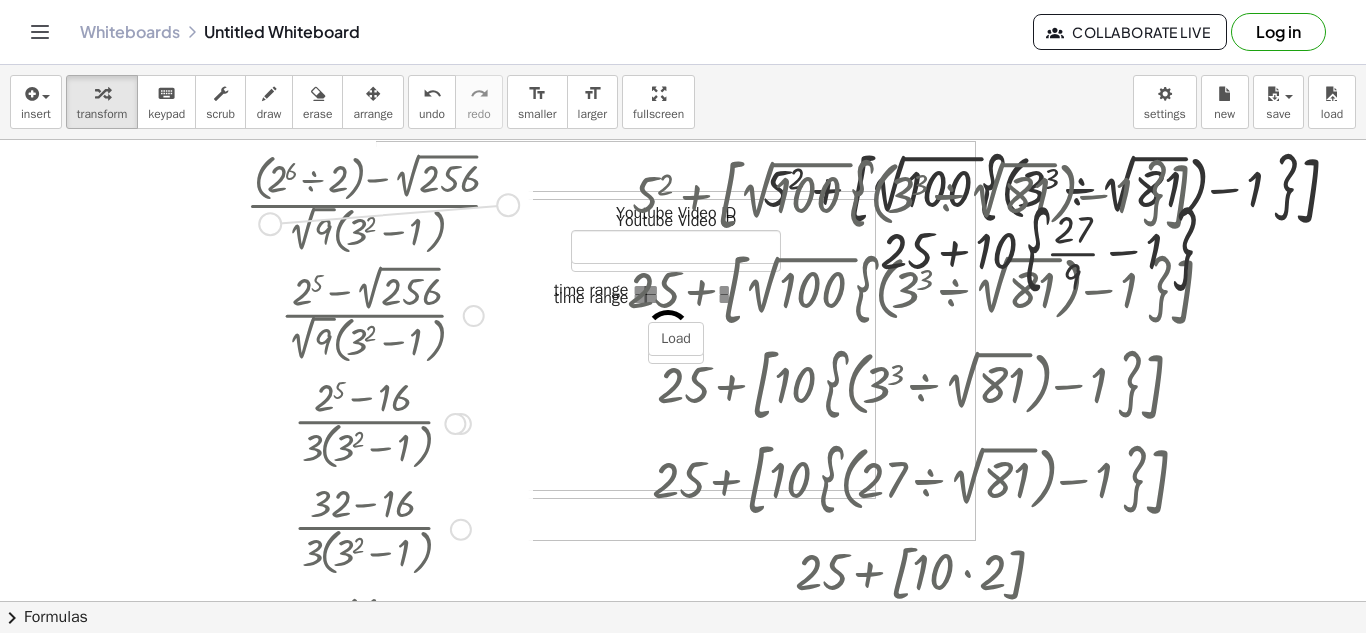 drag, startPoint x: 508, startPoint y: 204, endPoint x: 240, endPoint y: 226, distance: 268.90146 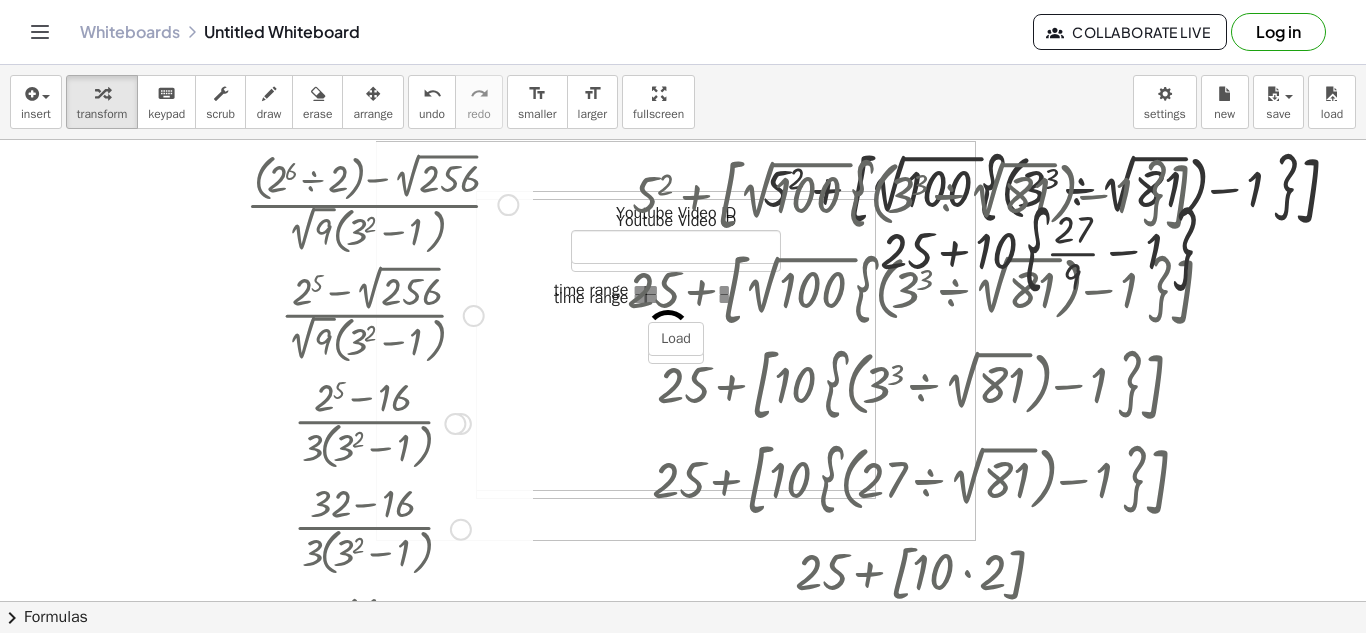 click on "· ( + ( · 2 6 ÷ 2 ) − 2 √ 256 ) · 2 √ 9 · ( + 3 2 − 1 ) · ( + 2 5 − 2 √ 256 ) · 2 √ 9 · ( + 3 2 − 1 ) · ( + 2 5 − 16 ) · 2 √ 9 · ( + 3 2 − 1 ) · ( + 2 5 − 16 ) · 3 · ( + 3 2 − 1 ) · ( + 32 − 16 ) · 3 · ( + 3 2 − 1 ) · 16 · 3 · ( + 3 2 − 1 ) · 16 · 3 · ( + 9 − 1 ) · 16 · 3 · 8 · 16 · 24 · 2 · 8 · 3 · 8 · 2 · 3" at bounding box center (374, 515) 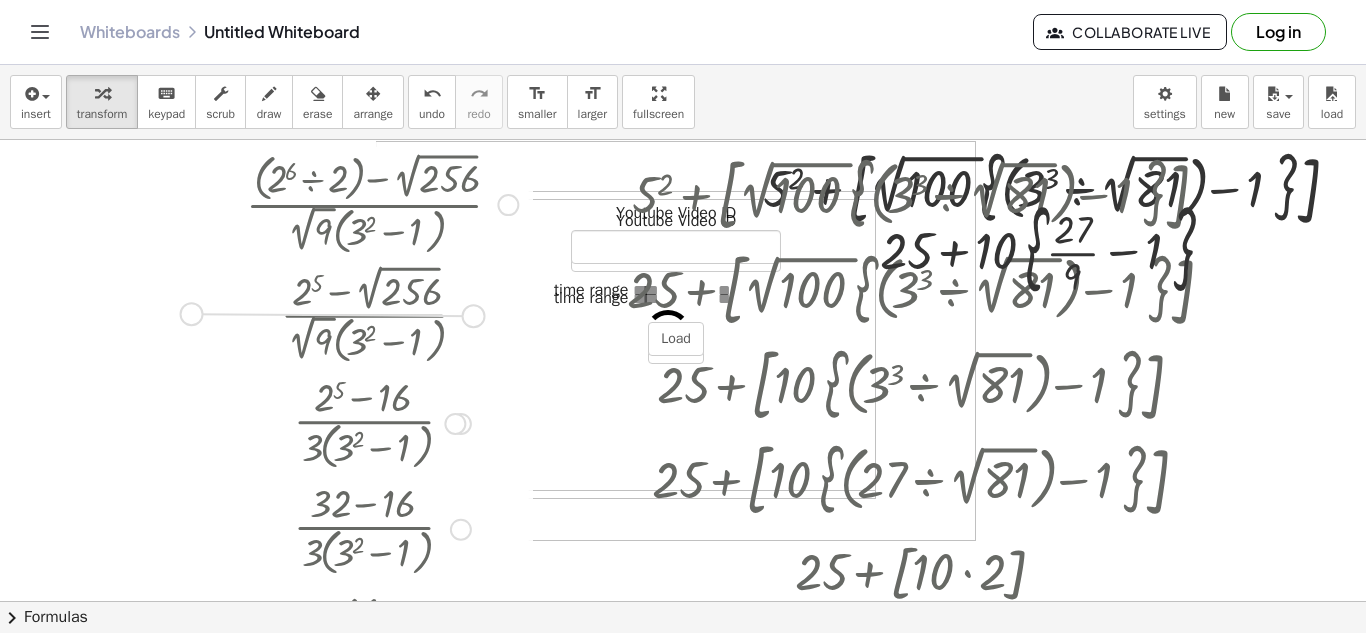 drag, startPoint x: 464, startPoint y: 316, endPoint x: 166, endPoint y: 309, distance: 298.0822 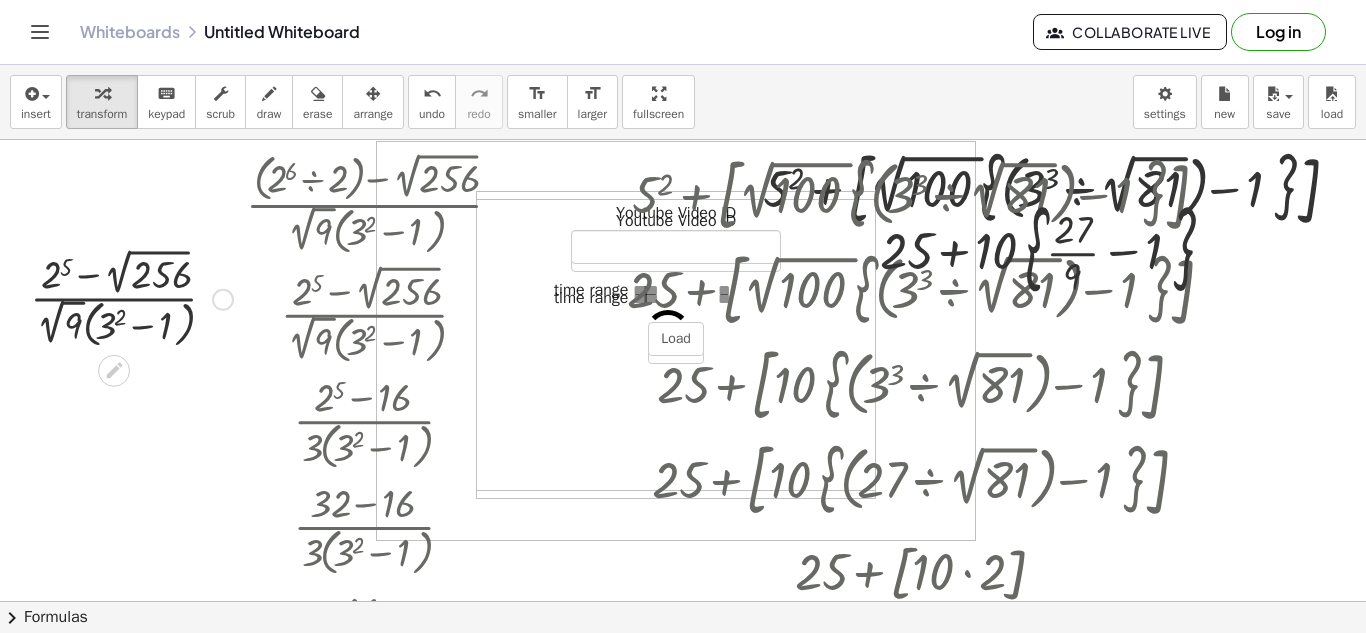 click at bounding box center (131, 298) 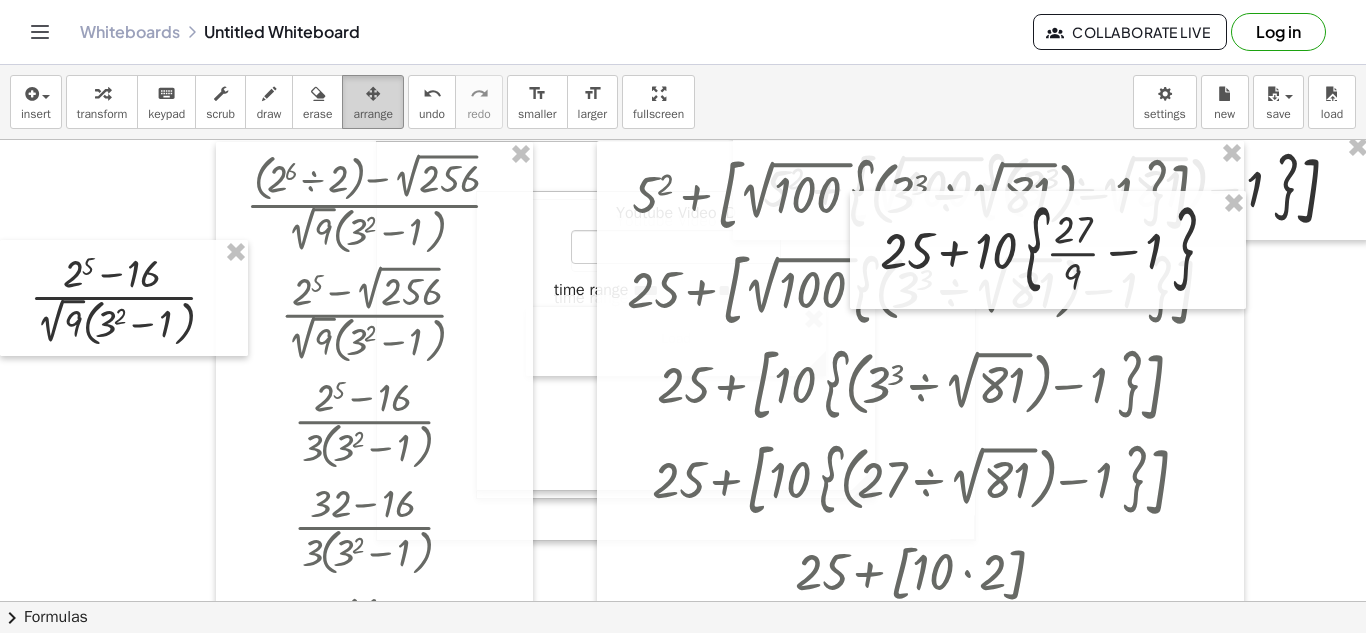 click at bounding box center (373, 94) 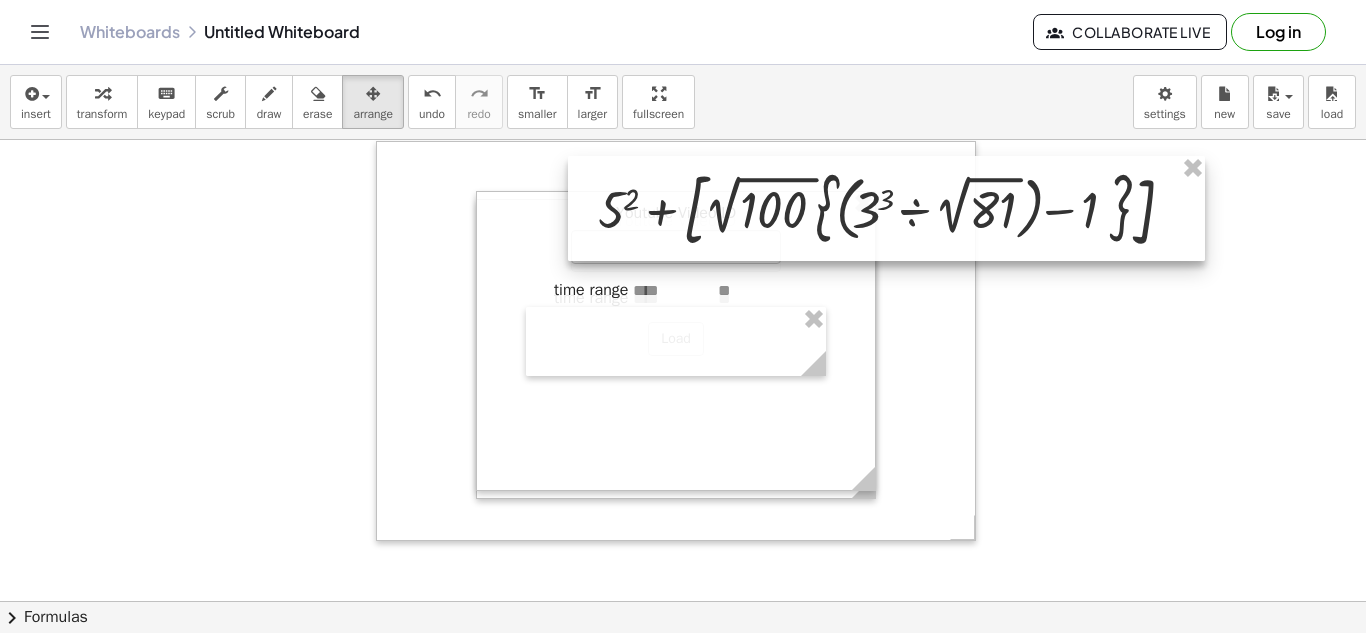 drag, startPoint x: 1313, startPoint y: 161, endPoint x: 1112, endPoint y: 204, distance: 205.54805 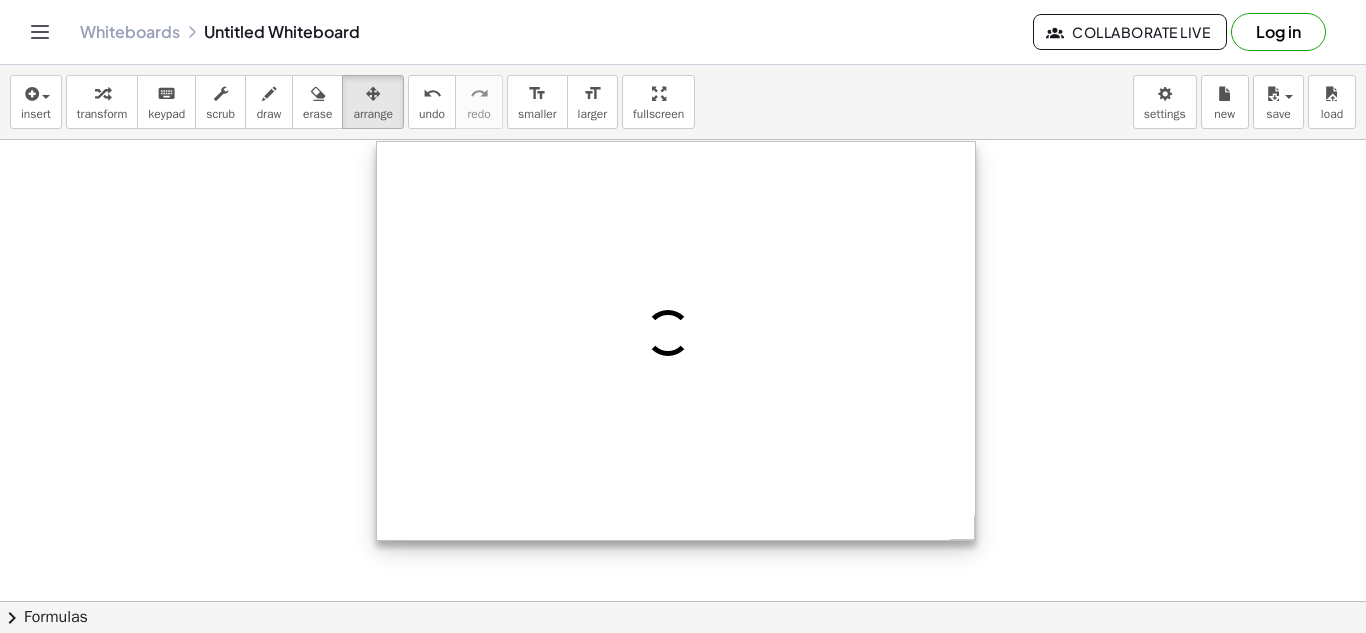 scroll, scrollTop: 0, scrollLeft: 0, axis: both 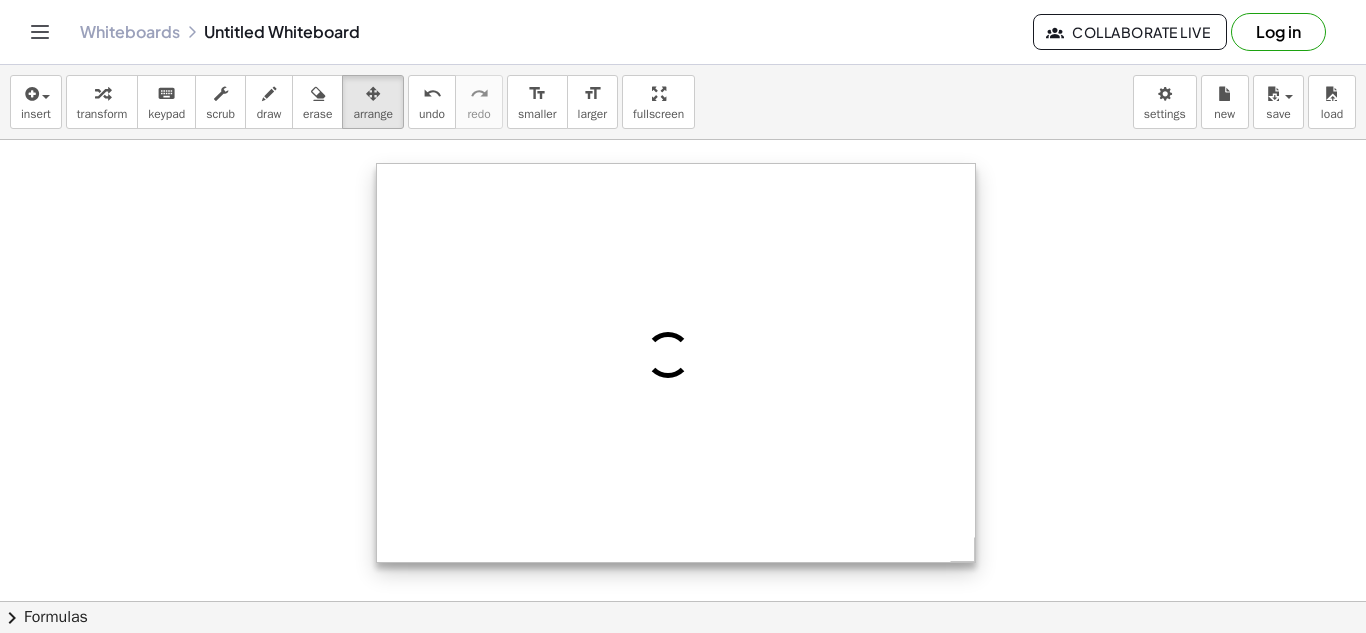 drag, startPoint x: 881, startPoint y: 282, endPoint x: 543, endPoint y: 379, distance: 351.64328 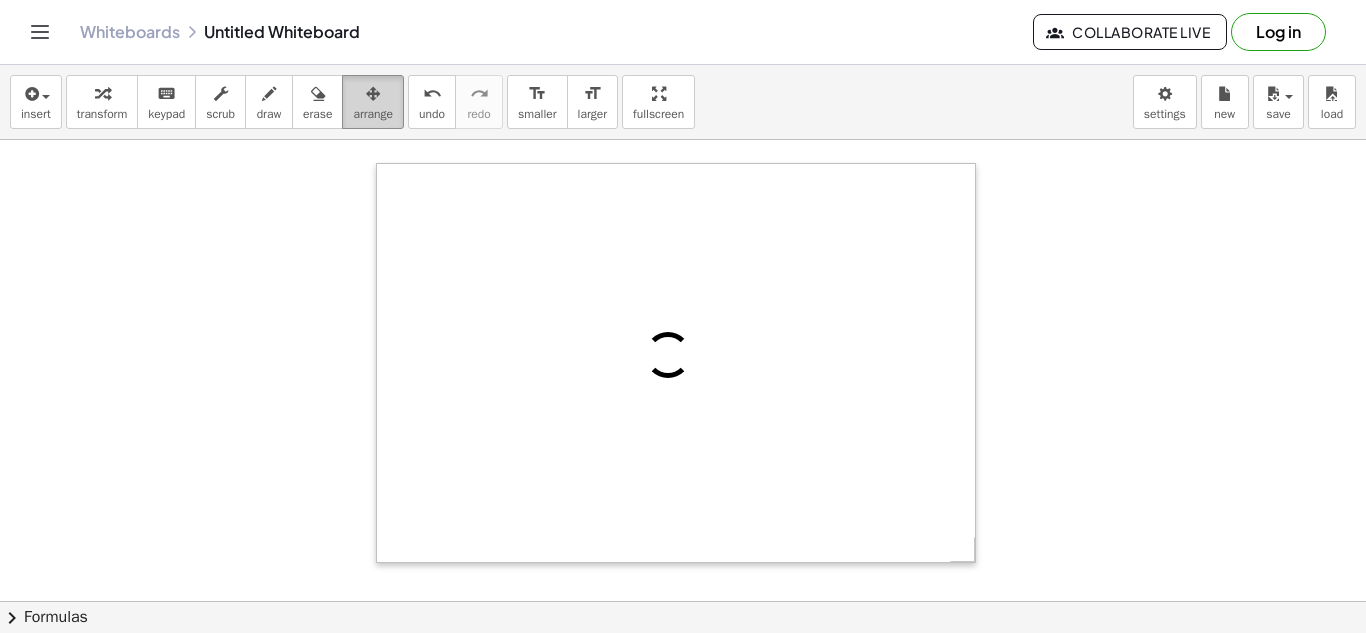 click at bounding box center (373, 93) 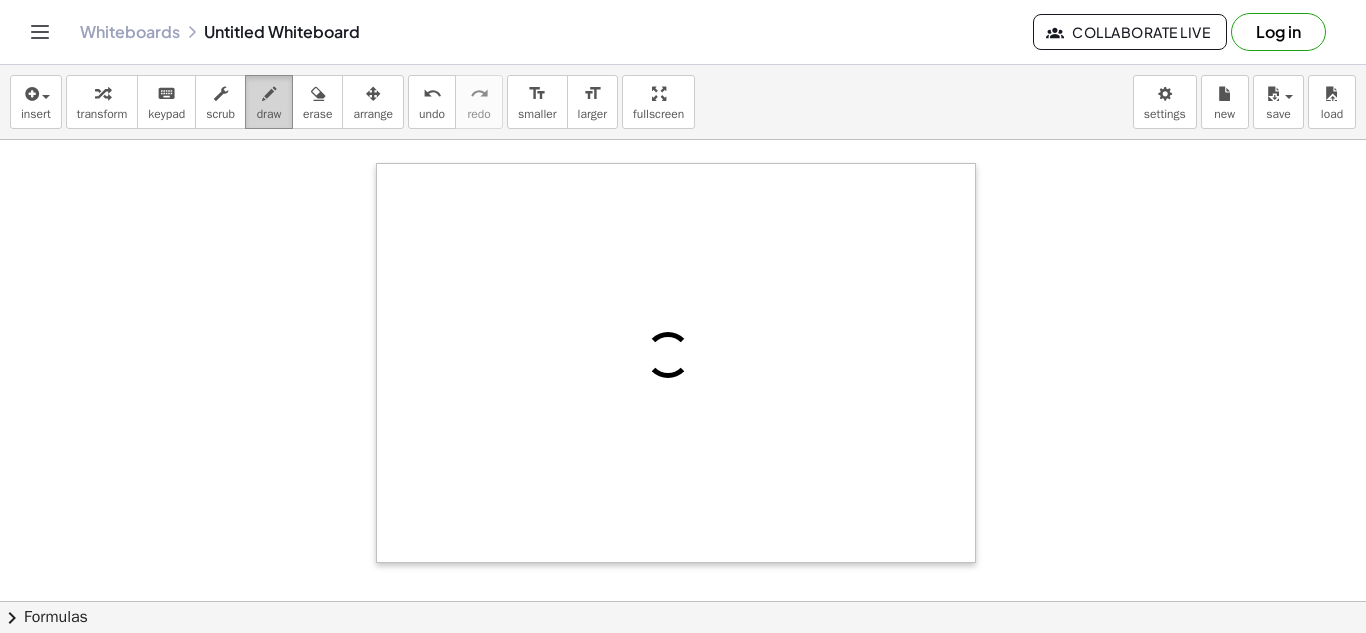 click at bounding box center (269, 94) 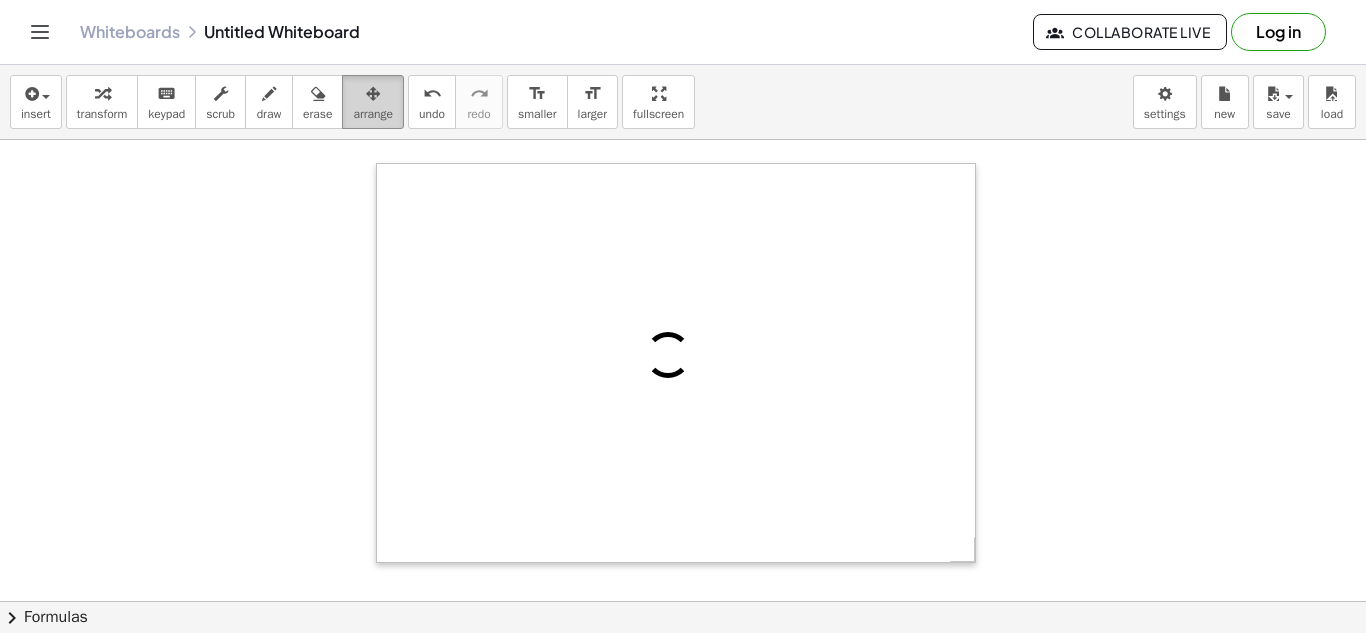 click on "arrange" at bounding box center [373, 102] 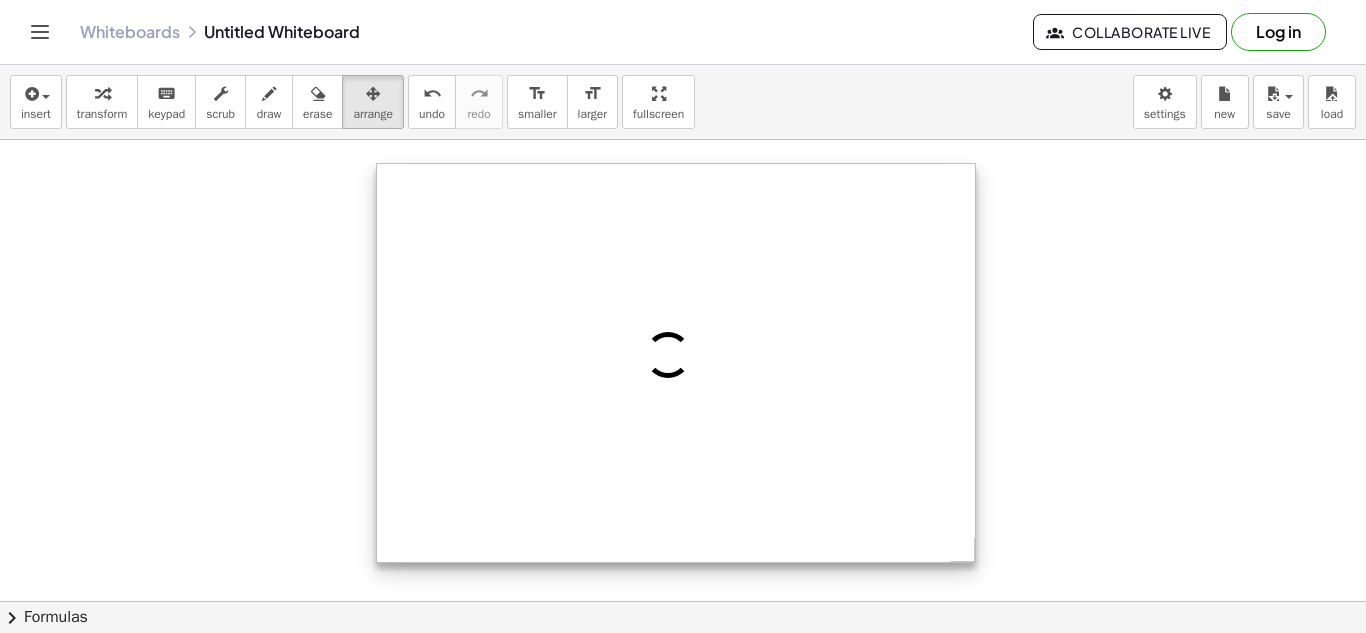drag, startPoint x: 847, startPoint y: 257, endPoint x: 901, endPoint y: 529, distance: 277.3085 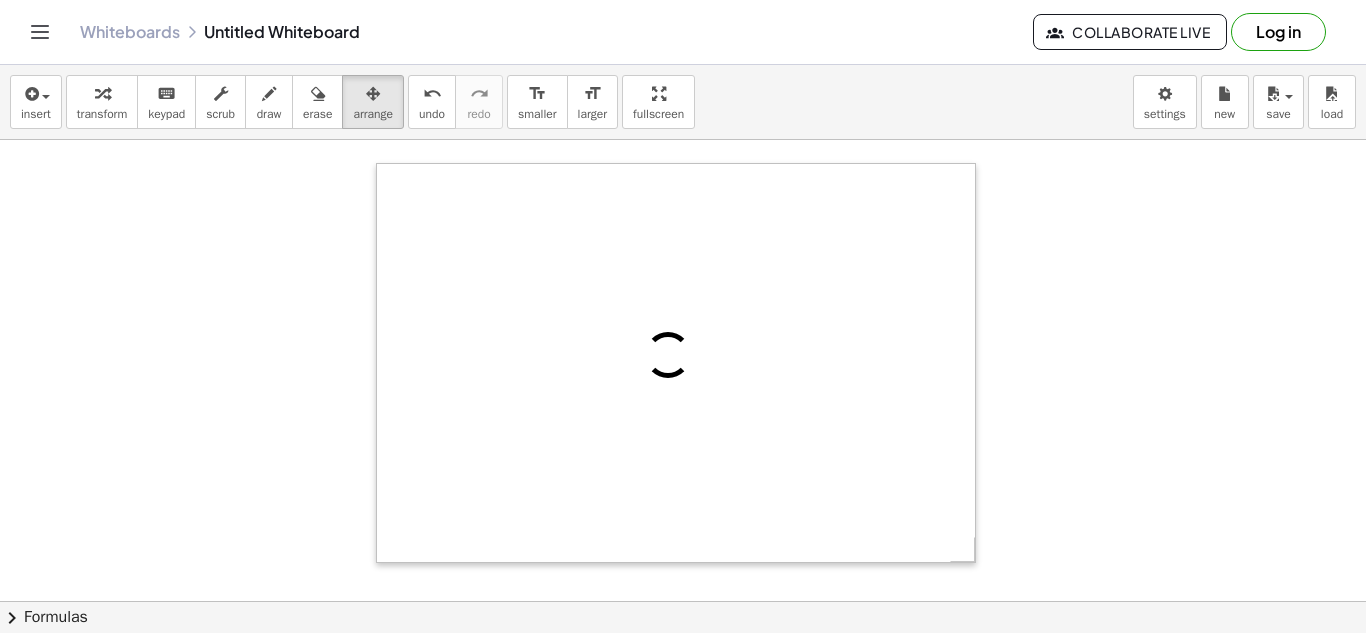 click at bounding box center [687, 601] 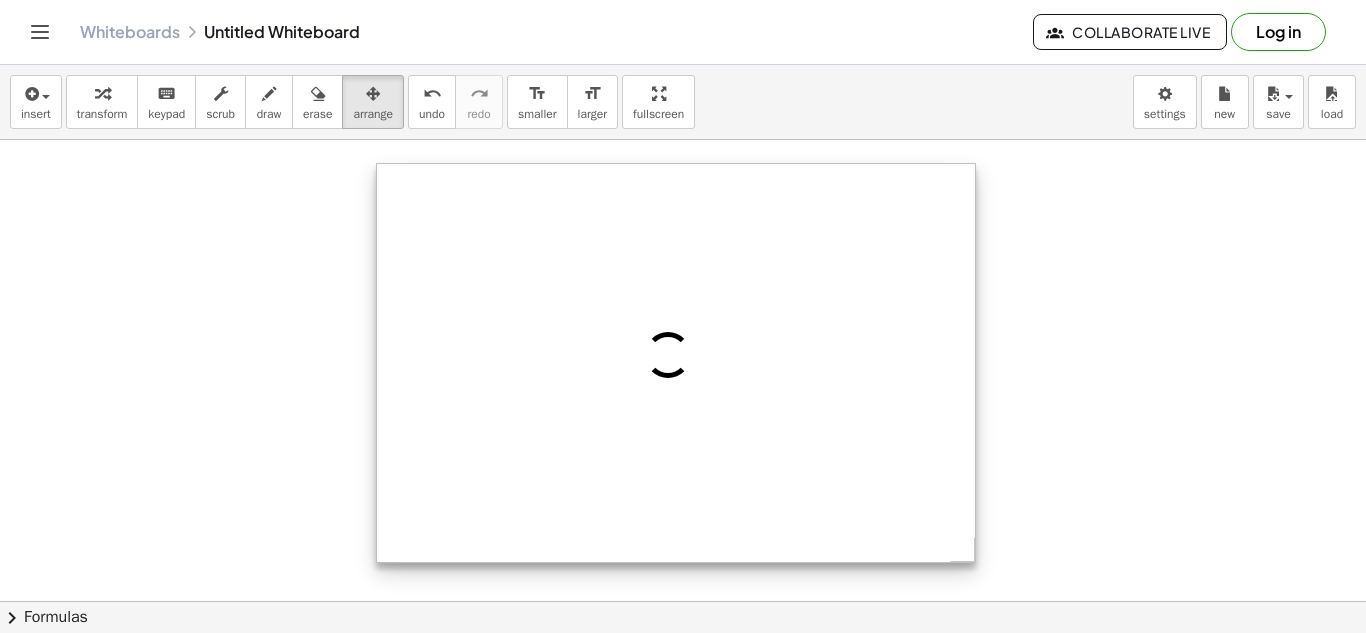 click at bounding box center (676, 363) 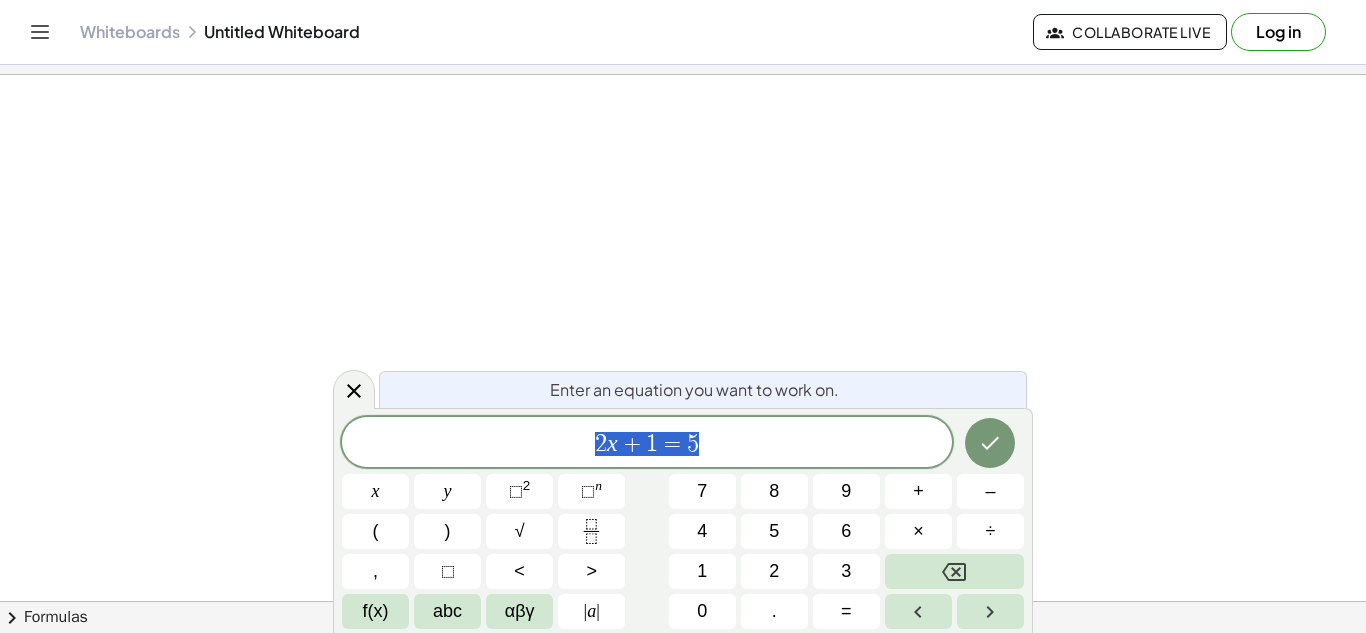 scroll, scrollTop: 0, scrollLeft: 0, axis: both 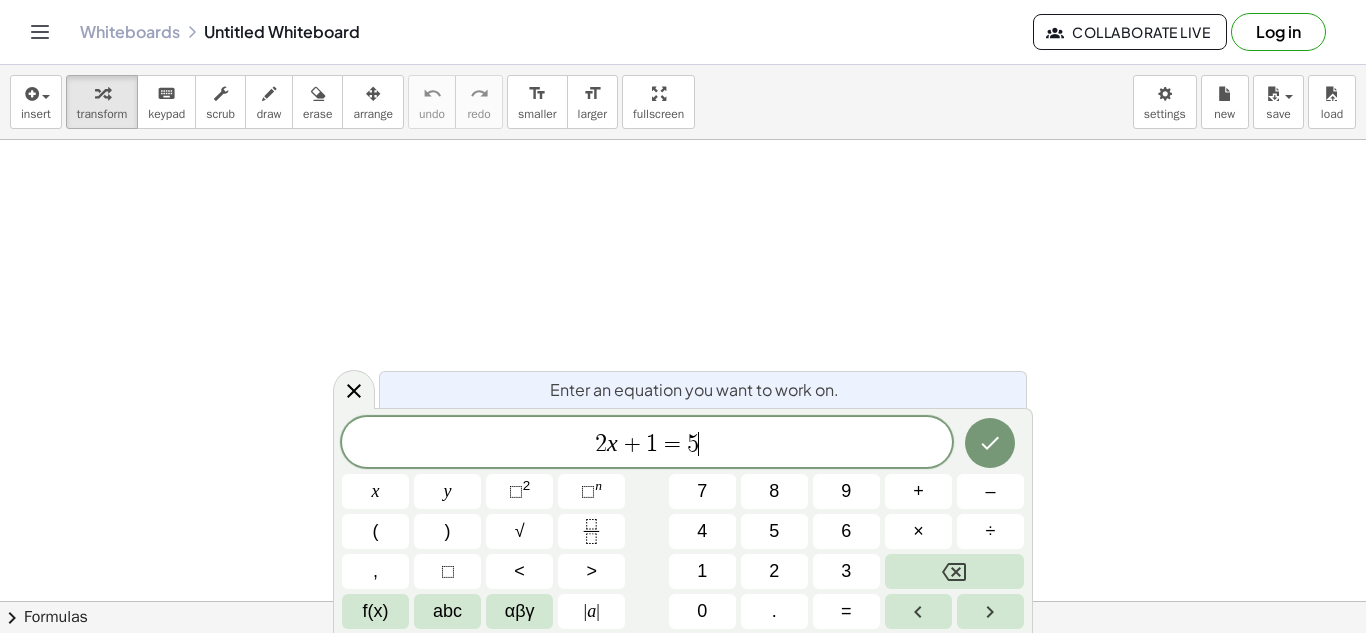 click on "2 x + 1 = 5 ​" at bounding box center (647, 444) 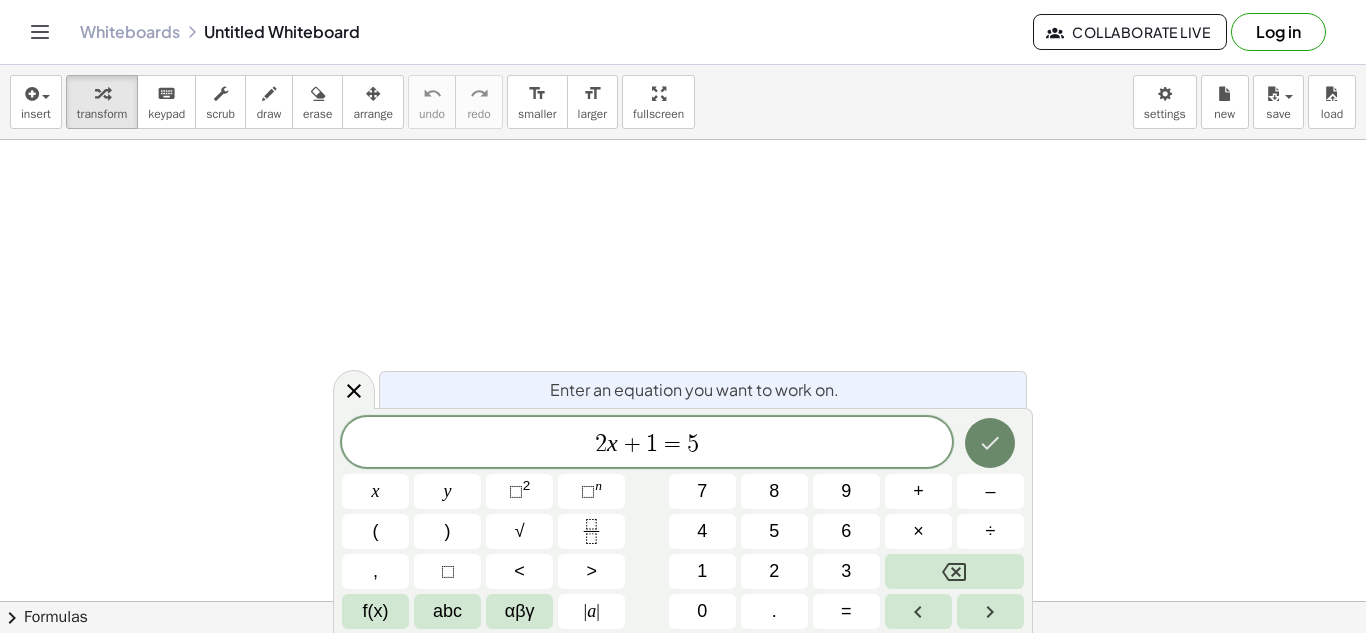 click at bounding box center [990, 443] 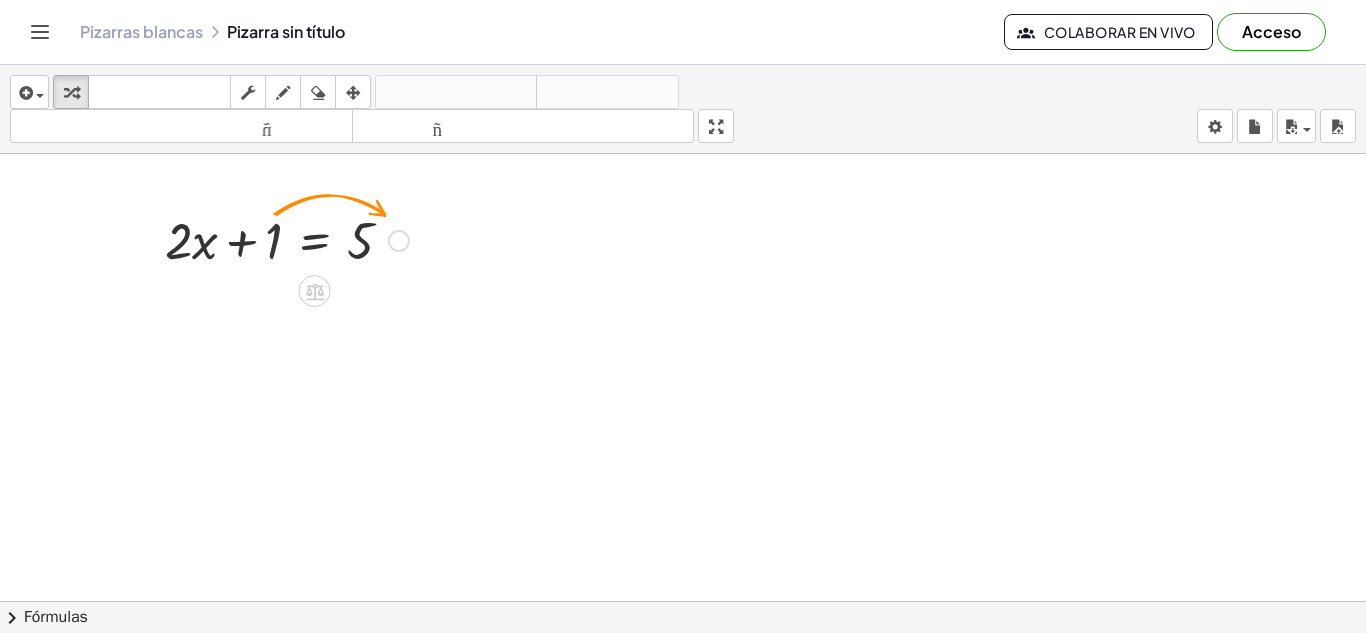 click at bounding box center (287, 239) 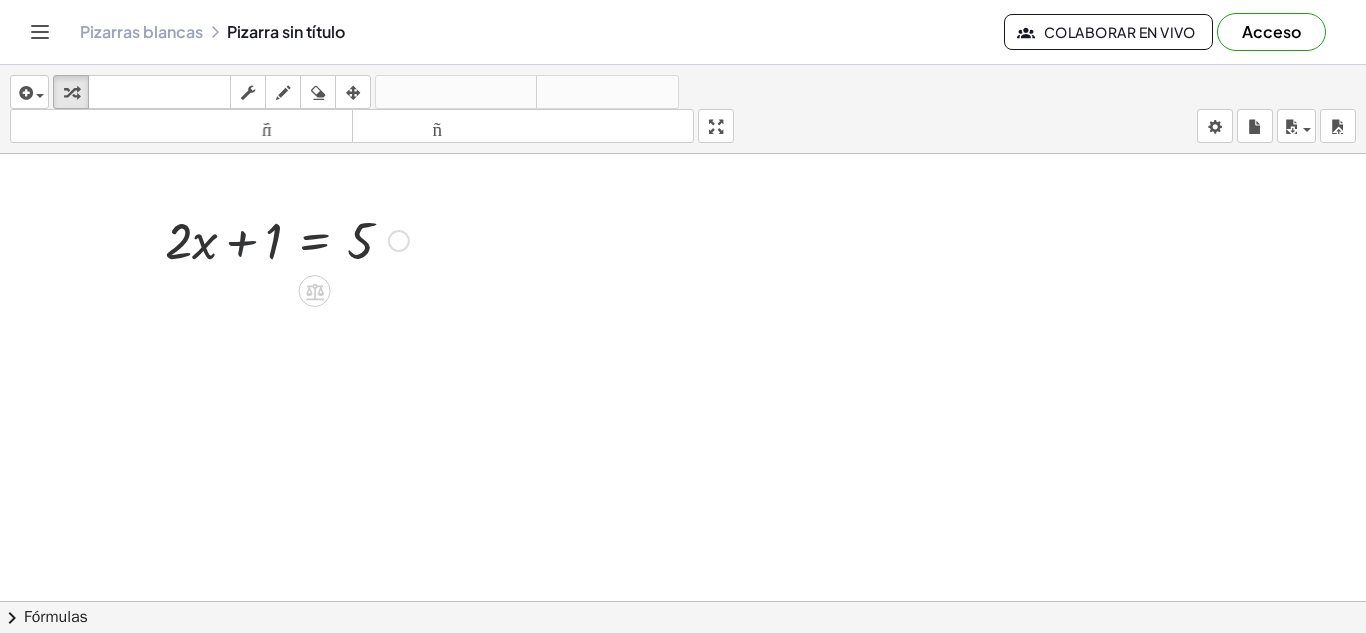 click at bounding box center (287, 239) 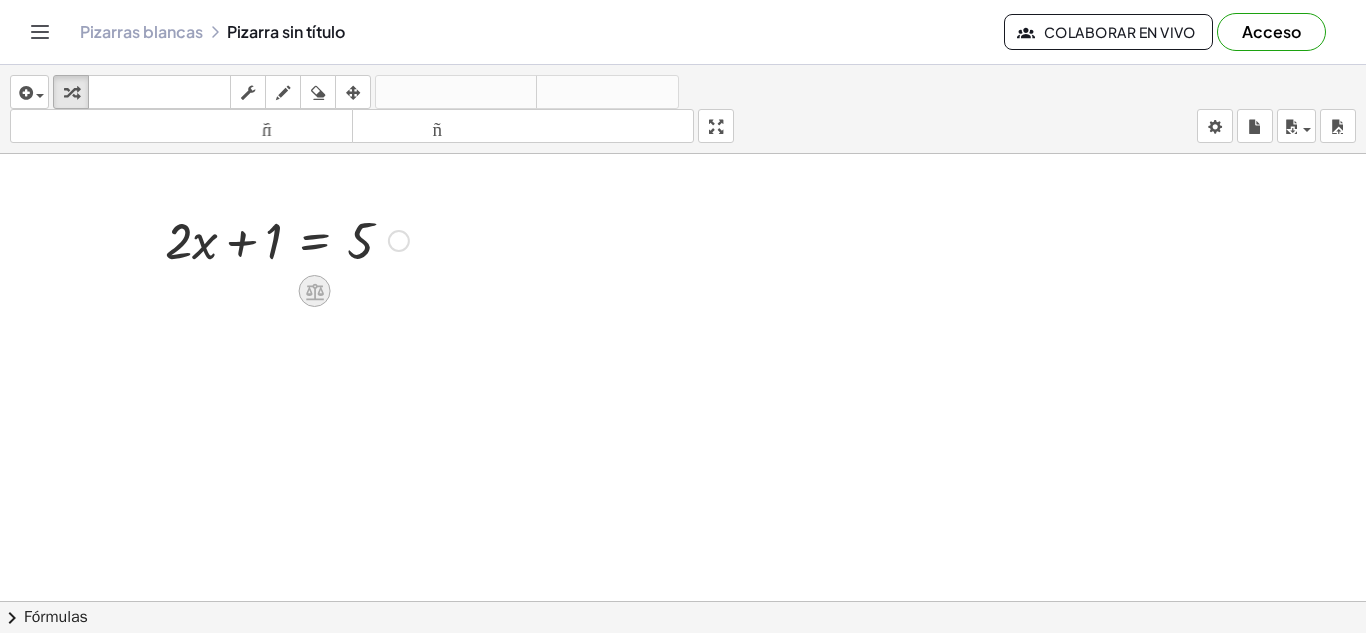 click 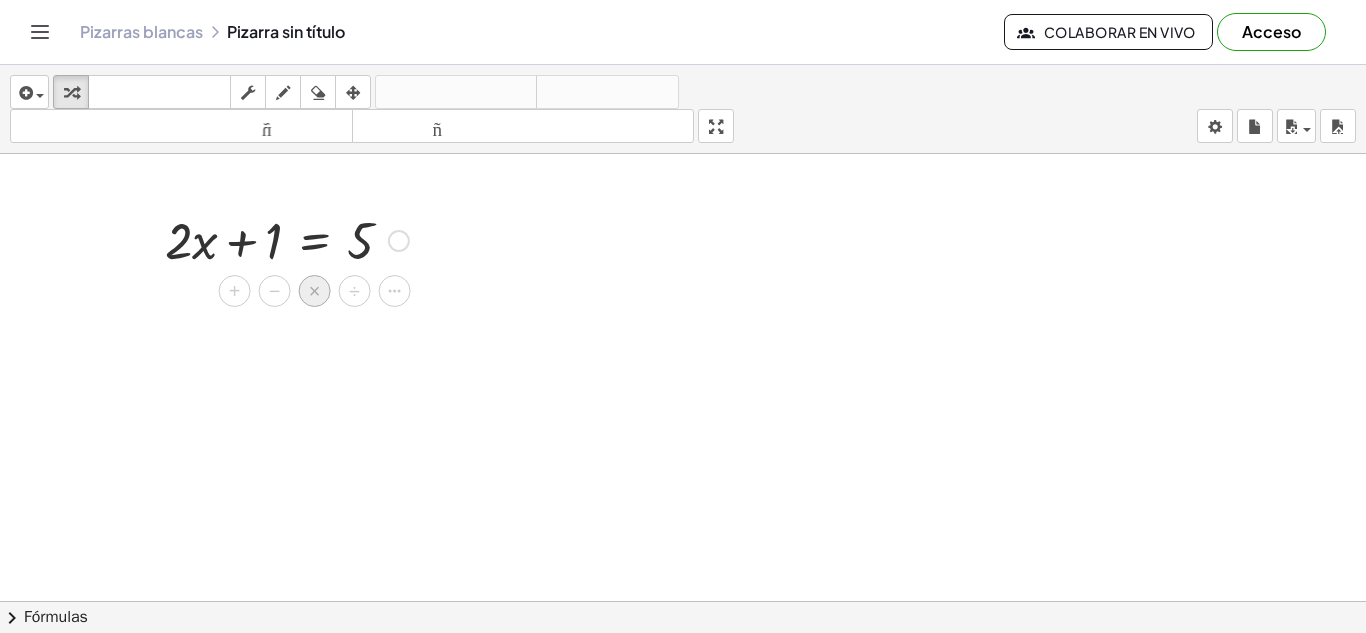 click on "×" at bounding box center [315, 291] 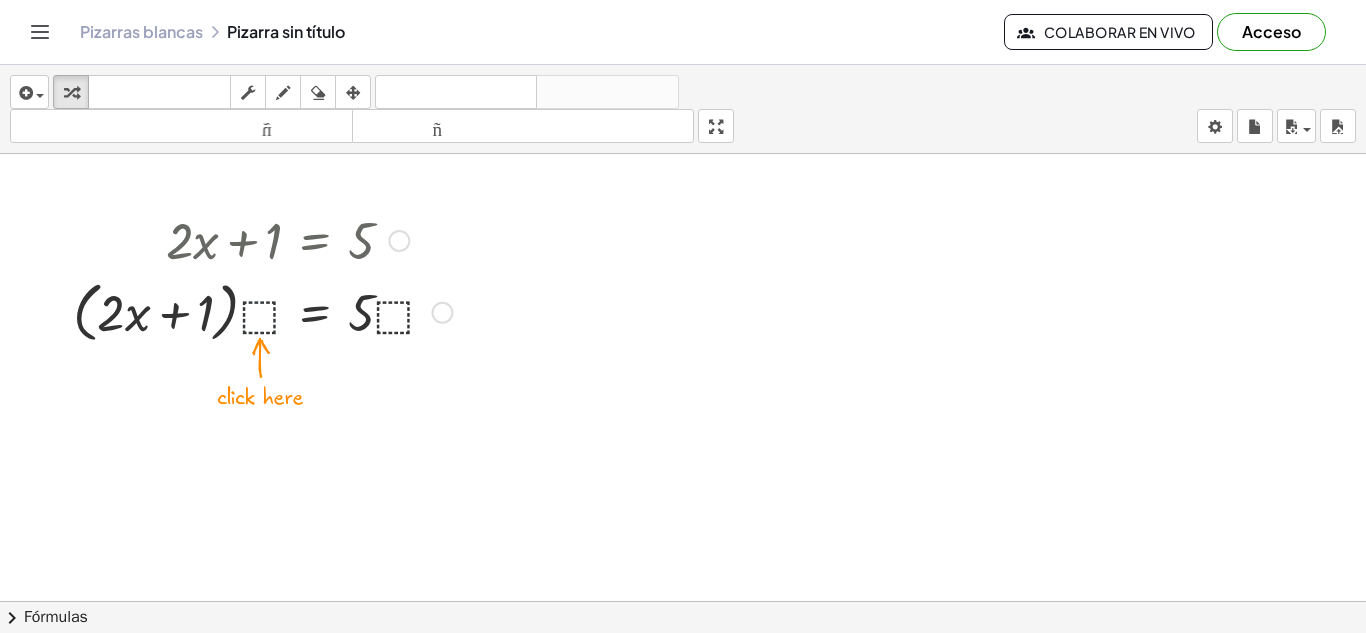 click at bounding box center (262, 311) 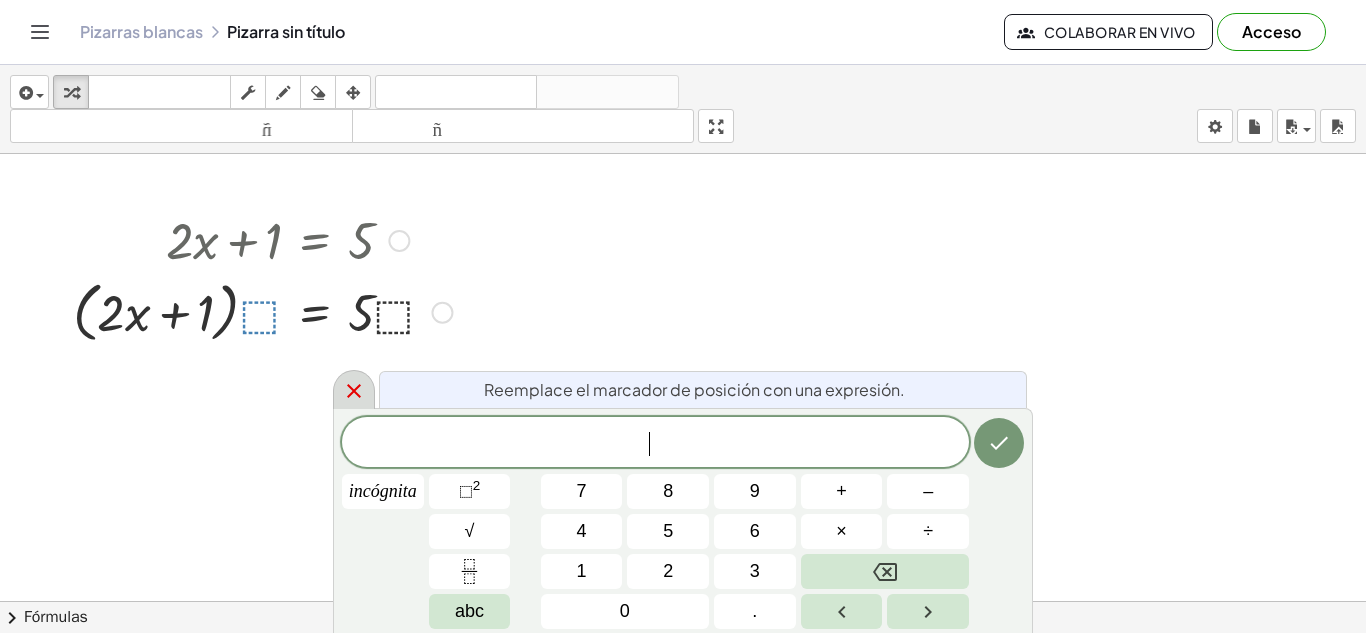 click 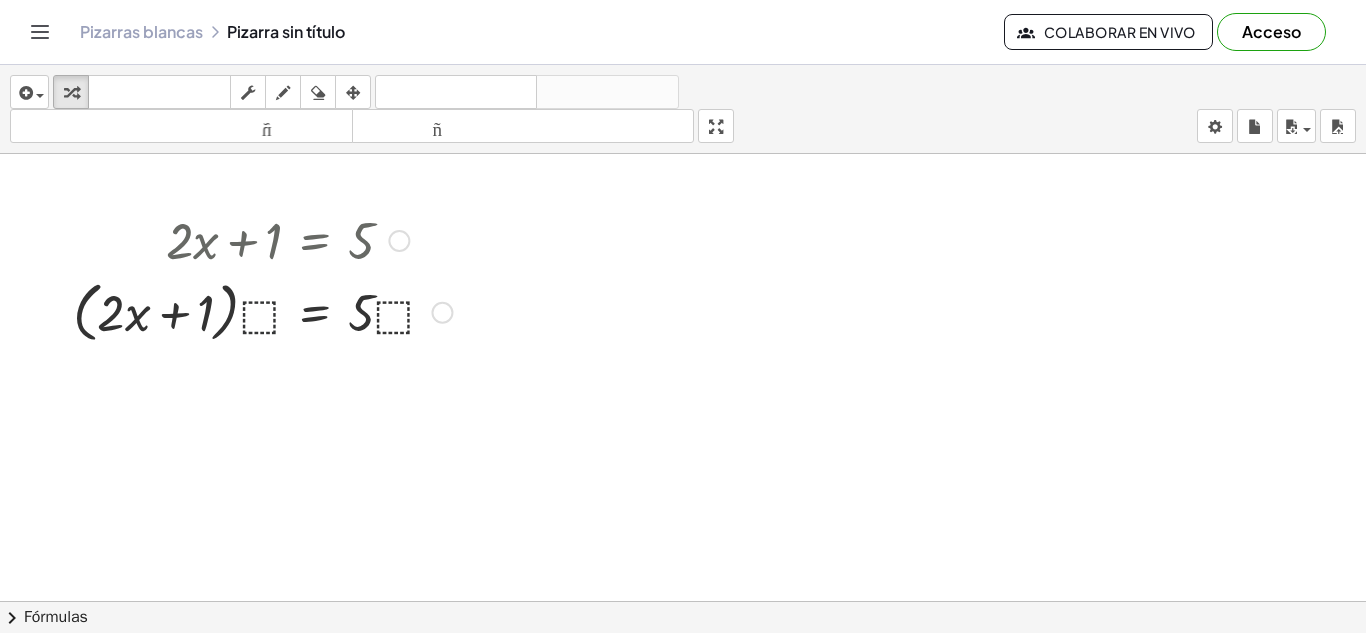 click at bounding box center (262, 311) 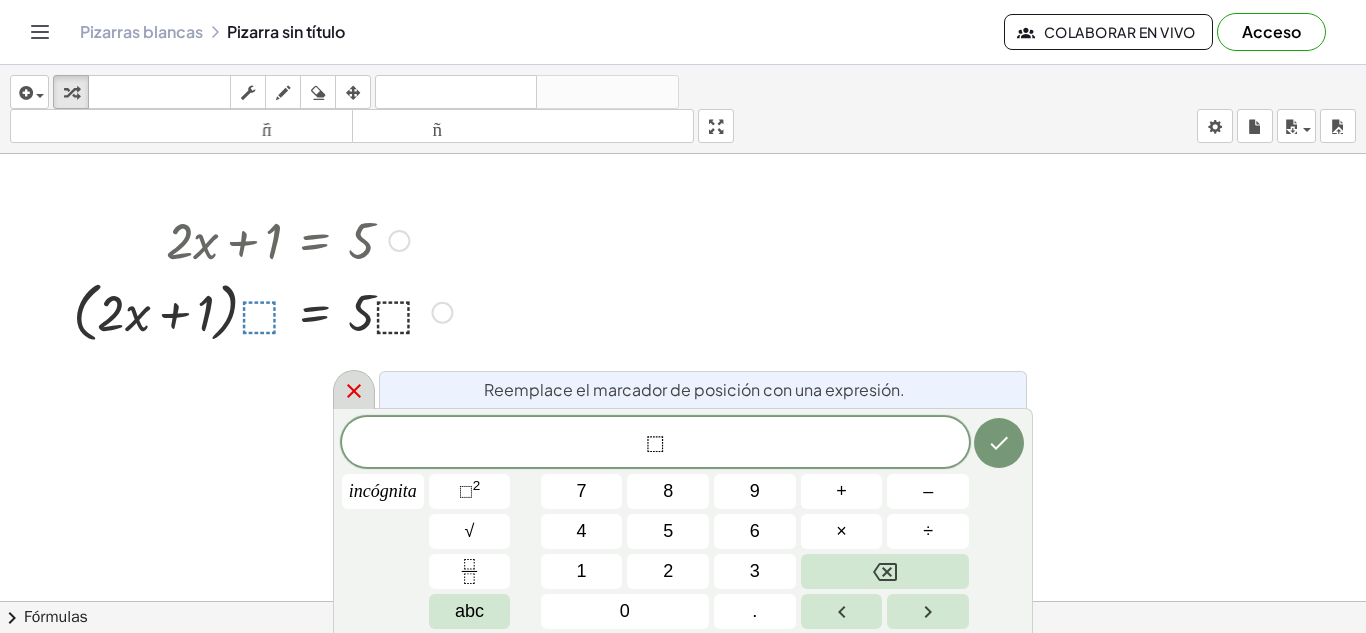click at bounding box center [354, 389] 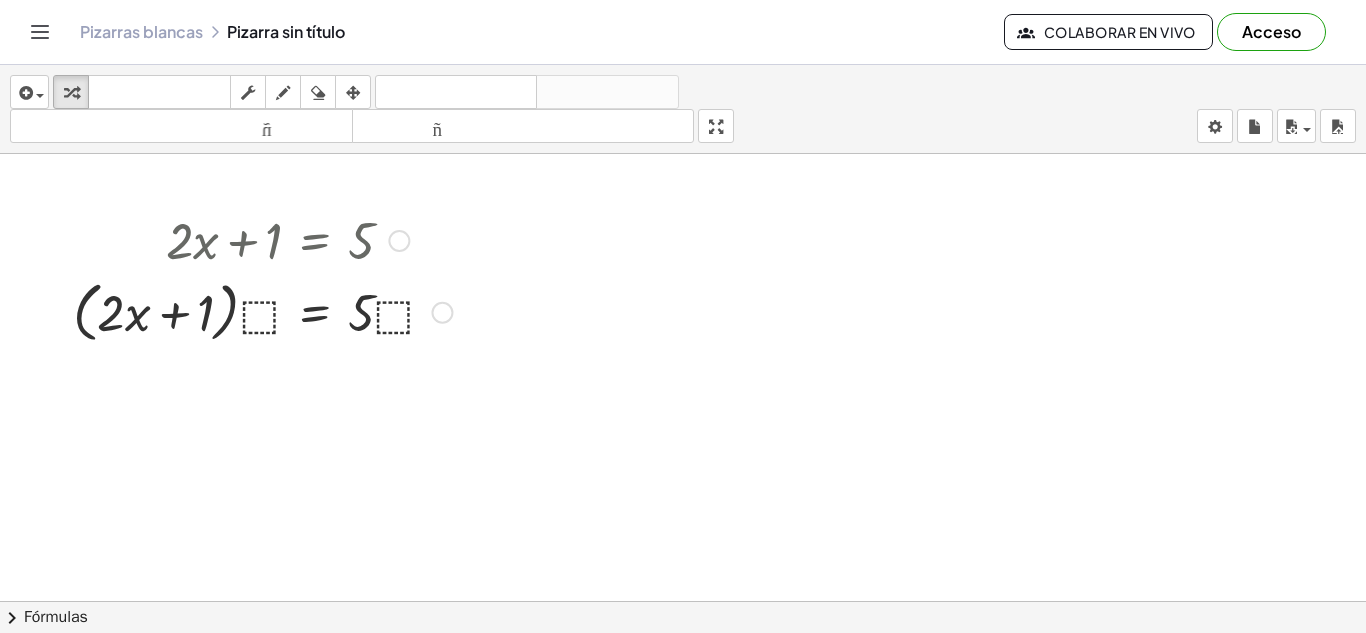 click at bounding box center (262, 311) 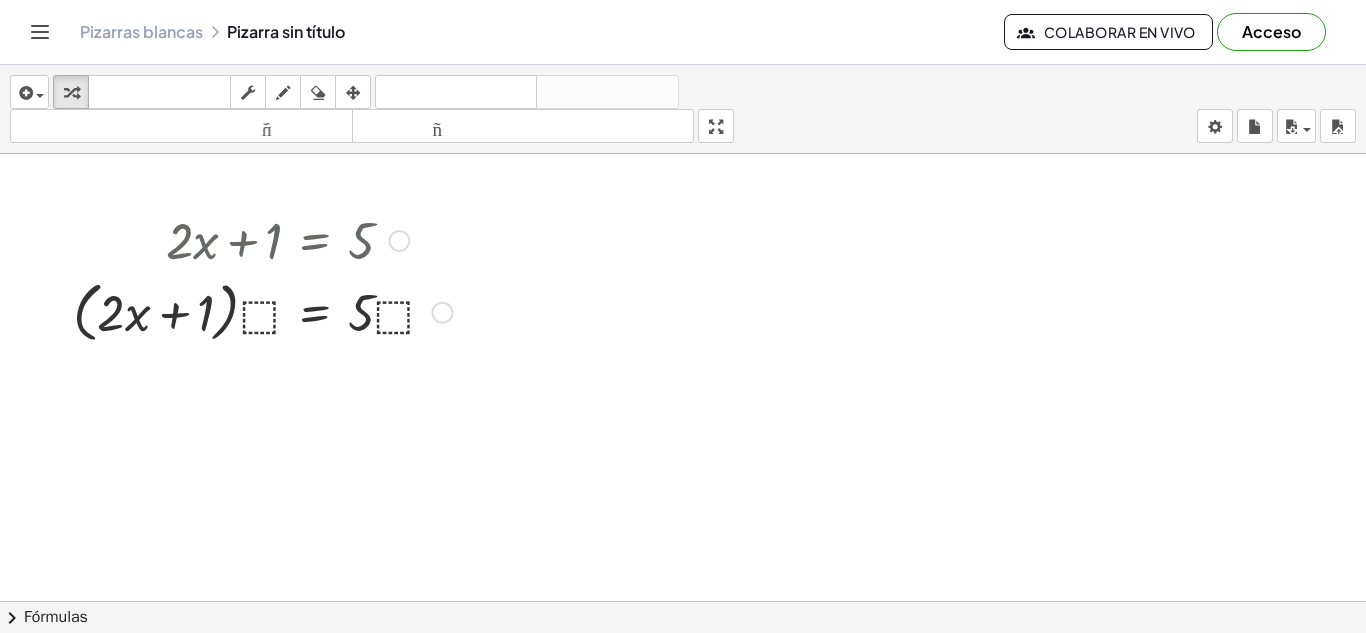 click at bounding box center [262, 311] 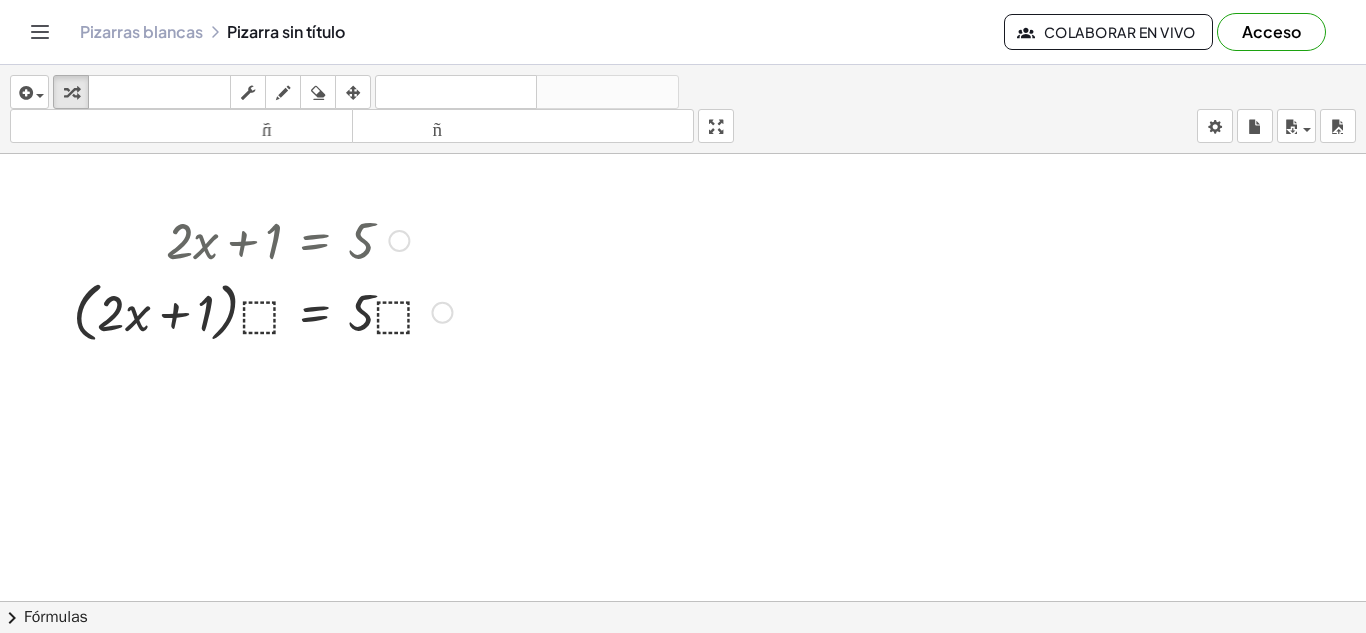 click at bounding box center (442, 313) 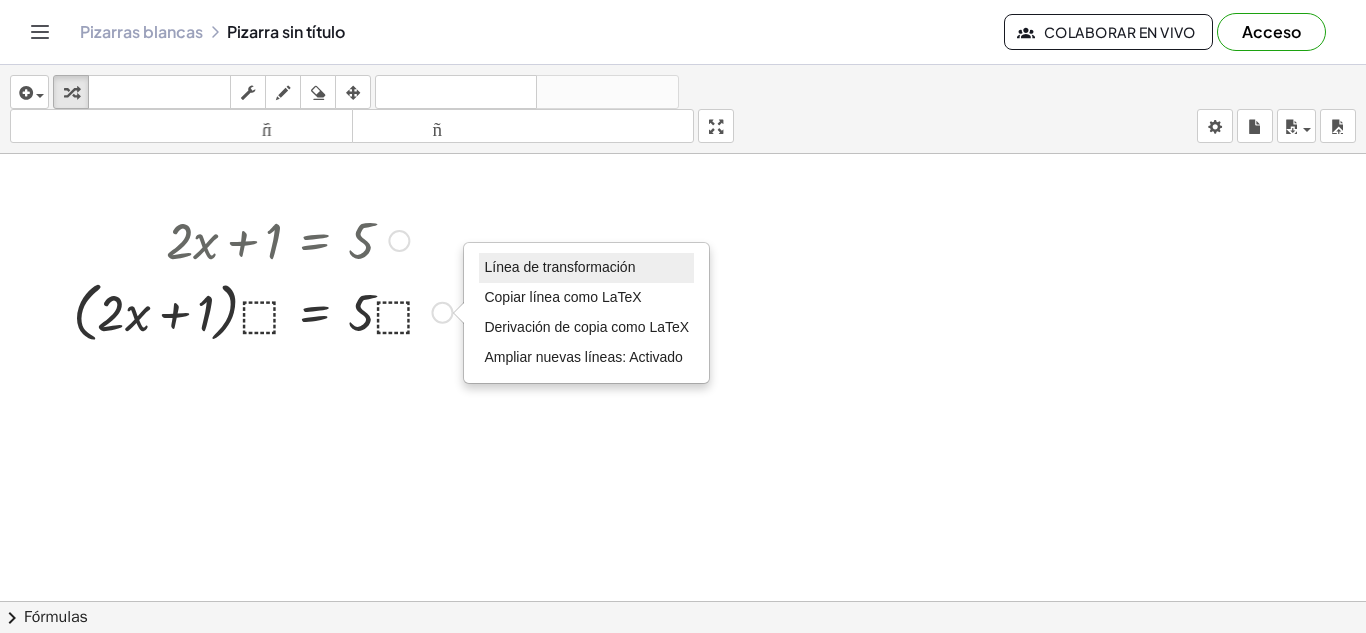 click on "Línea de transformación" at bounding box center [559, 267] 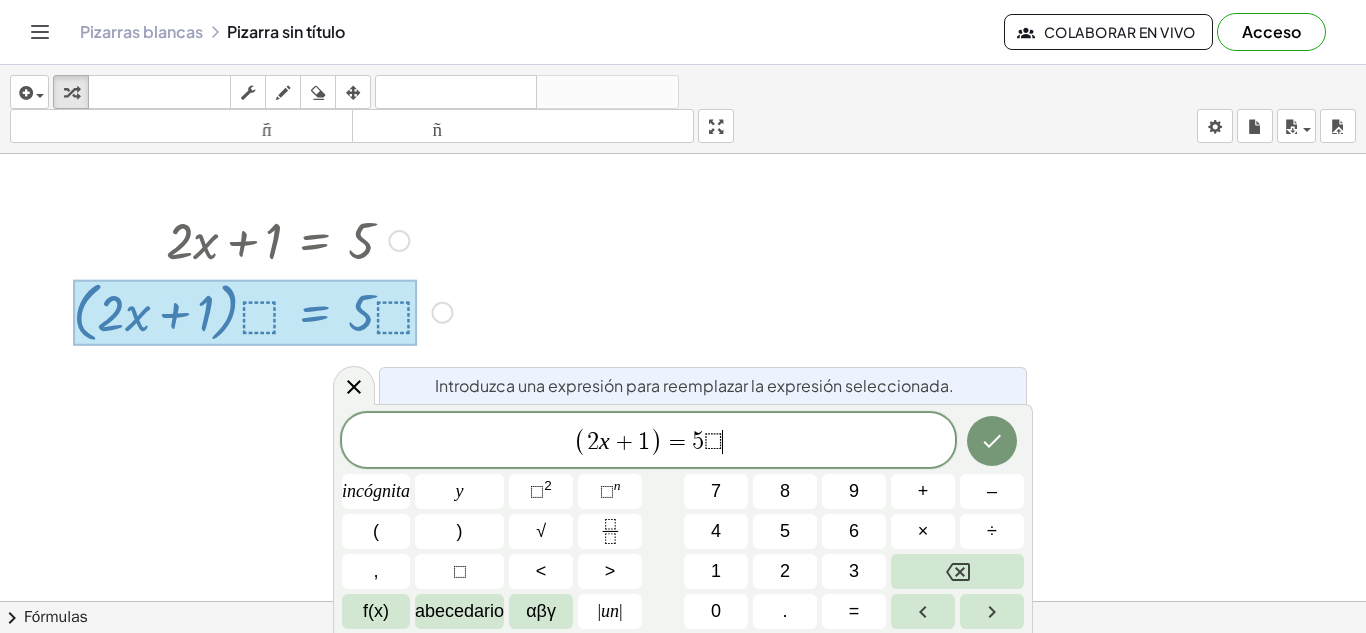 click on "( 2 x + 1 ) = 5 ⬚ ​" at bounding box center [648, 441] 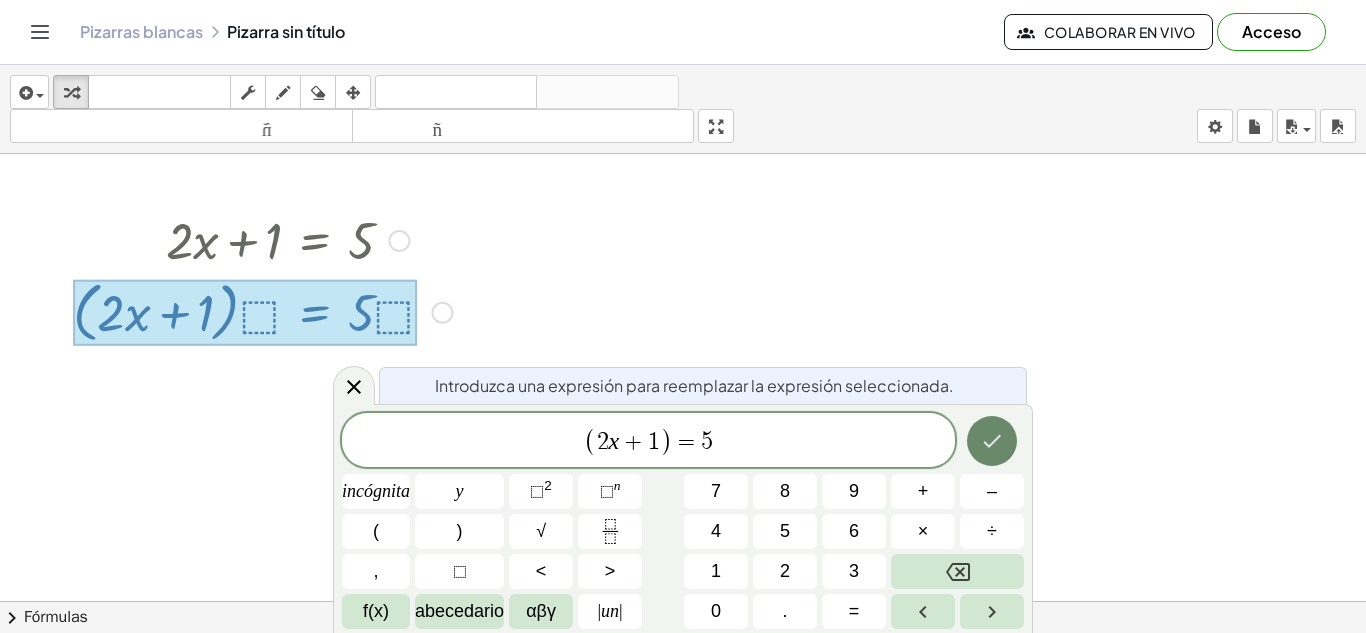 click 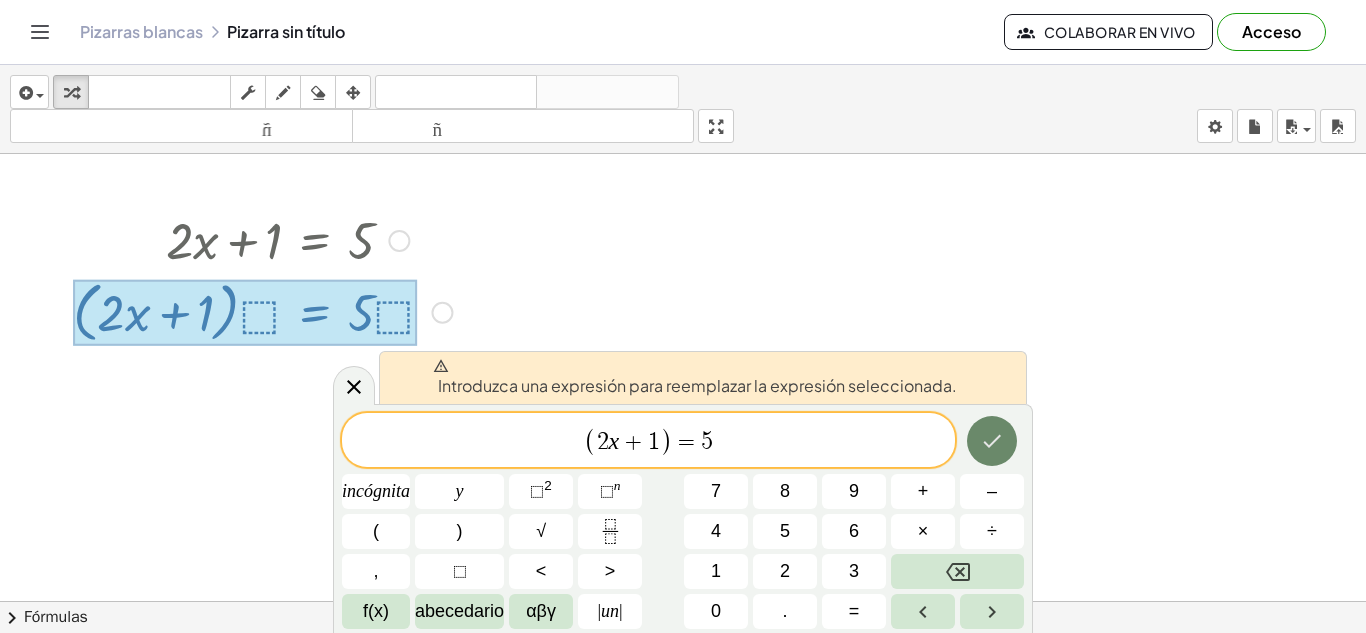 click 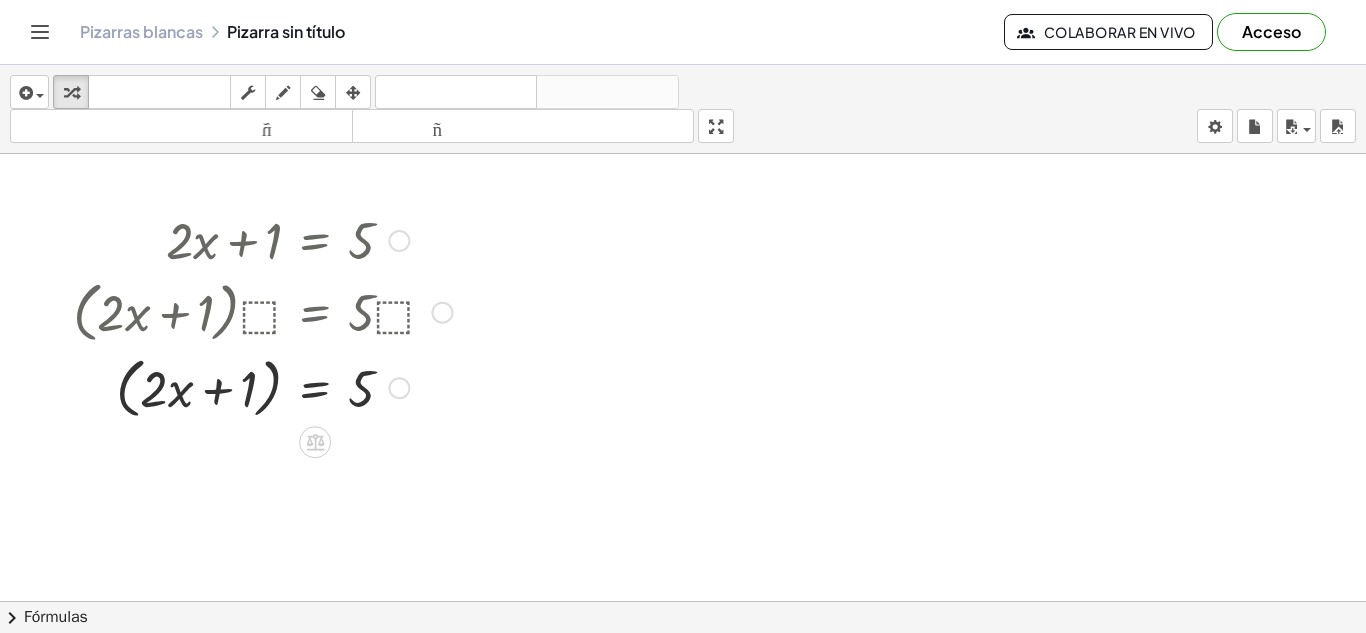 click at bounding box center [262, 387] 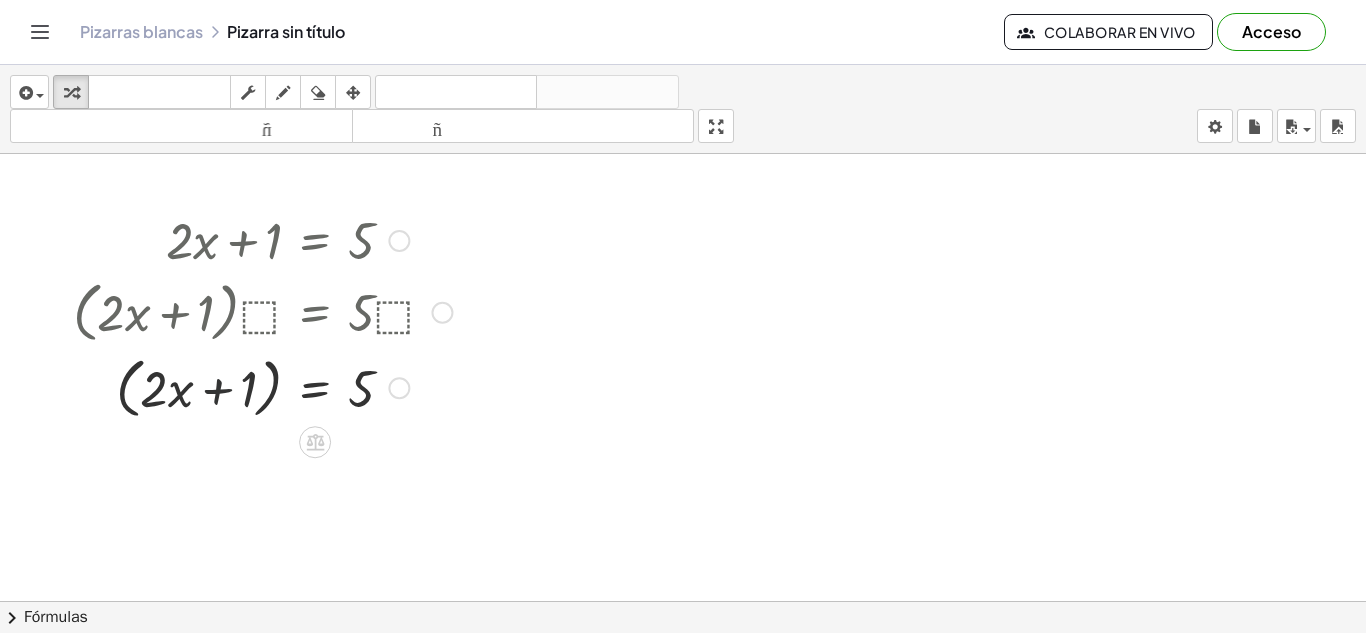 click at bounding box center [262, 387] 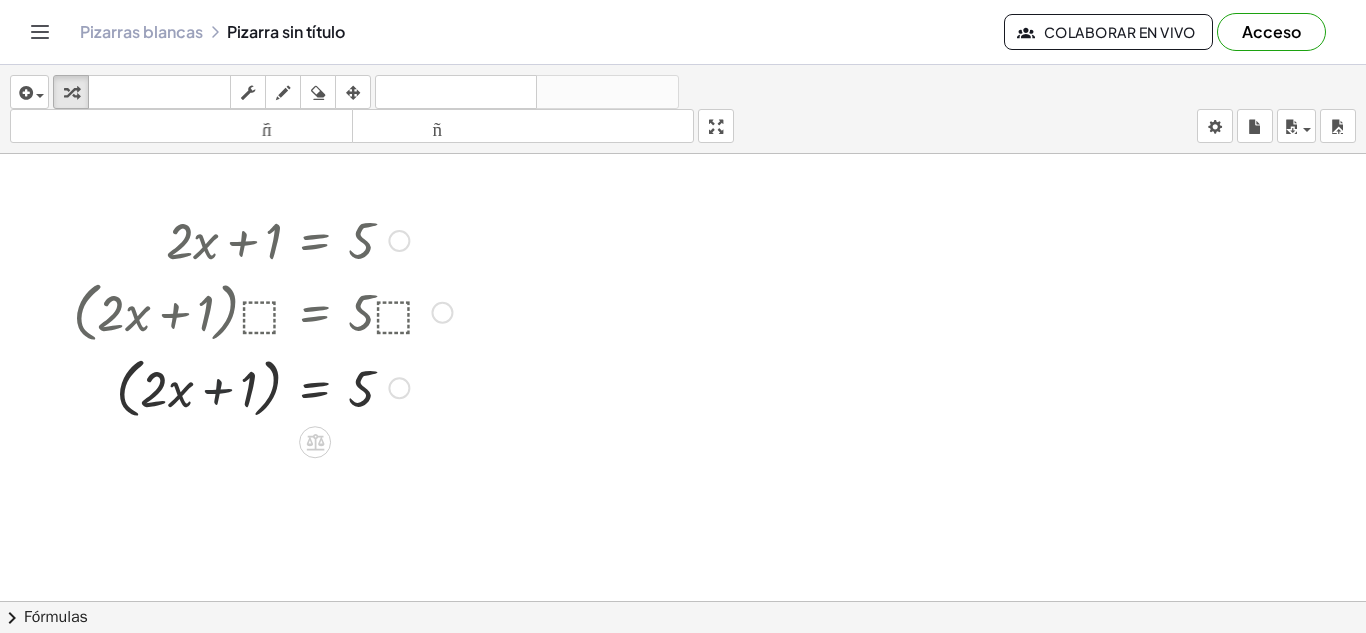 click at bounding box center [262, 387] 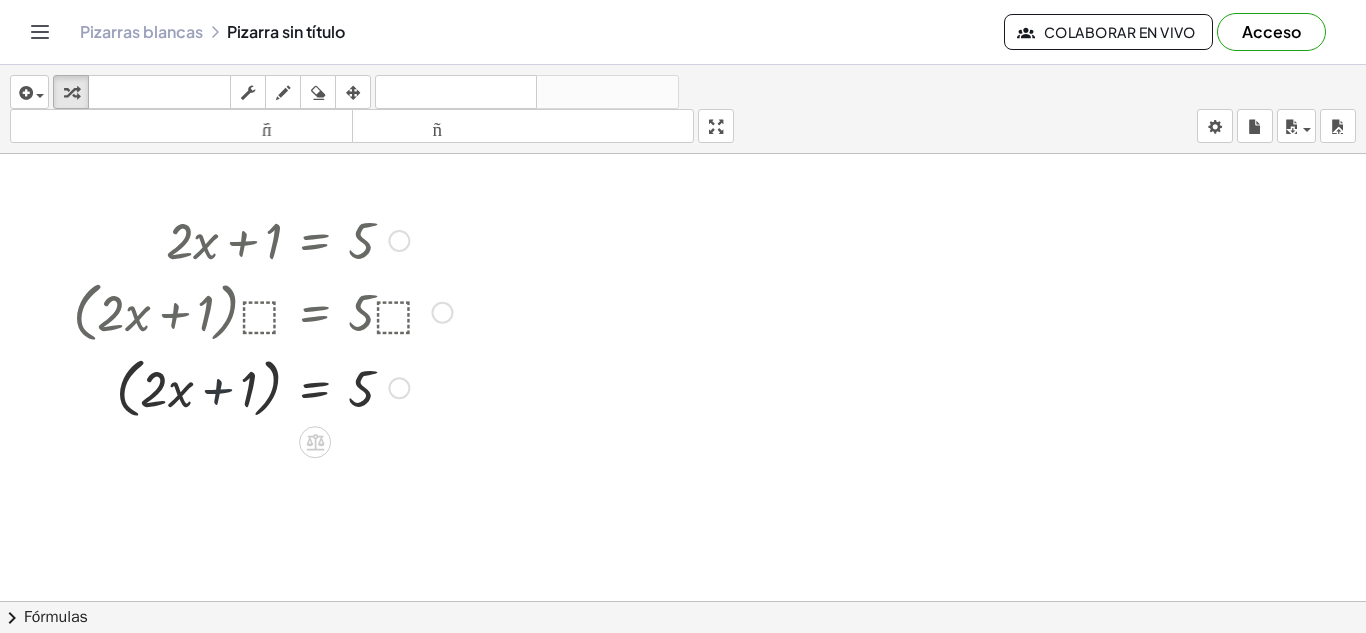 click at bounding box center (262, 387) 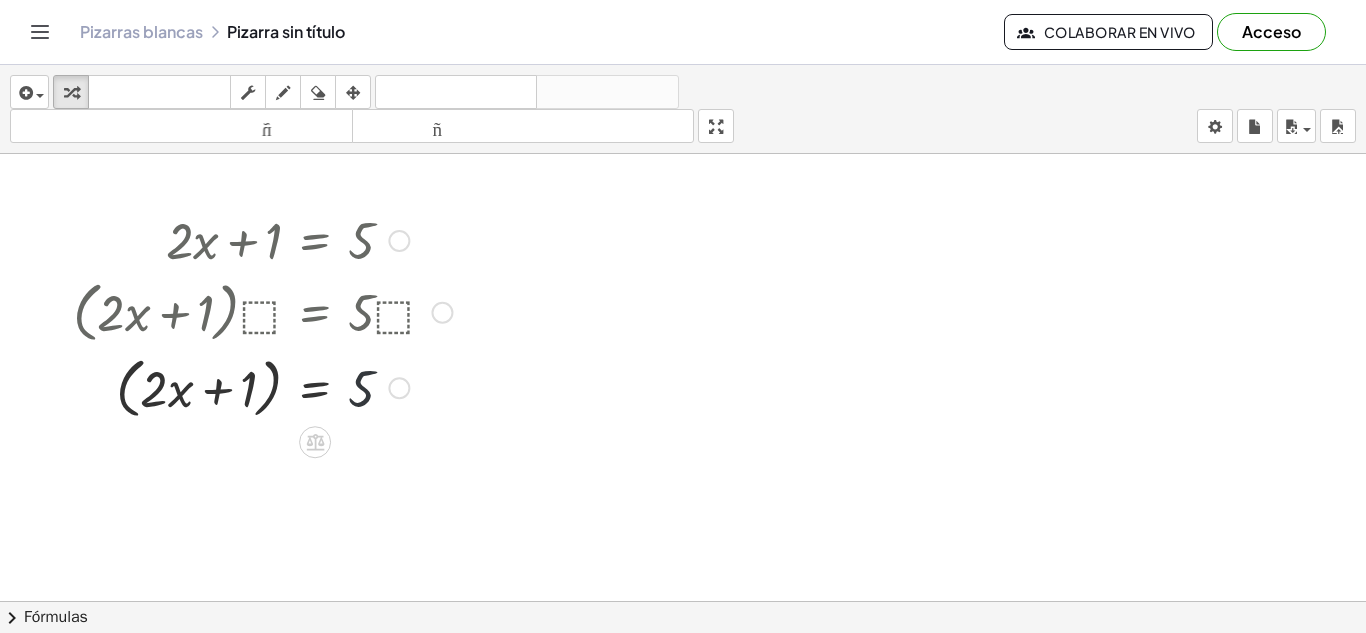 click at bounding box center [262, 387] 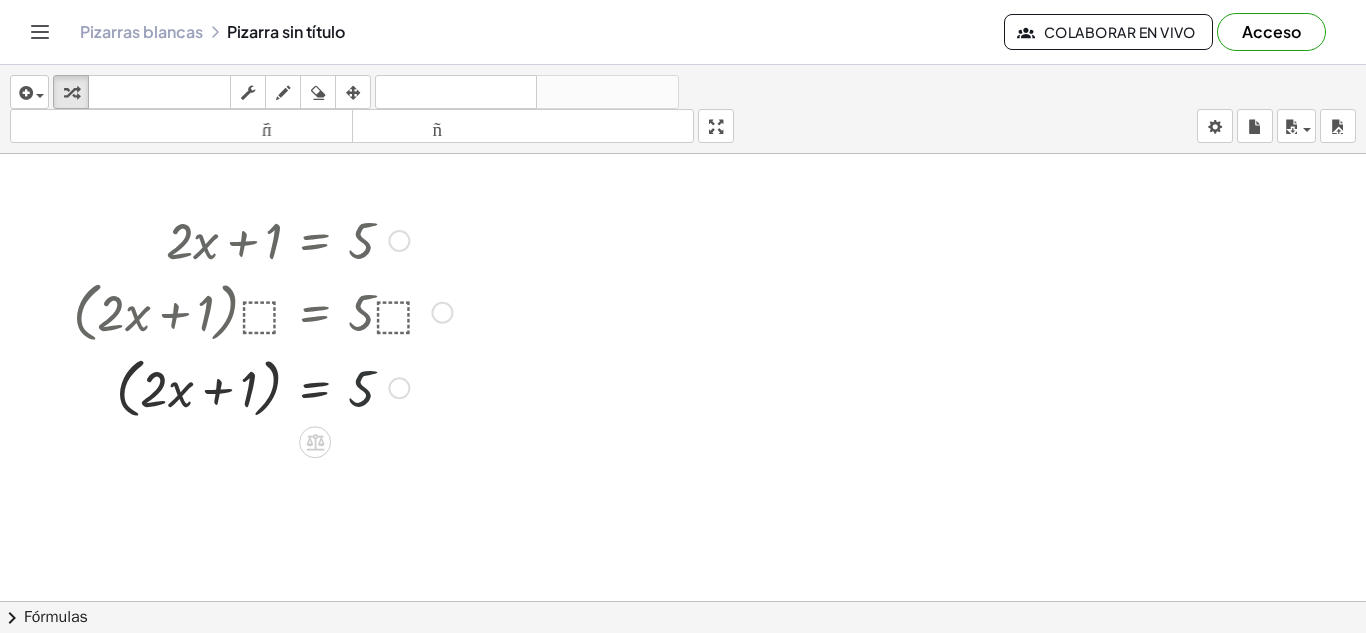 click at bounding box center (262, 387) 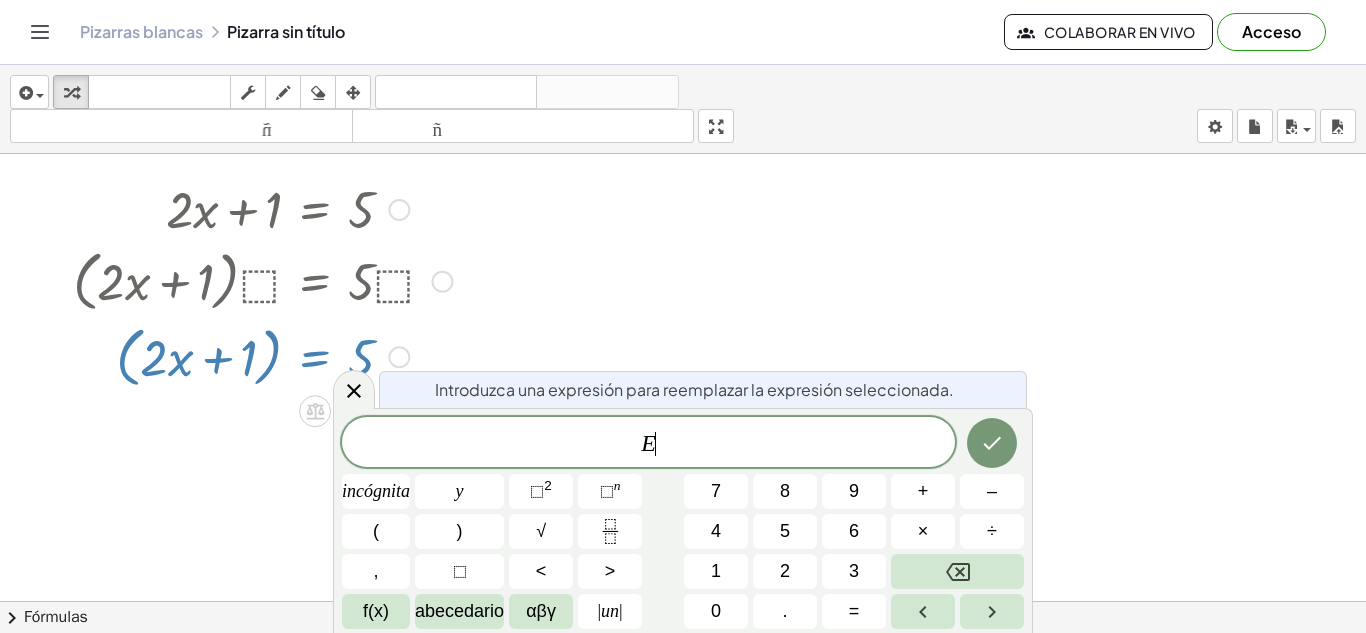 scroll, scrollTop: 36, scrollLeft: 0, axis: vertical 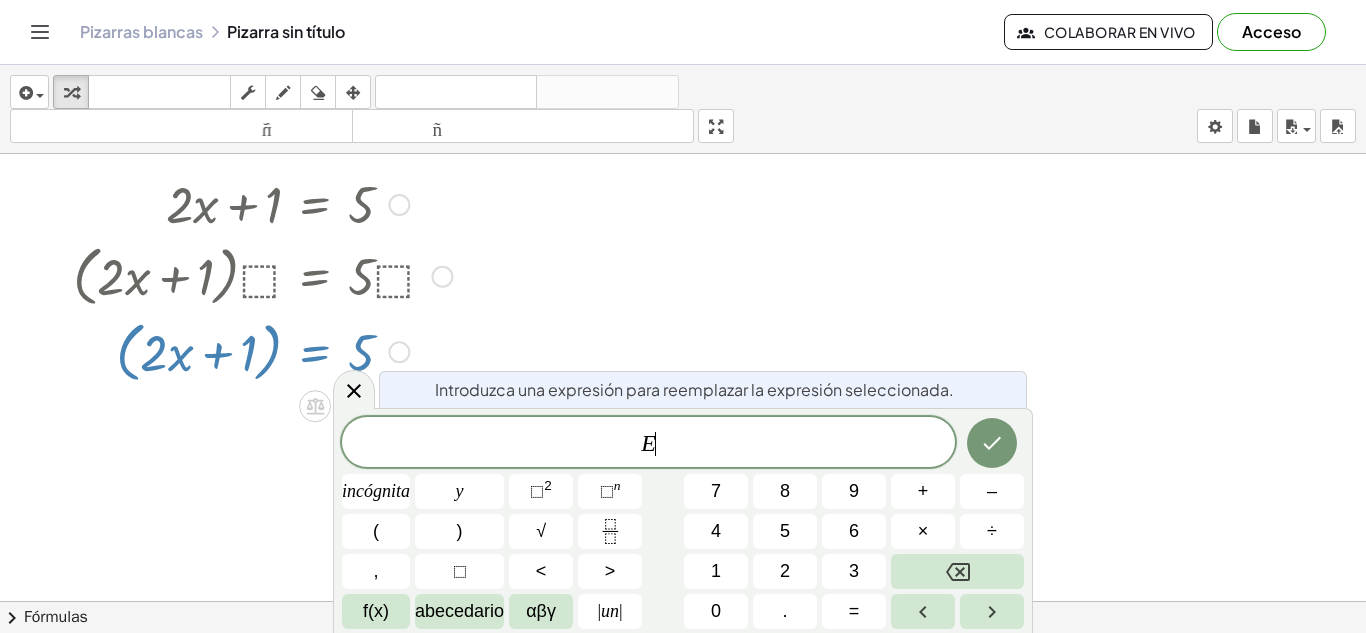 click at bounding box center (262, 351) 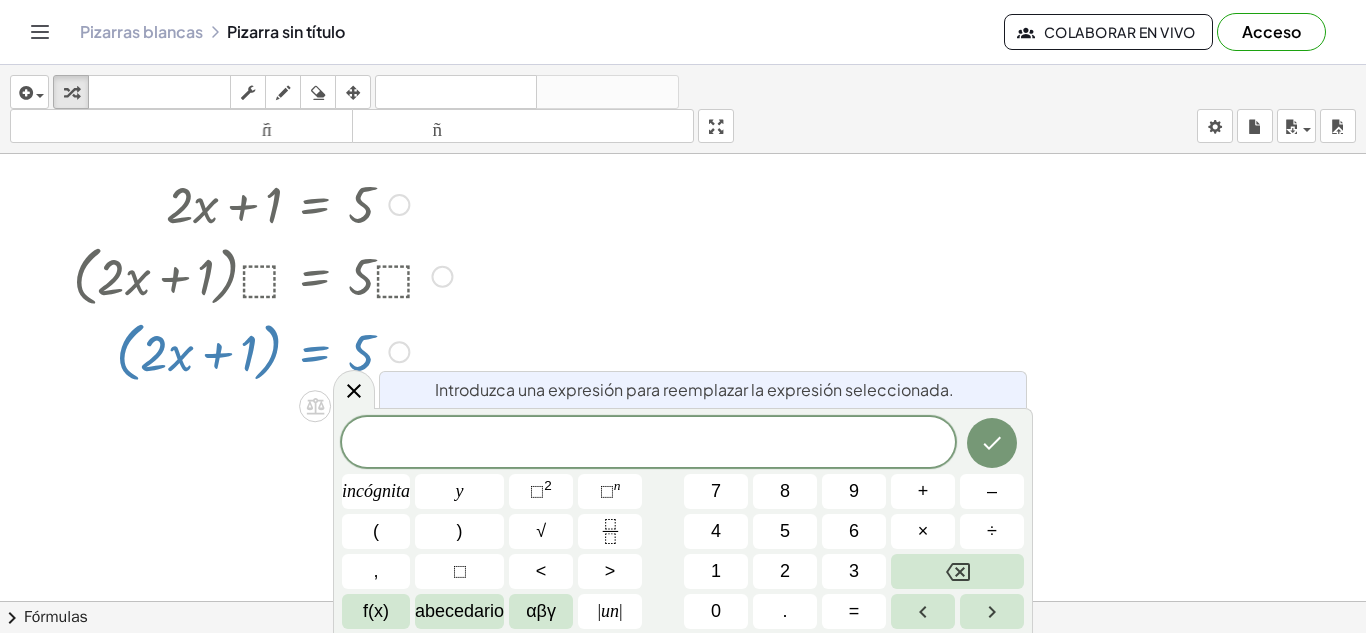 click at bounding box center [683, 644] 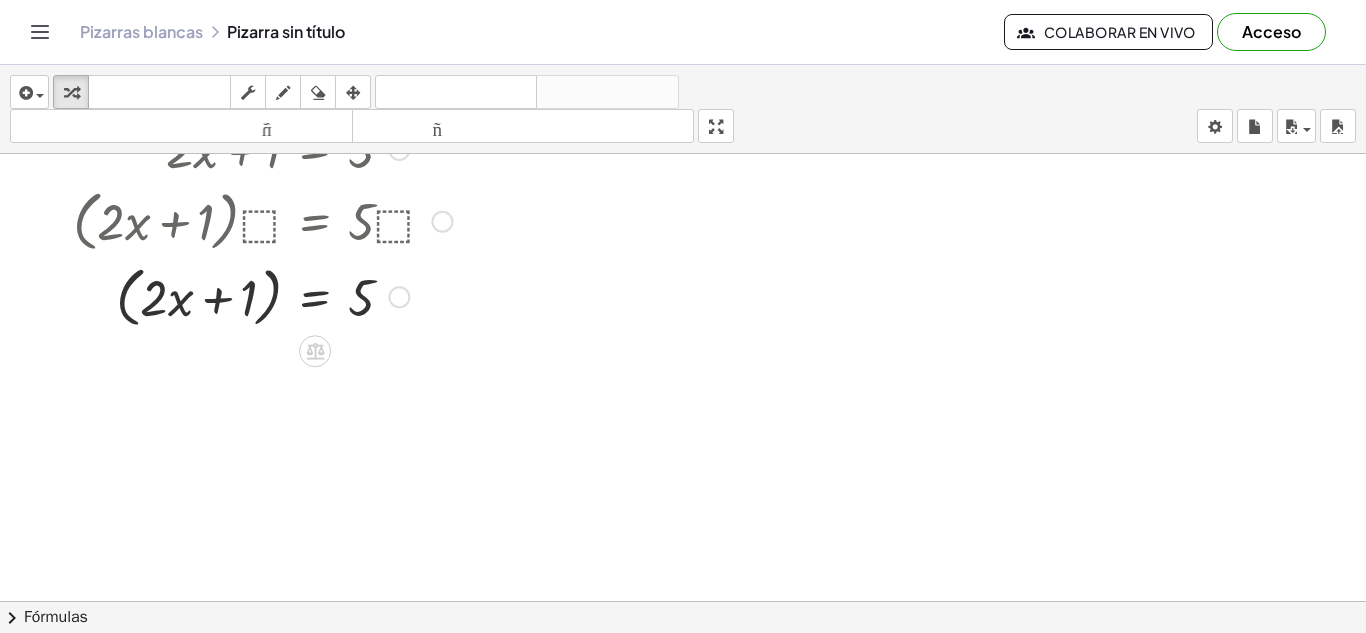 scroll, scrollTop: 92, scrollLeft: 0, axis: vertical 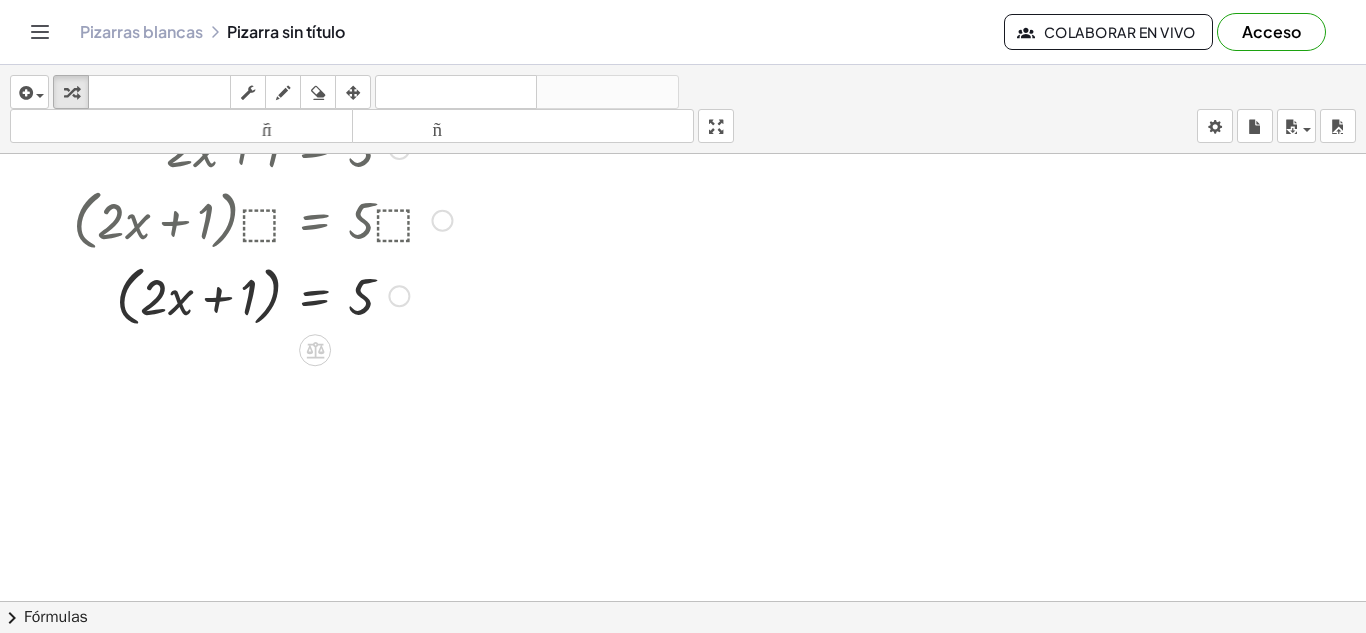 click at bounding box center (262, 295) 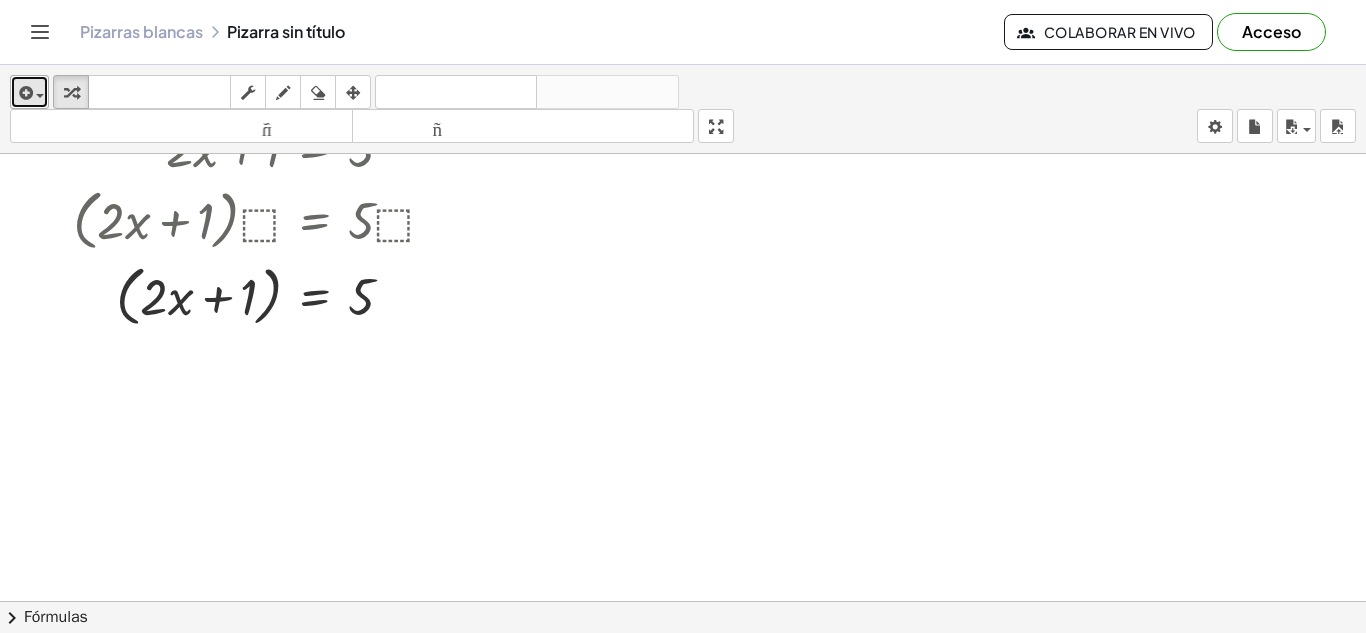 click at bounding box center [24, 93] 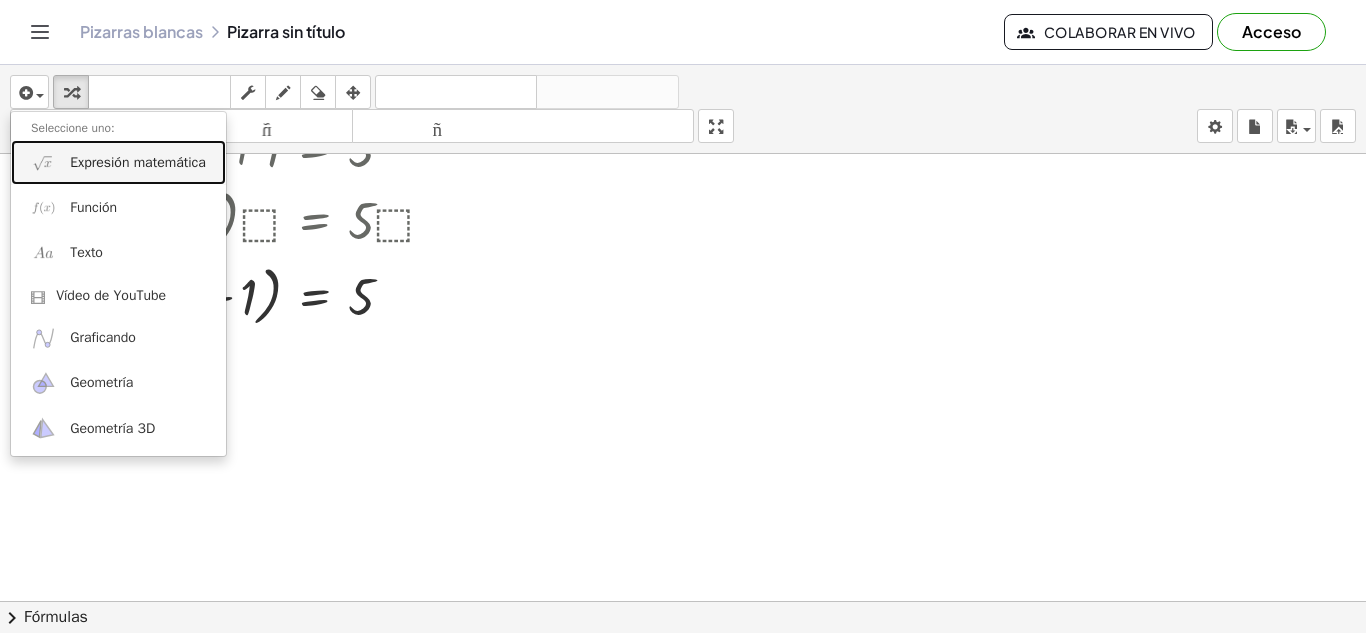click on "Expresión matemática" at bounding box center (138, 162) 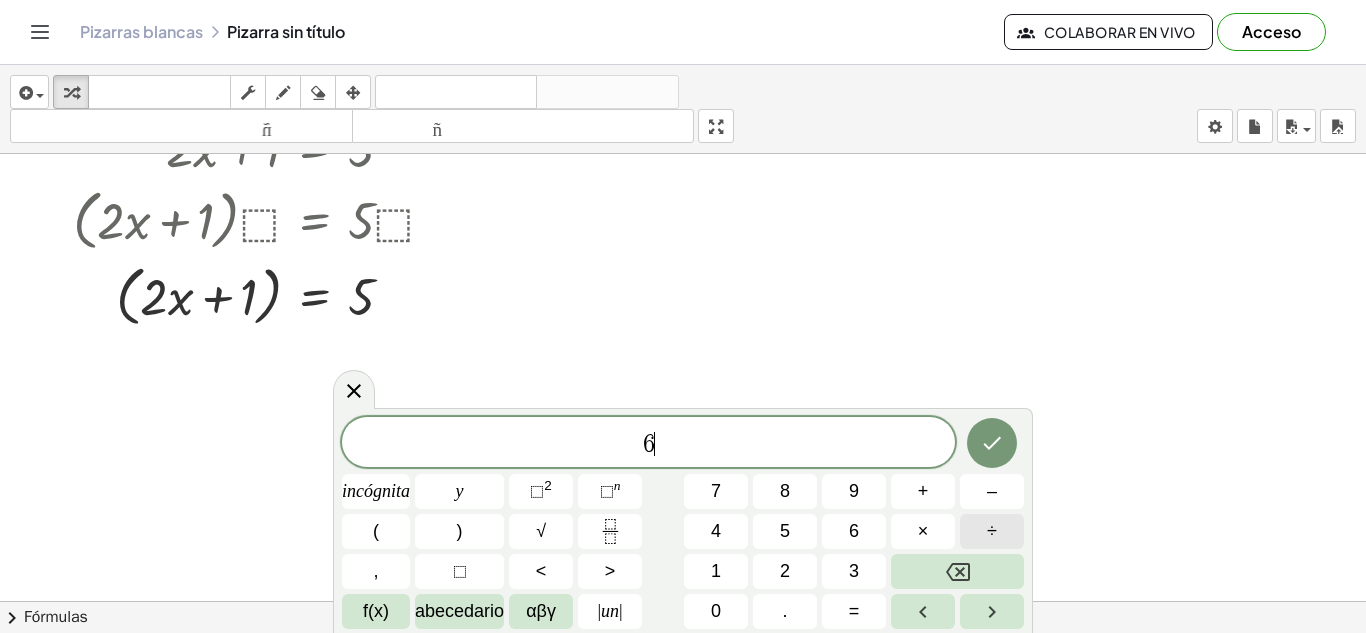 click on "÷" at bounding box center (992, 531) 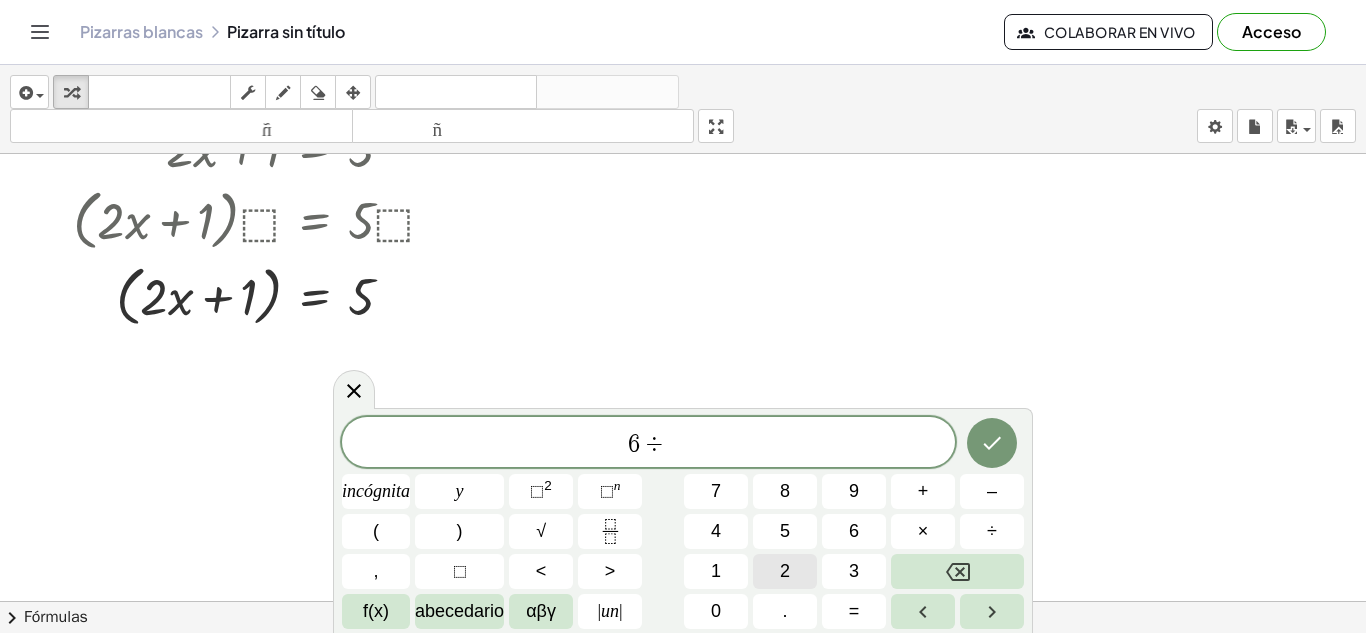 click on "2" at bounding box center (785, 571) 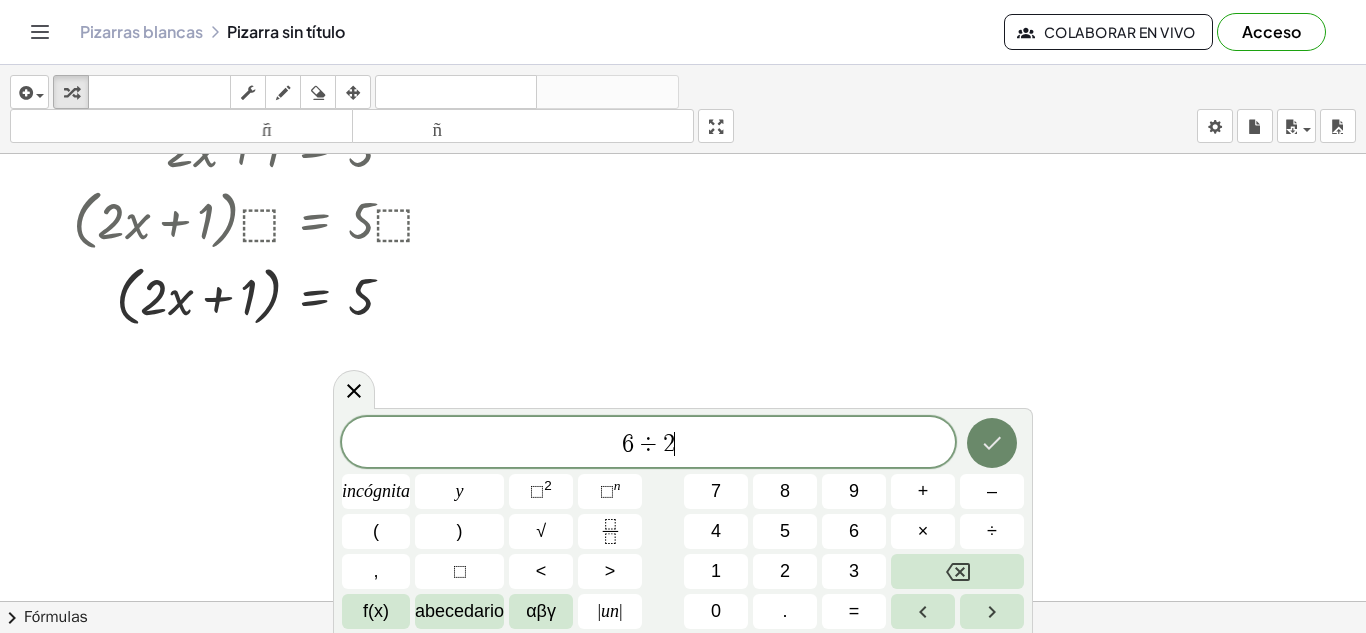 click 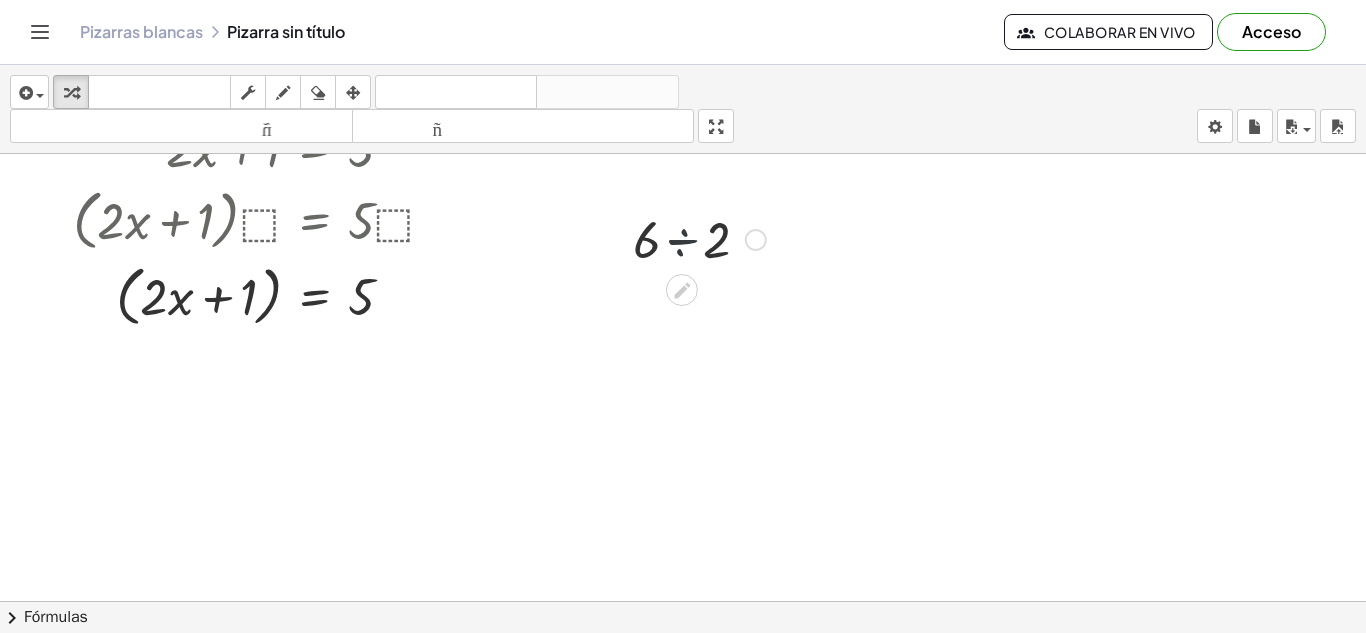 click at bounding box center [699, 238] 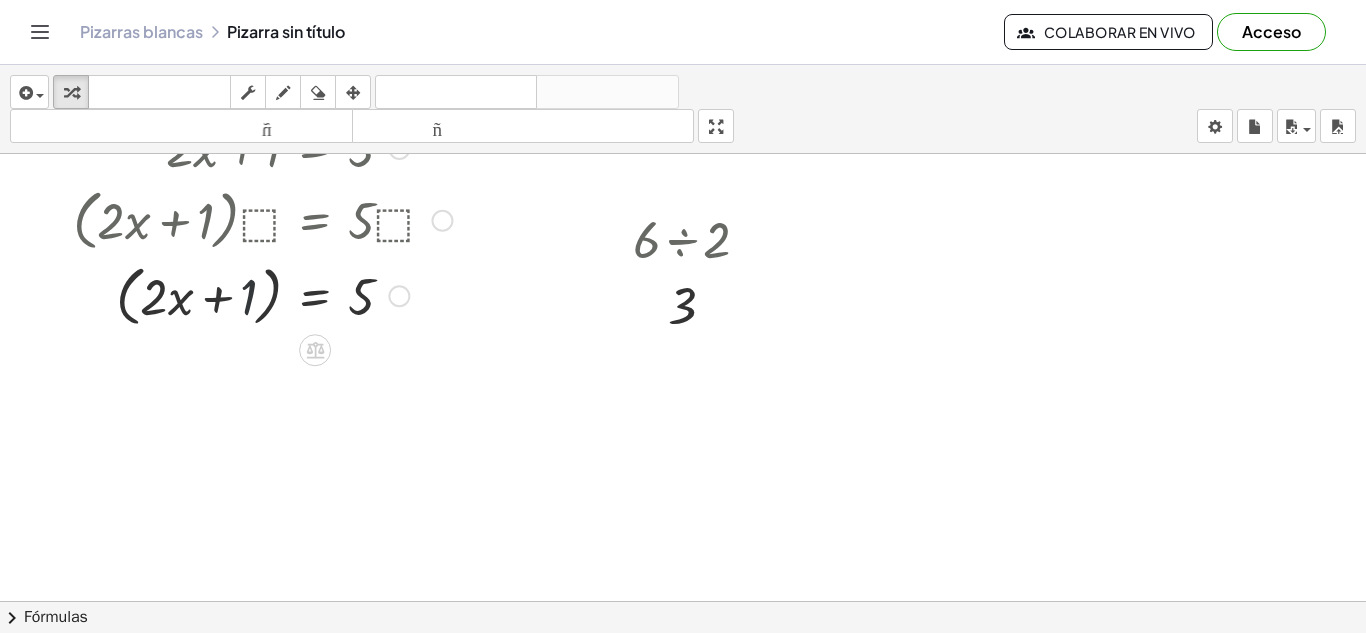 click at bounding box center (262, 295) 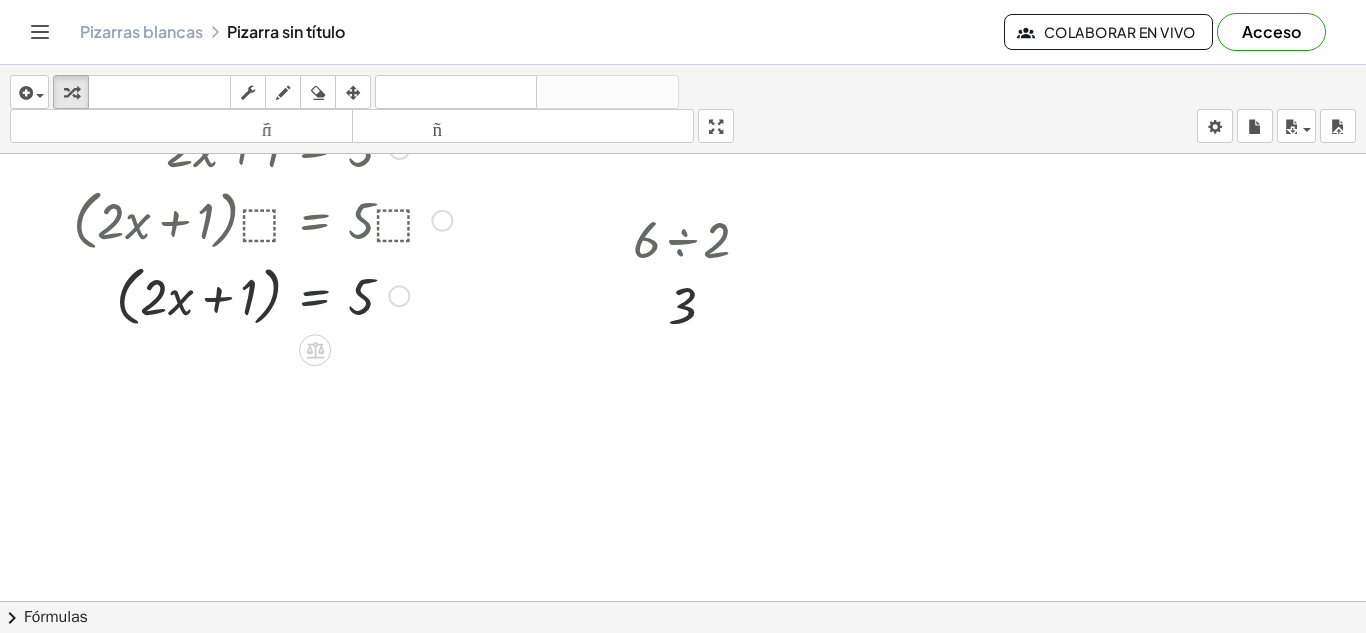 click at bounding box center [262, 295] 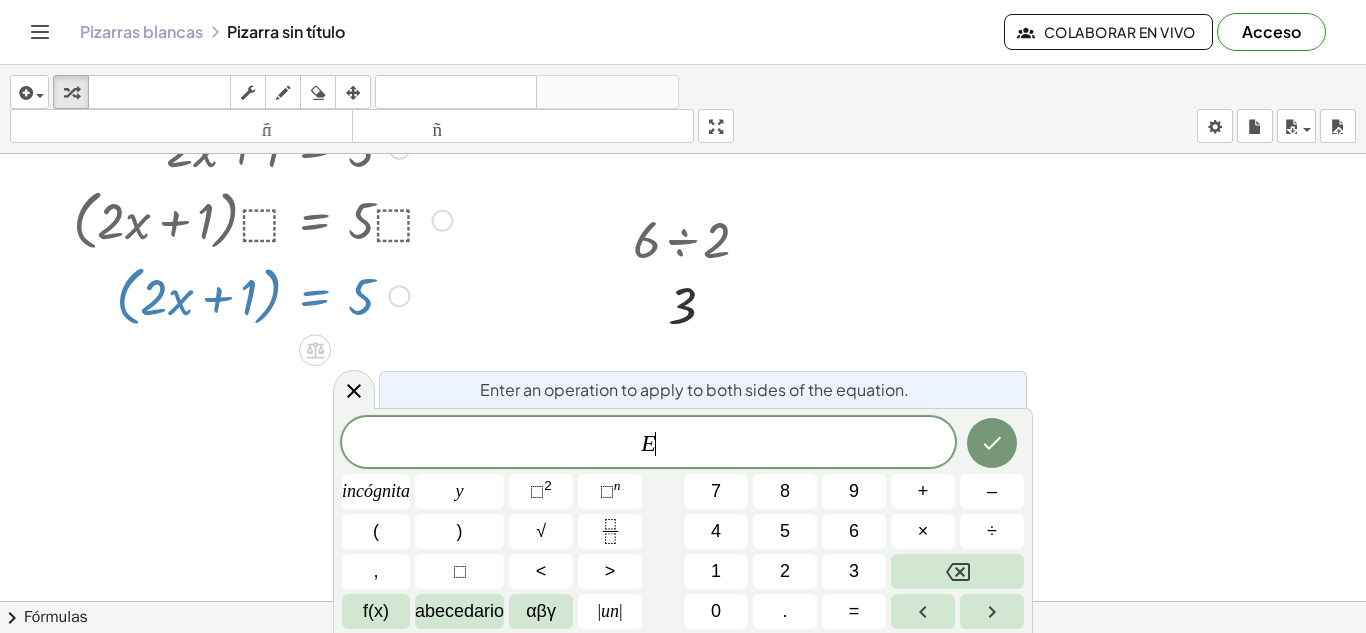 scroll, scrollTop: 0, scrollLeft: 0, axis: both 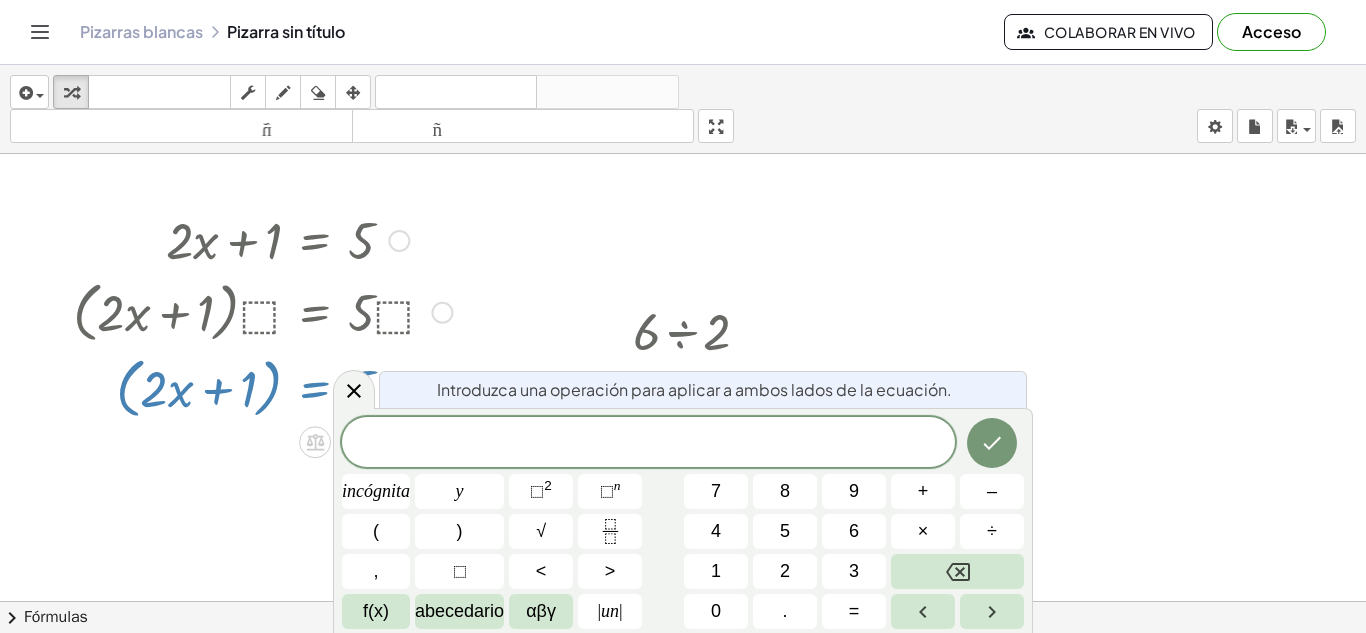 click at bounding box center (262, 311) 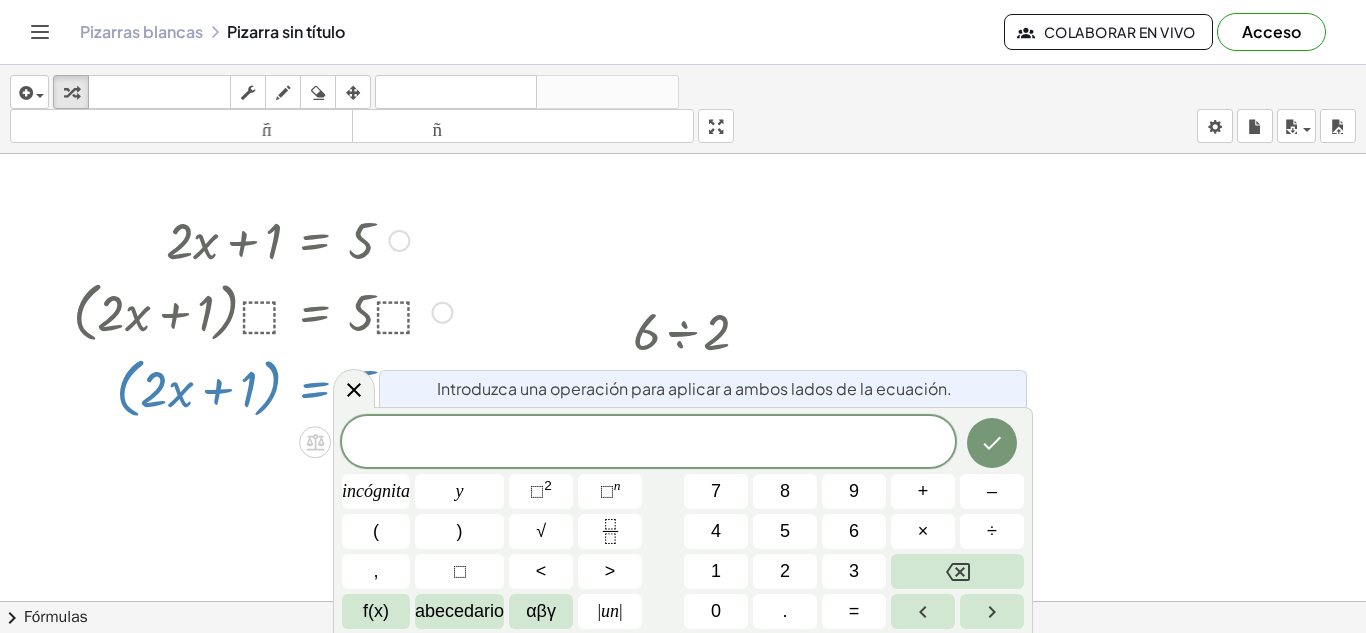 click at bounding box center [683, 680] 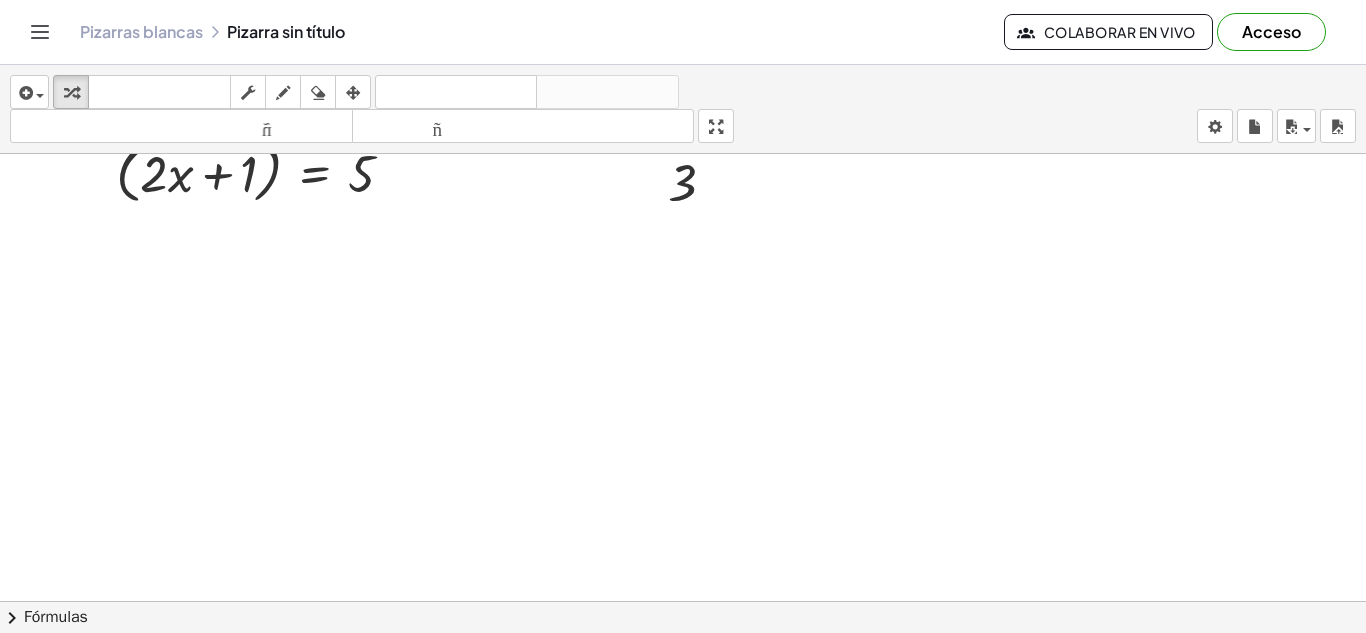 scroll, scrollTop: 0, scrollLeft: 0, axis: both 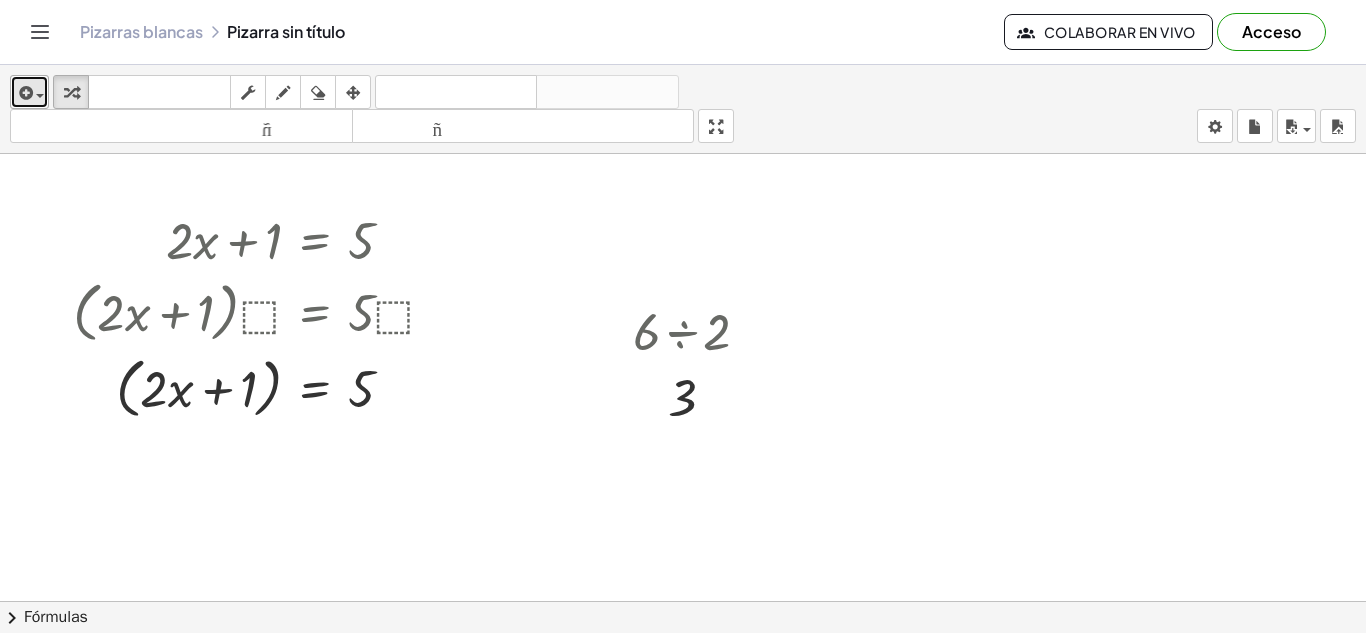 click at bounding box center (24, 93) 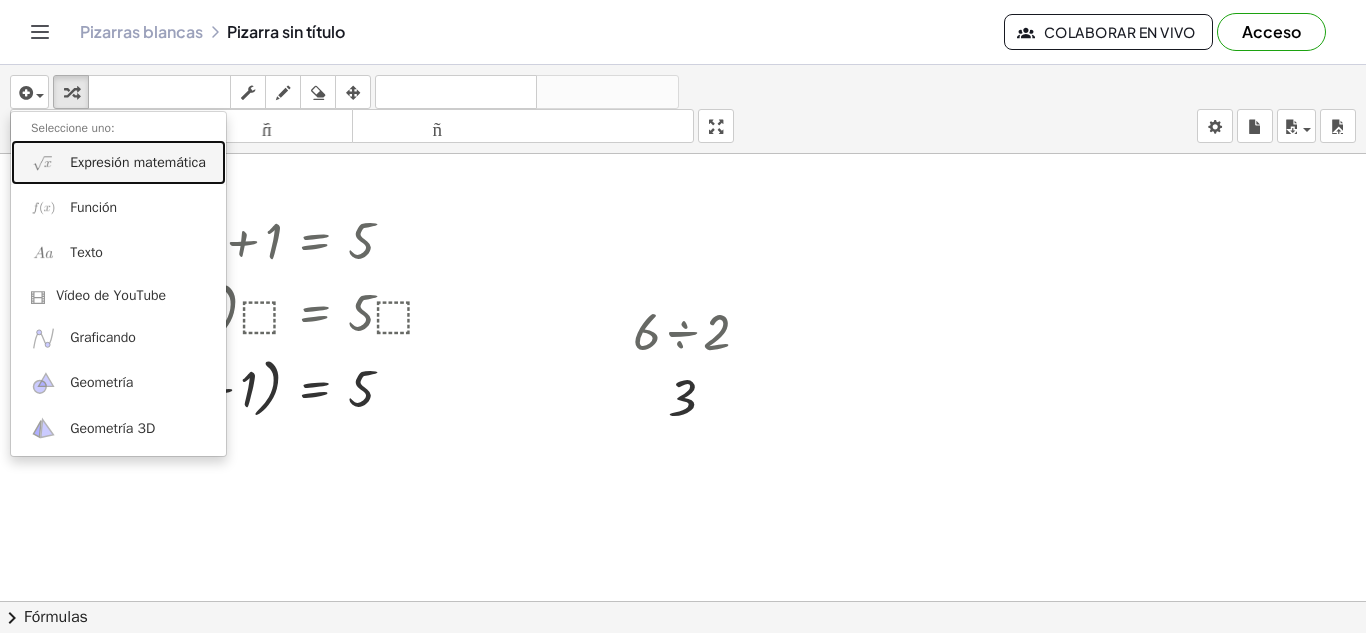 click on "Expresión matemática" at bounding box center [138, 162] 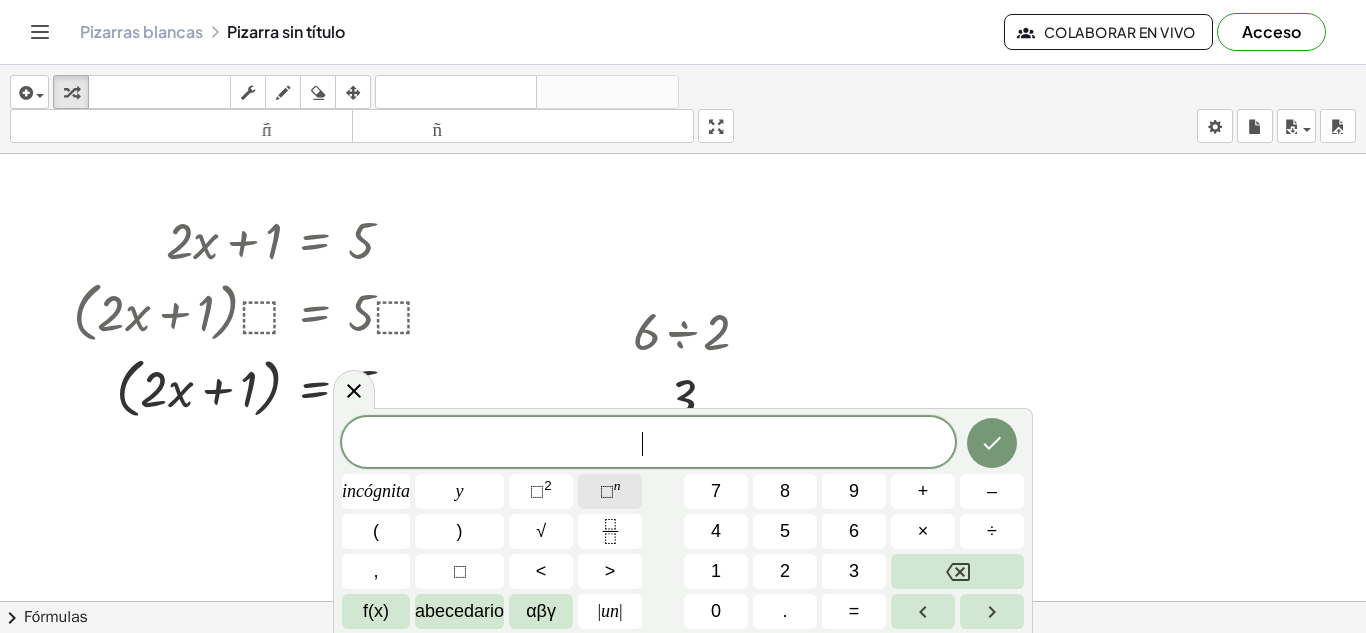 click on "⬚" at bounding box center (607, 491) 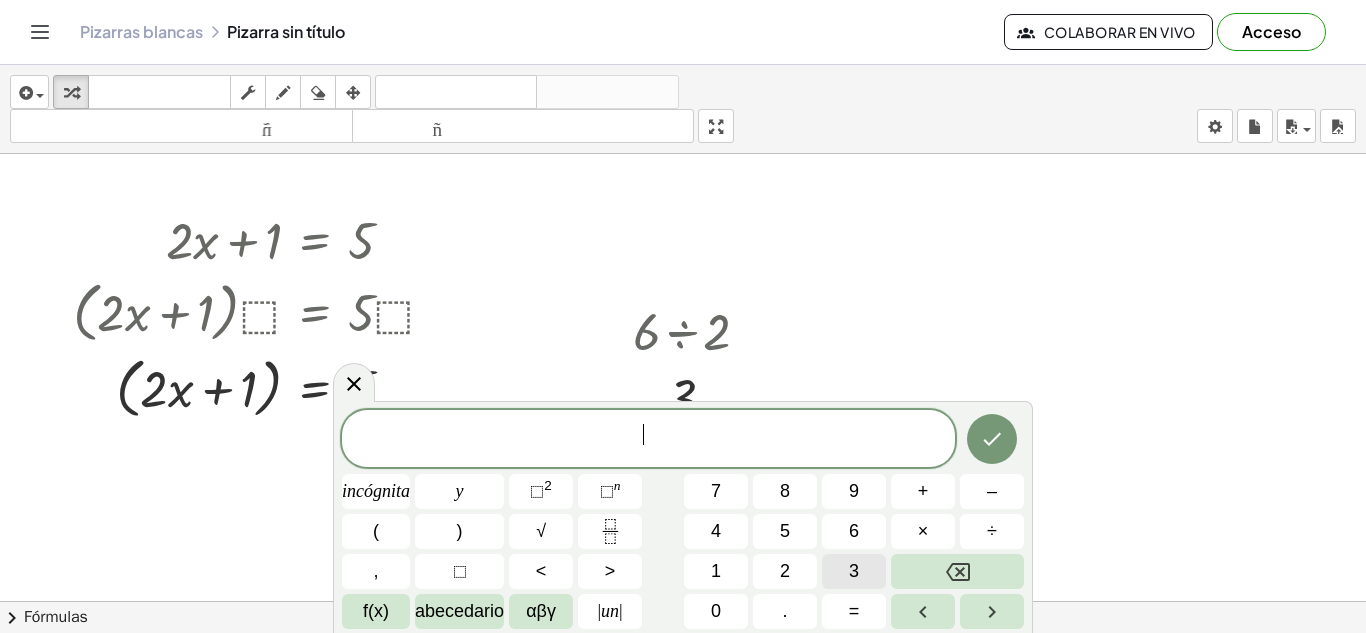 click on "3" at bounding box center (854, 571) 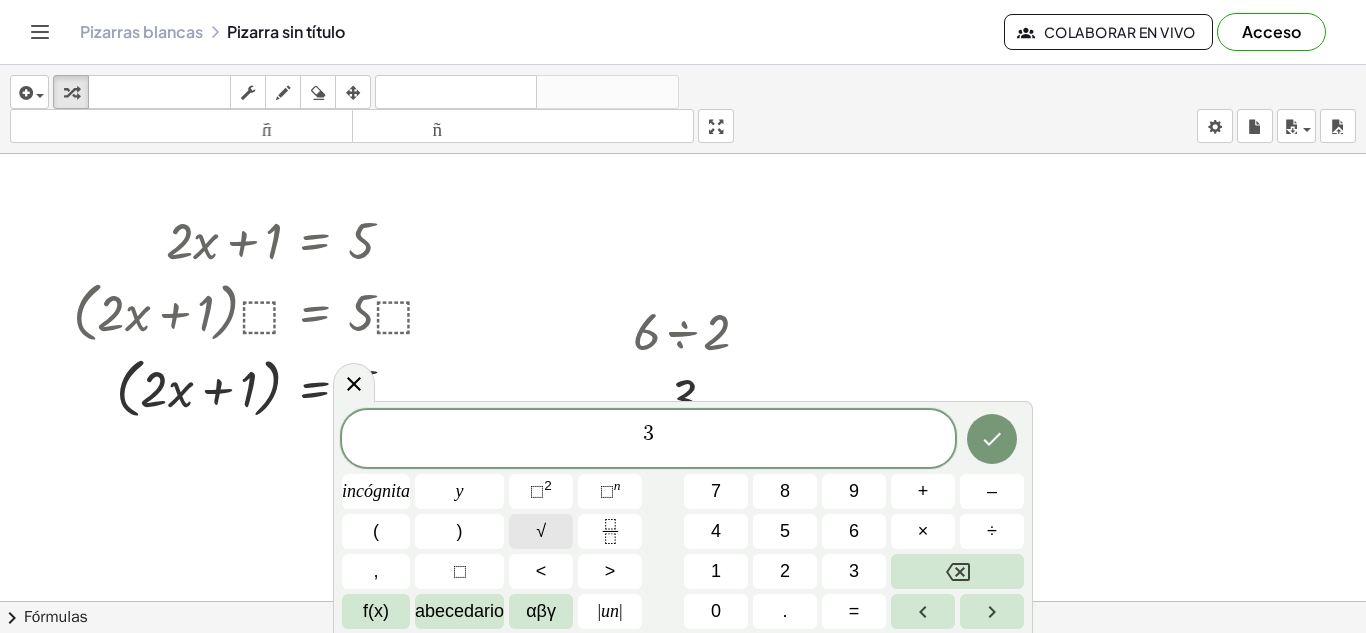 click on "√" at bounding box center (541, 531) 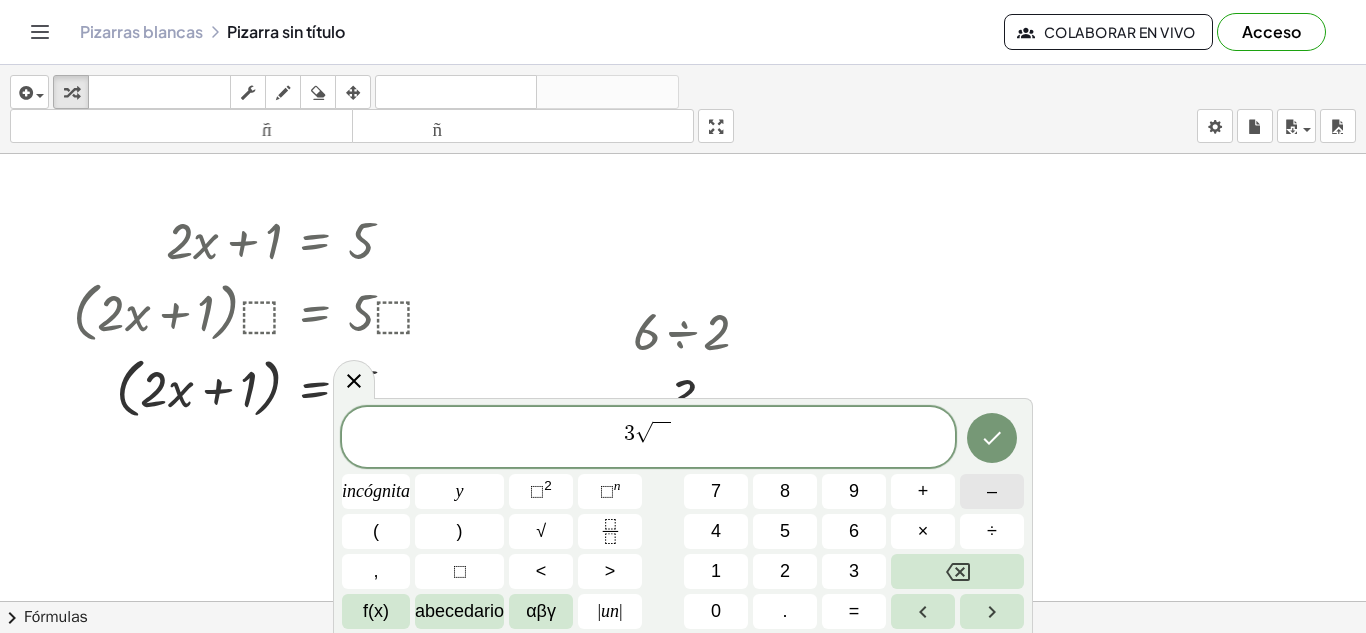 click on "–" at bounding box center (992, 491) 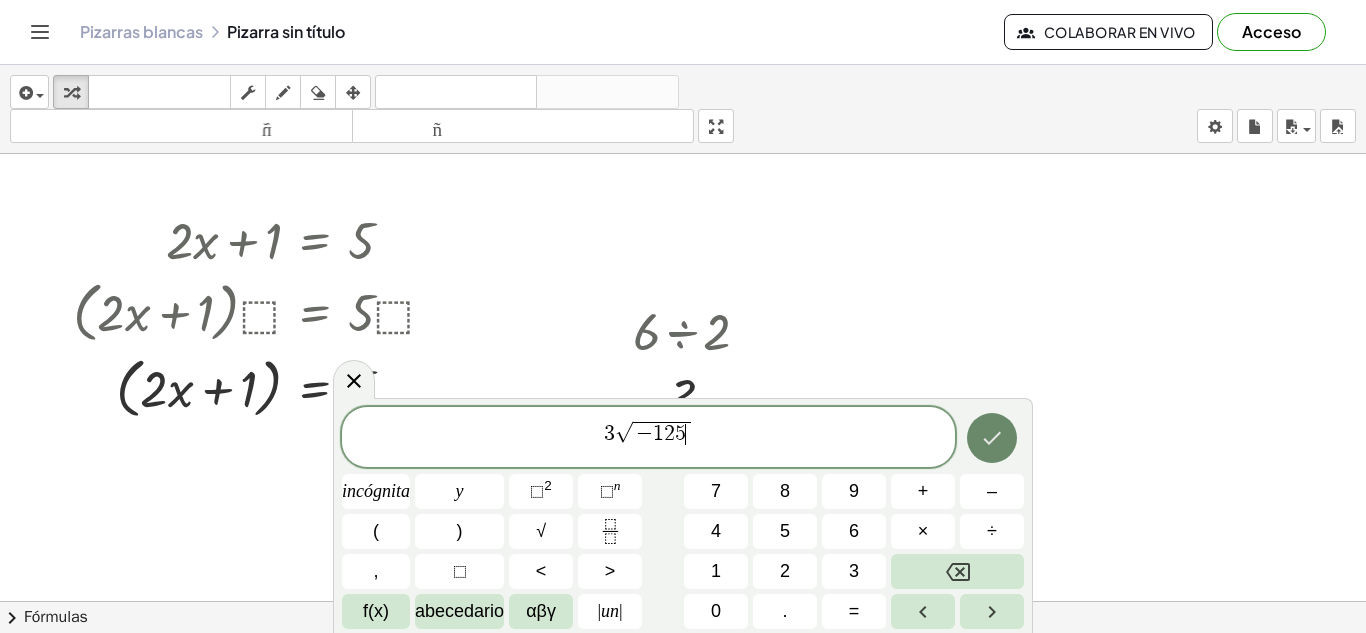 click 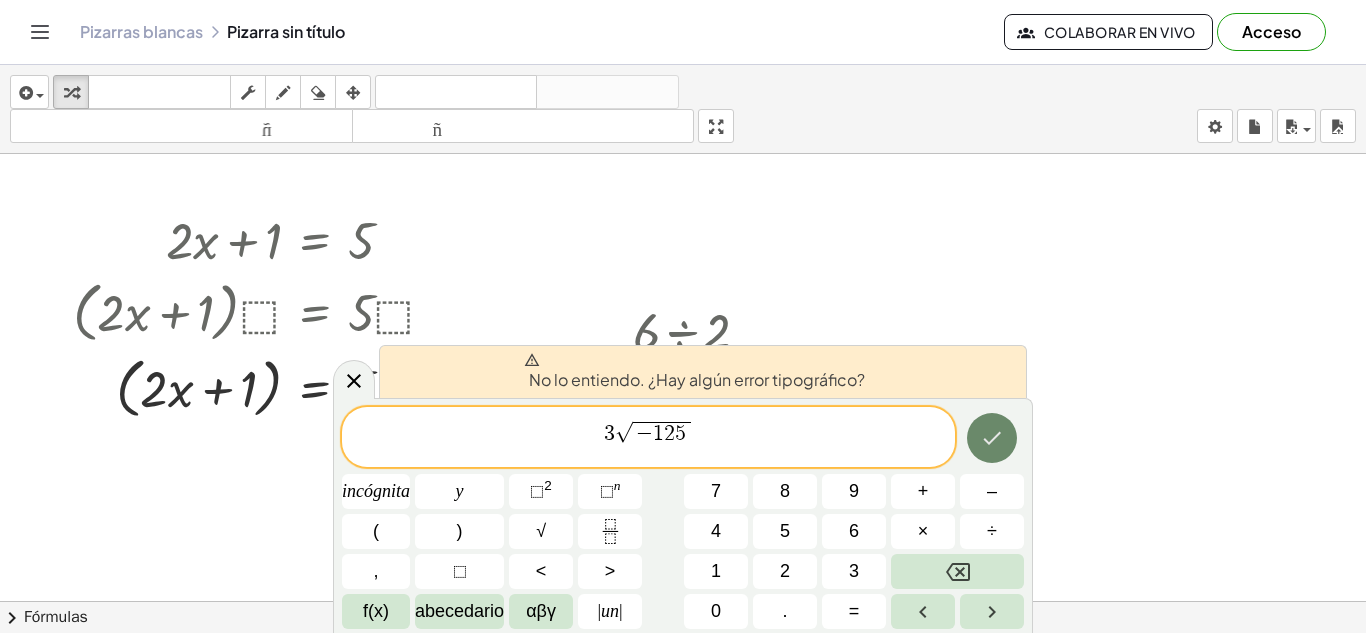 click 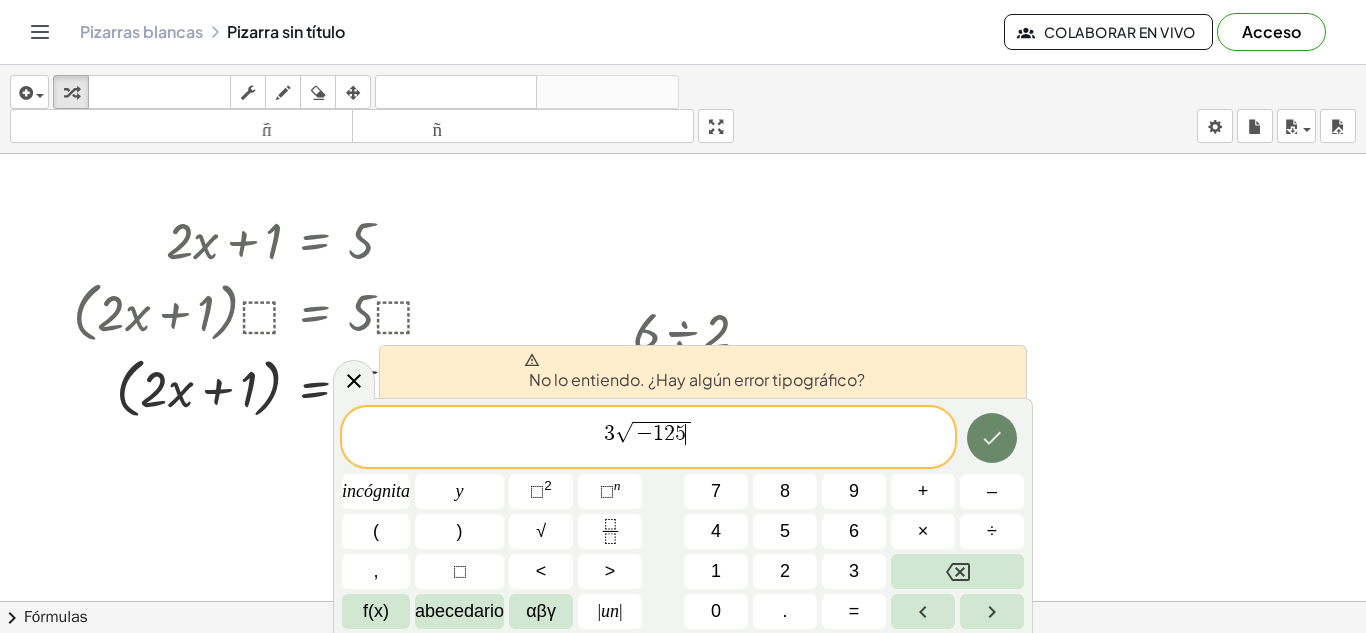 click 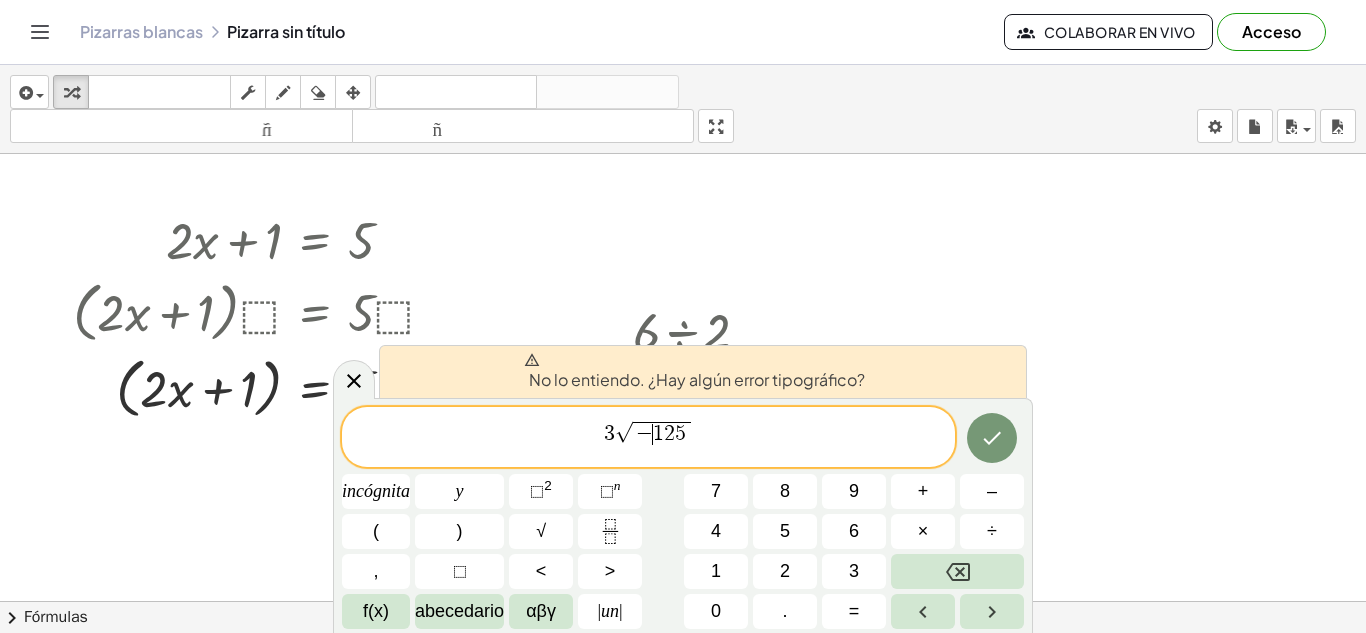 click on "1" at bounding box center [658, 434] 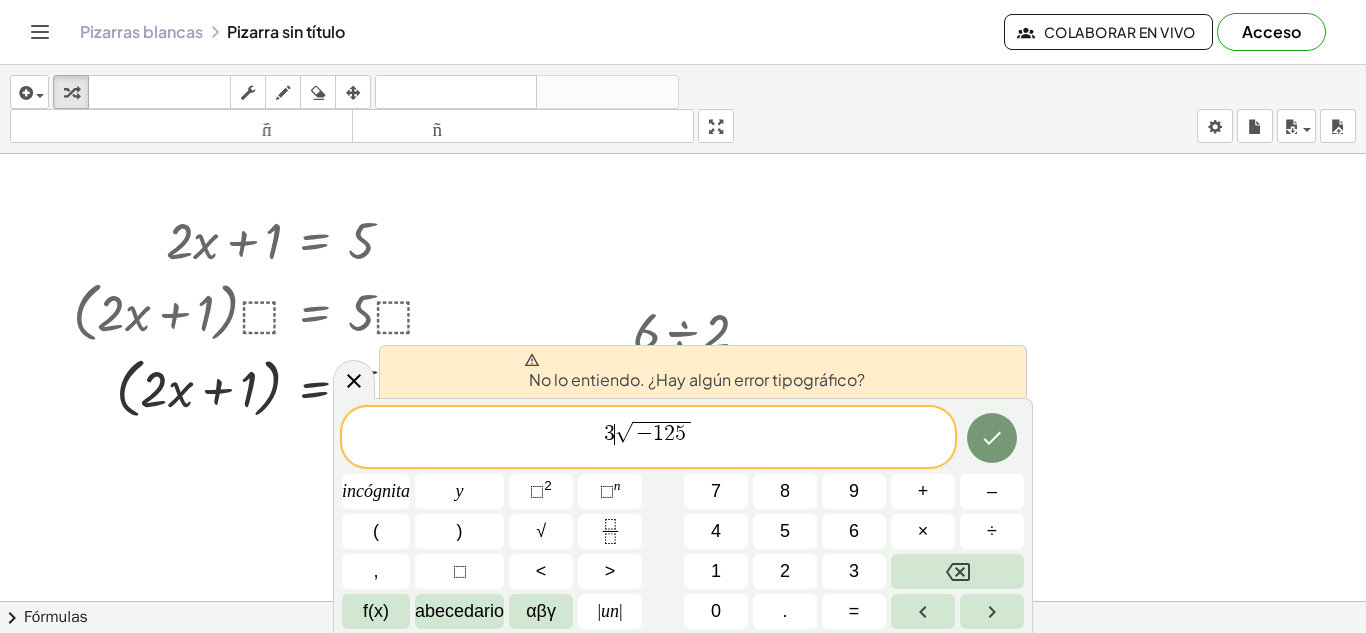 click on "√" at bounding box center (624, 433) 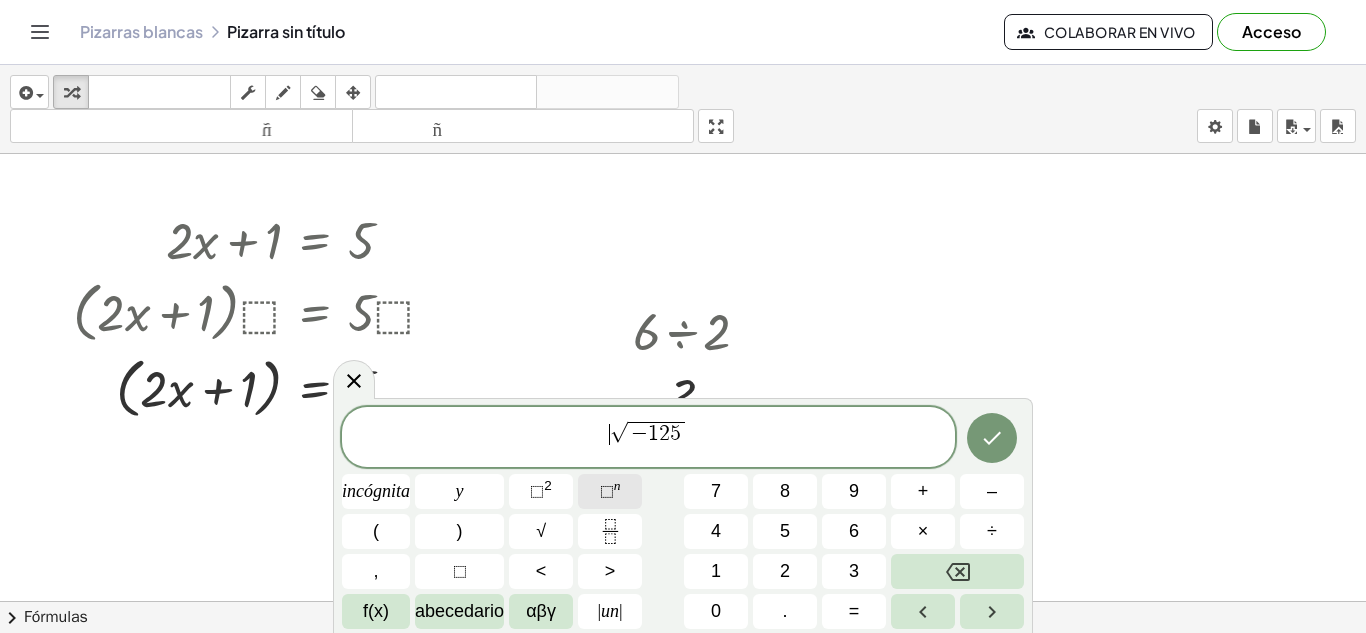 click on "⬚" at bounding box center (607, 491) 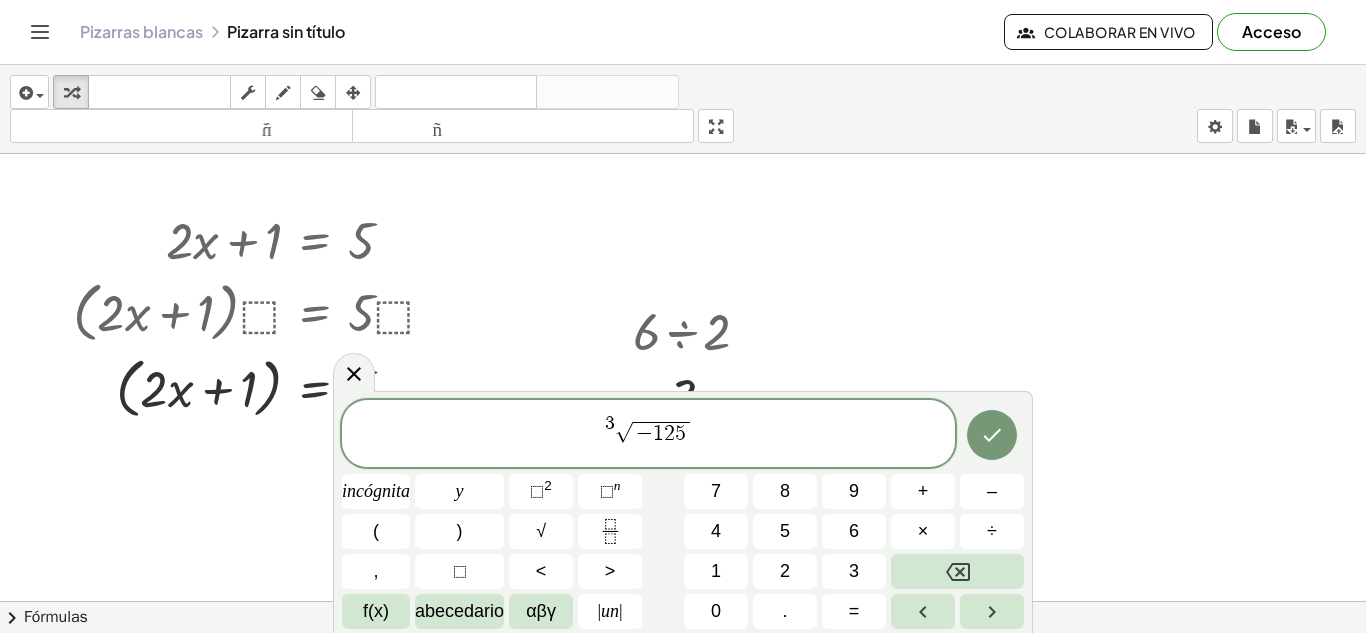 click 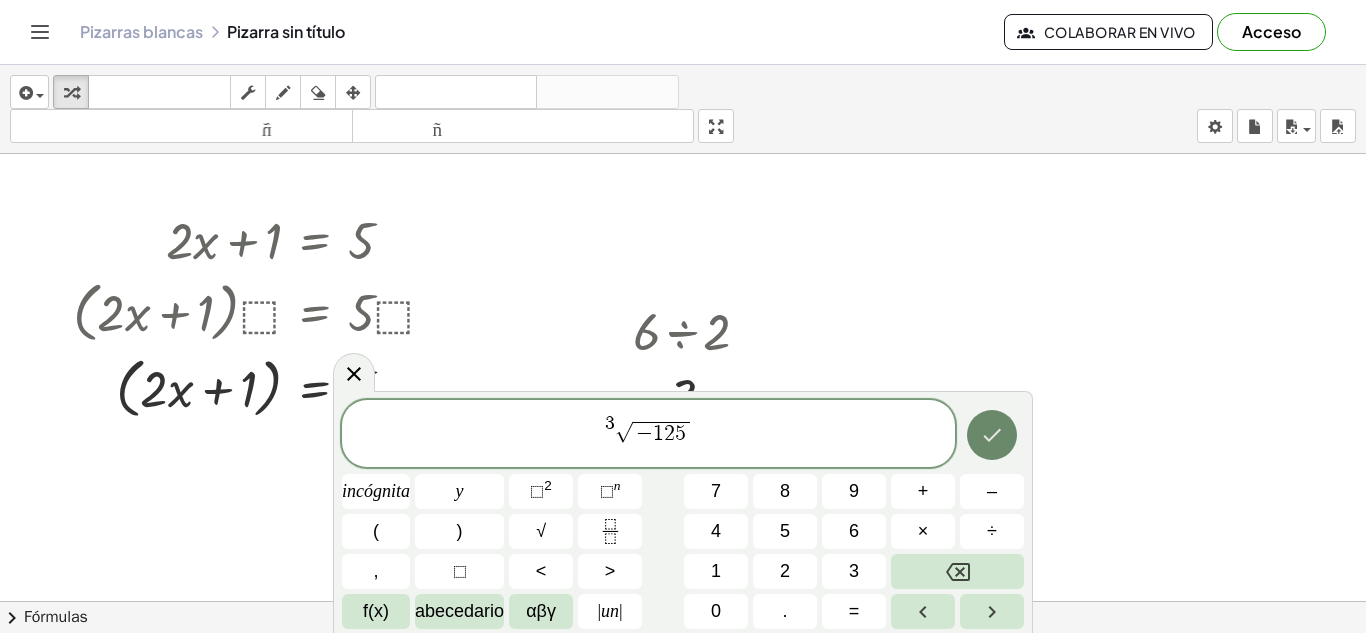 click at bounding box center [992, 435] 